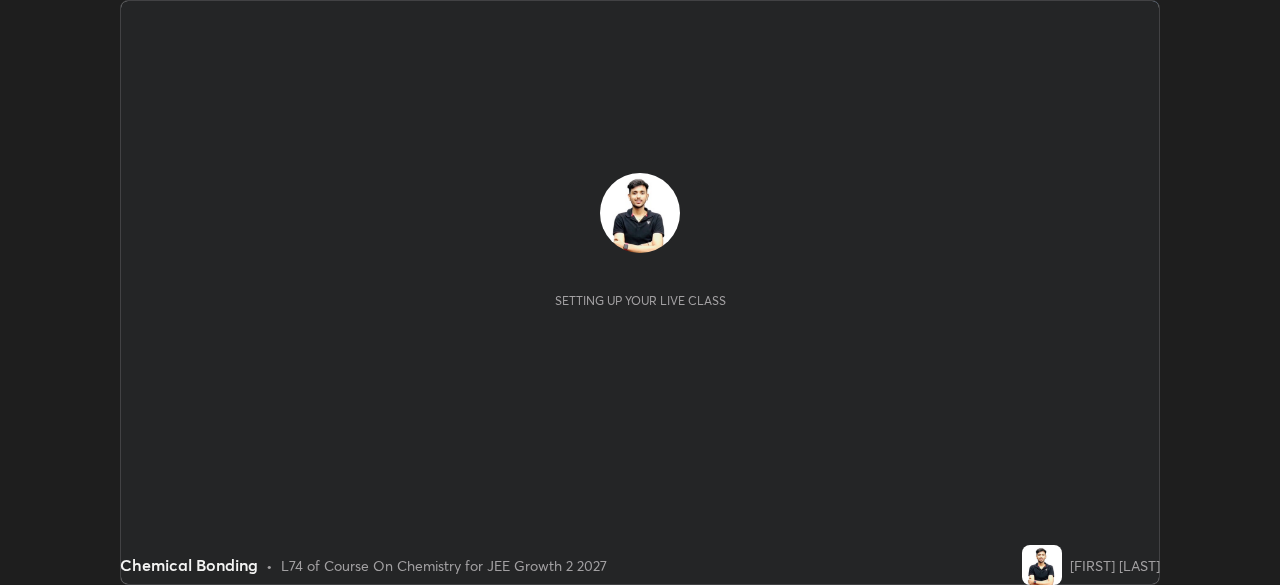 scroll, scrollTop: 0, scrollLeft: 0, axis: both 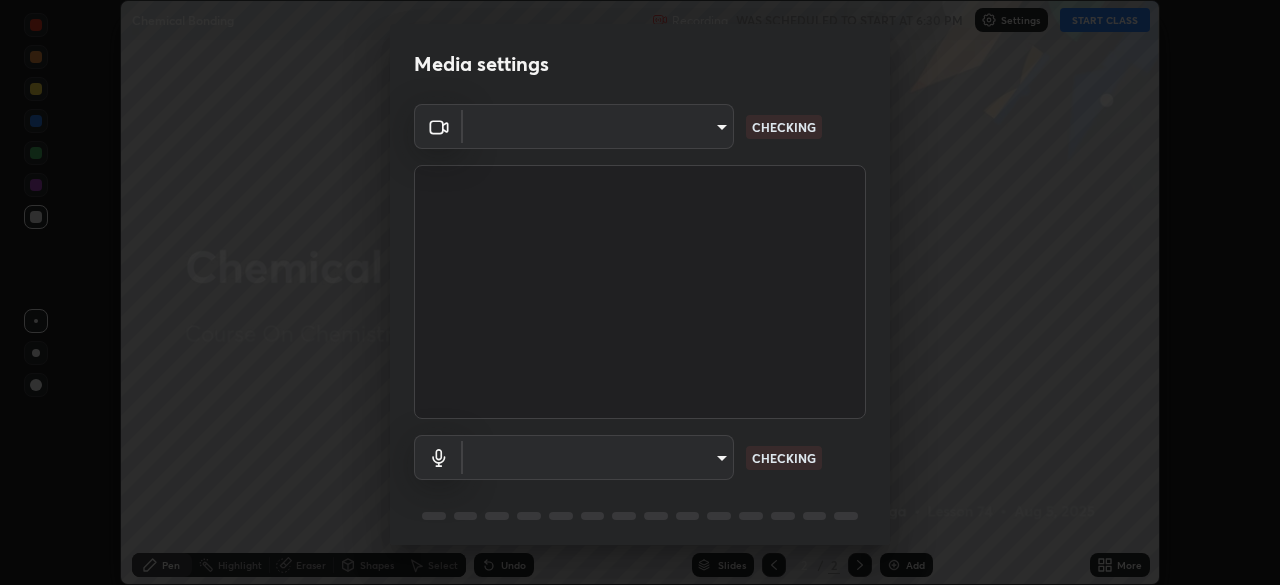 type on "ffb915138f5094fbba49c7dcbdc0b3377f3315ea980a35094b33733fc21d282d" 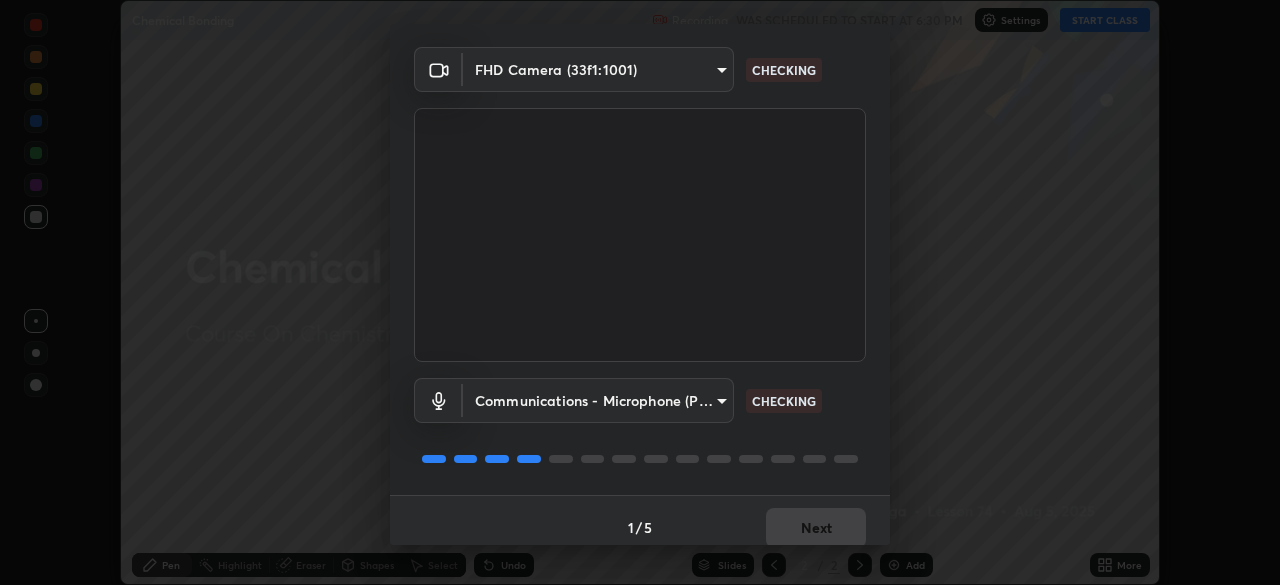 scroll, scrollTop: 71, scrollLeft: 0, axis: vertical 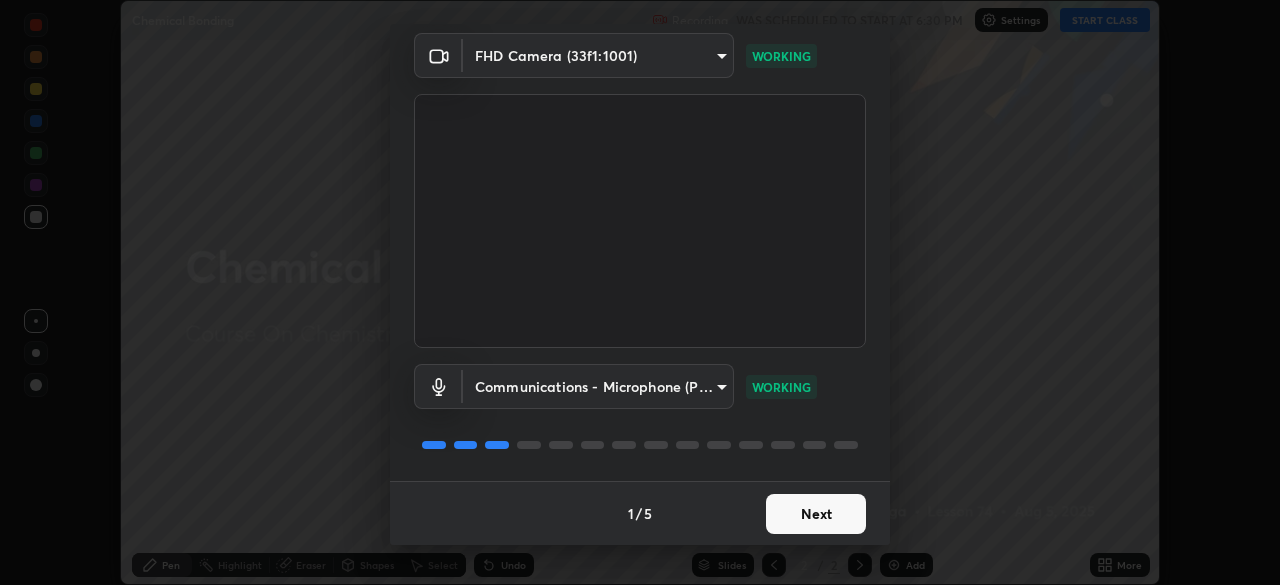 click on "Next" at bounding box center [816, 514] 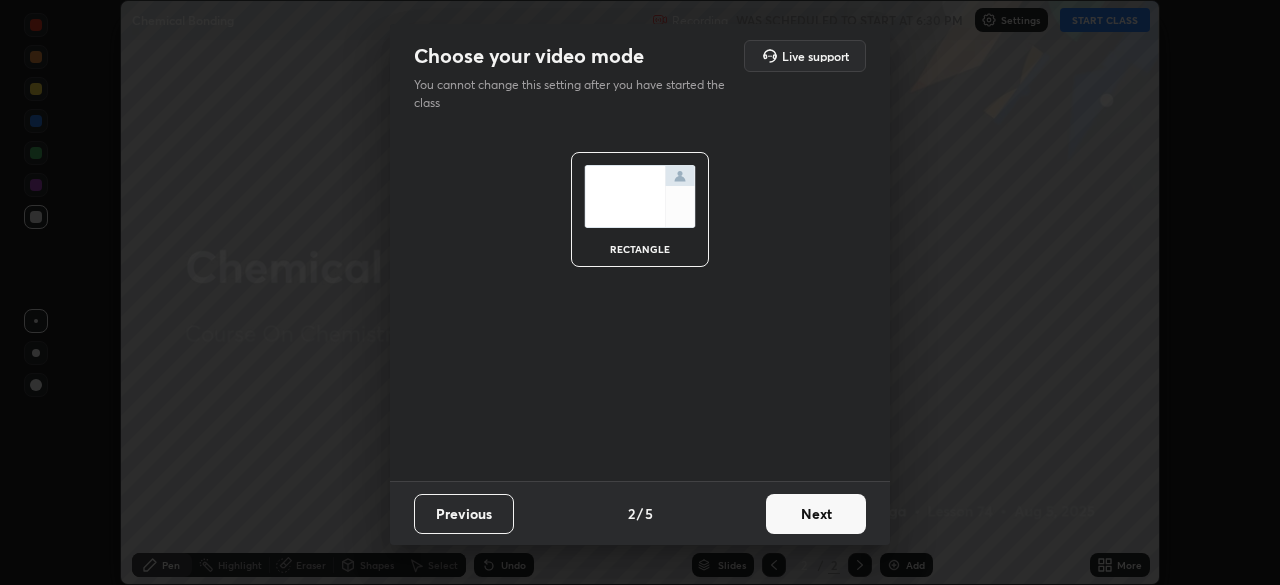 click on "Next" at bounding box center [816, 514] 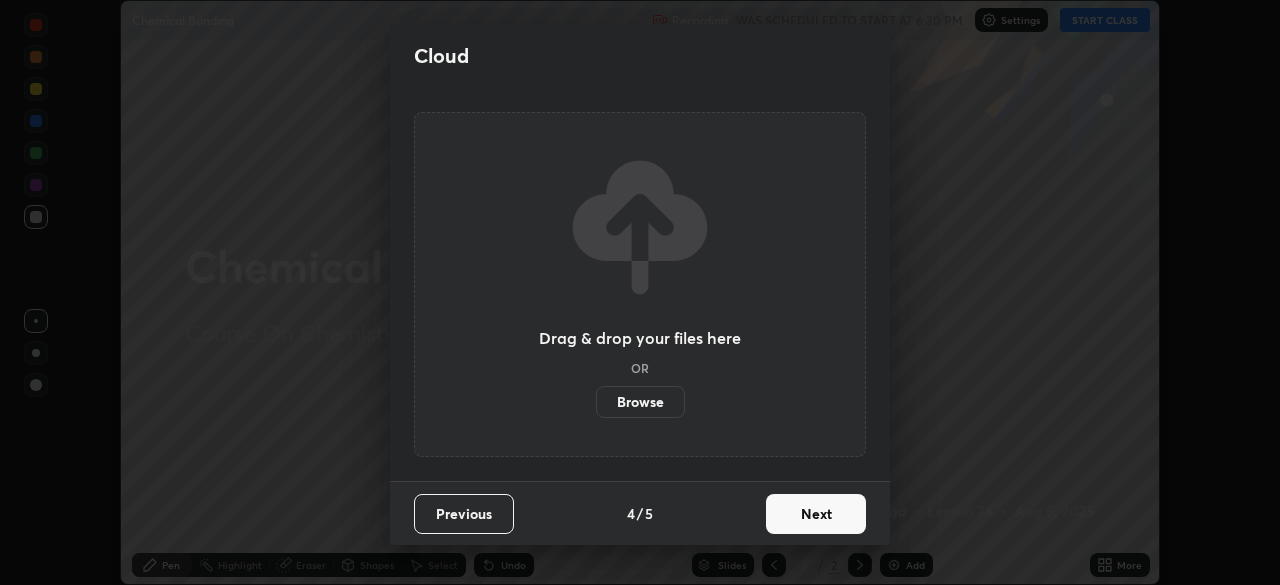 click on "Next" at bounding box center (816, 514) 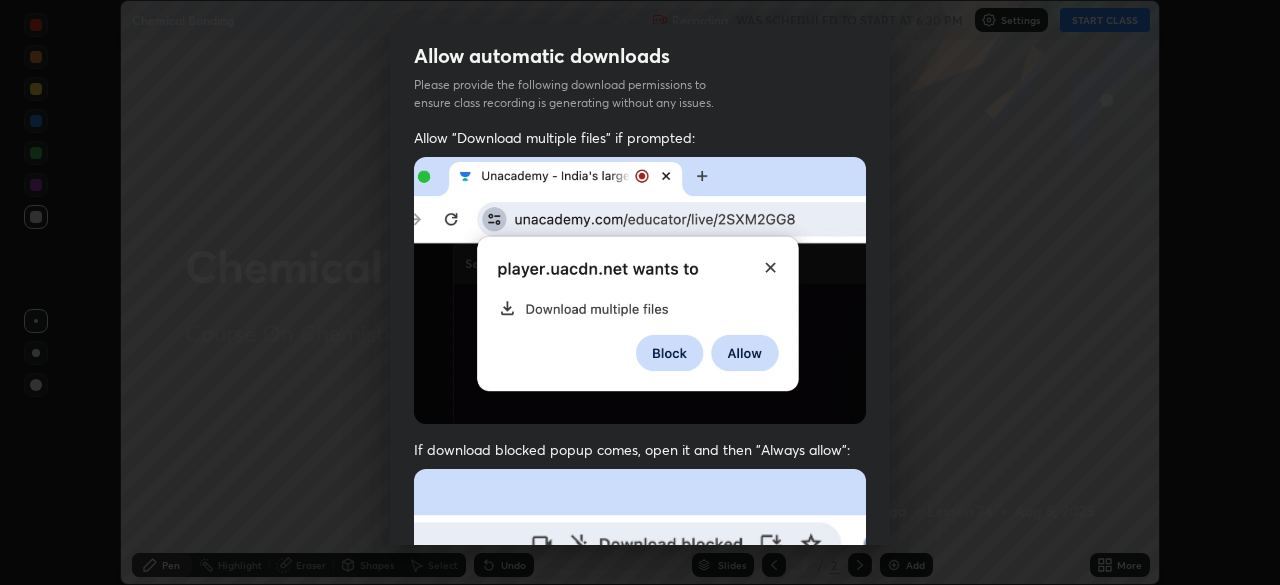 click at bounding box center [640, 687] 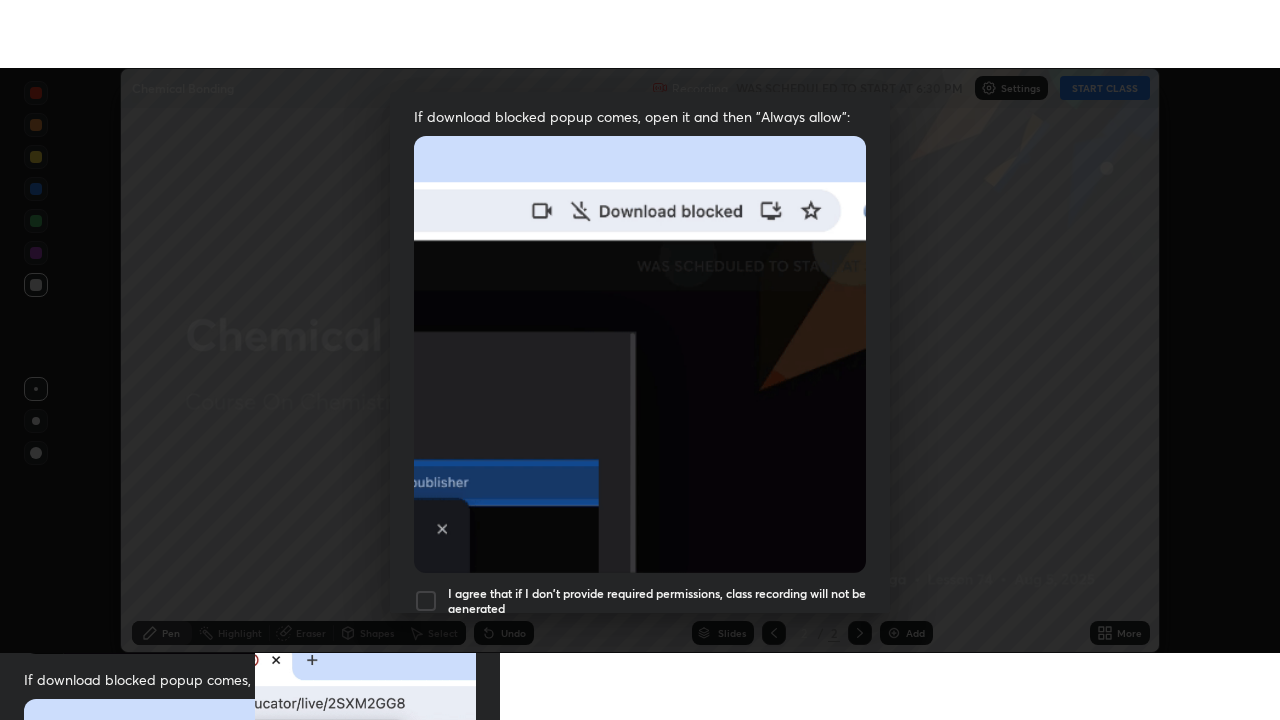 scroll, scrollTop: 437, scrollLeft: 0, axis: vertical 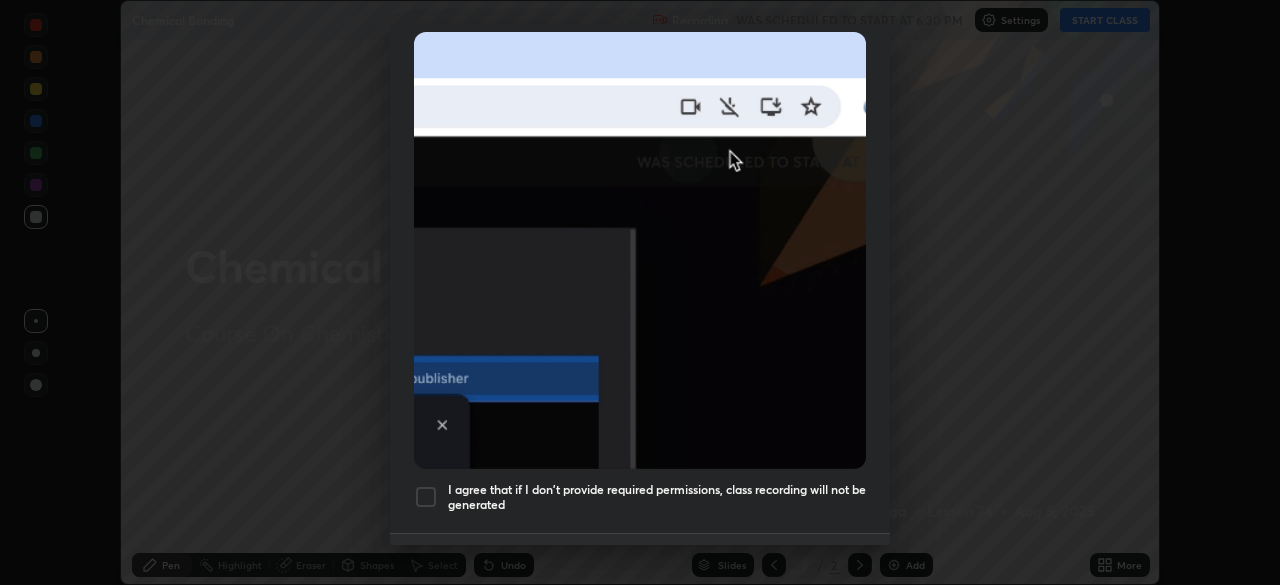 click at bounding box center [426, 497] 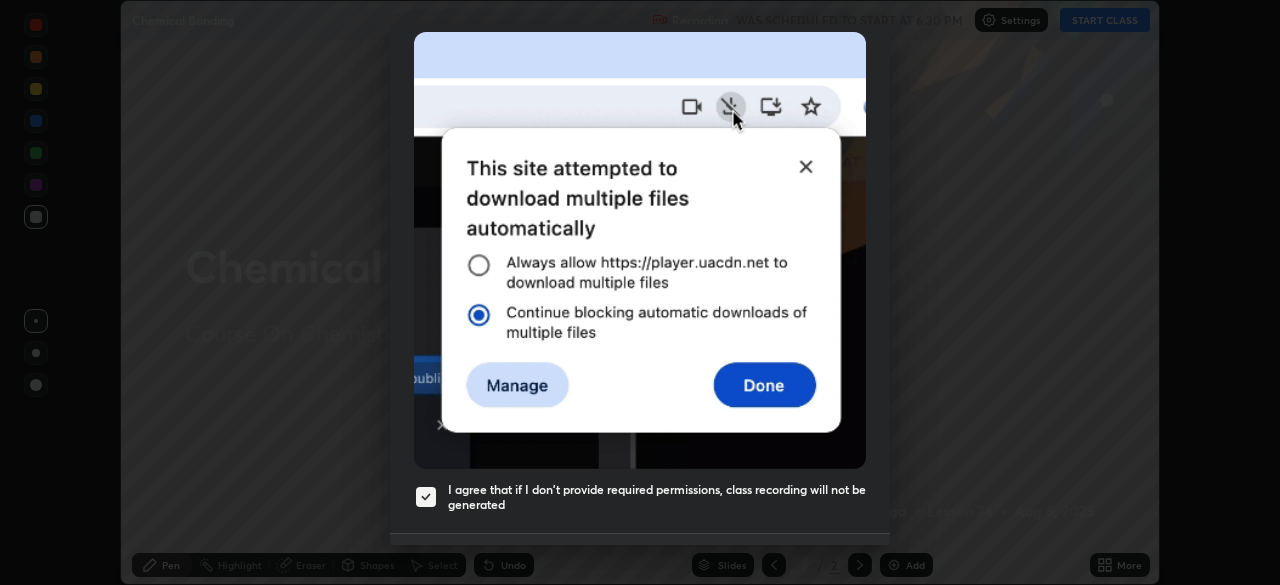 click on "Done" at bounding box center [816, 566] 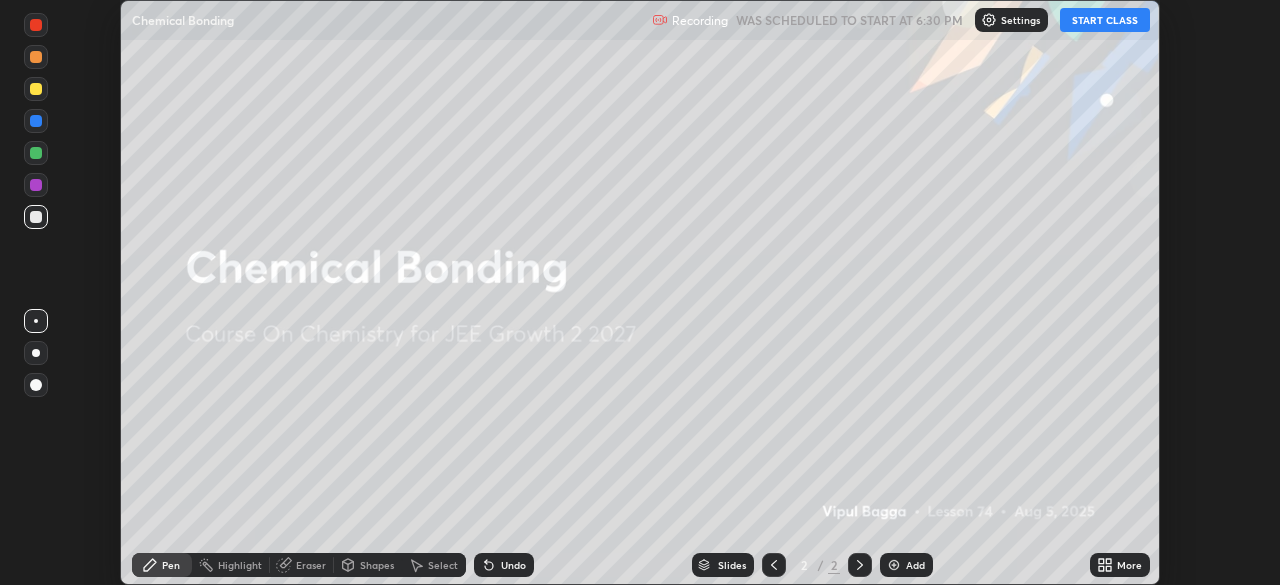 click on "START CLASS" at bounding box center [1105, 20] 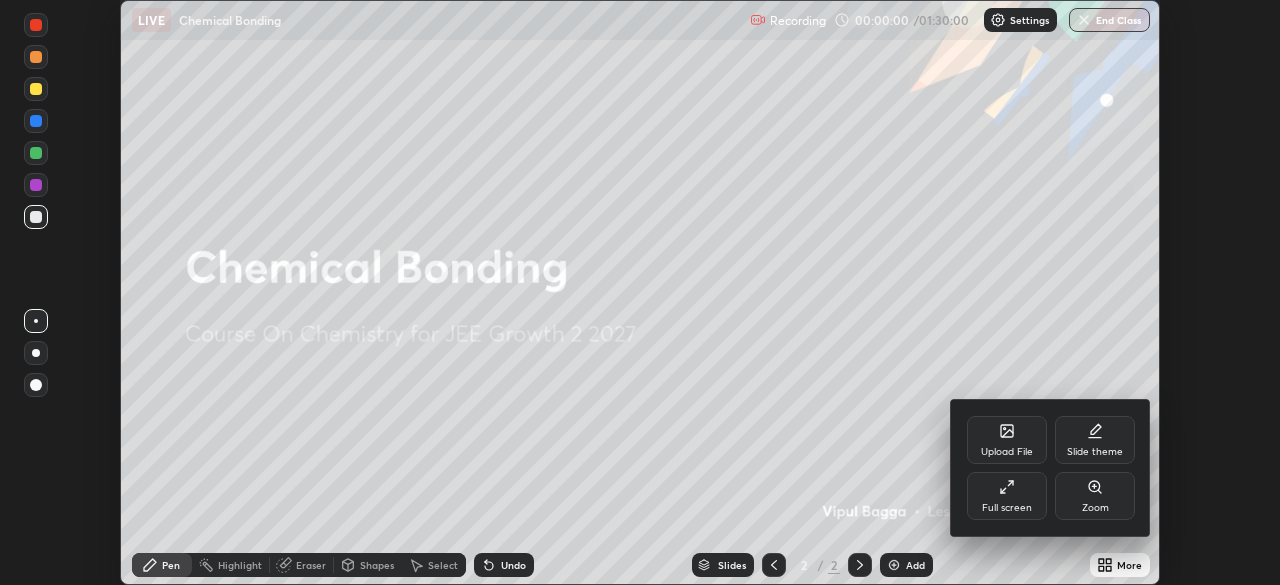 click on "Full screen" at bounding box center [1007, 508] 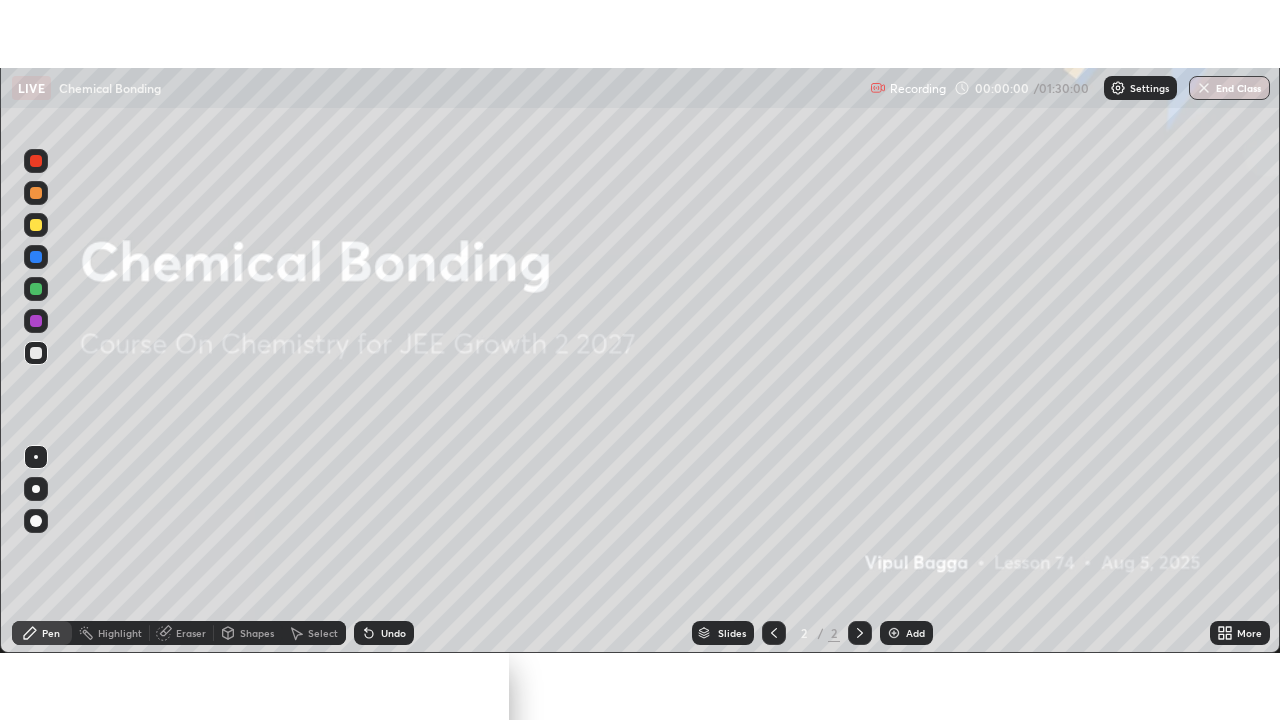 scroll, scrollTop: 99280, scrollLeft: 98720, axis: both 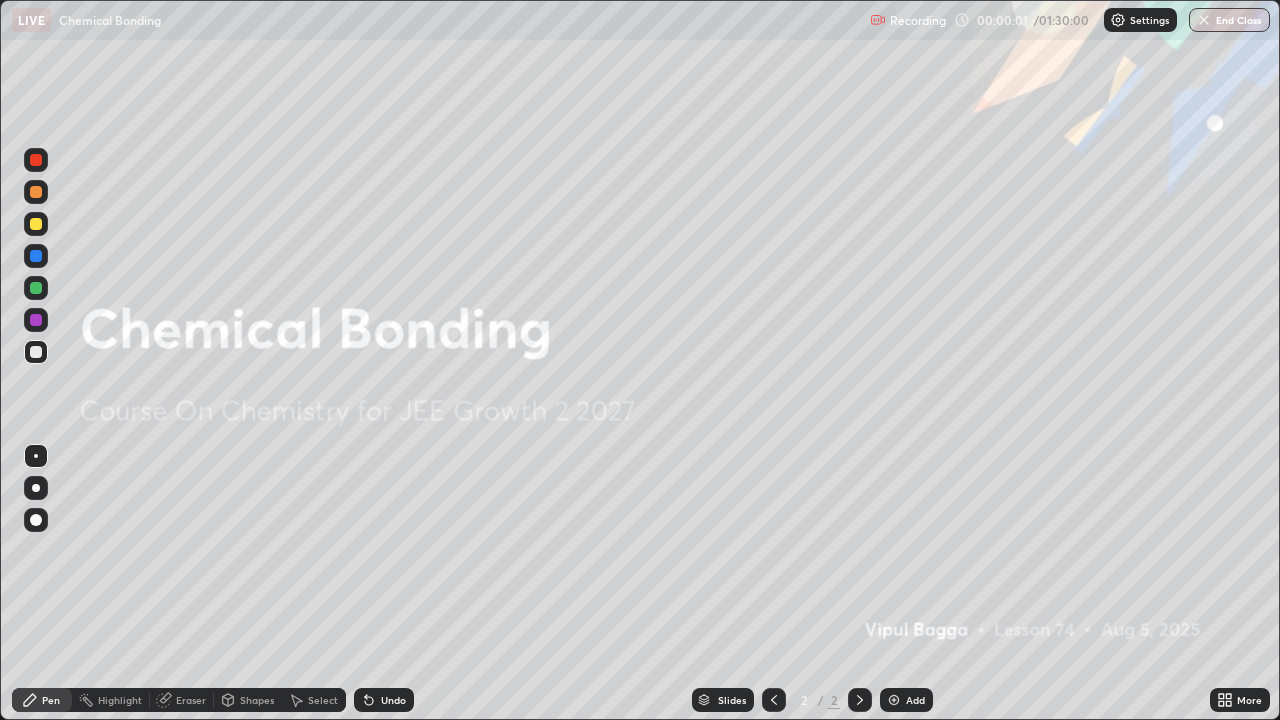 click at bounding box center (36, 224) 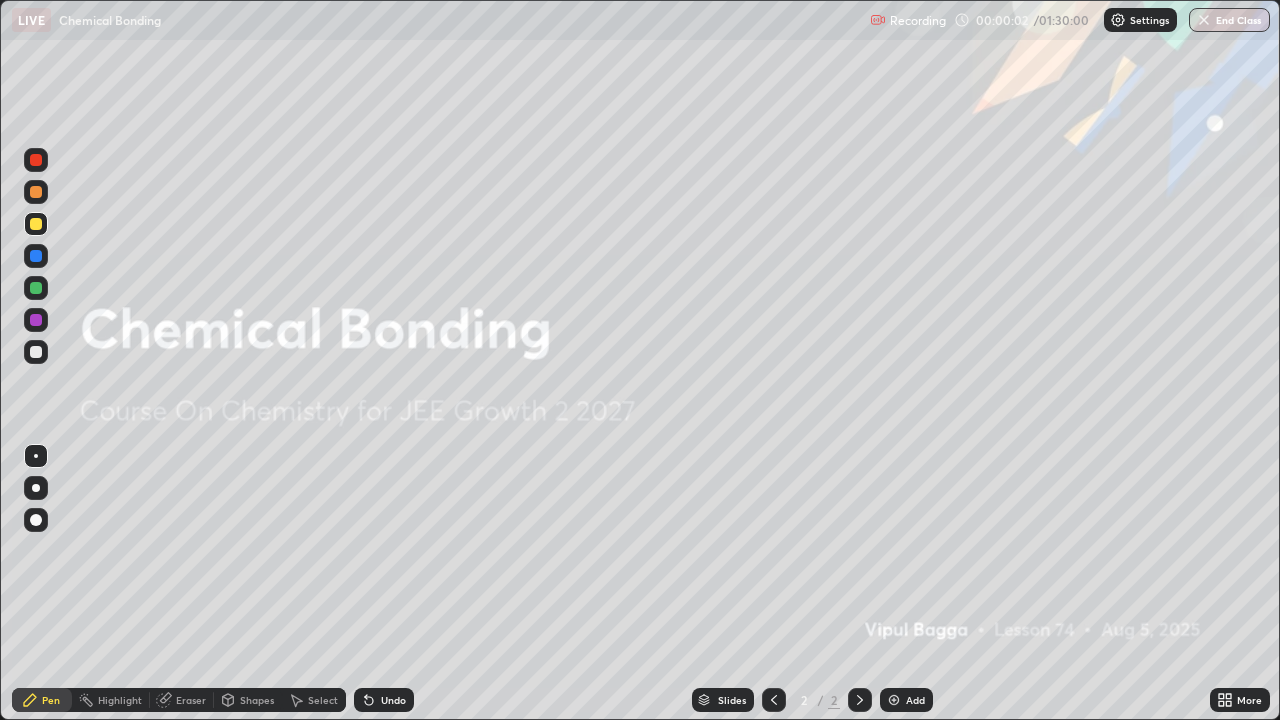 click at bounding box center [36, 520] 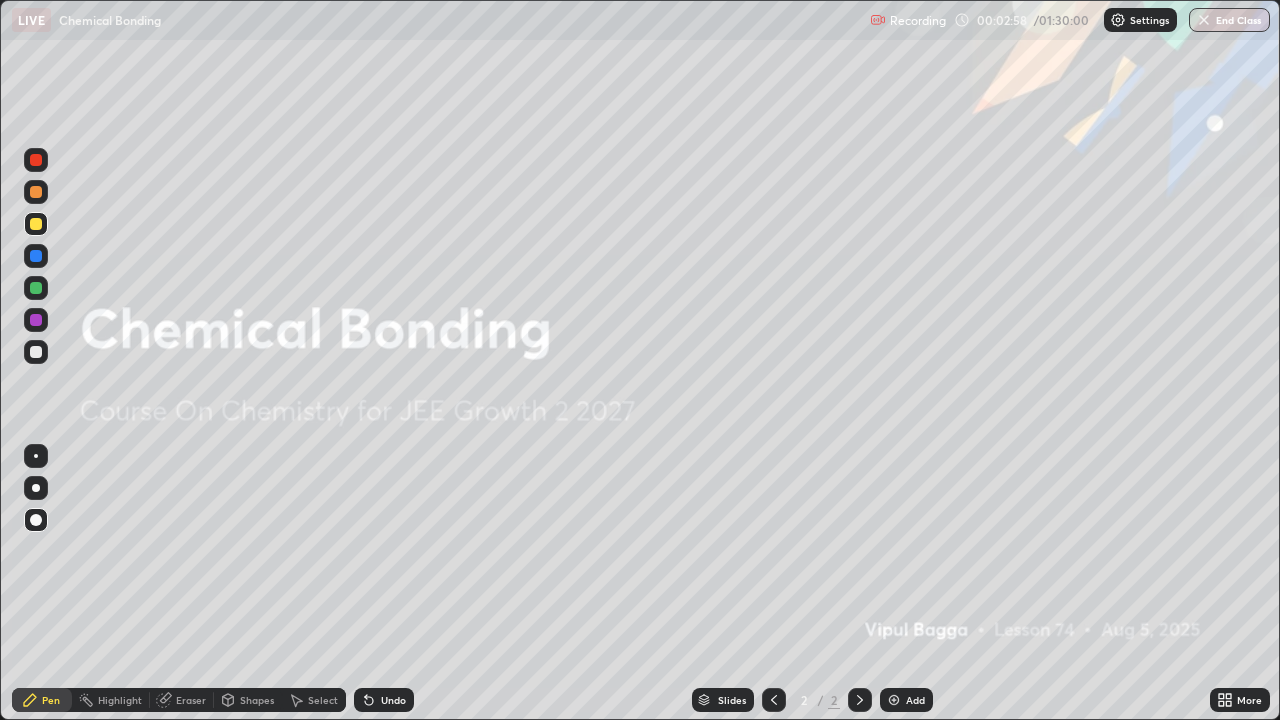 click at bounding box center (36, 224) 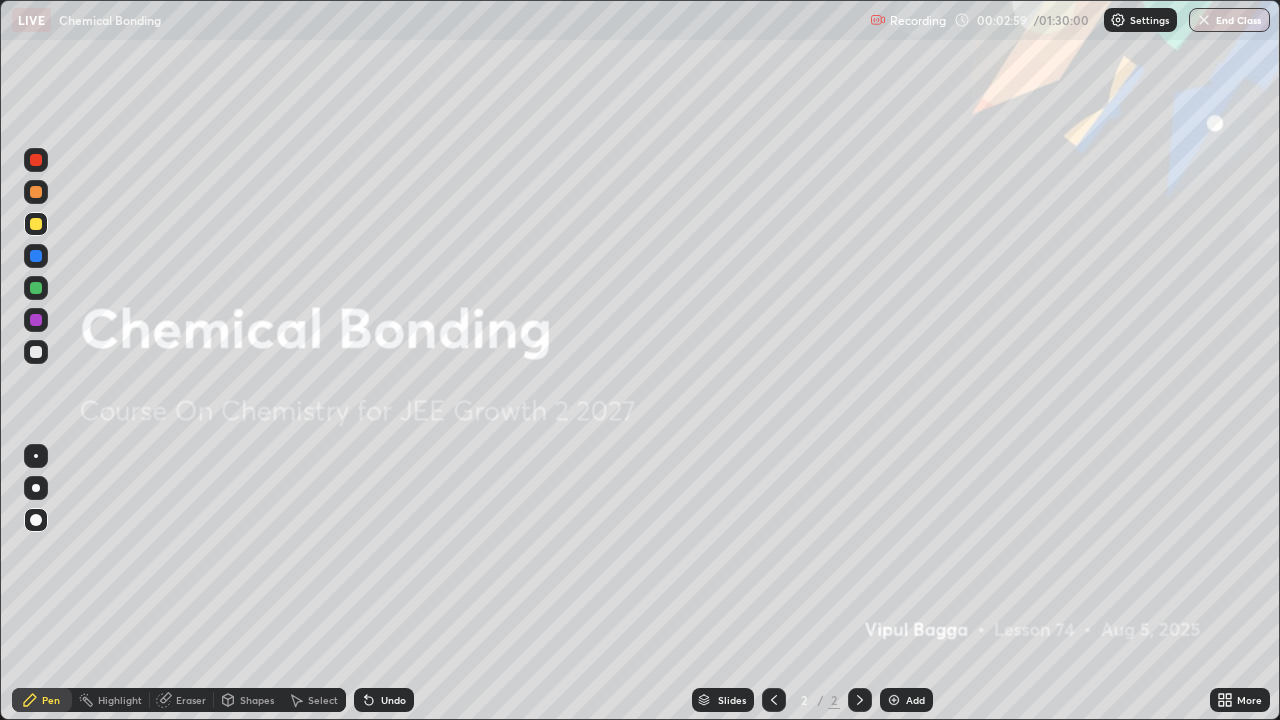 click at bounding box center [894, 700] 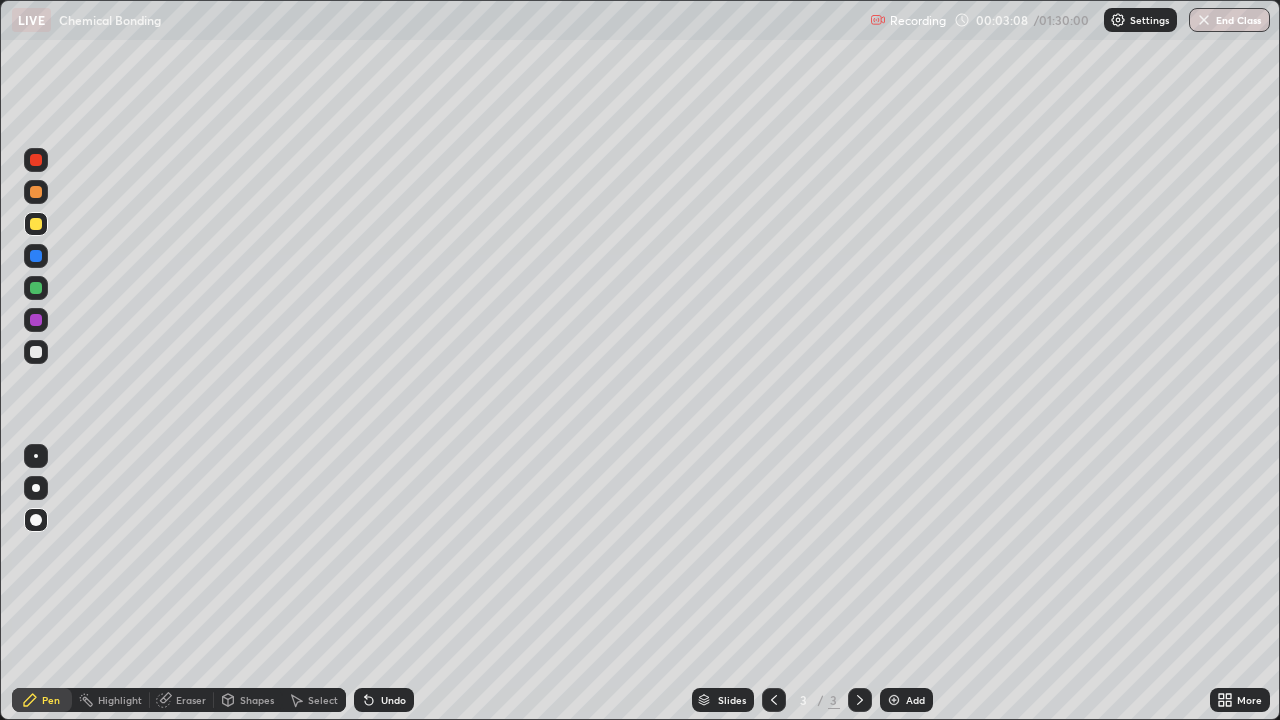 click on "Undo" at bounding box center [384, 700] 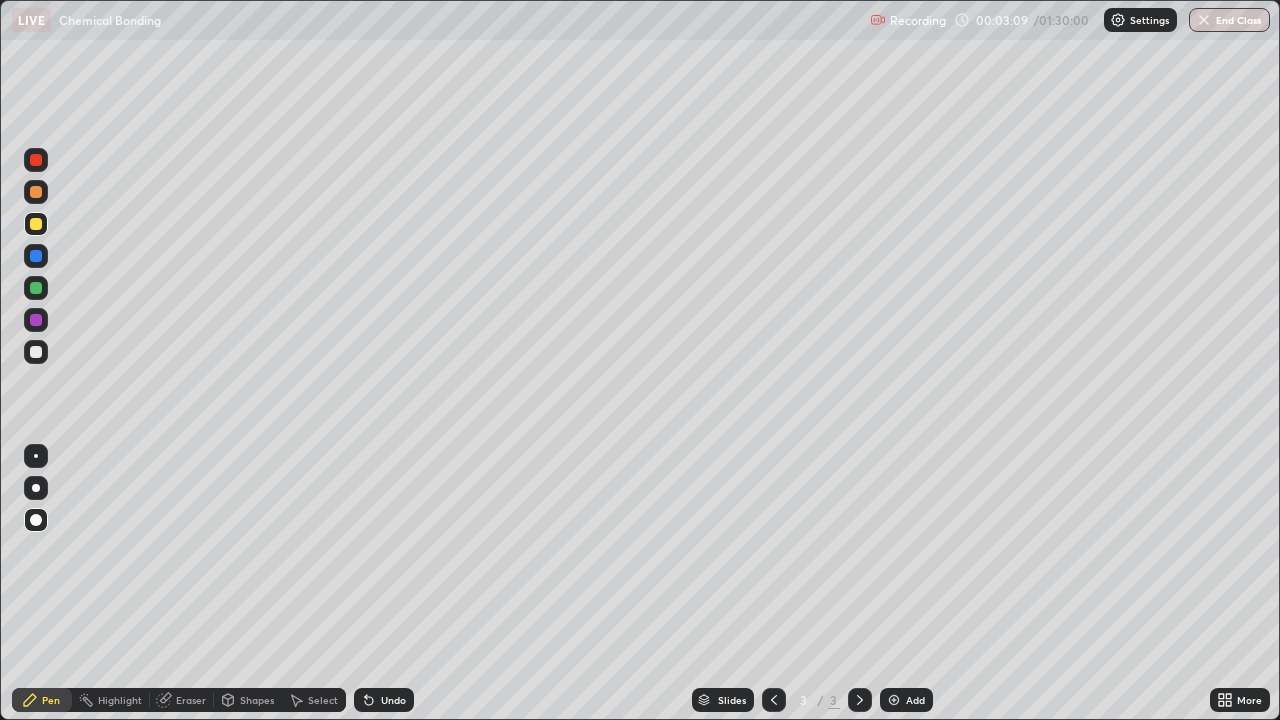 click on "Undo" at bounding box center (393, 700) 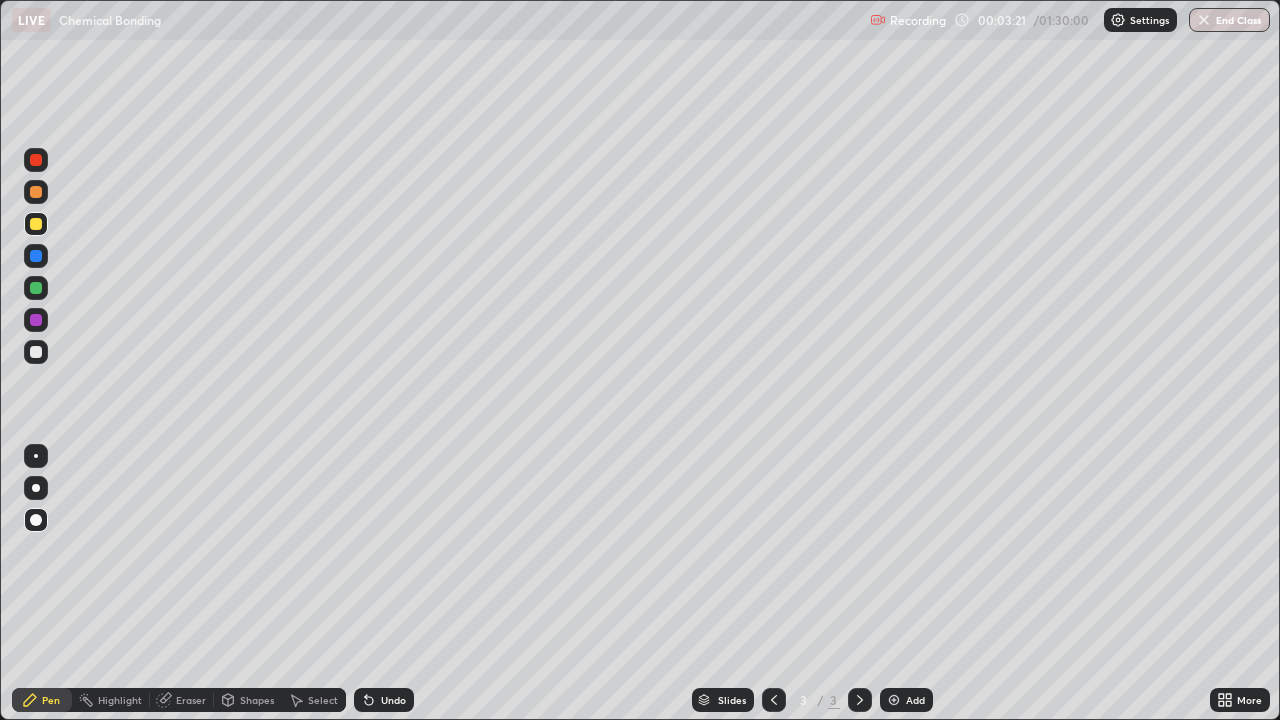 click on "Shapes" at bounding box center [257, 700] 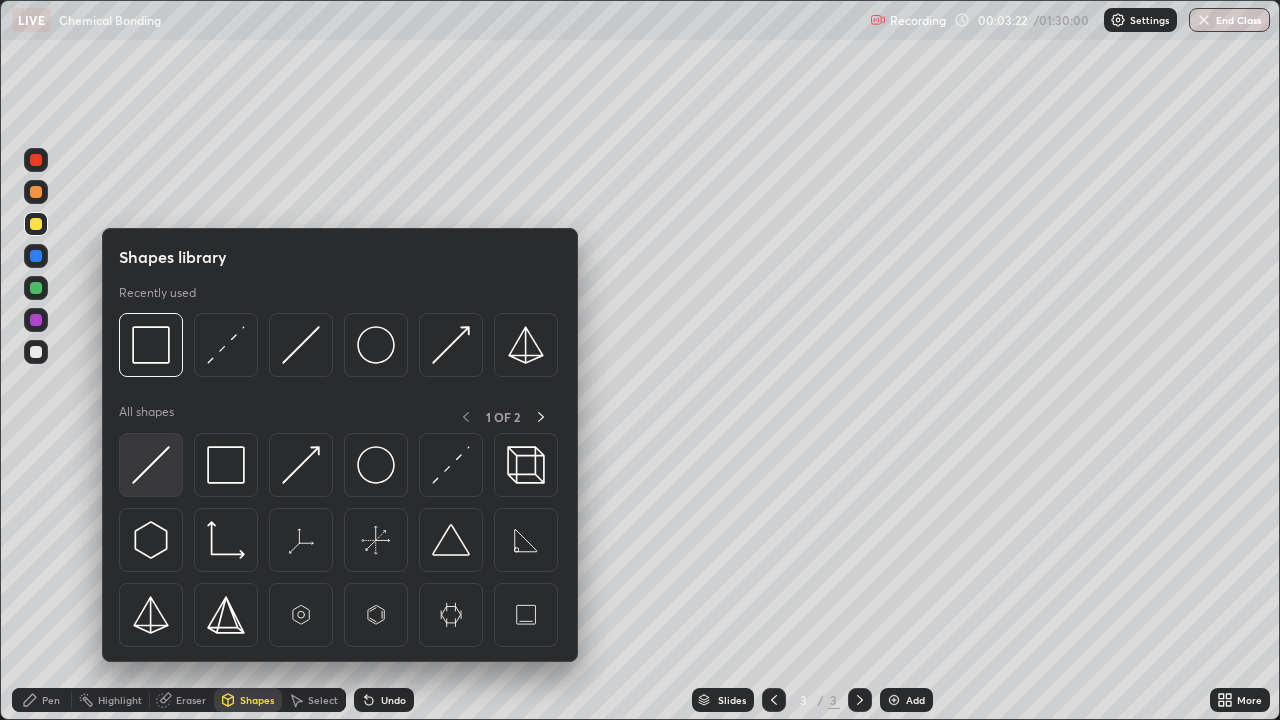 click at bounding box center (151, 465) 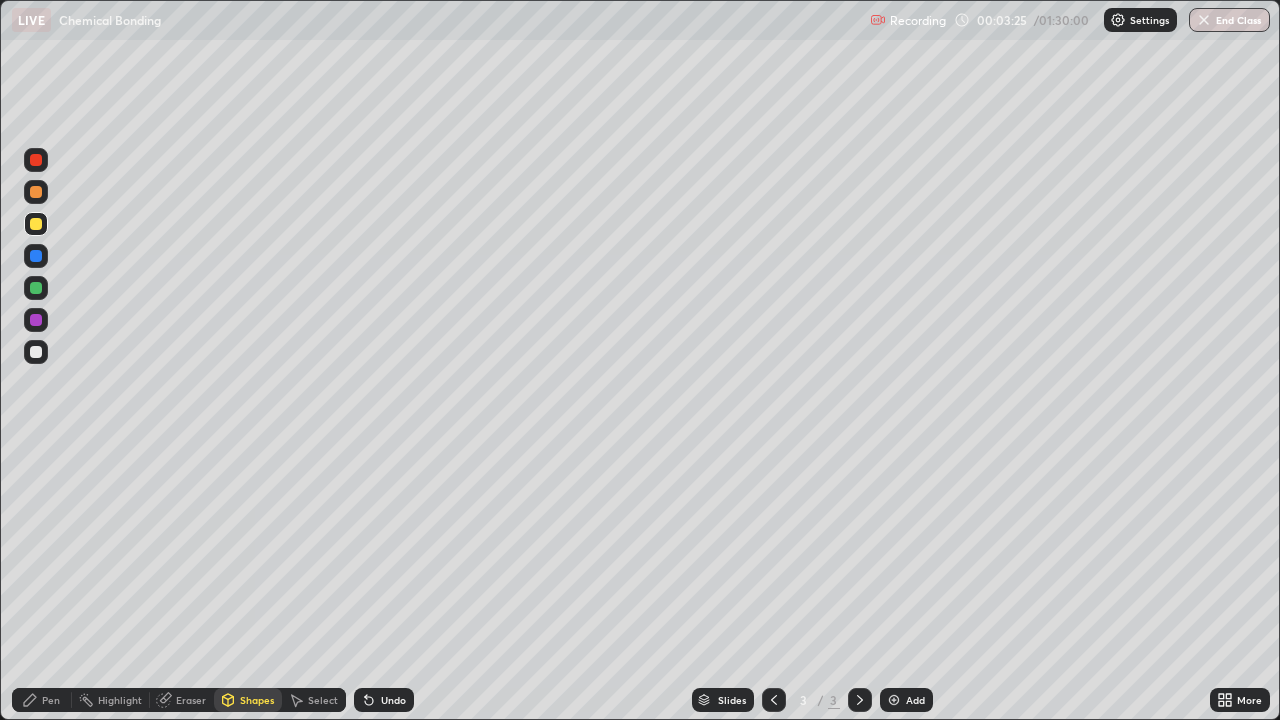 click on "Pen" at bounding box center (42, 700) 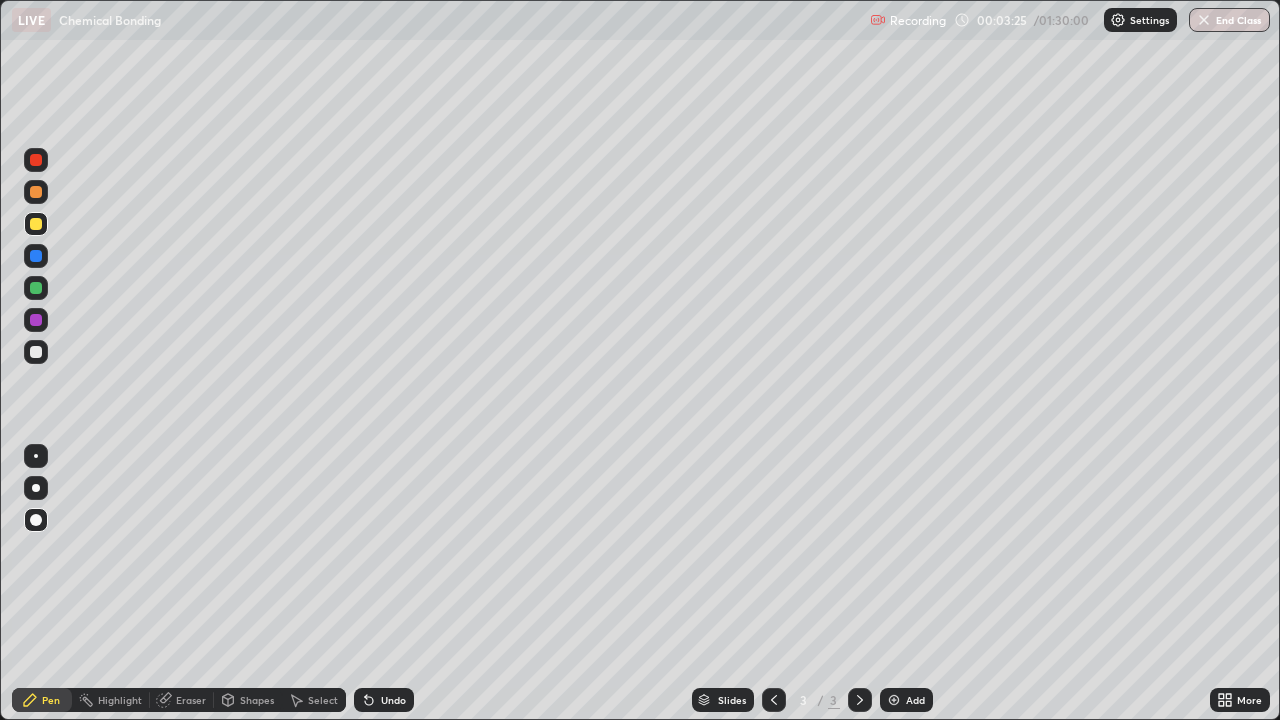 click at bounding box center (36, 352) 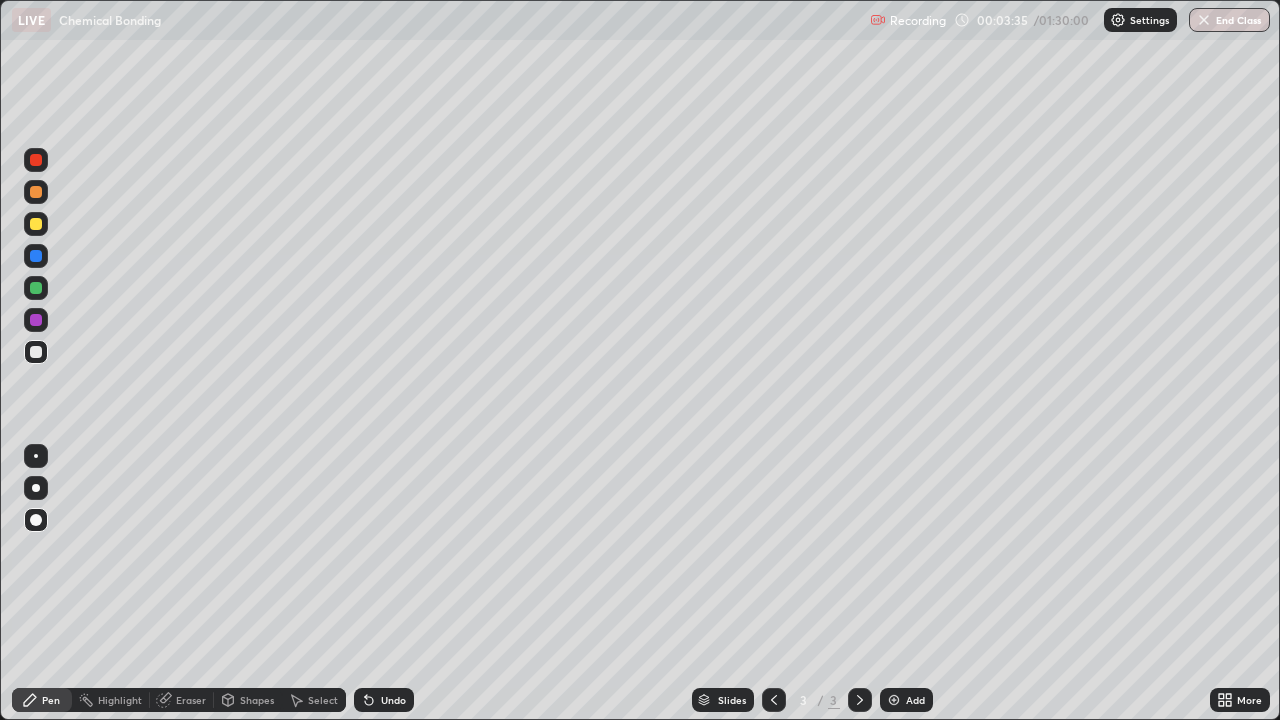 click on "Shapes" at bounding box center (257, 700) 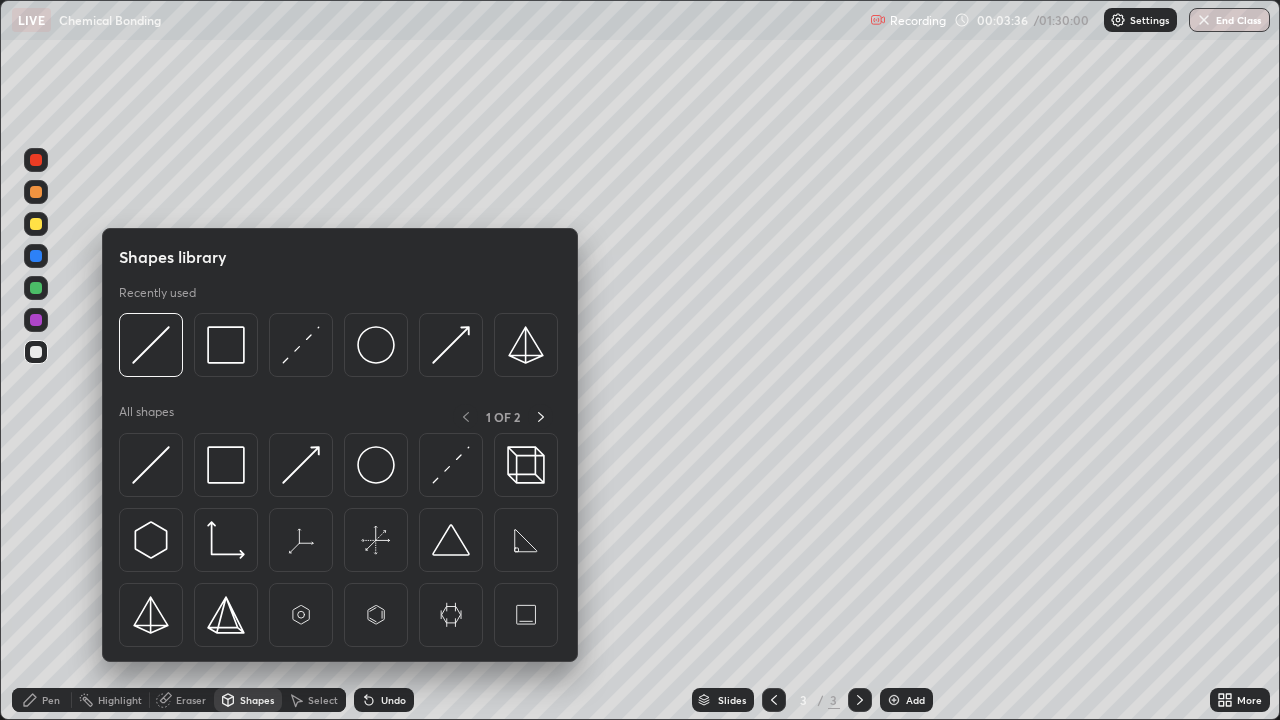 click on "Pen" at bounding box center (42, 700) 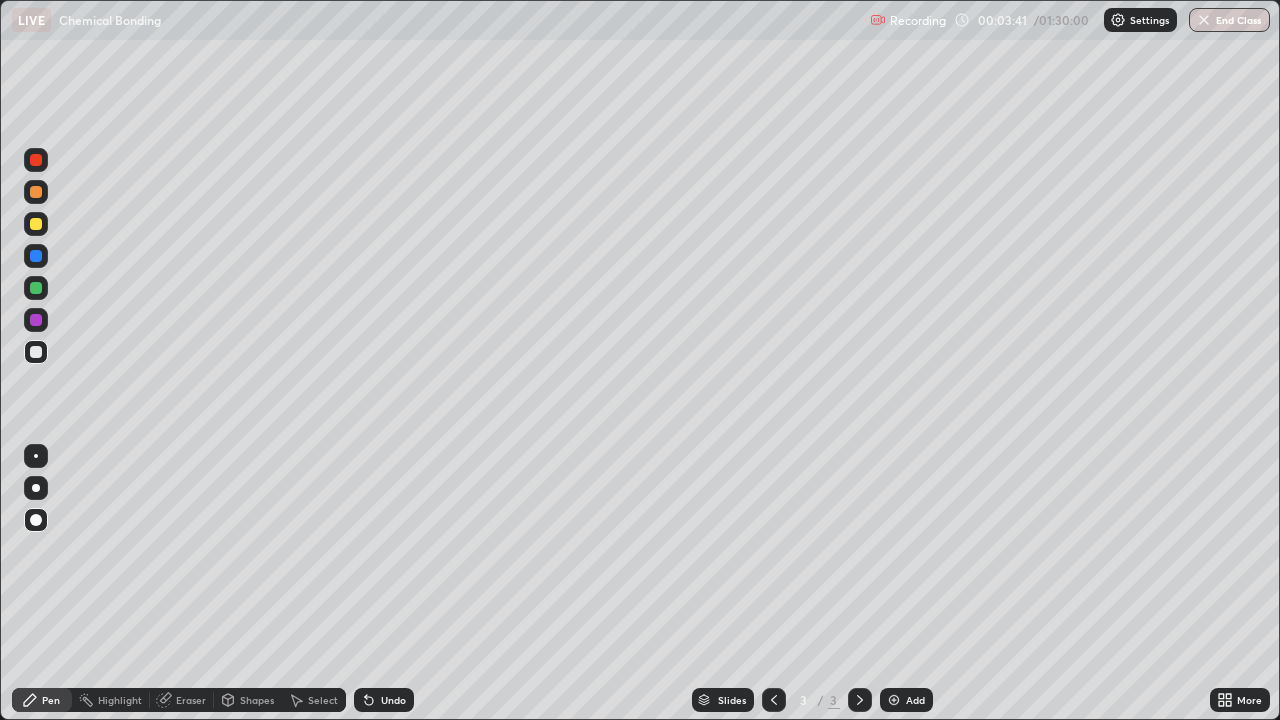 click on "Shapes" at bounding box center (257, 700) 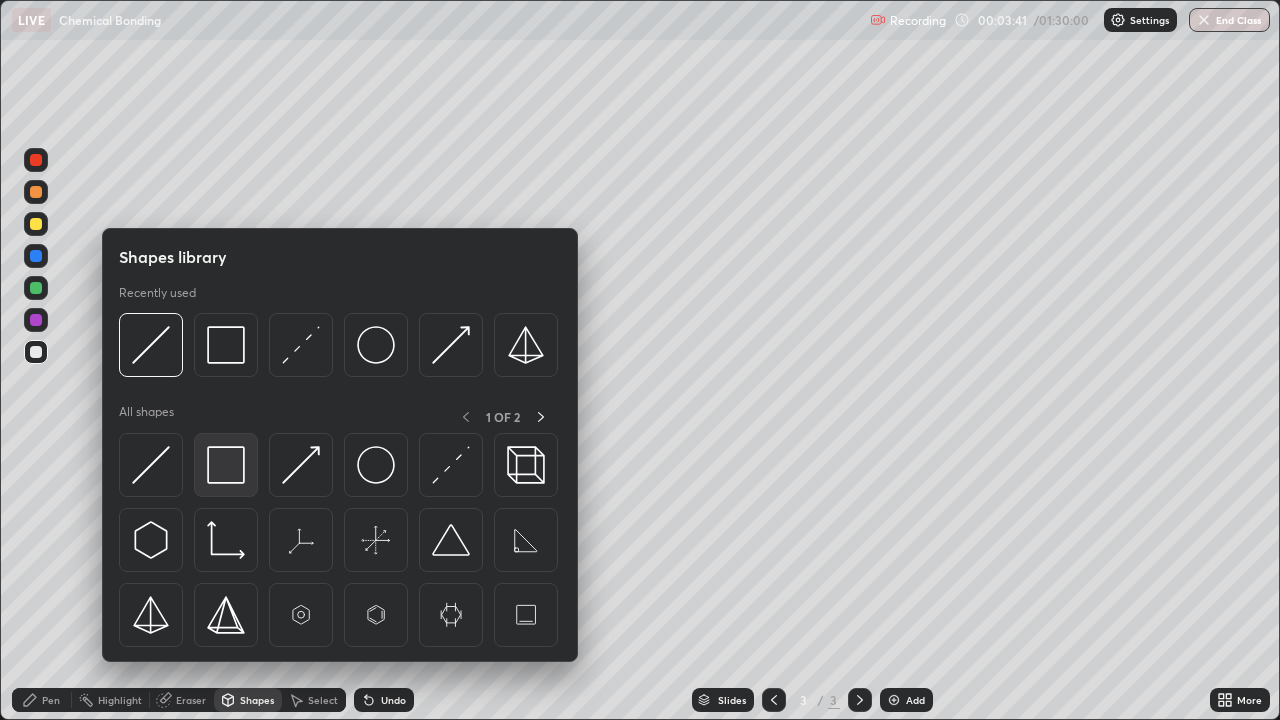 click at bounding box center [226, 465] 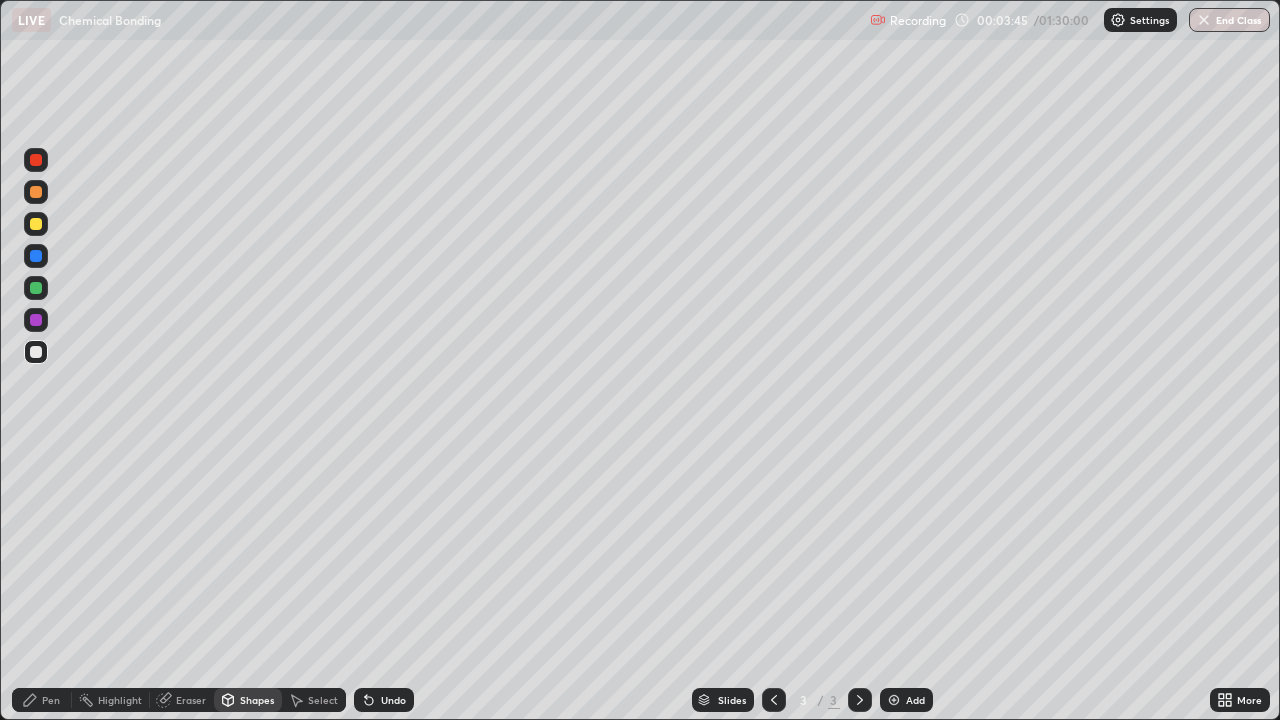 click on "Pen" at bounding box center (51, 700) 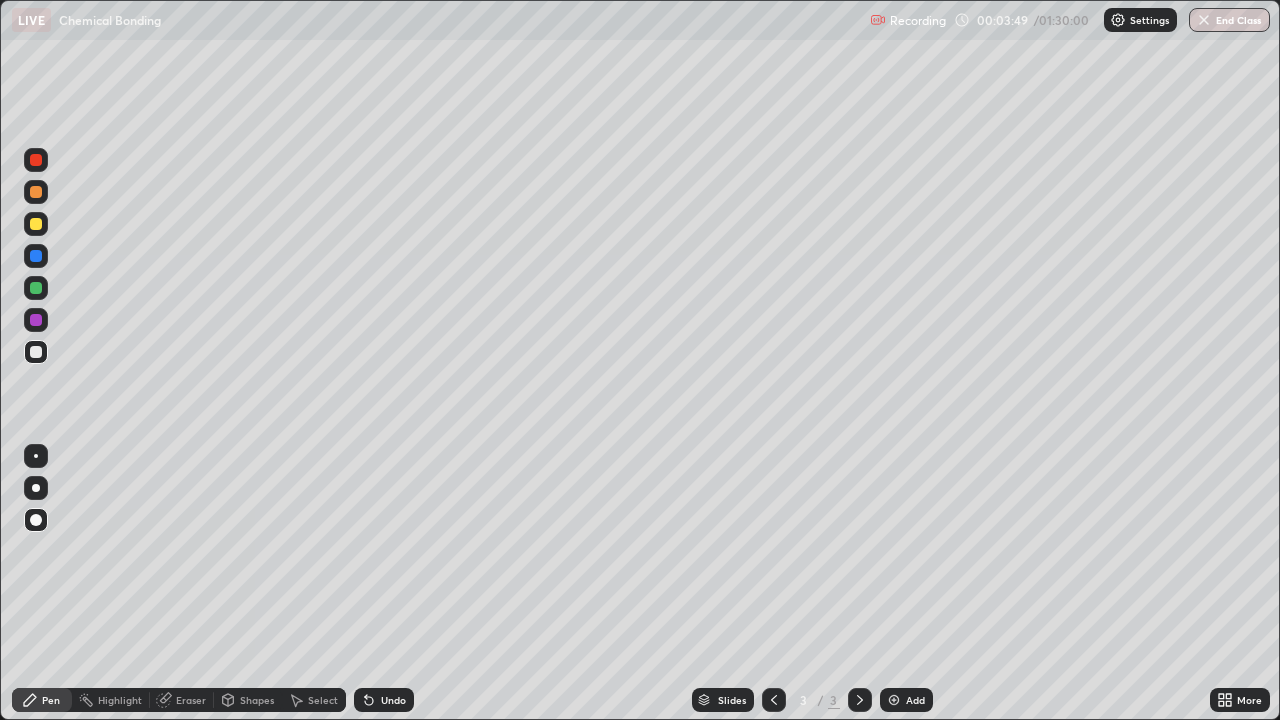 click on "Shapes" at bounding box center [257, 700] 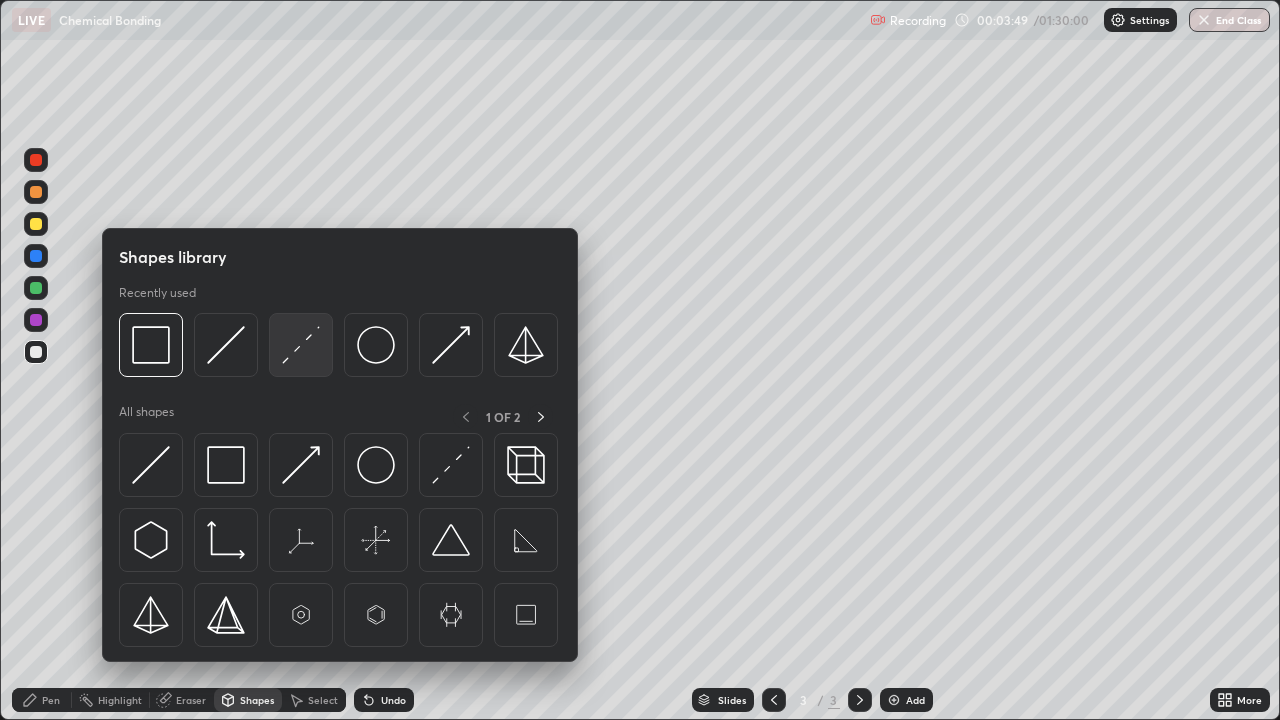 click at bounding box center [301, 345] 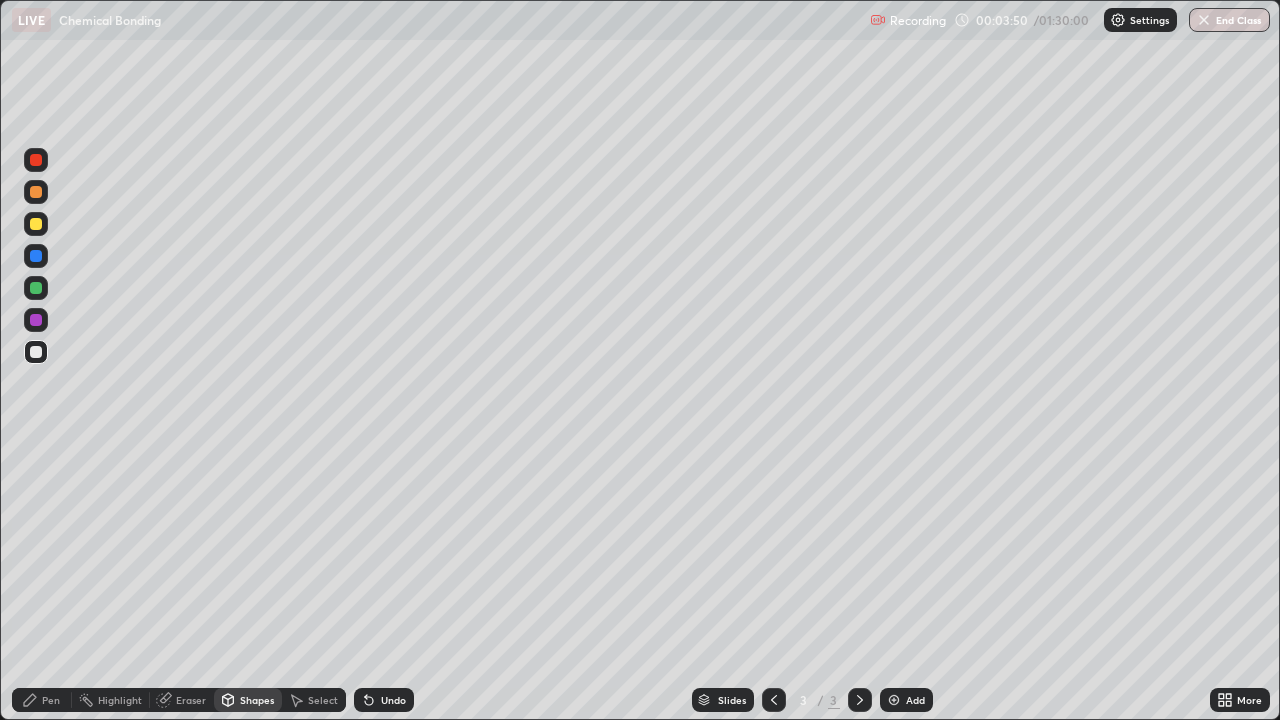 click at bounding box center [36, 160] 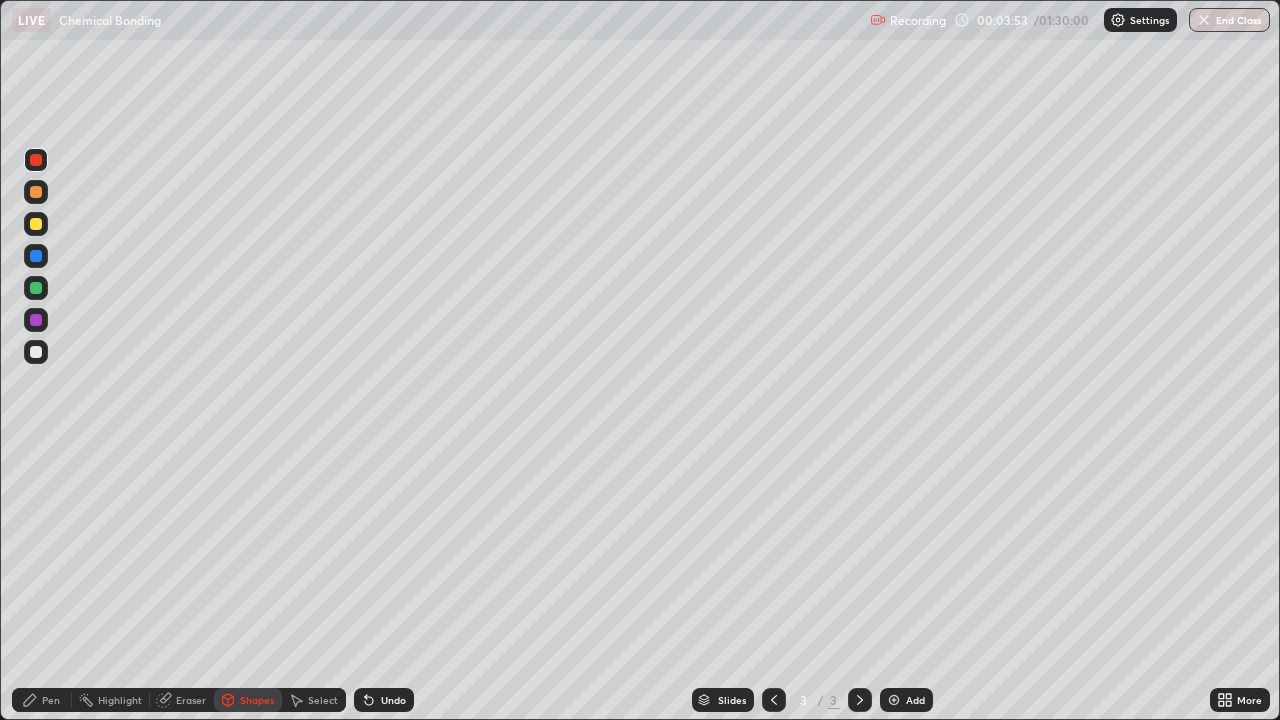 click on "Pen" at bounding box center (51, 700) 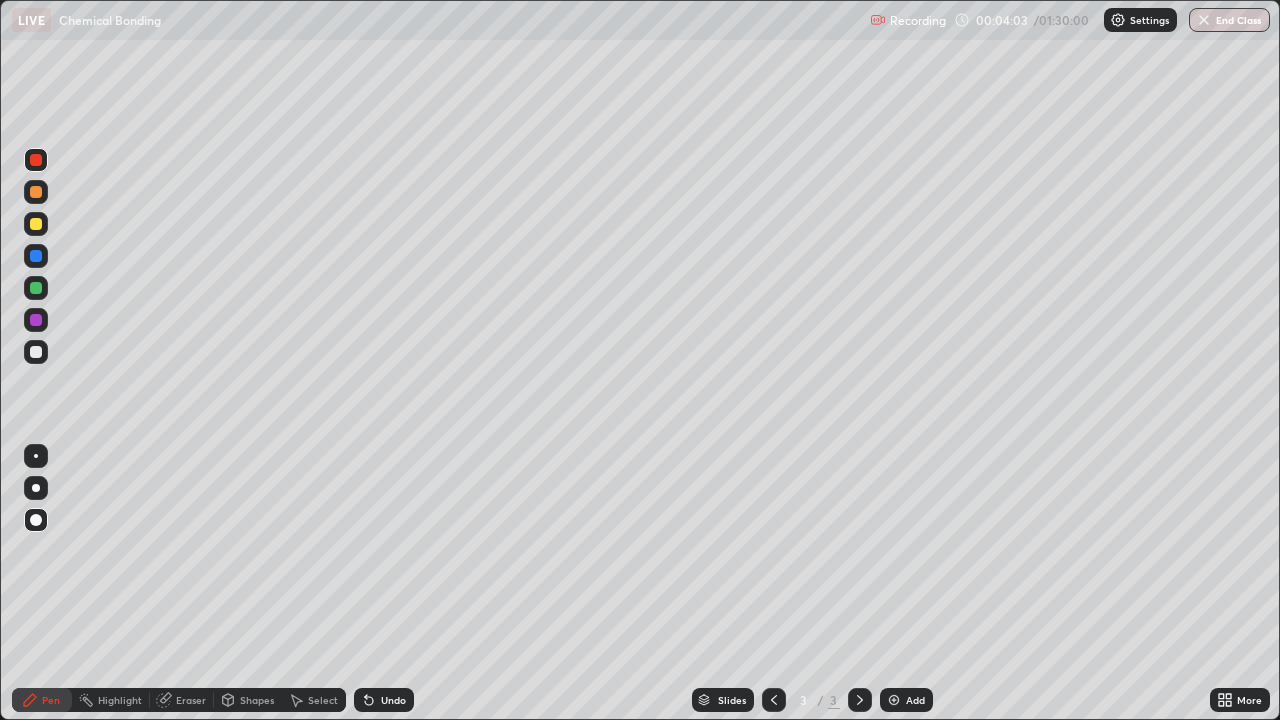 click on "Undo" at bounding box center (384, 700) 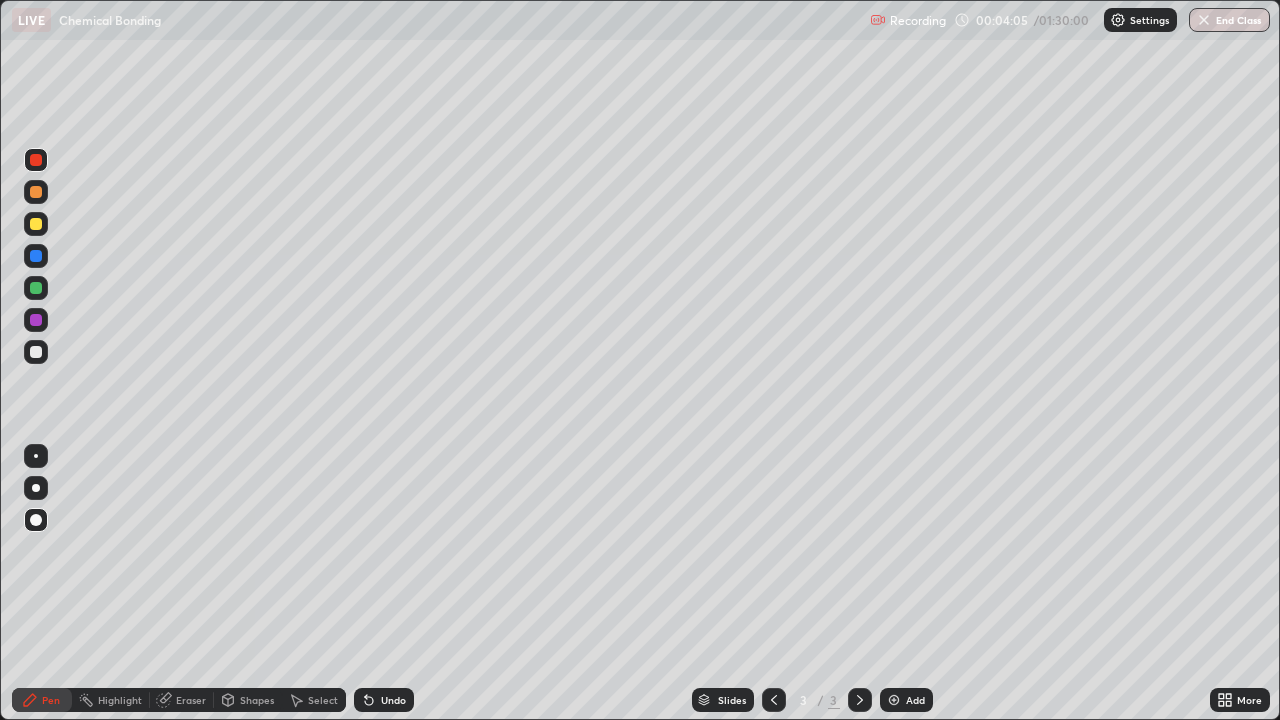 click at bounding box center [36, 352] 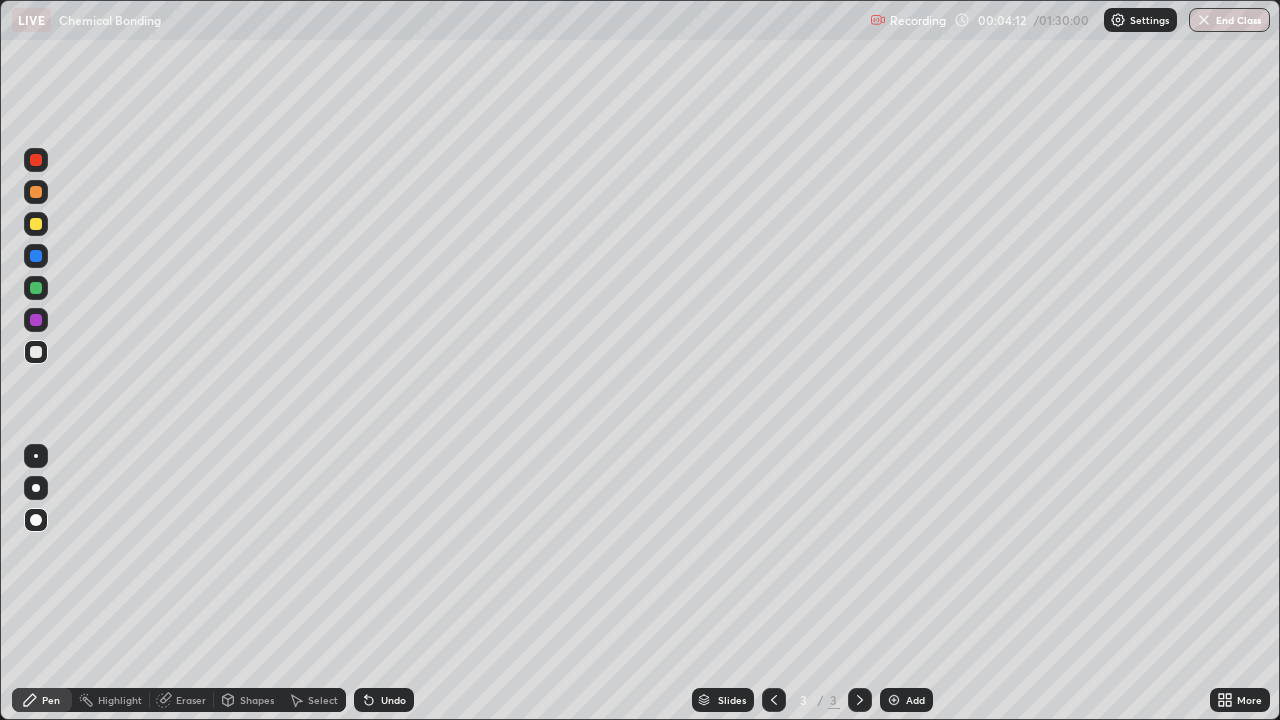 click on "Pen" at bounding box center [42, 700] 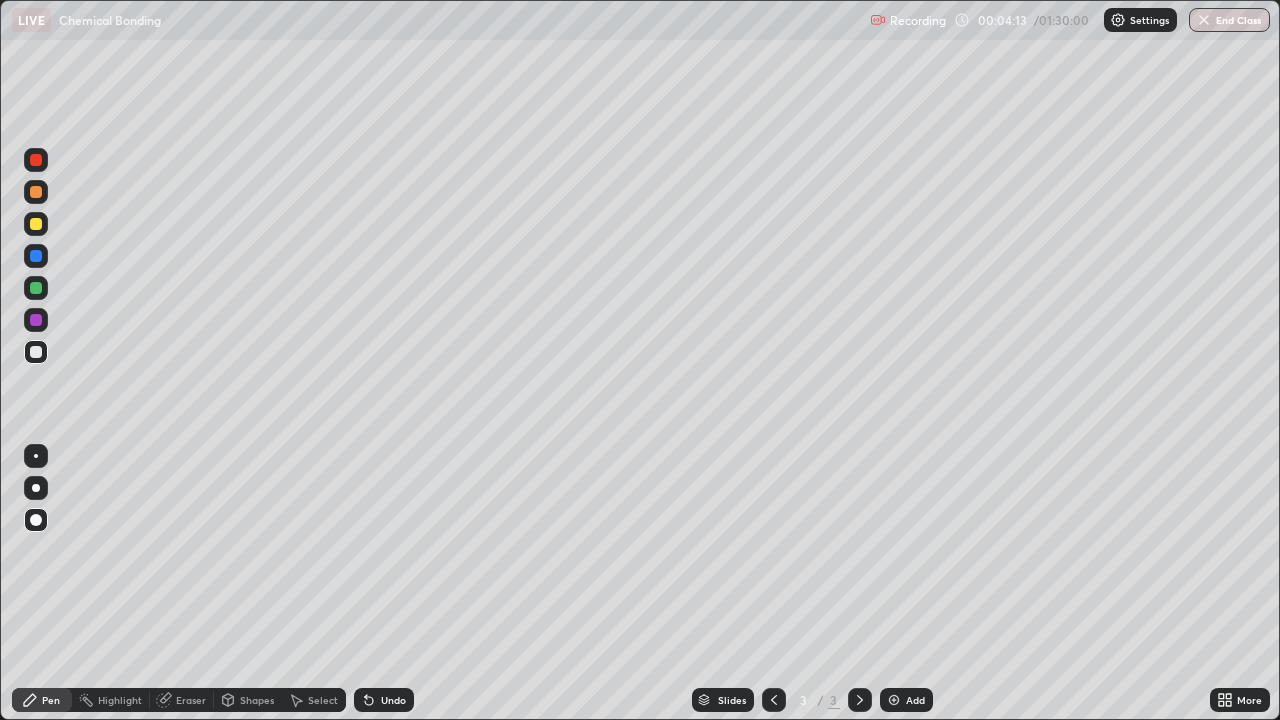 click at bounding box center [36, 352] 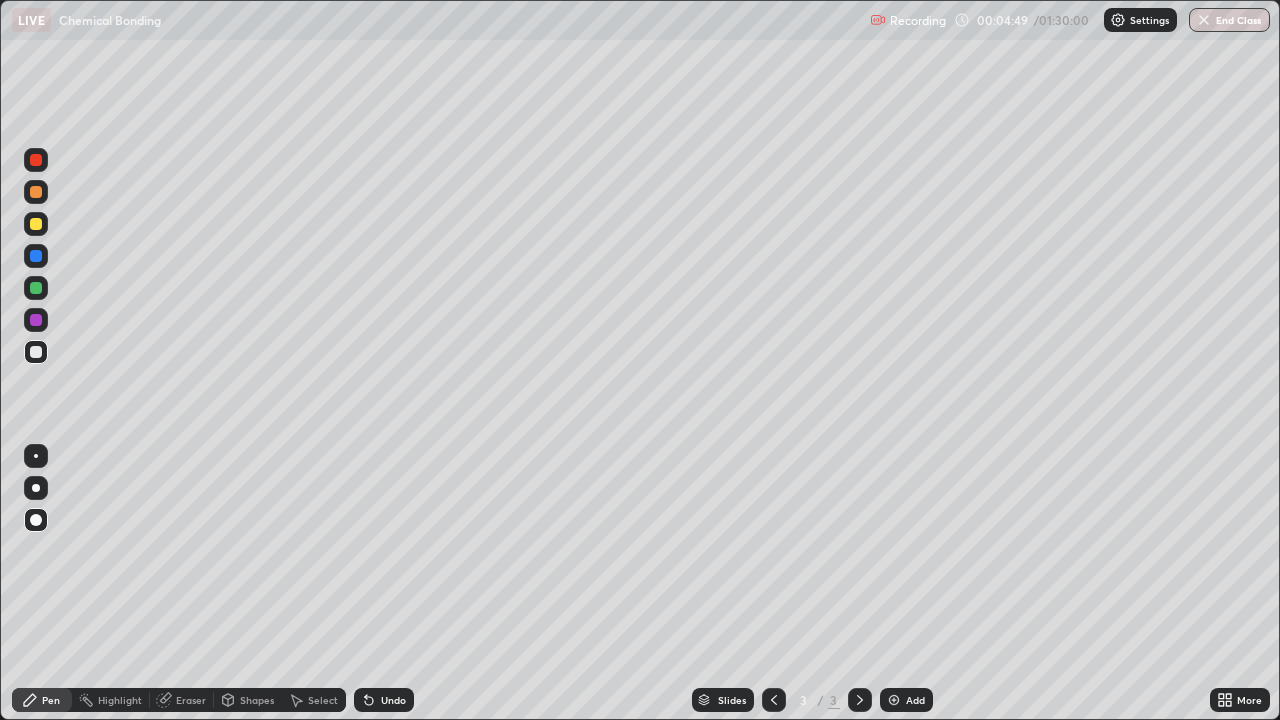 click 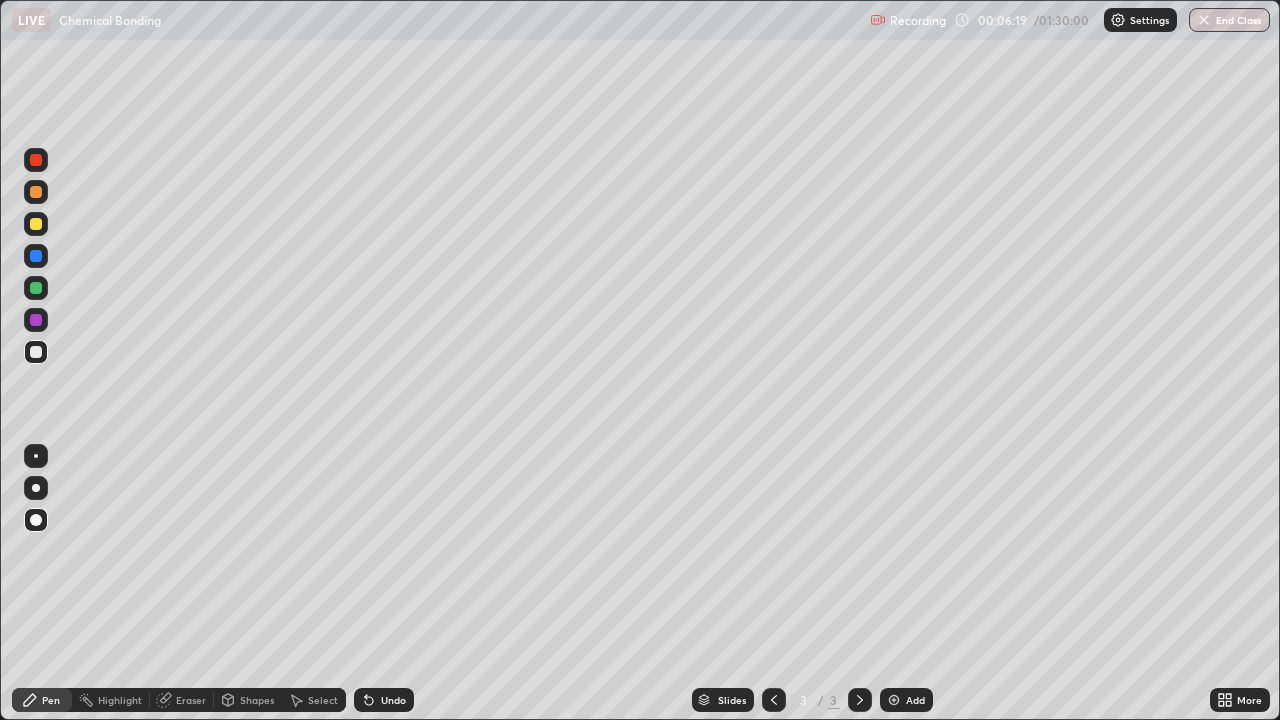 click on "Pen" at bounding box center (51, 700) 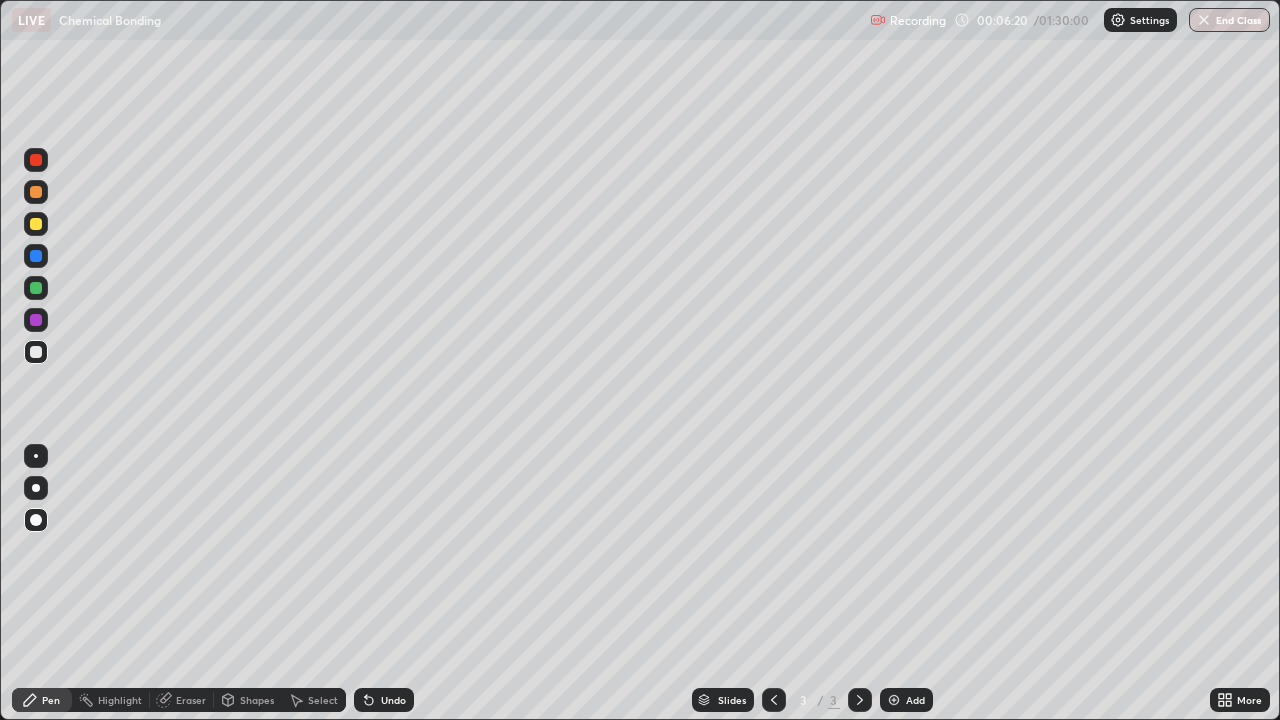 click at bounding box center (36, 352) 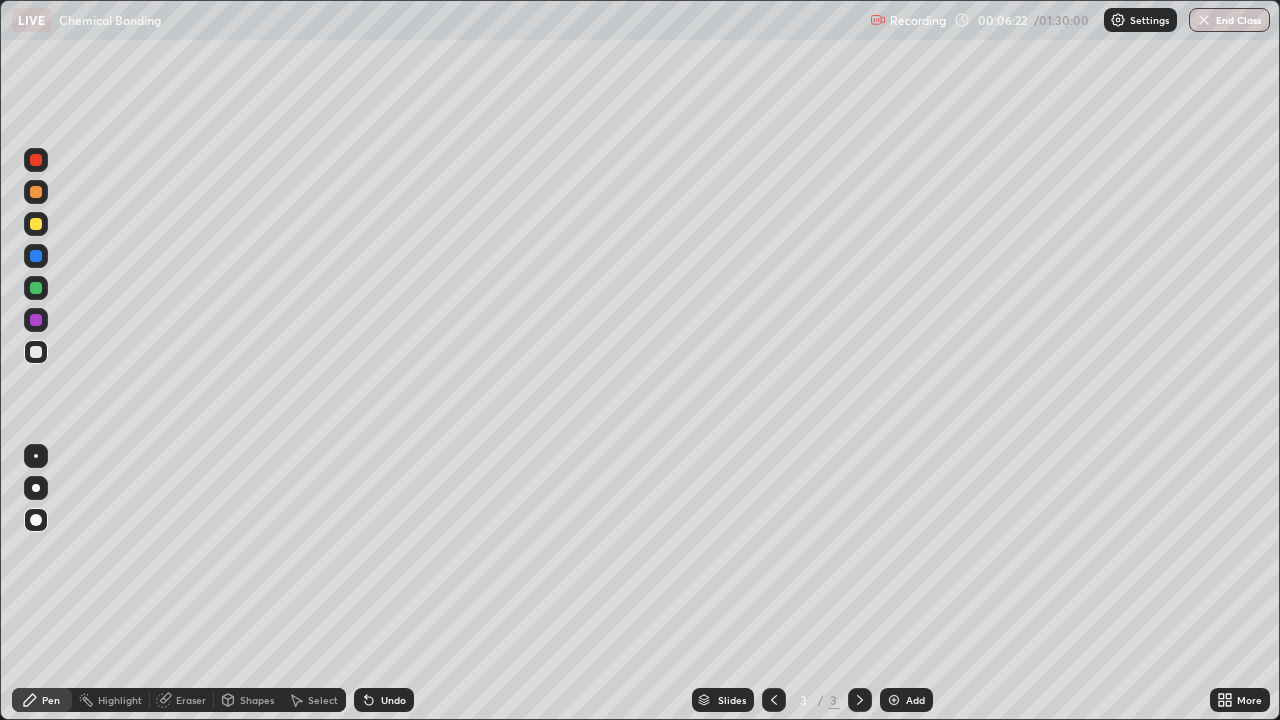 click at bounding box center [894, 700] 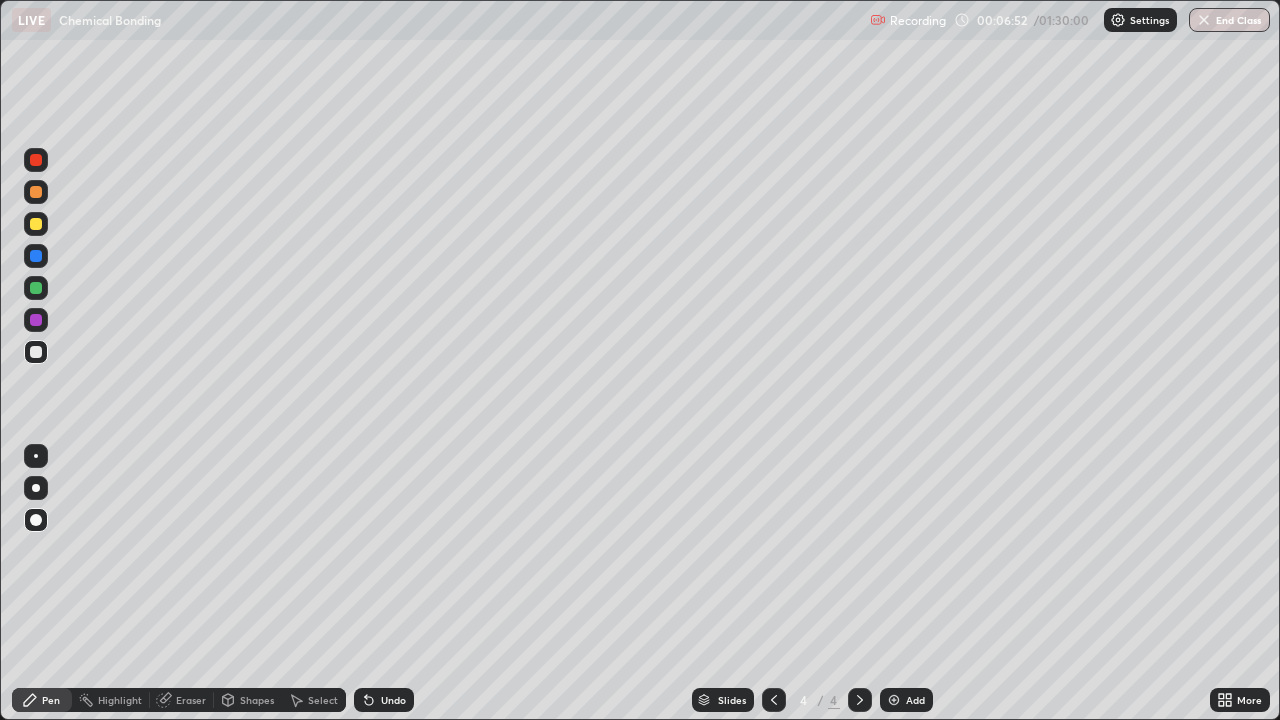 click on "Shapes" at bounding box center (257, 700) 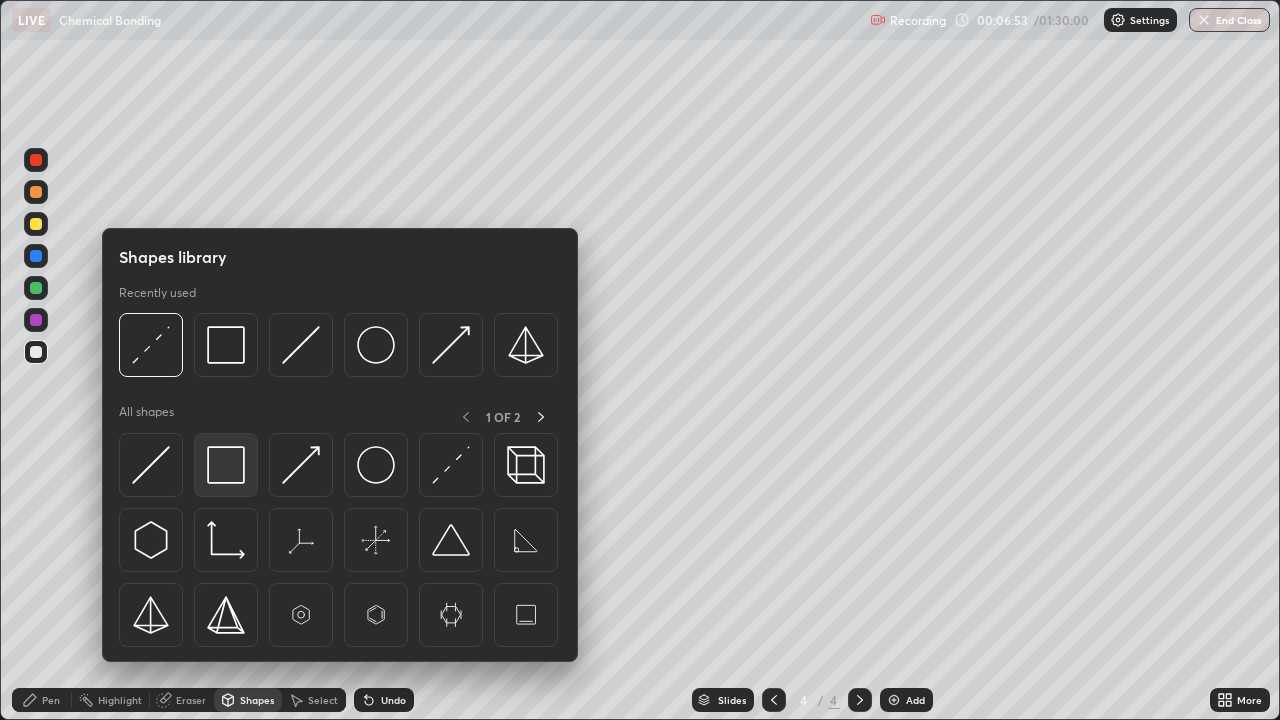 click at bounding box center (226, 465) 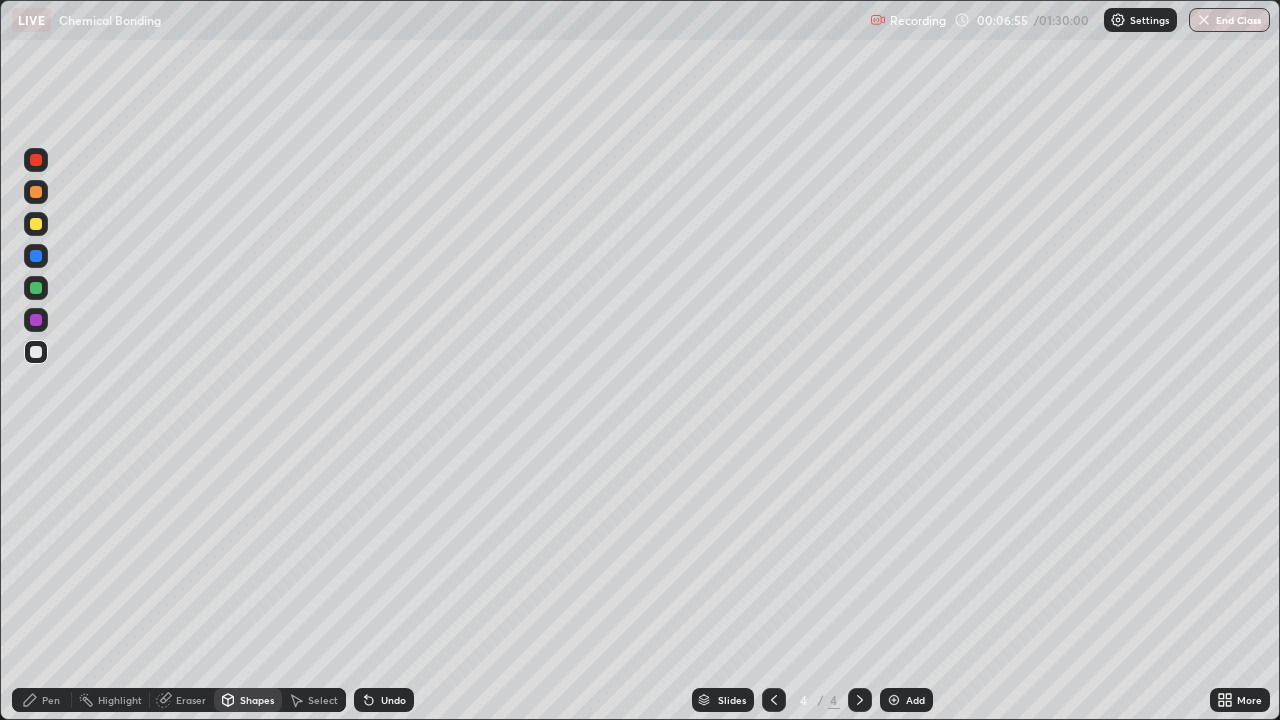 click on "Pen" at bounding box center [51, 700] 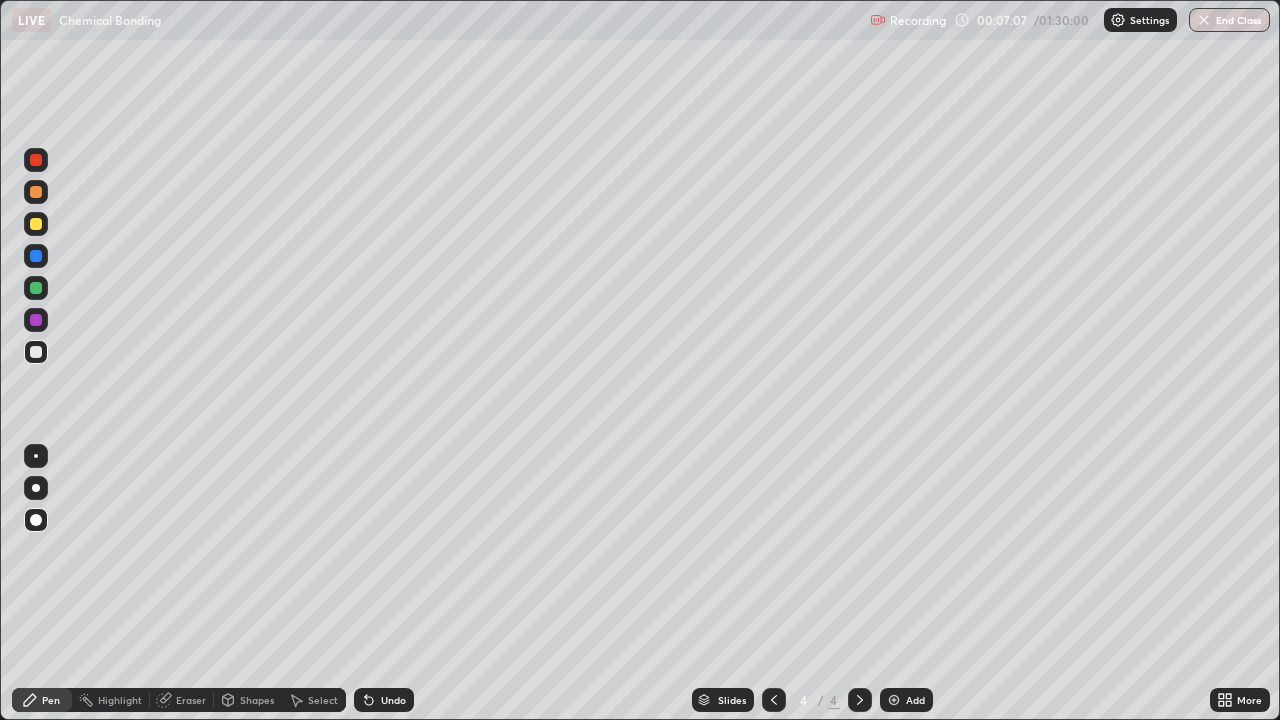 click on "Shapes" at bounding box center (257, 700) 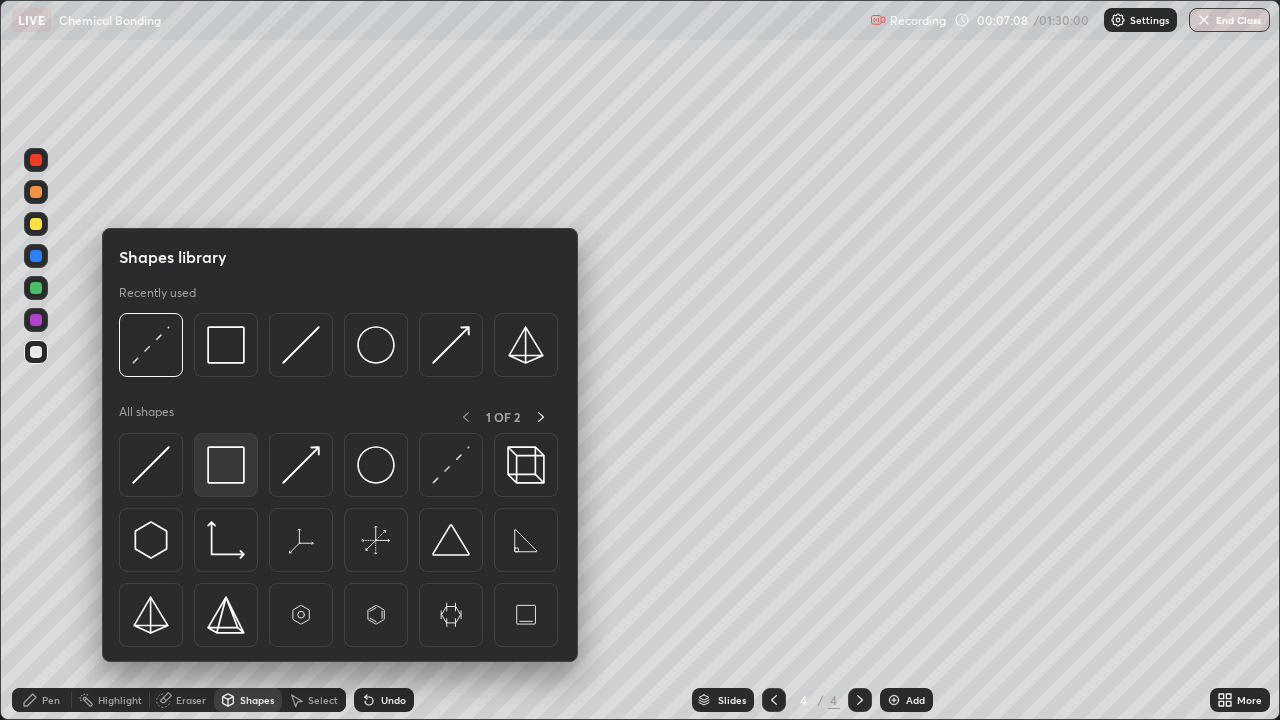 click at bounding box center [226, 465] 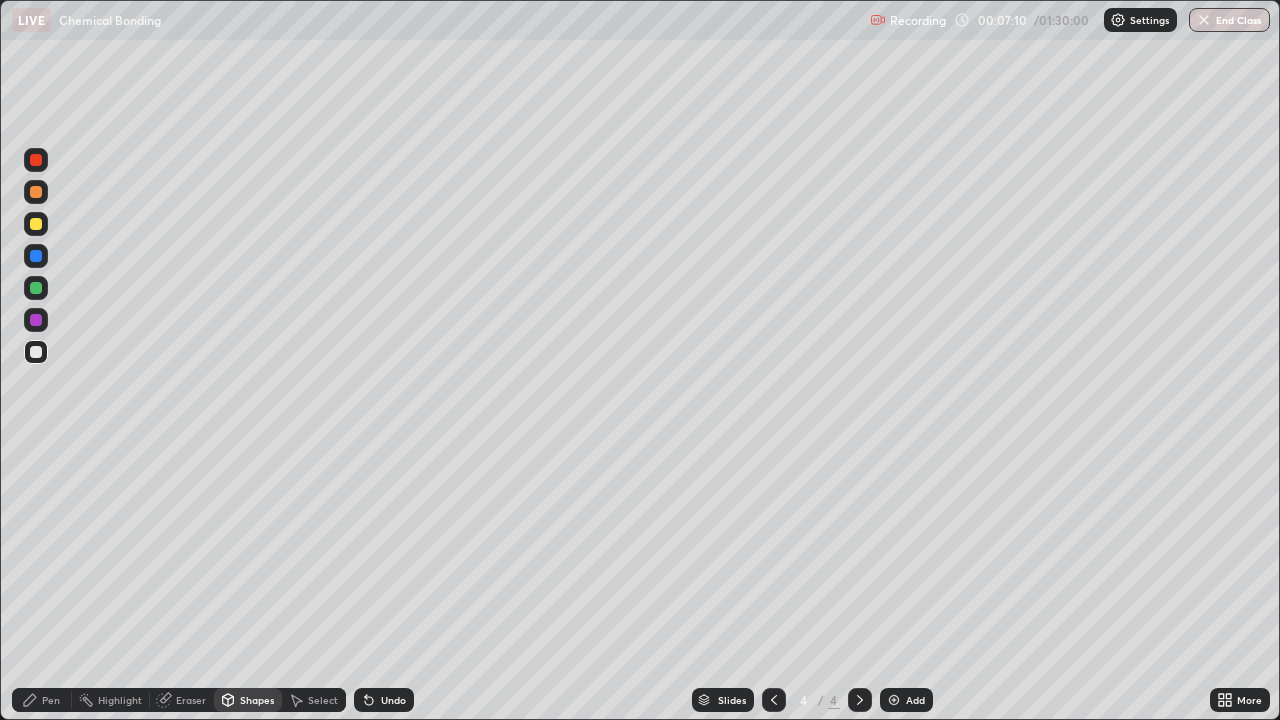 click on "Pen" at bounding box center (42, 700) 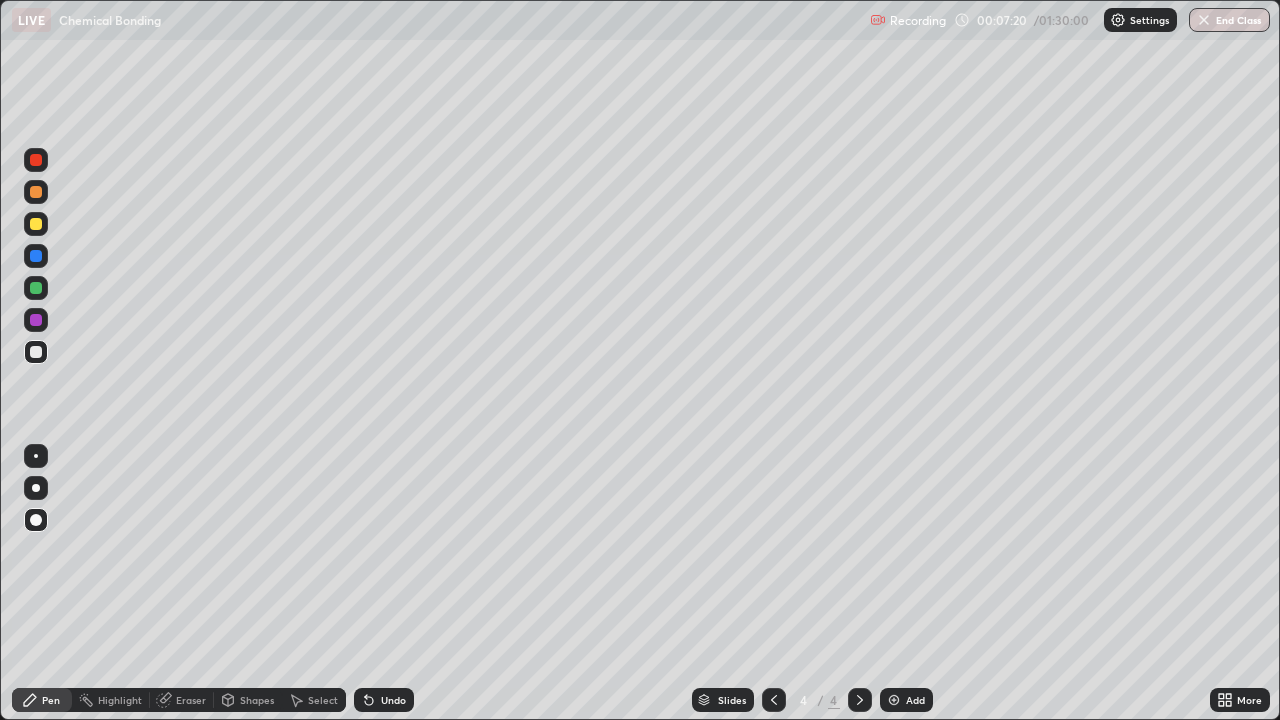 click on "Shapes" at bounding box center (257, 700) 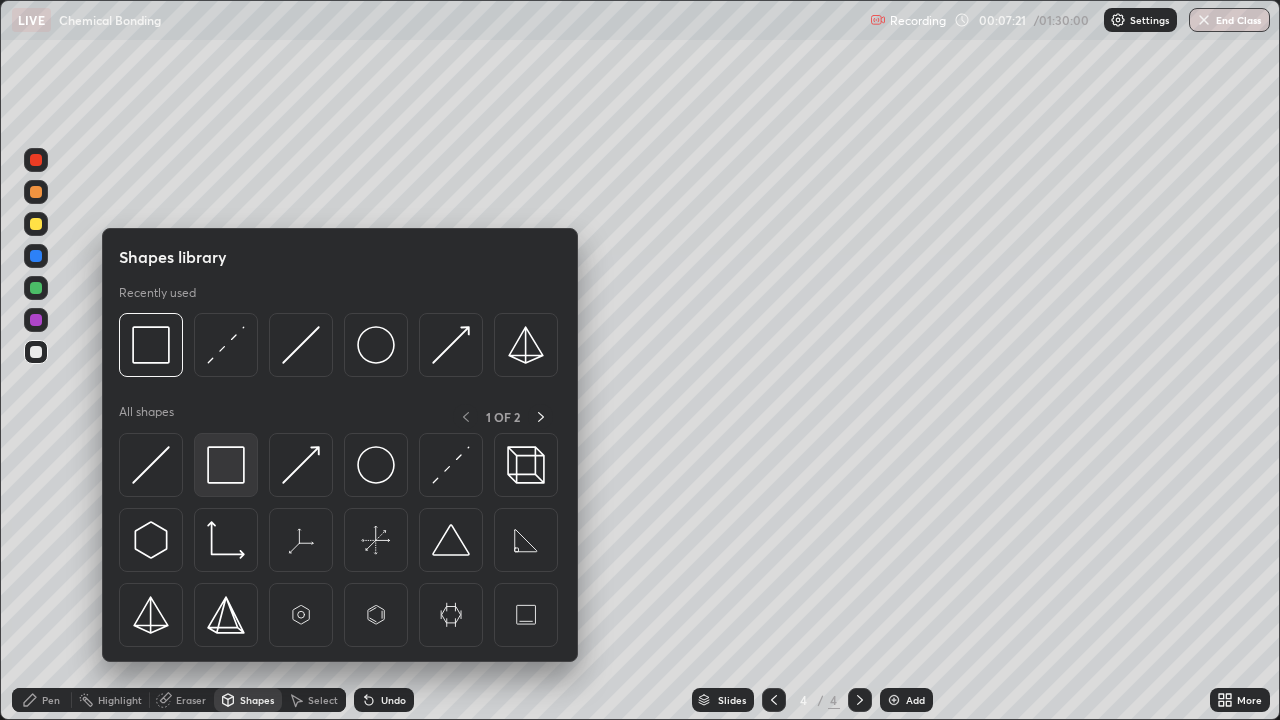 click at bounding box center (226, 465) 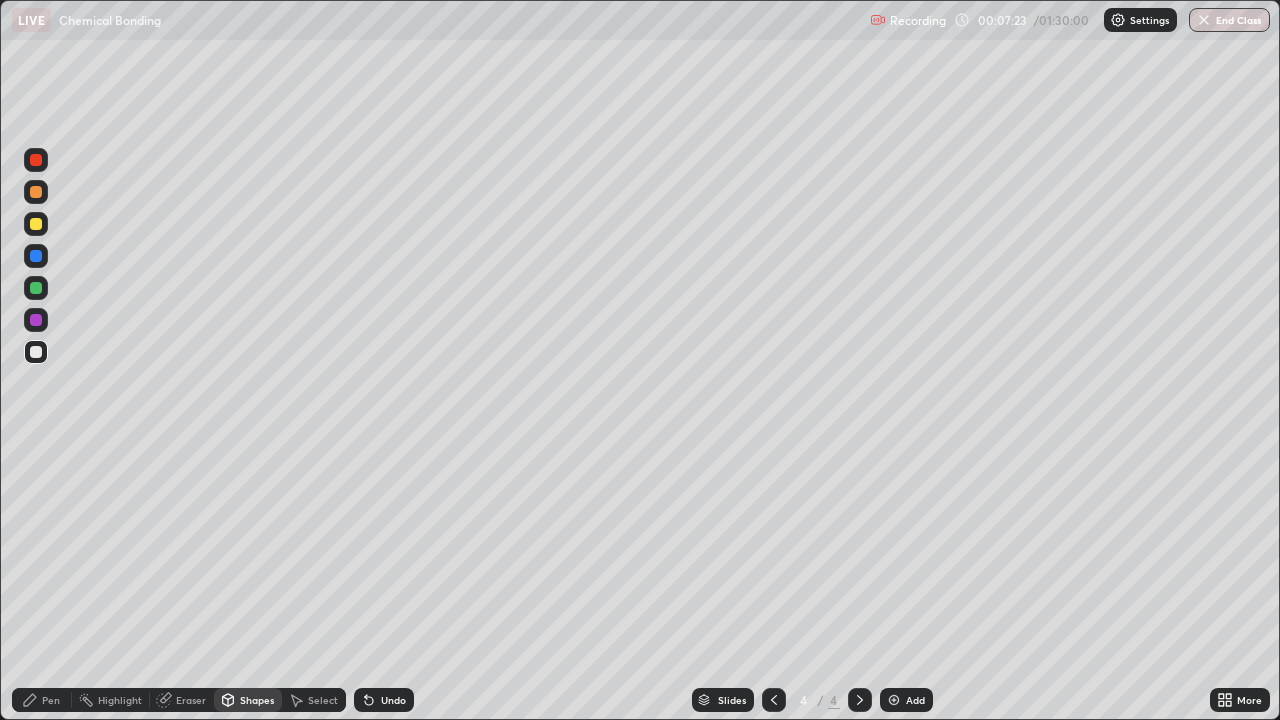 click on "Pen" at bounding box center [51, 700] 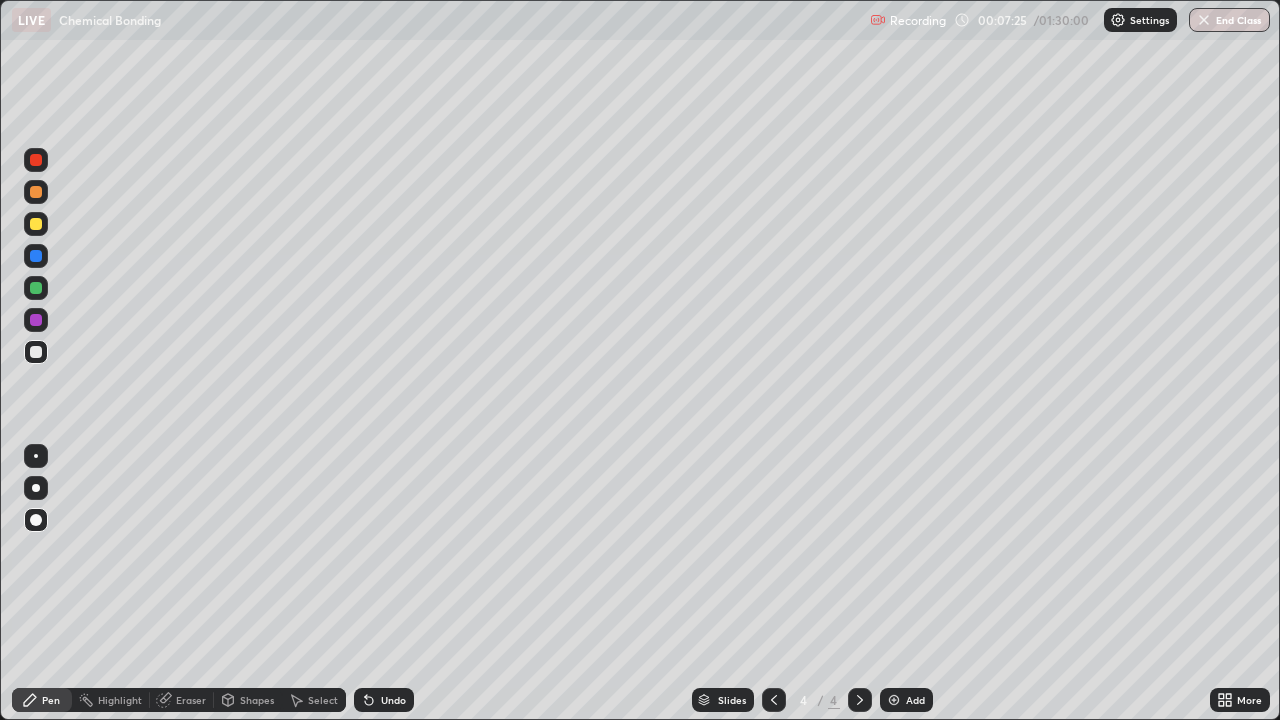 click at bounding box center (36, 160) 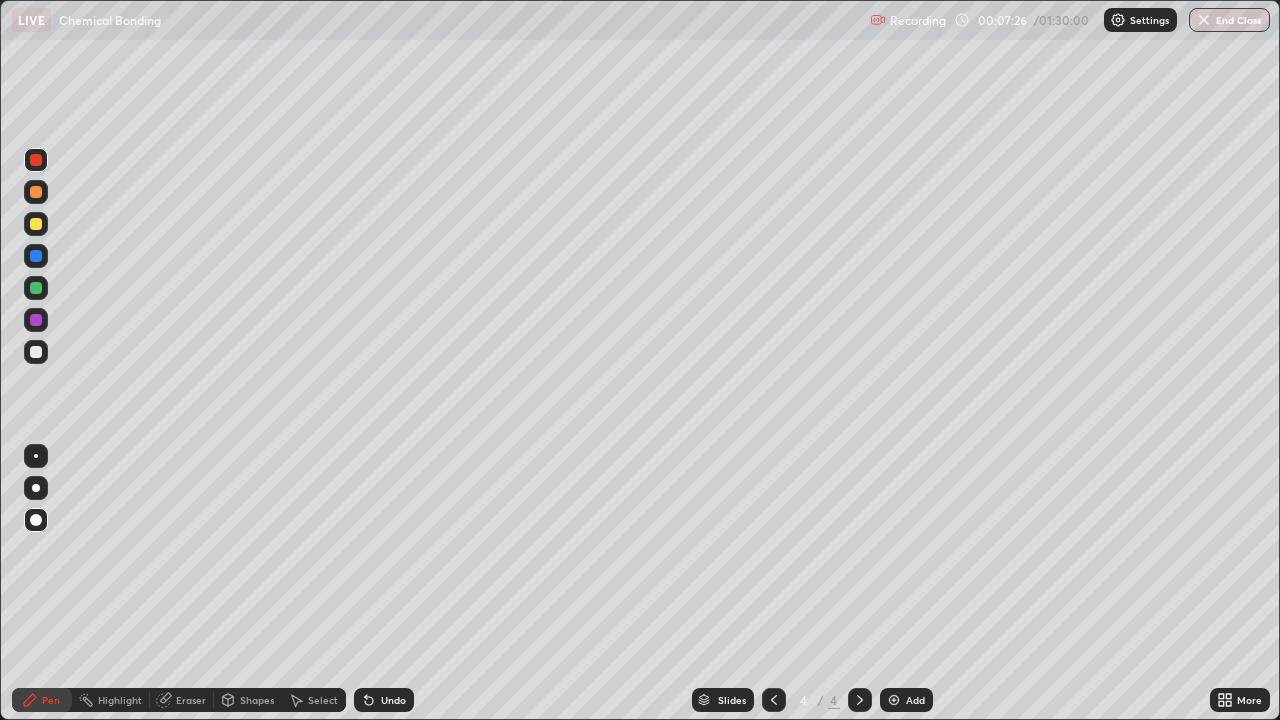 click on "Shapes" at bounding box center [257, 700] 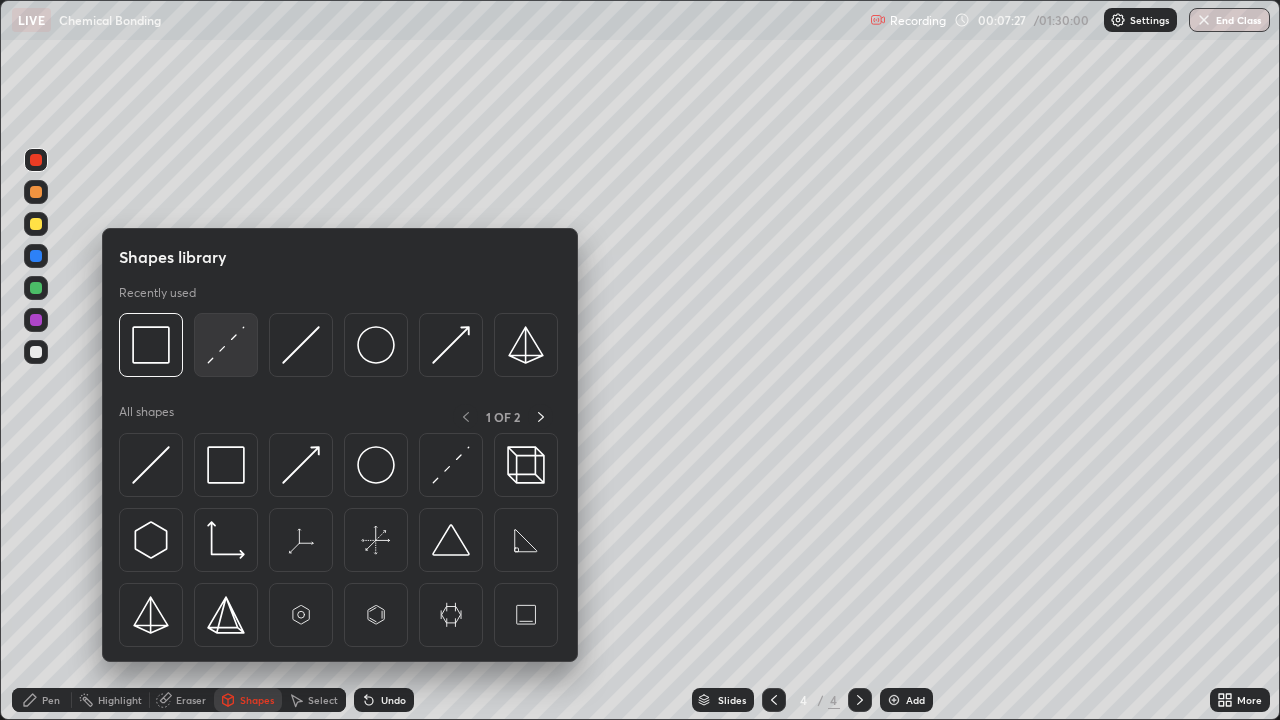 click at bounding box center [226, 345] 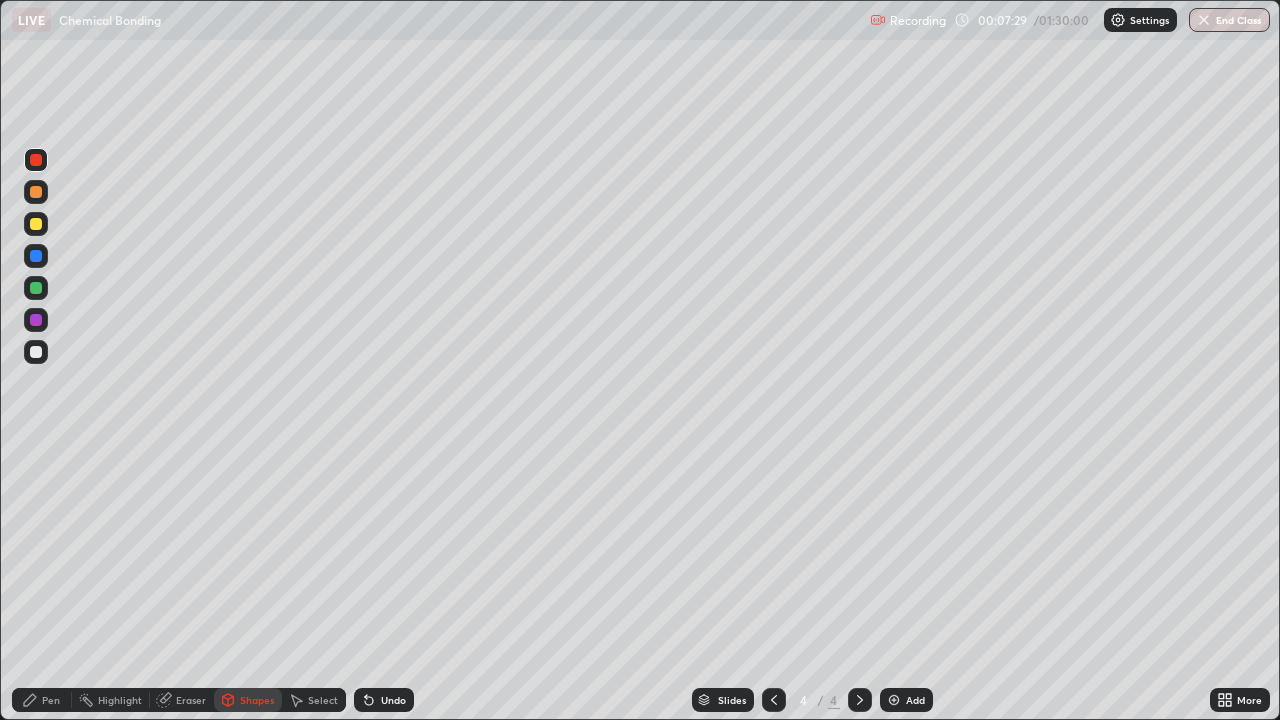 click on "Pen" at bounding box center (42, 700) 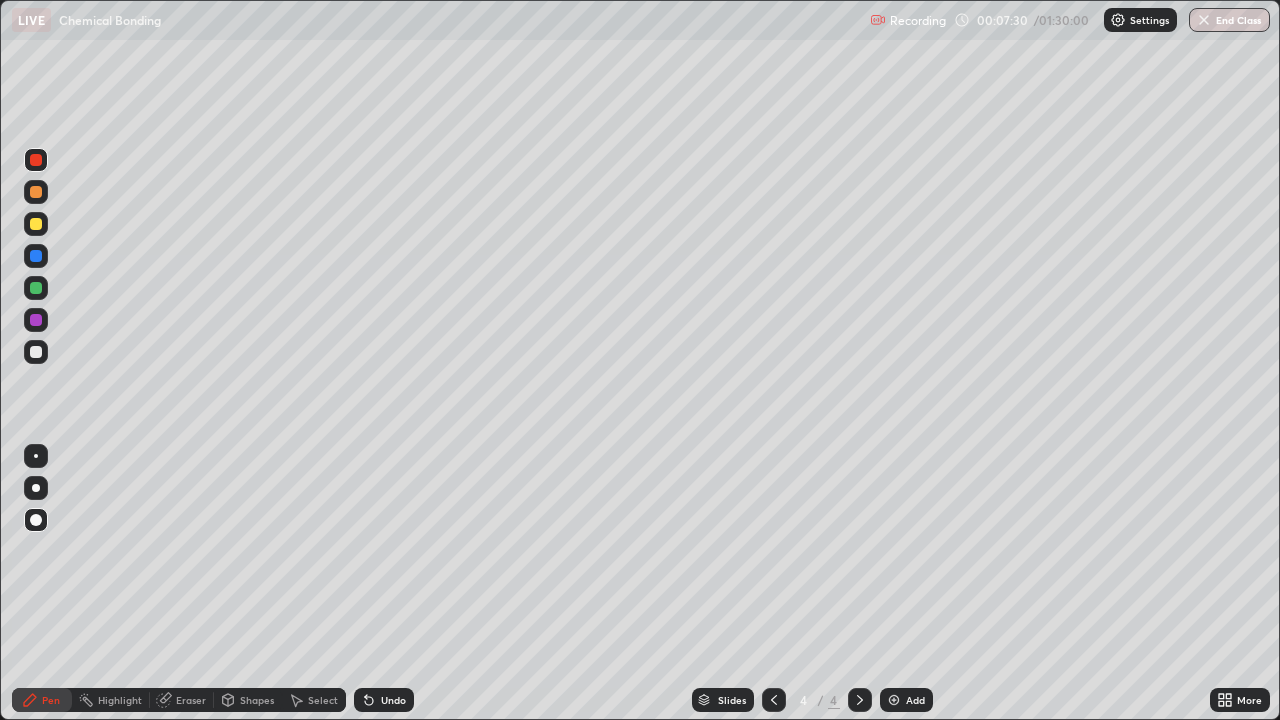 click at bounding box center (36, 352) 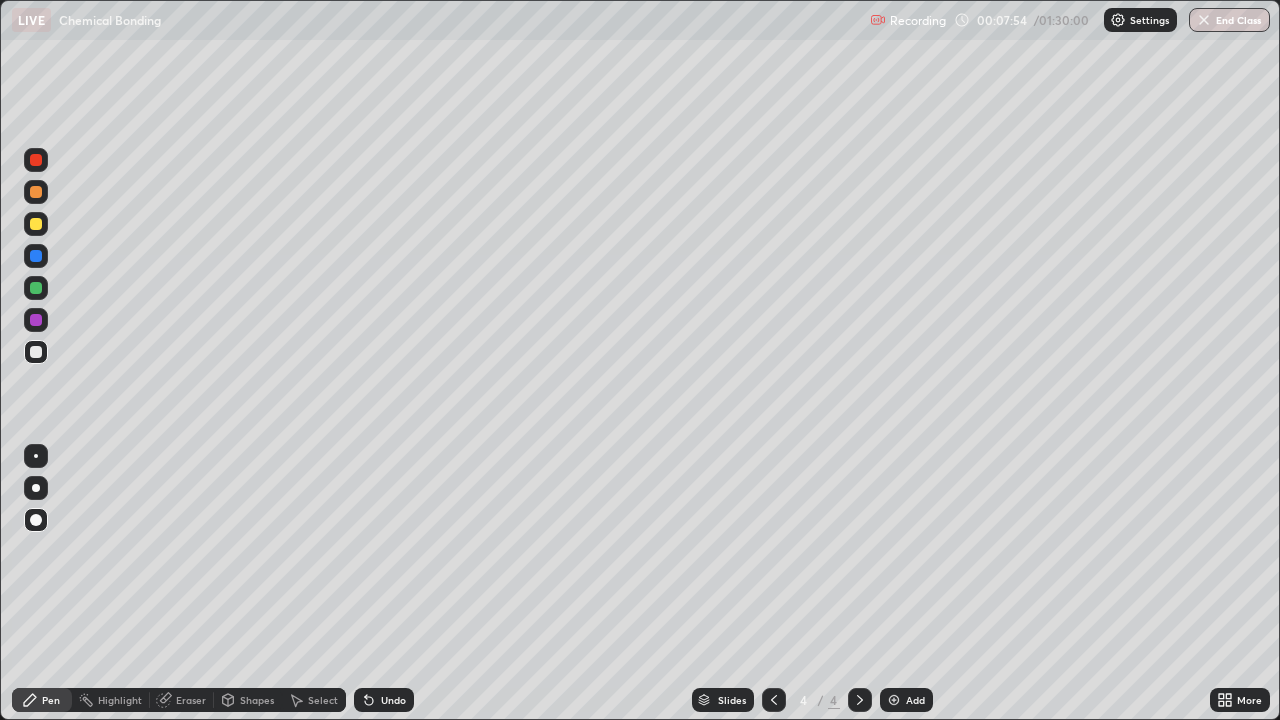click at bounding box center (36, 288) 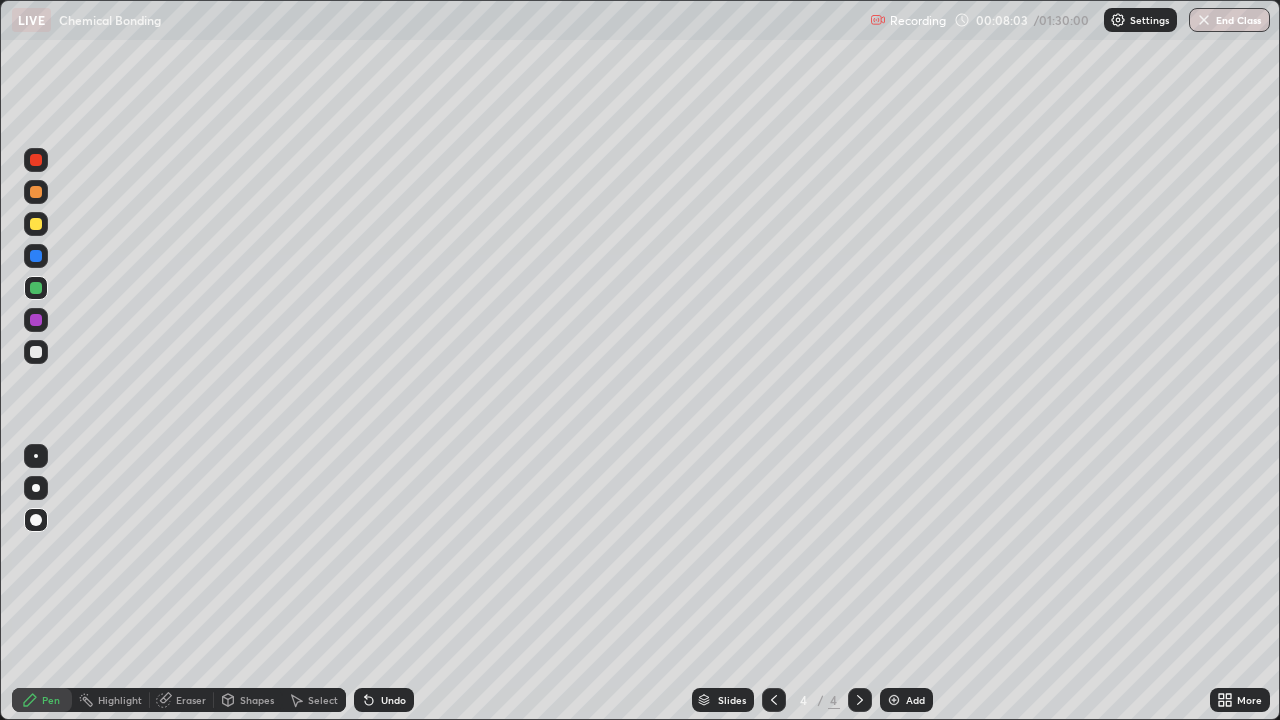 click on "Undo" at bounding box center [393, 700] 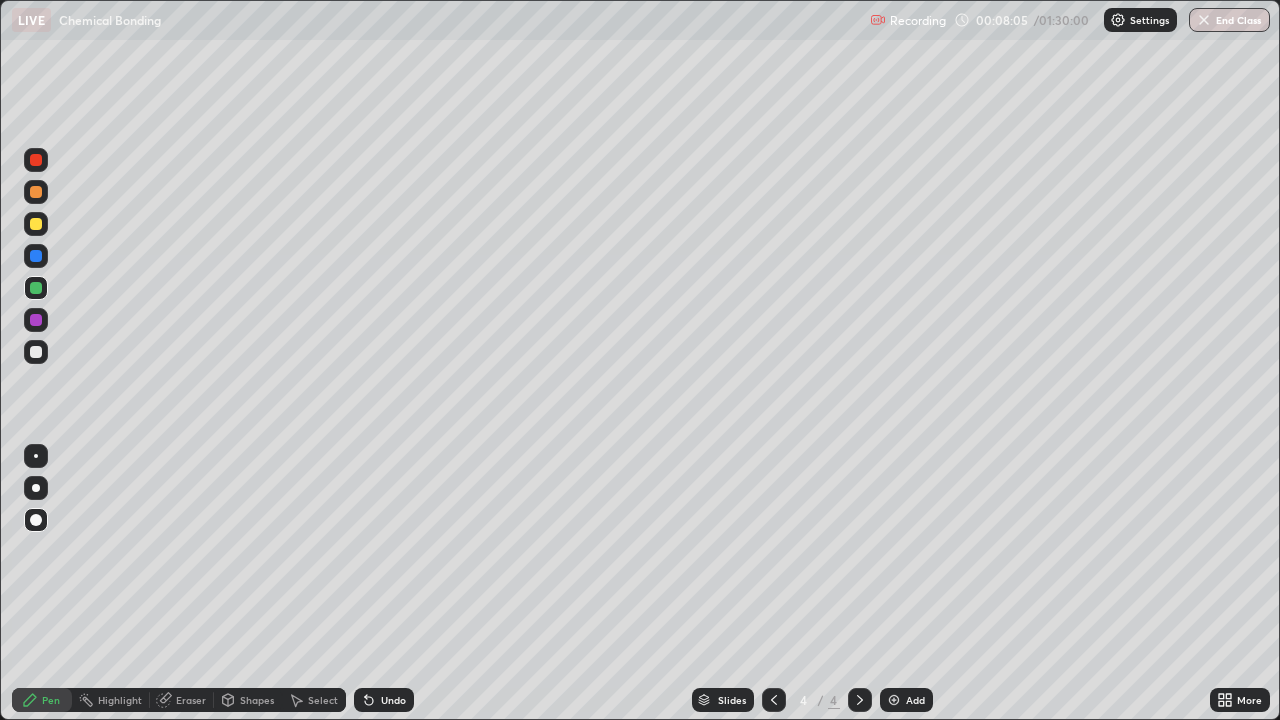 click at bounding box center (36, 352) 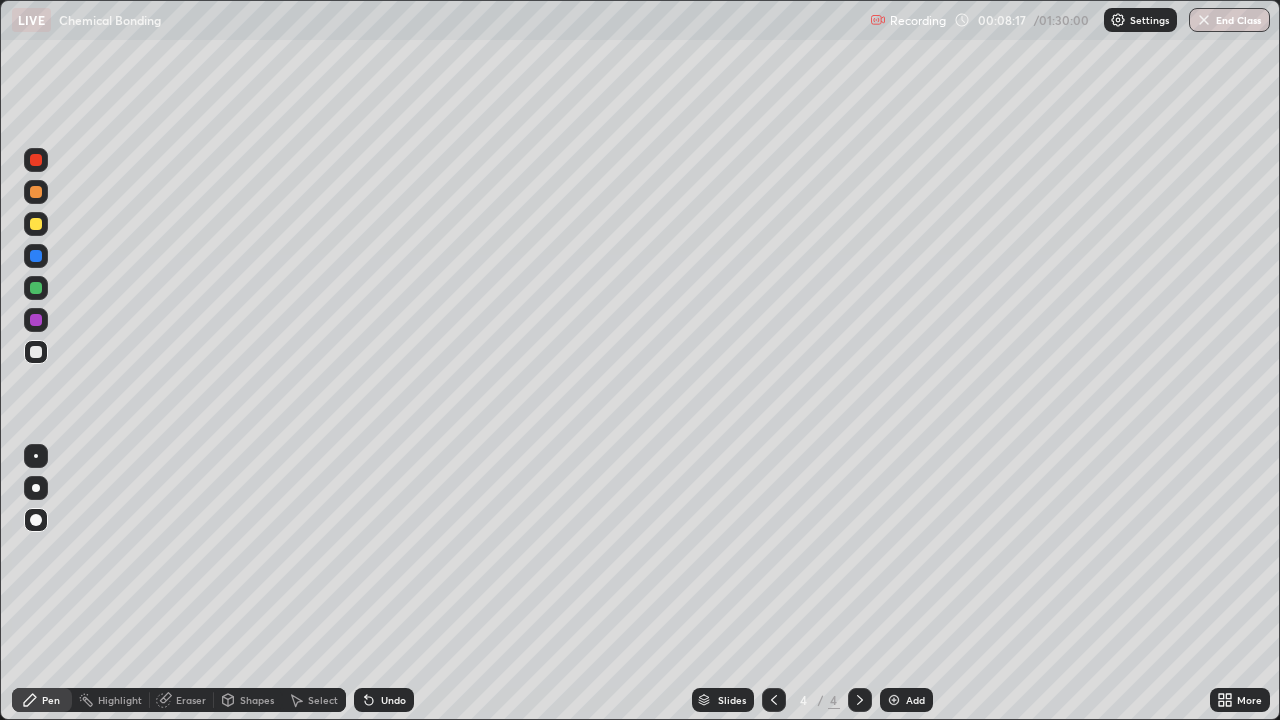 click at bounding box center [36, 256] 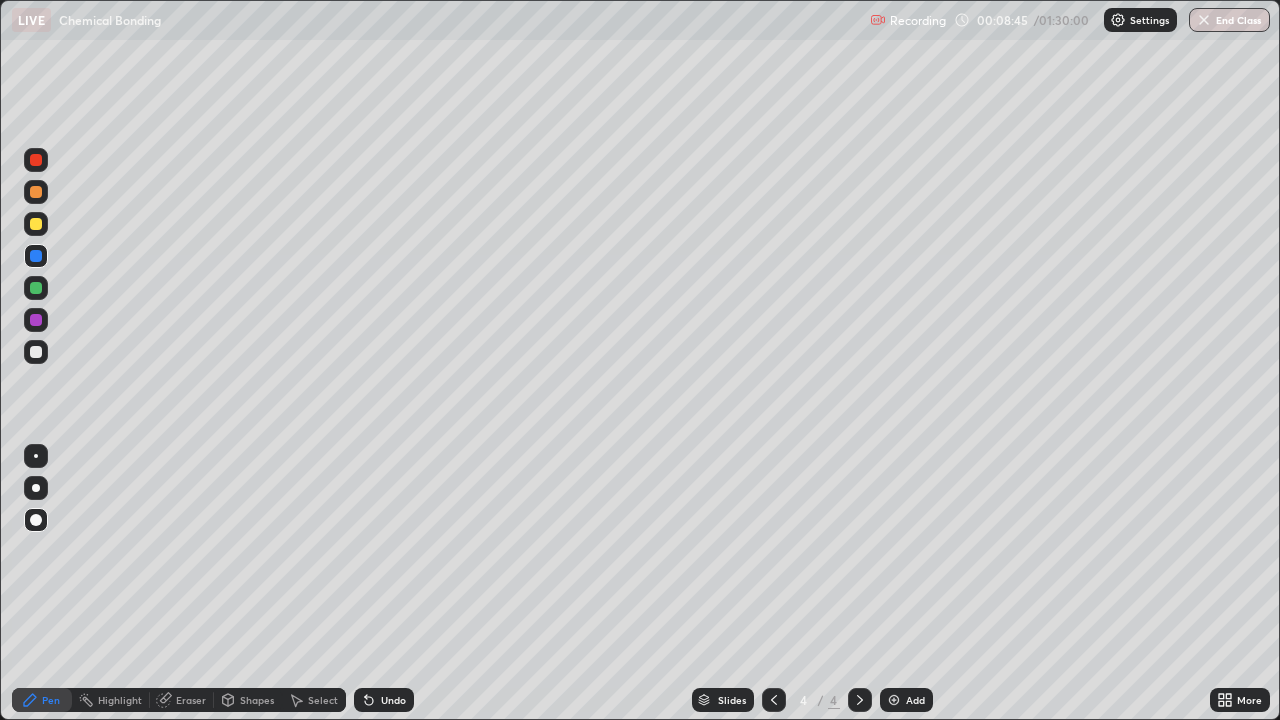 click at bounding box center (36, 352) 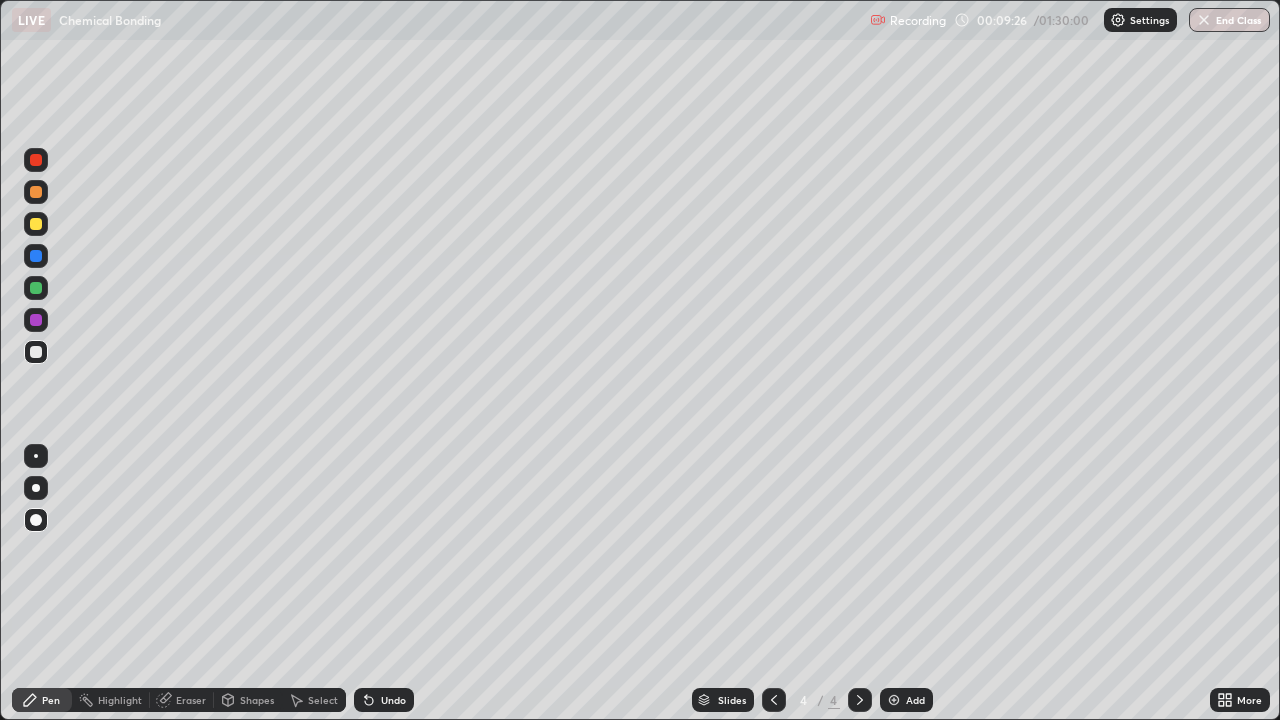 click at bounding box center [36, 256] 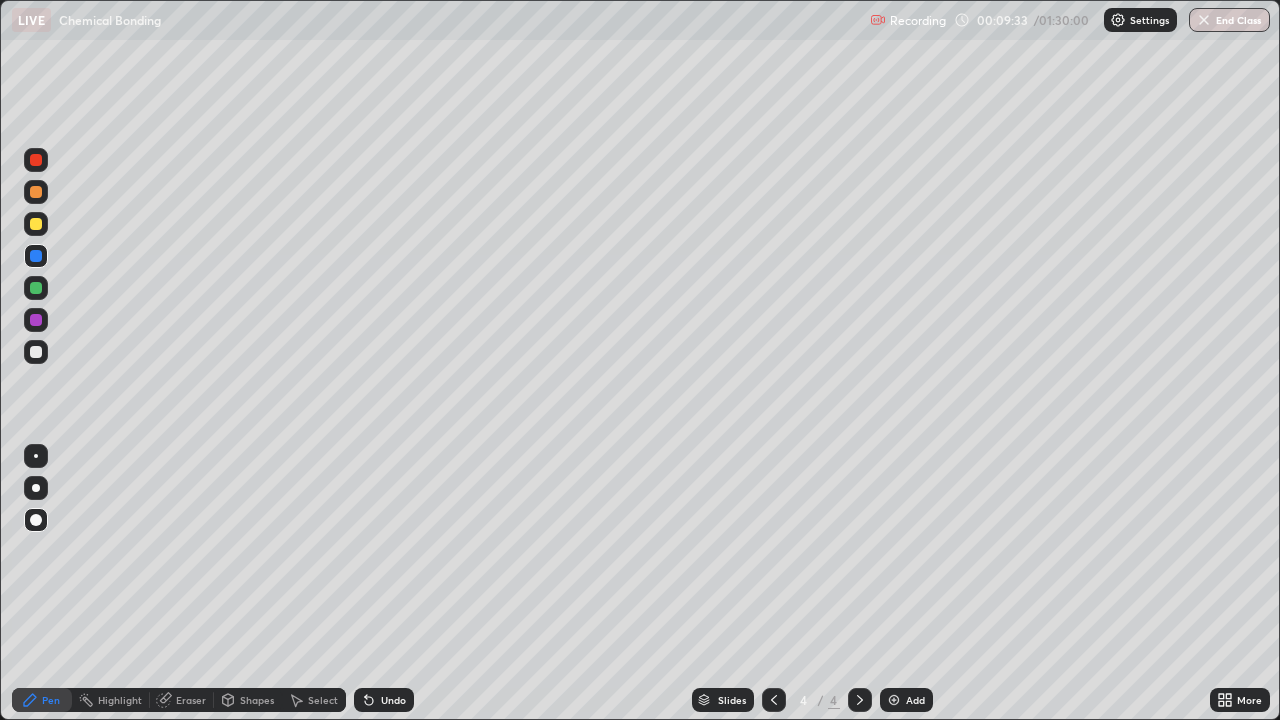 click 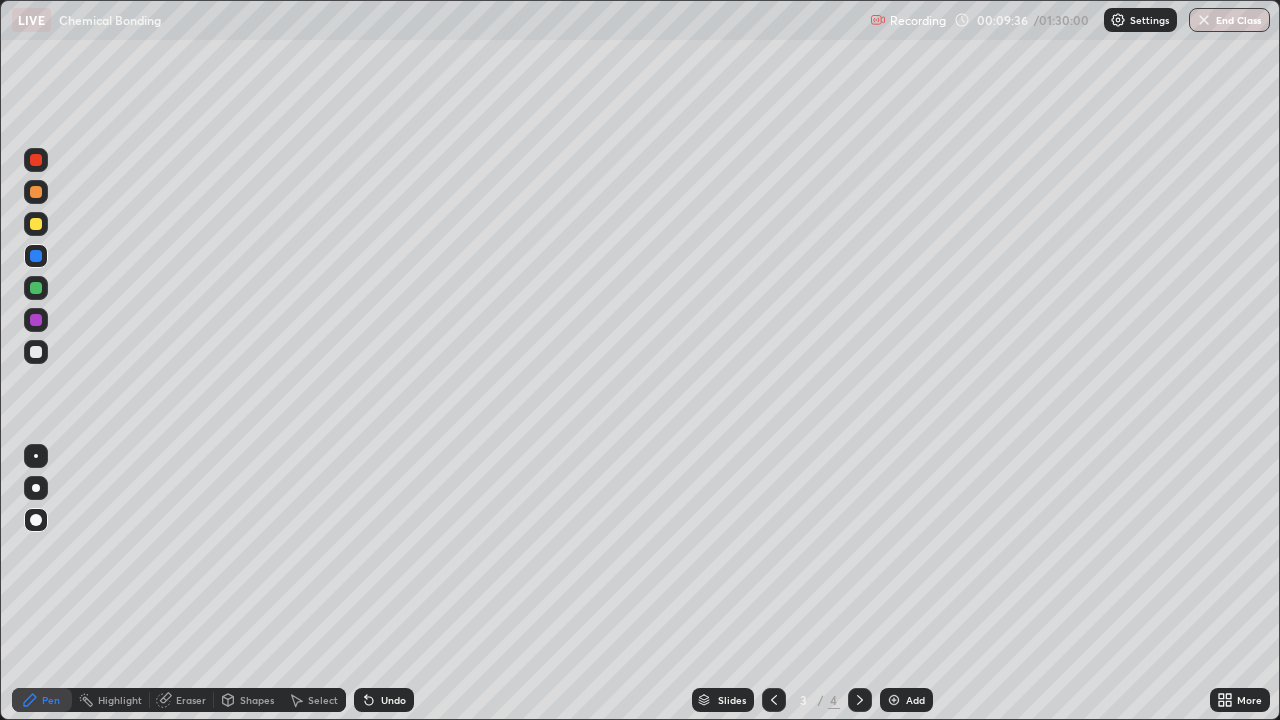 click 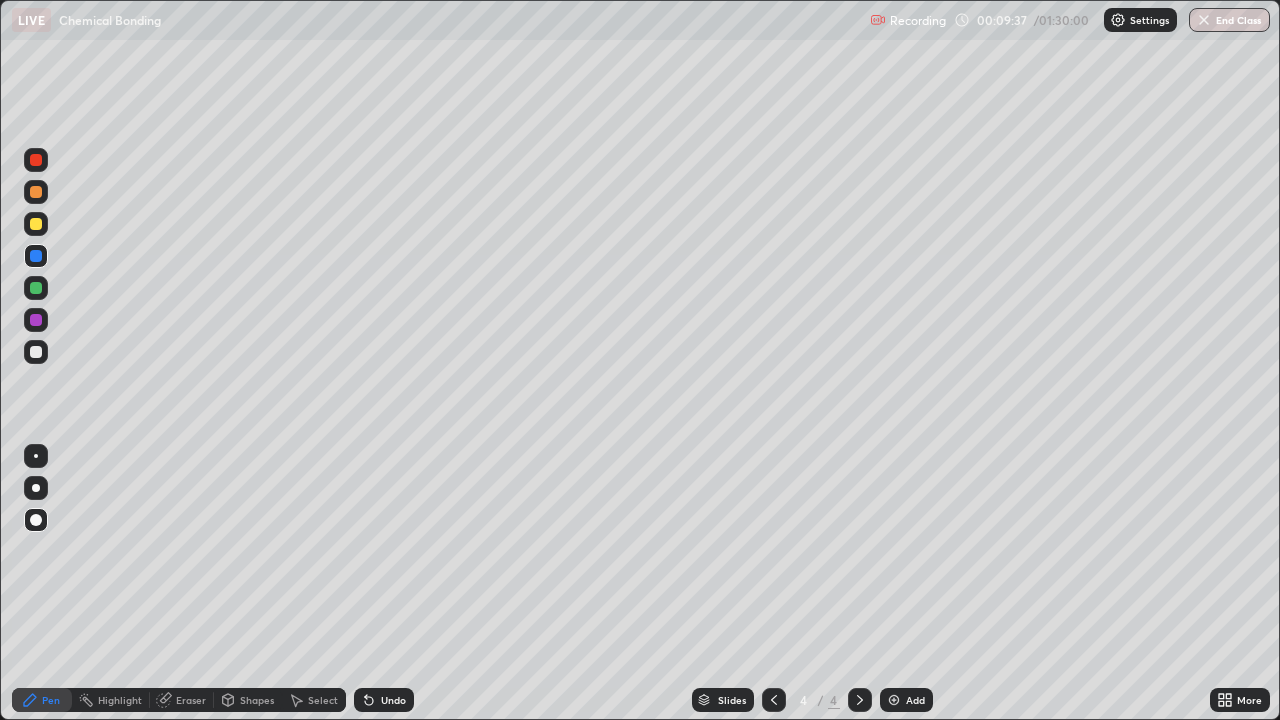 click 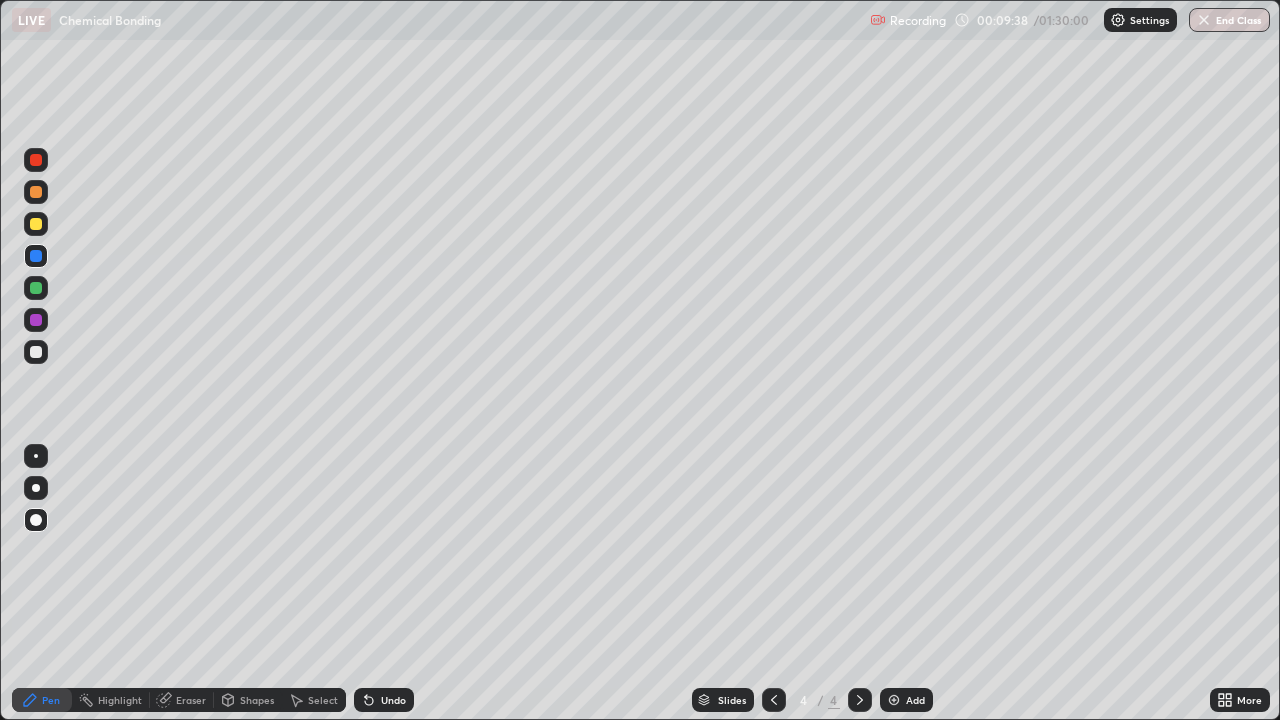 click at bounding box center [36, 352] 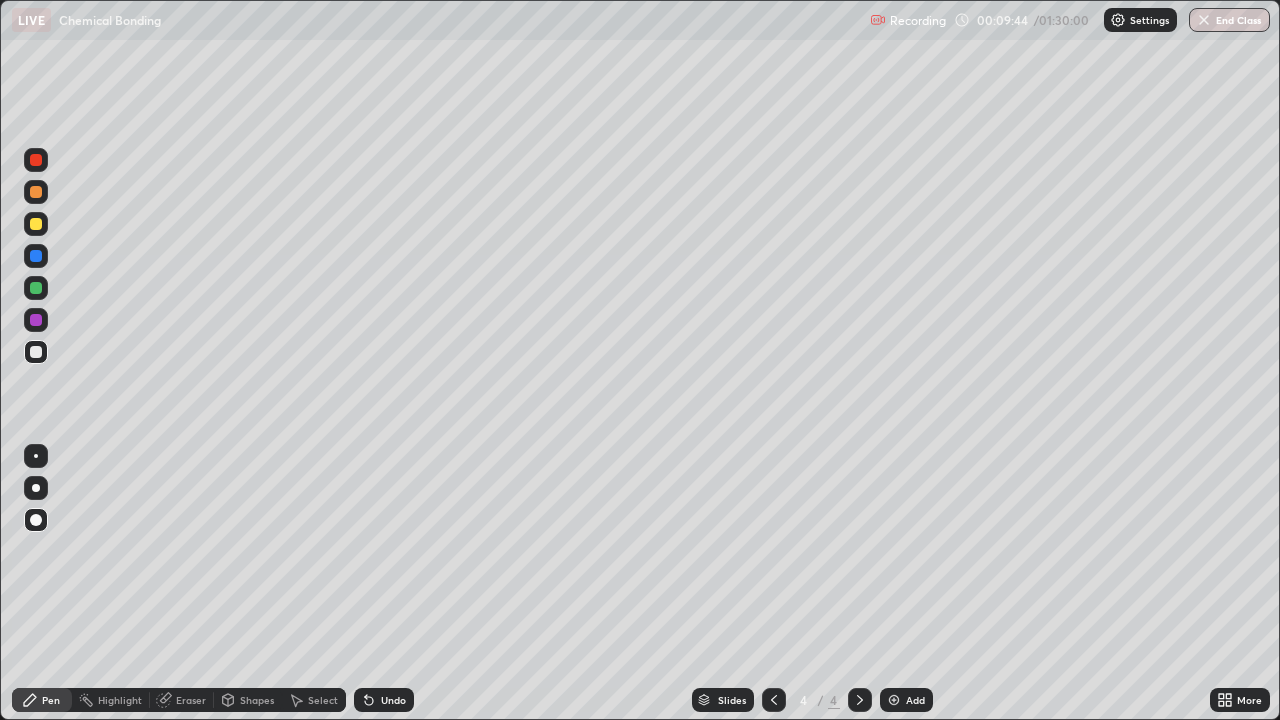 click 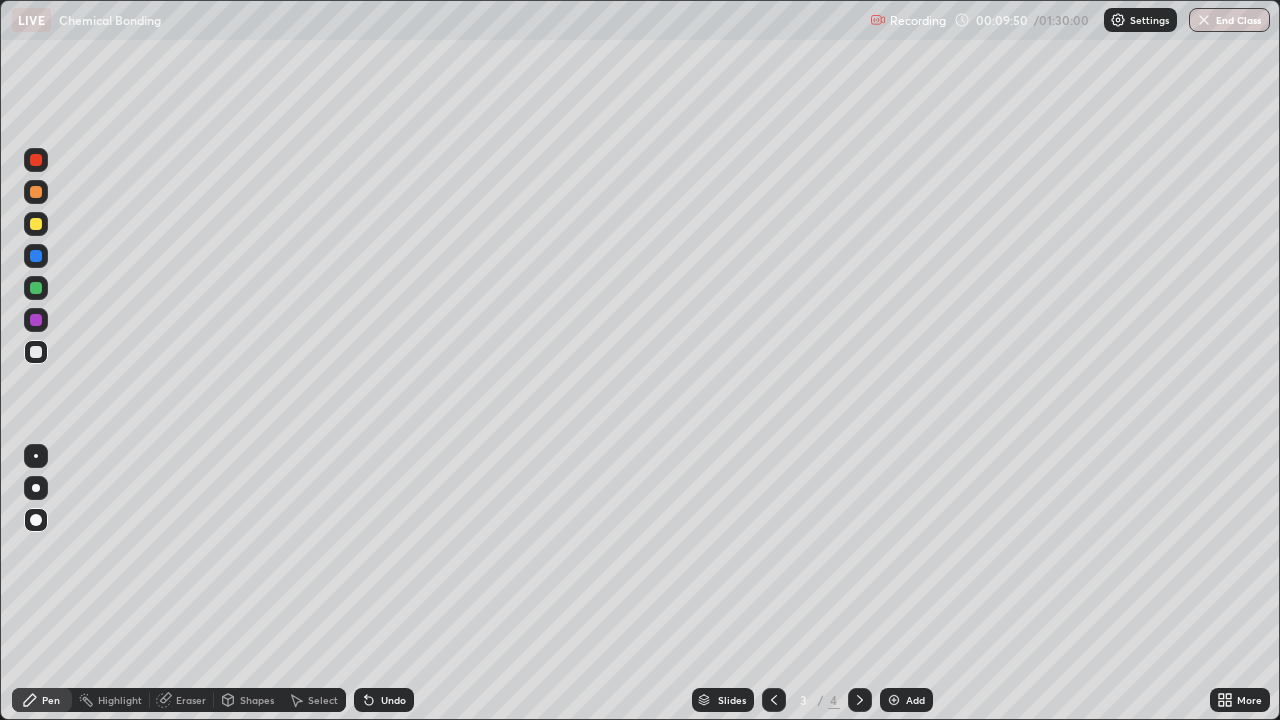 click 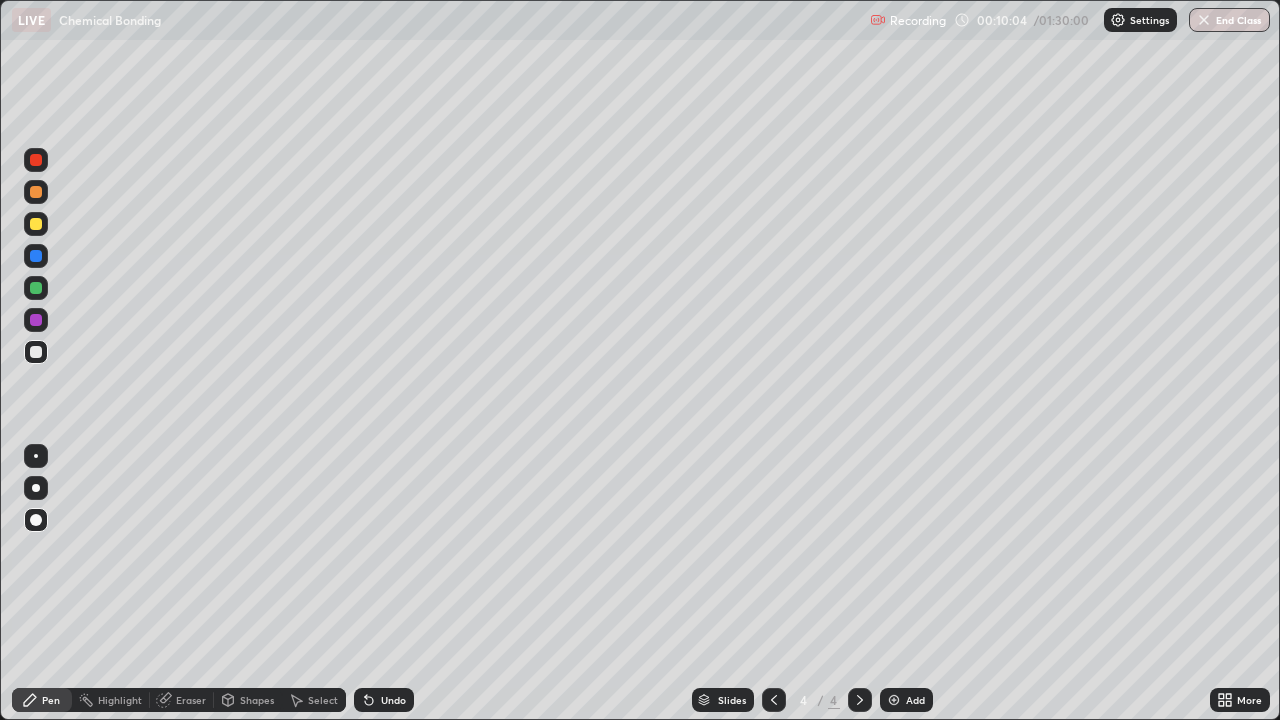 click at bounding box center (36, 352) 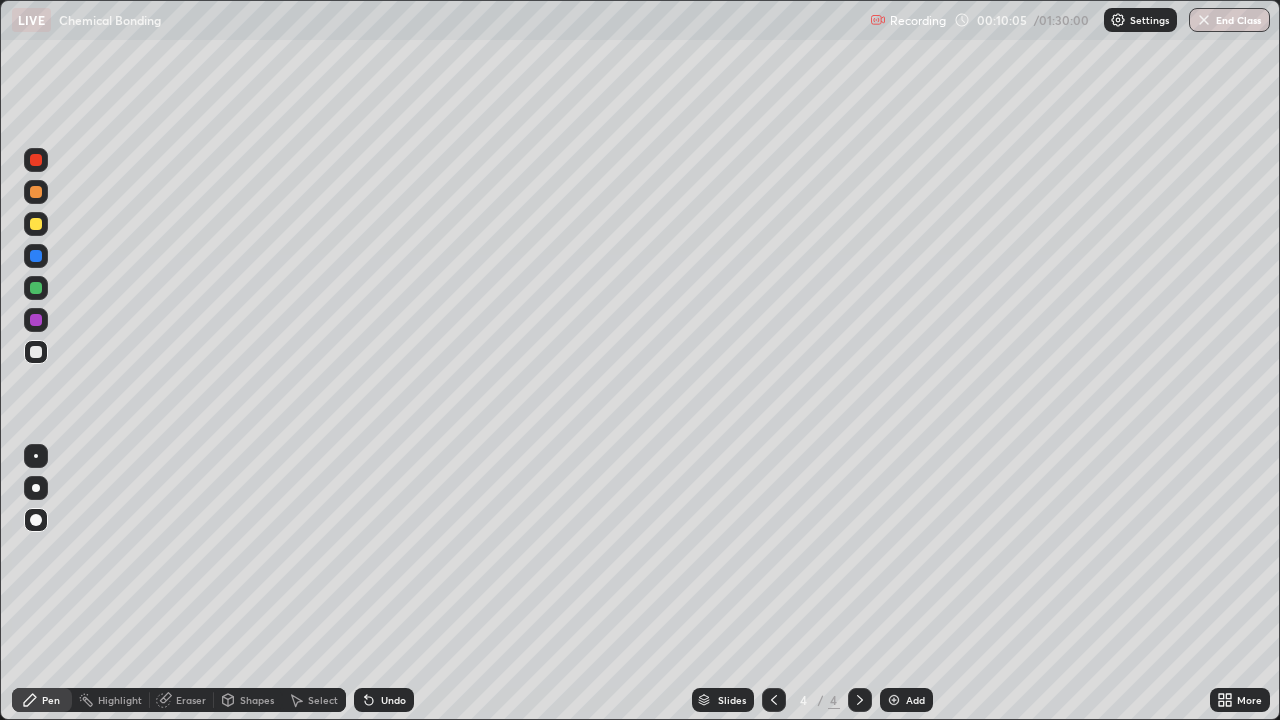 click on "Pen" at bounding box center (51, 700) 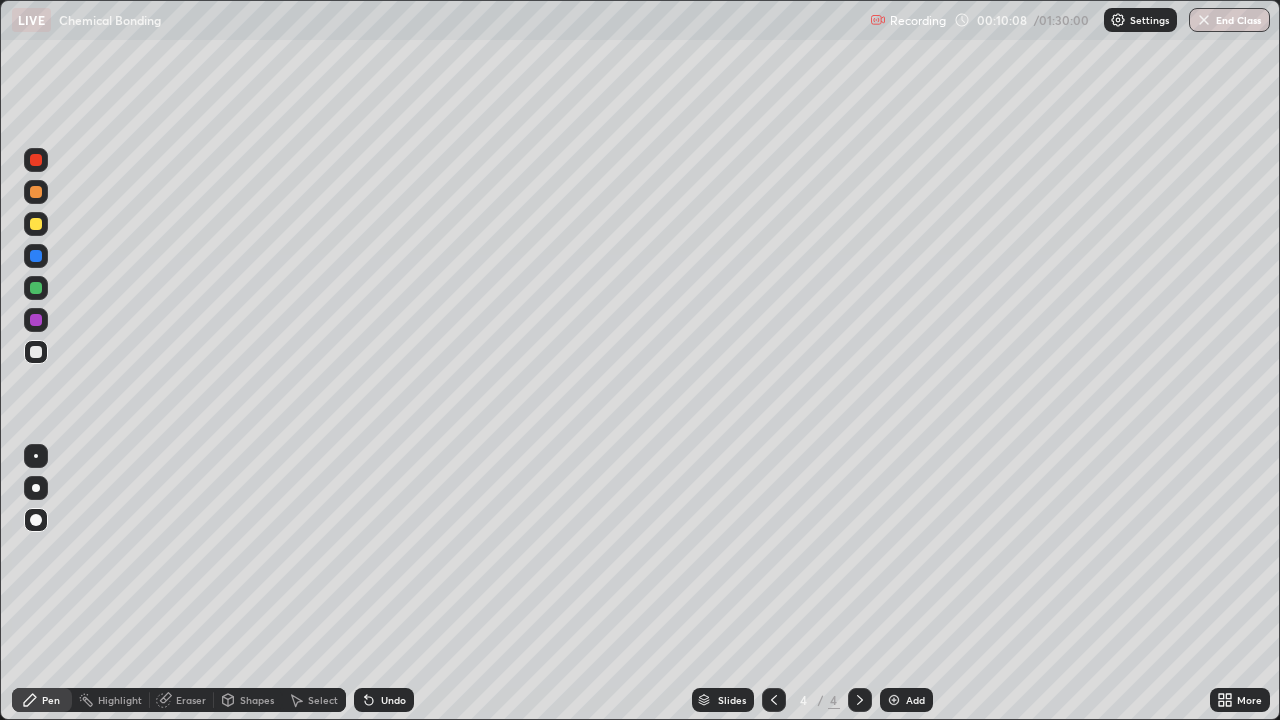 click on "Add" at bounding box center (906, 700) 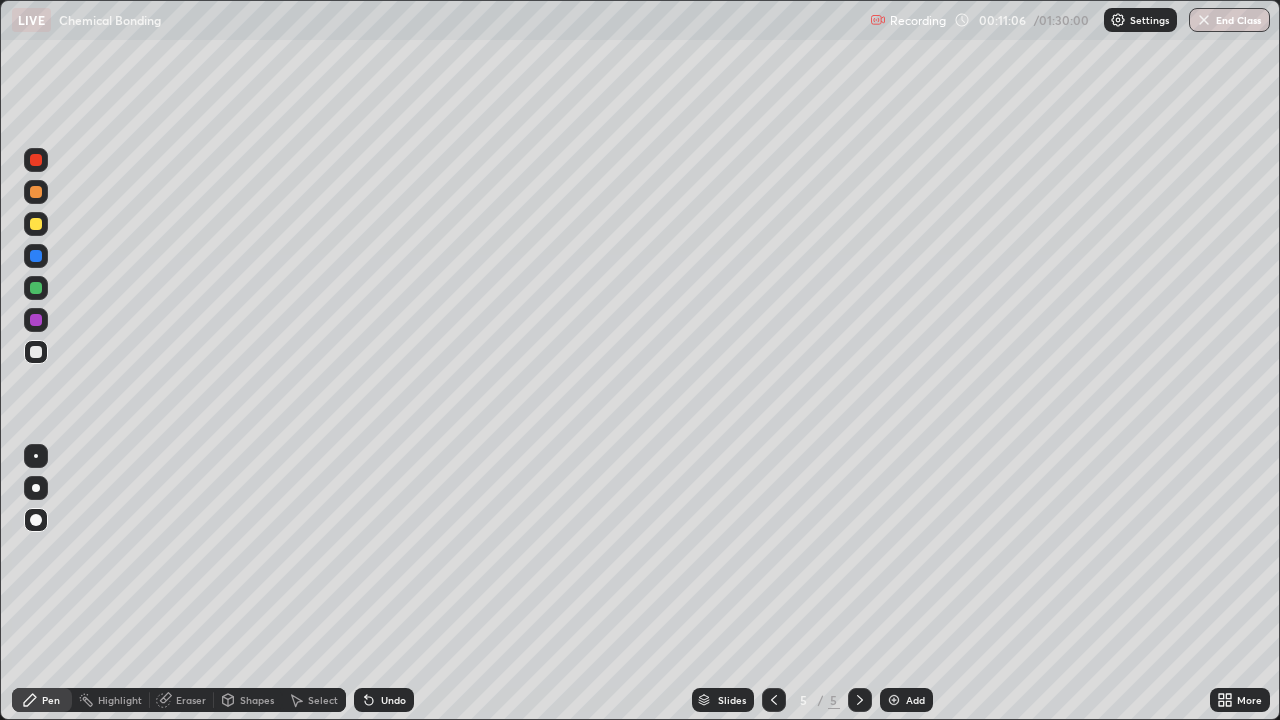 click on "Pen" at bounding box center [51, 700] 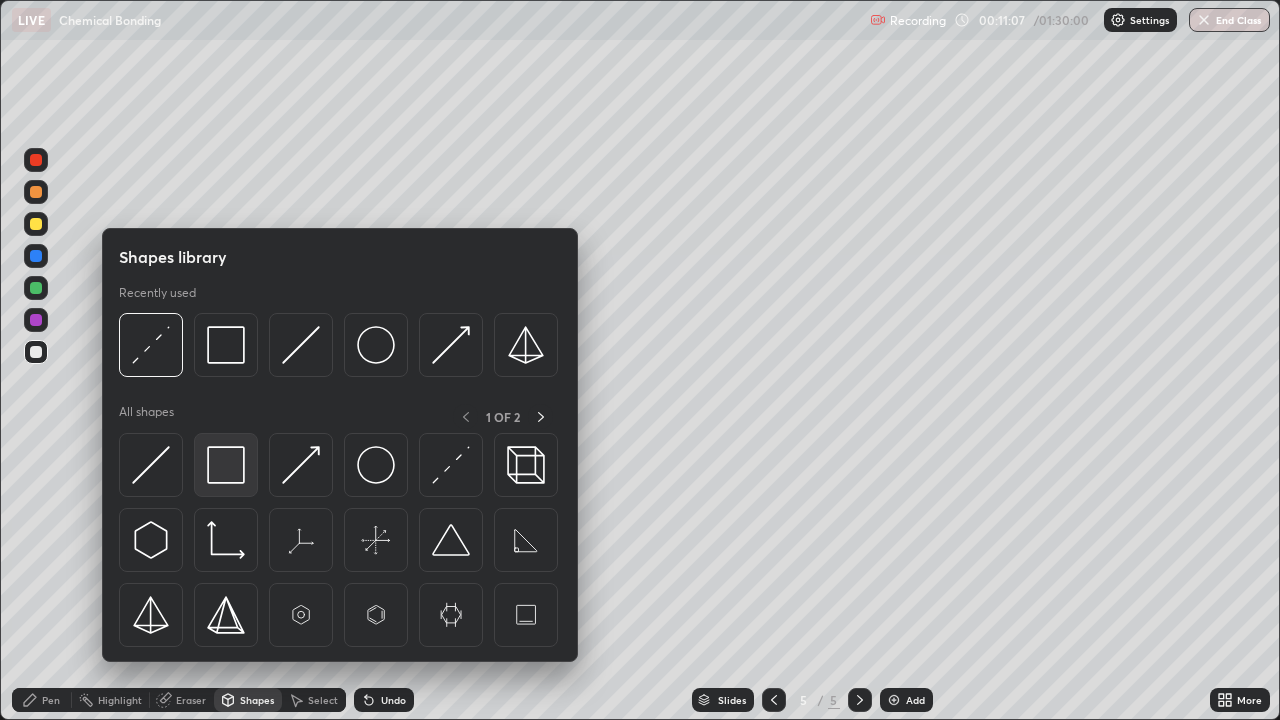 click at bounding box center (226, 465) 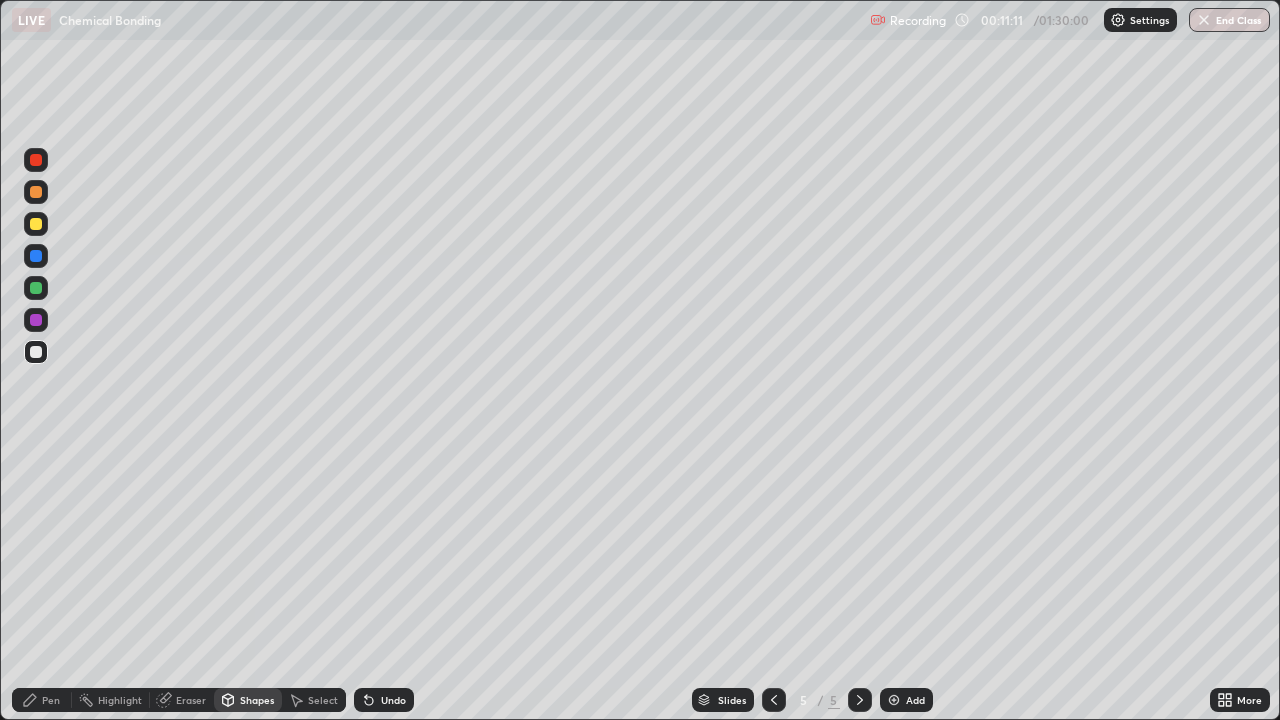 click on "Shapes" at bounding box center [248, 700] 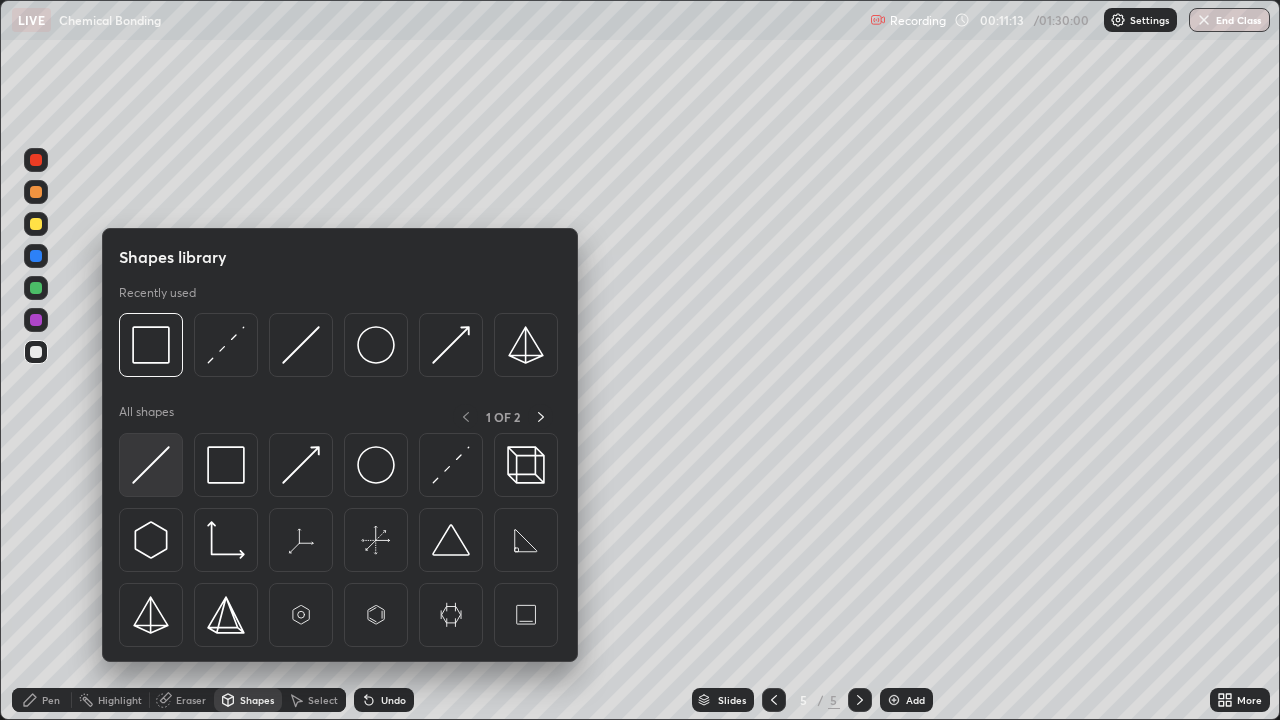 click at bounding box center (151, 465) 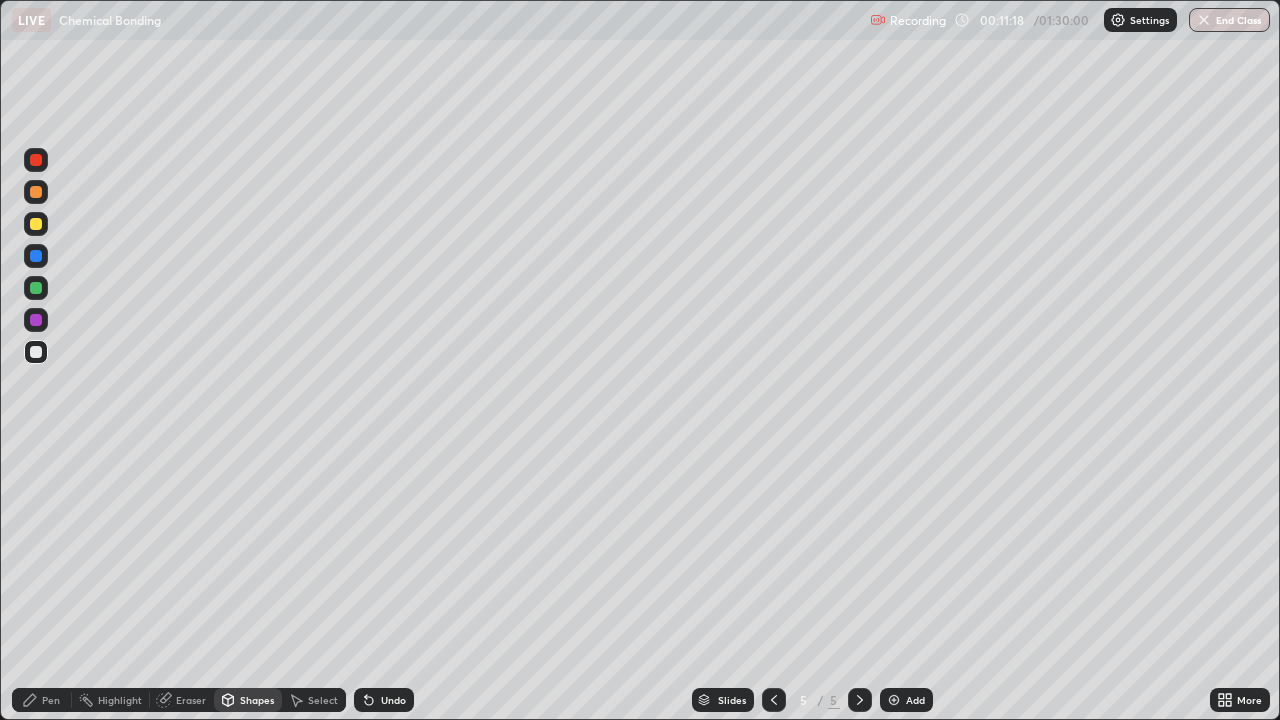 click on "Pen" at bounding box center [42, 700] 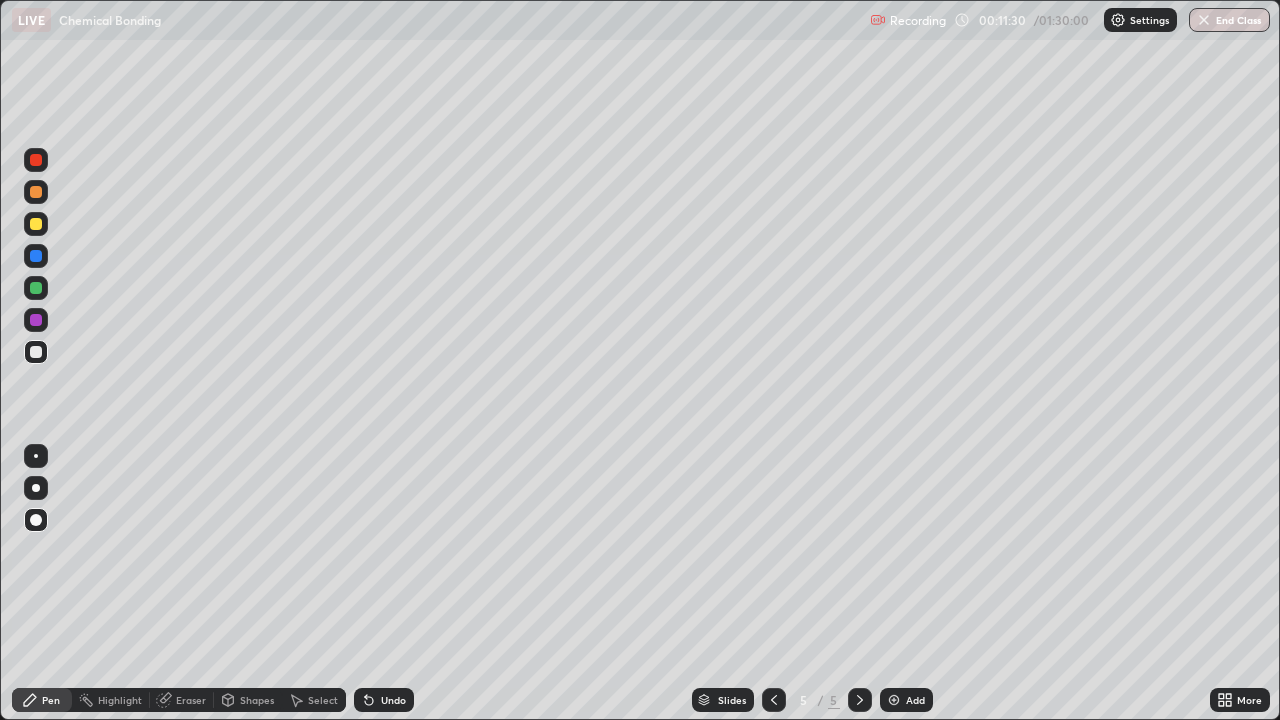 click on "Shapes" at bounding box center (257, 700) 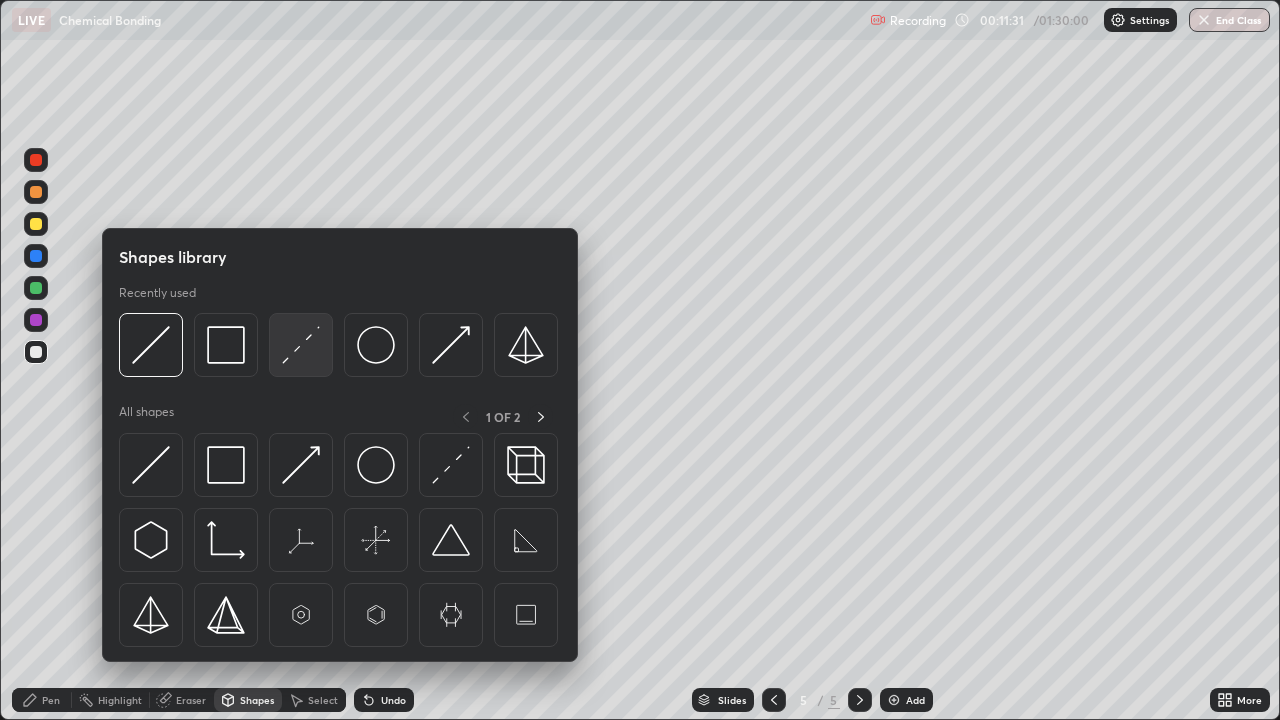 click at bounding box center (301, 345) 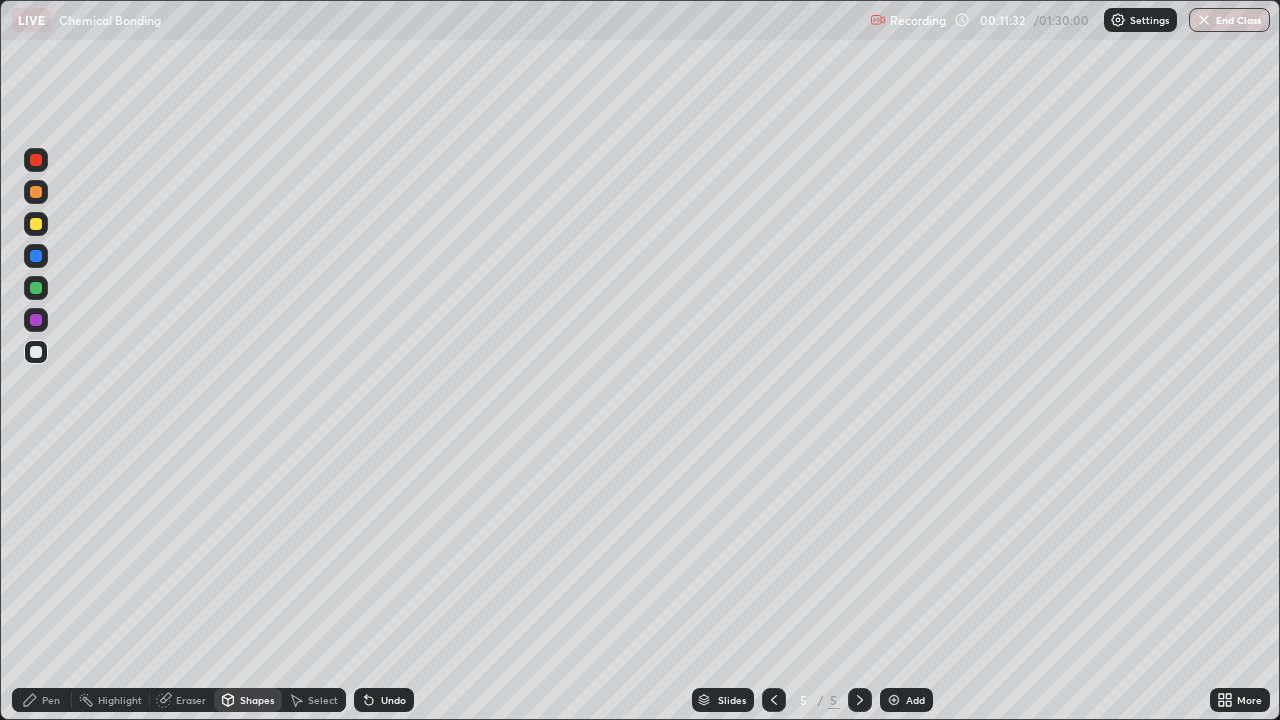 click at bounding box center [36, 224] 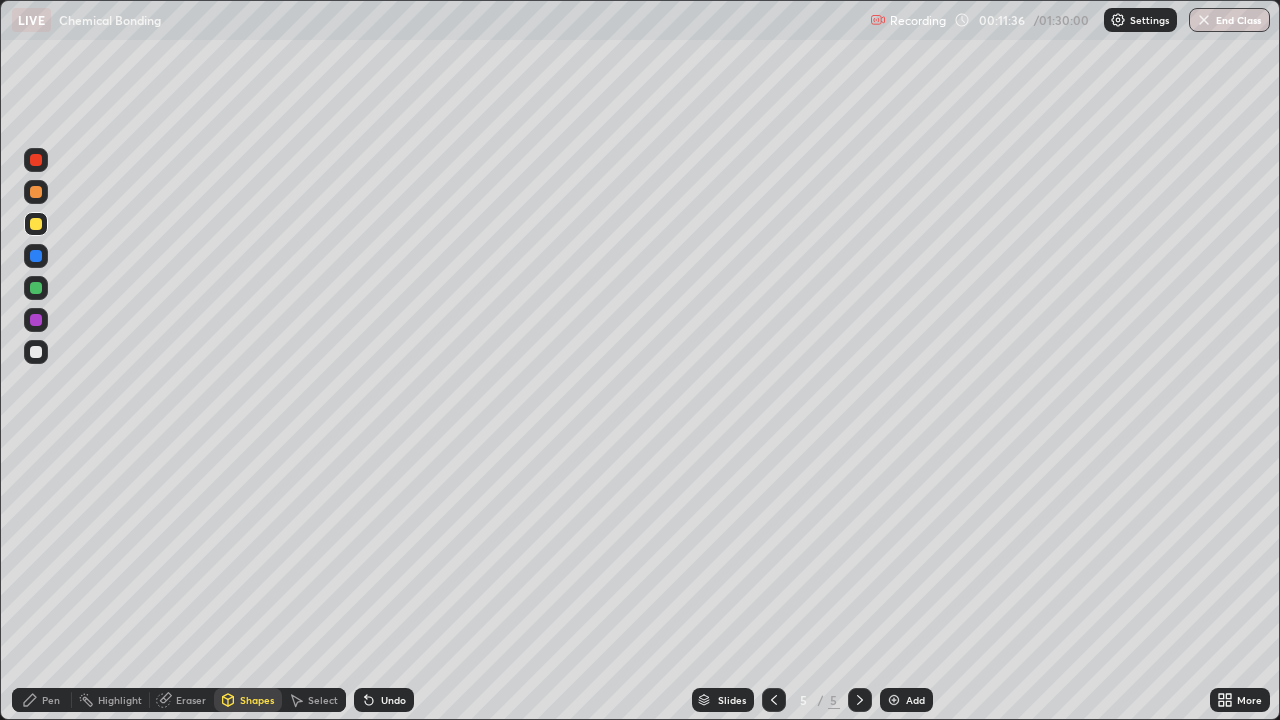click on "Shapes" at bounding box center [257, 700] 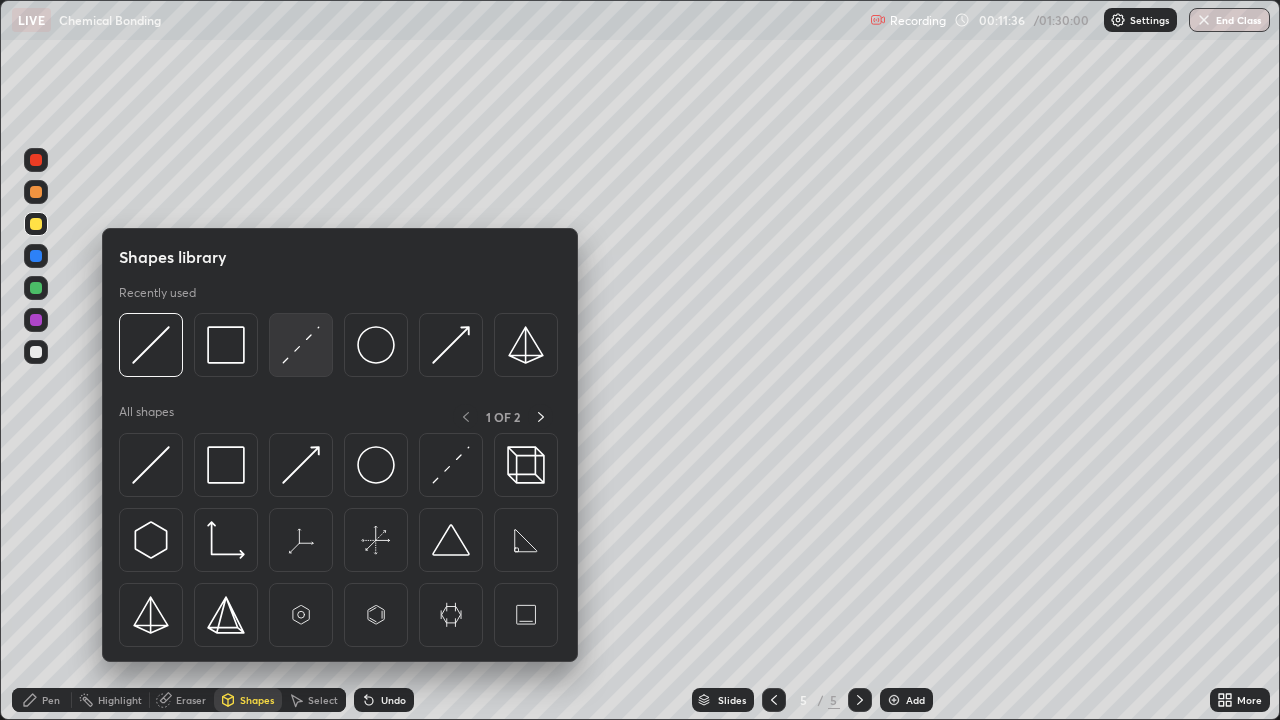 click at bounding box center [301, 345] 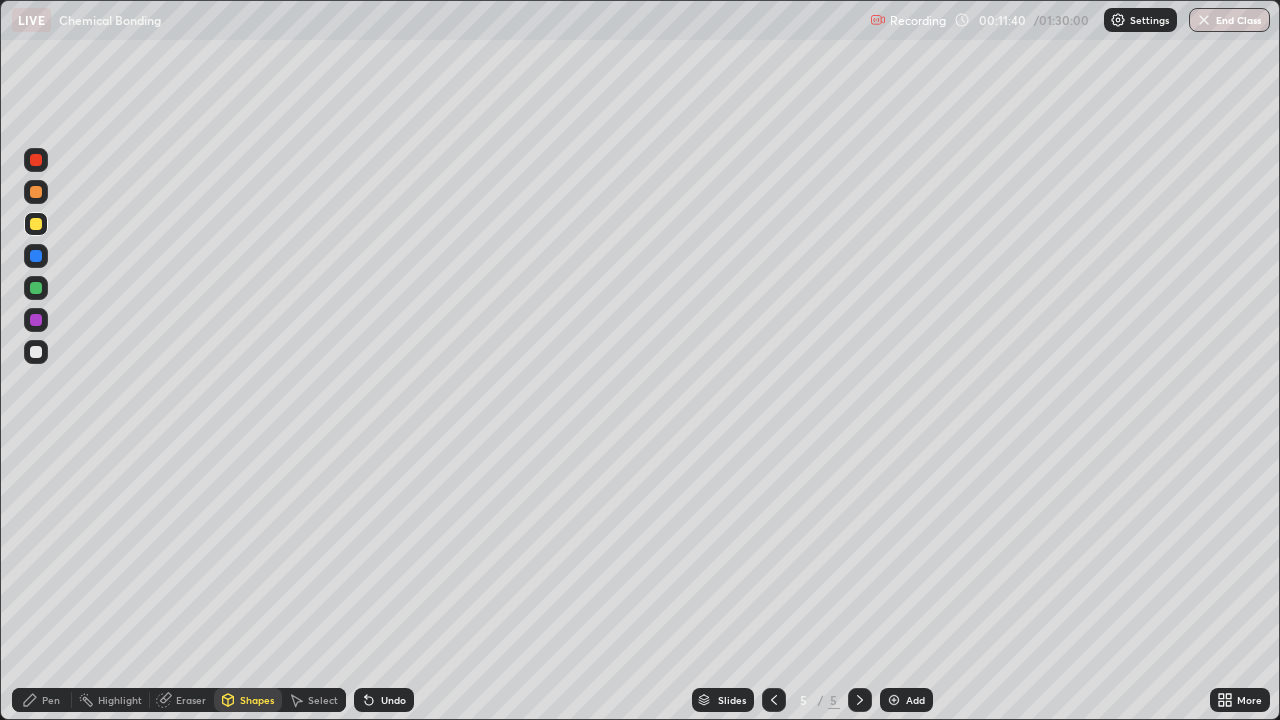 click on "Pen" at bounding box center (51, 700) 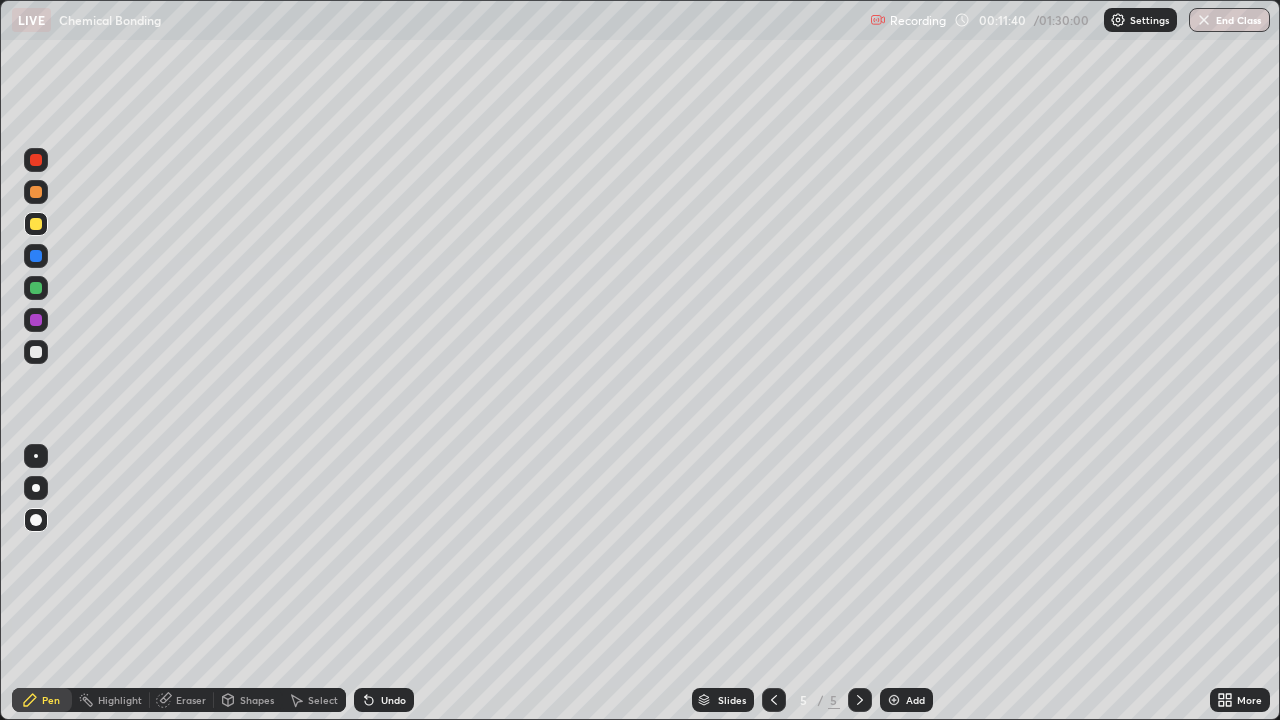 click at bounding box center (36, 352) 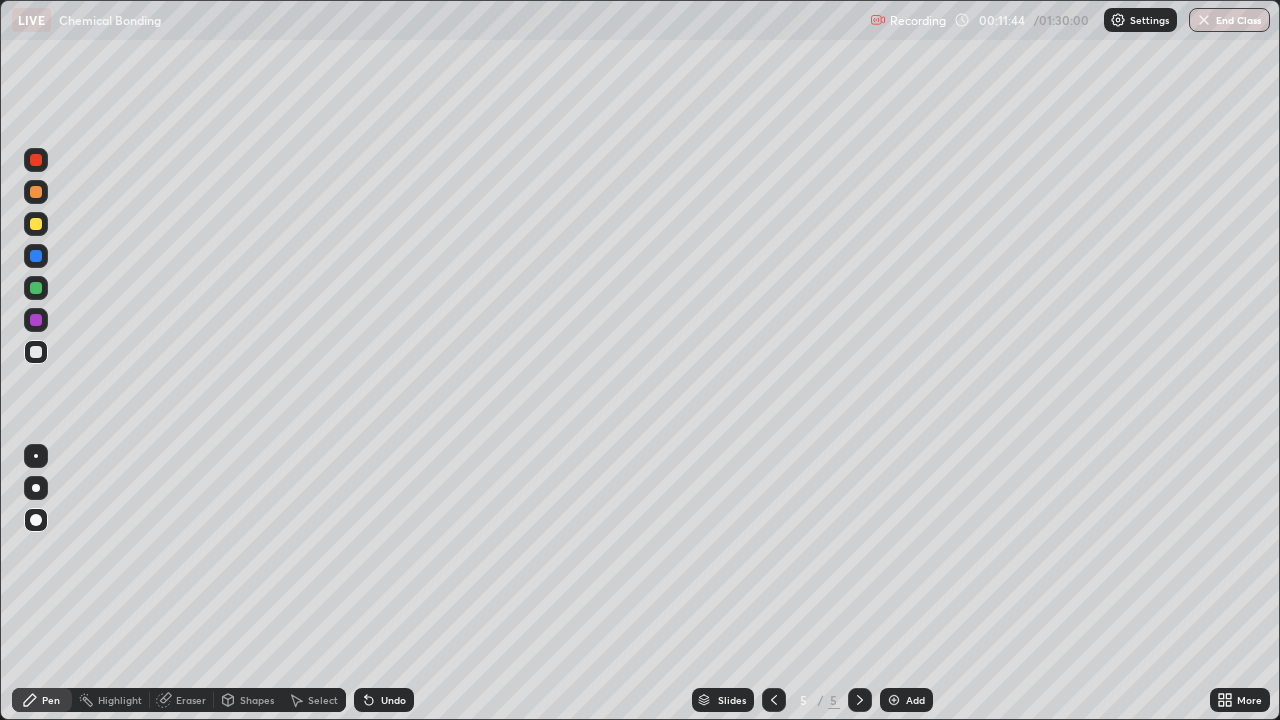 click at bounding box center (36, 352) 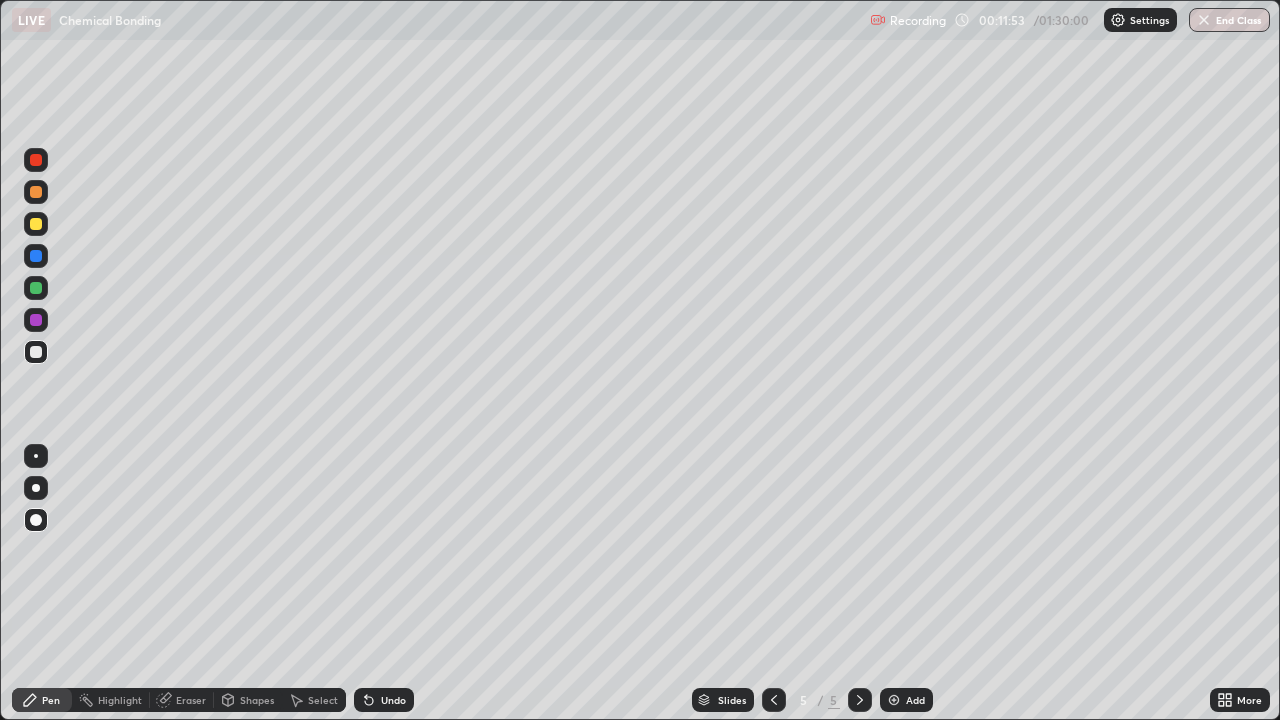 click on "Pen" at bounding box center (51, 700) 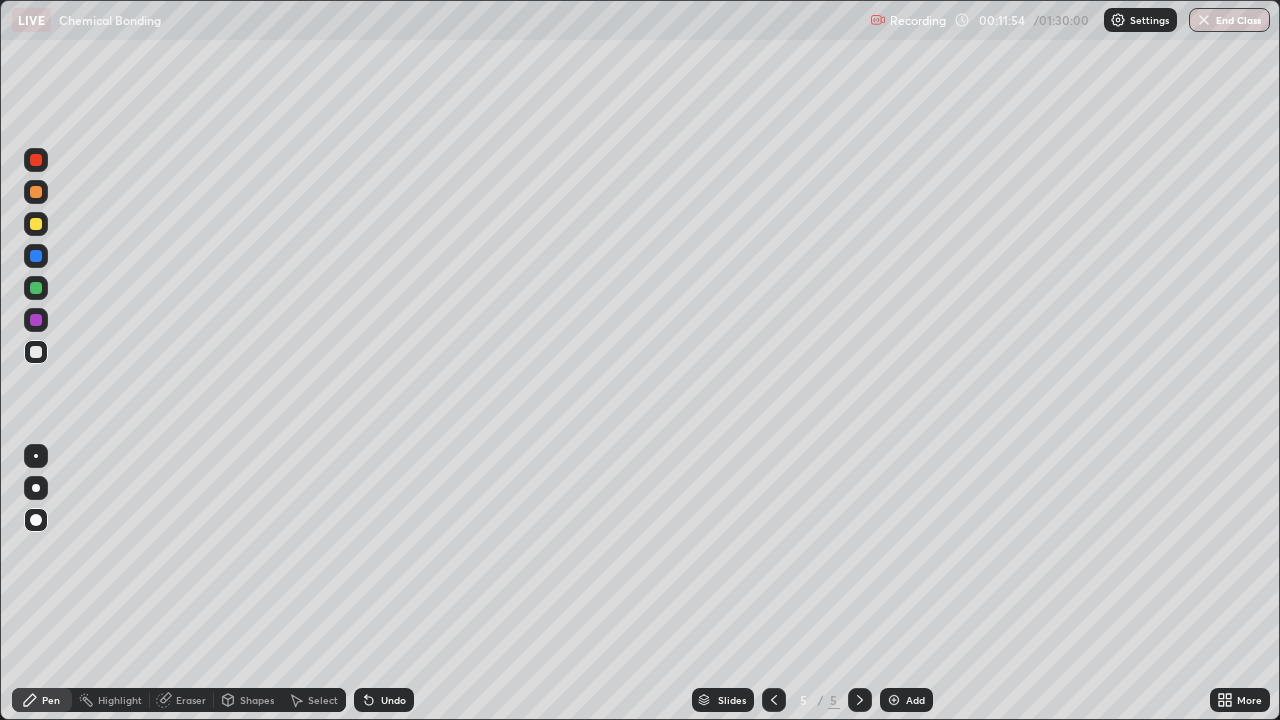 click at bounding box center [36, 352] 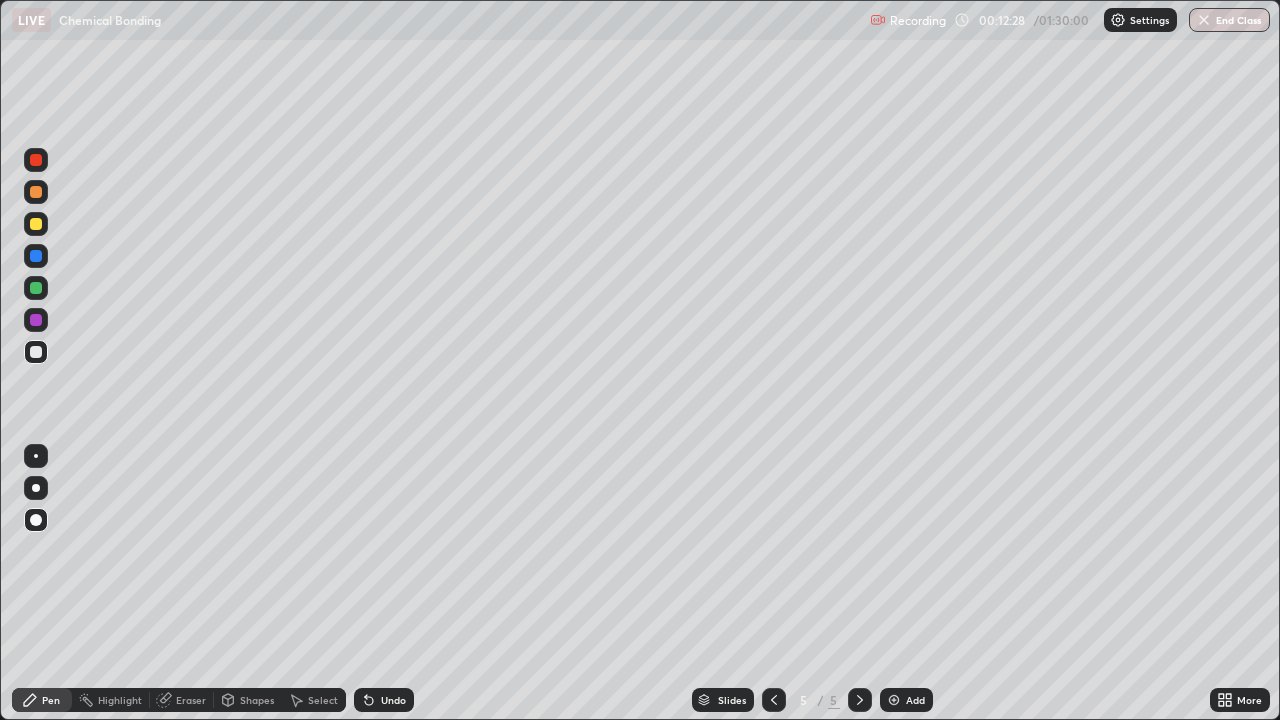 click on "Pen" at bounding box center [51, 700] 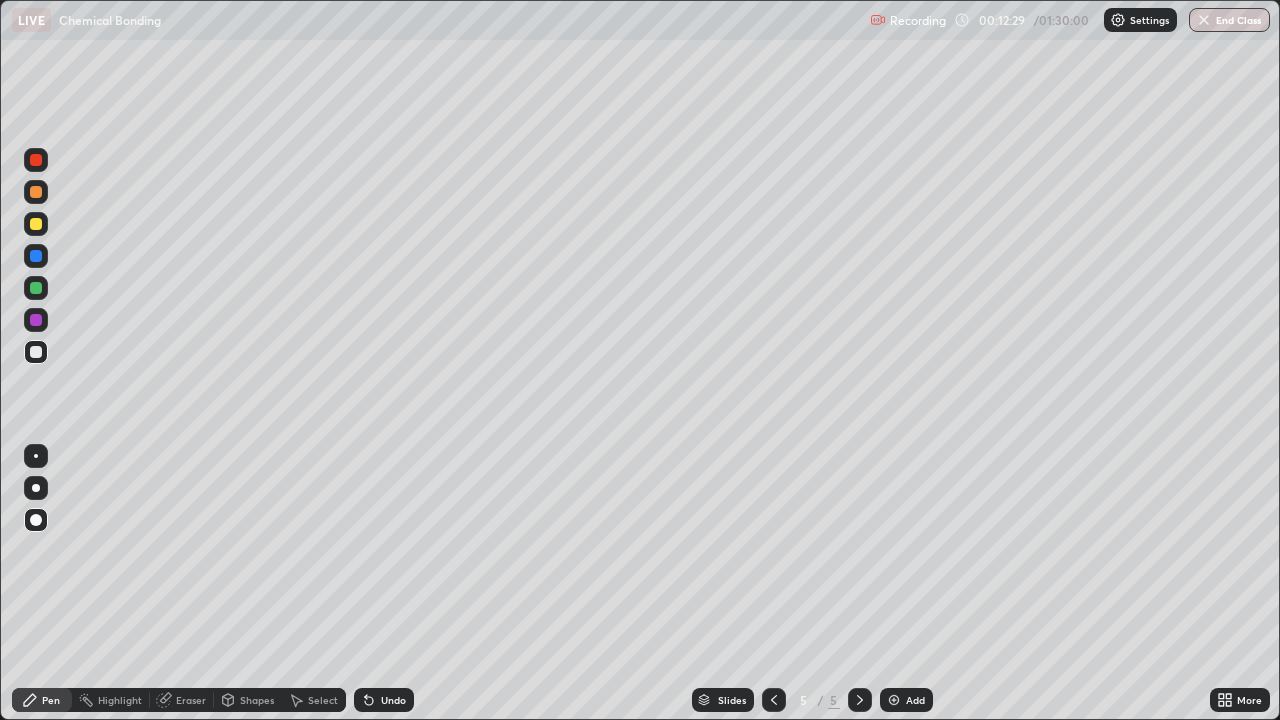 click at bounding box center (36, 352) 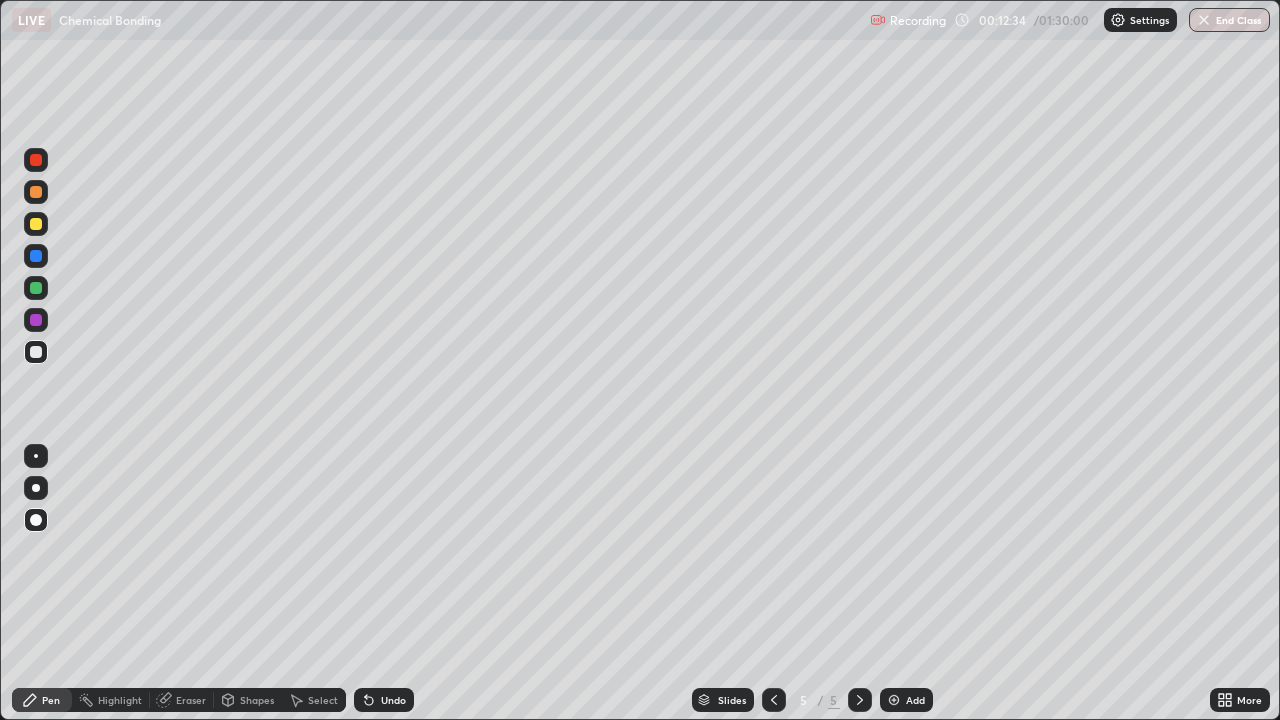 click on "Pen" at bounding box center (51, 700) 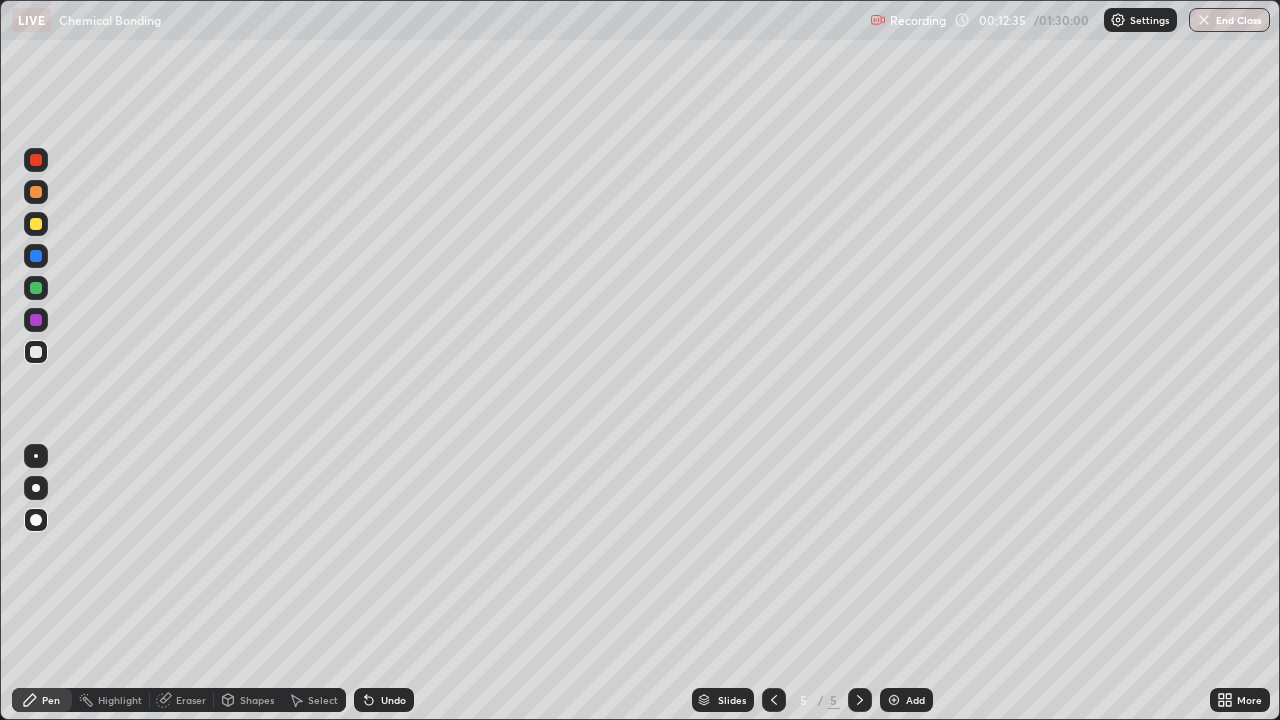click at bounding box center [36, 352] 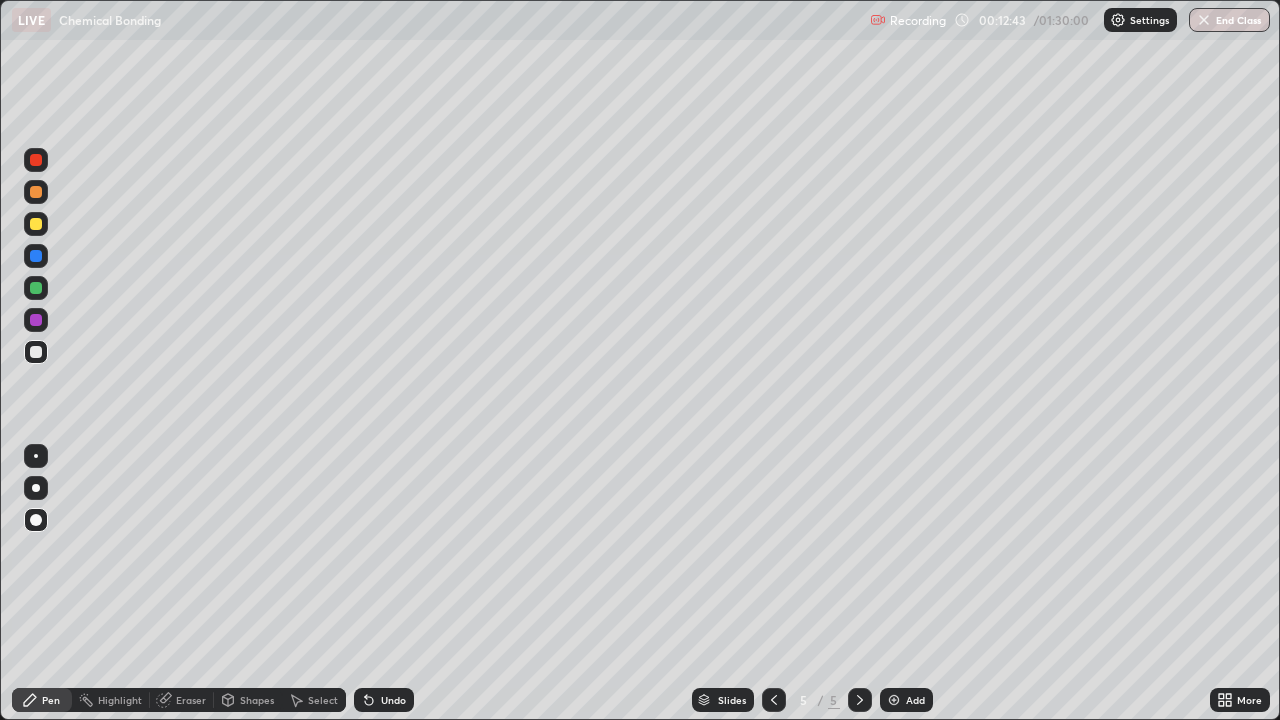 click on "Pen" at bounding box center (51, 700) 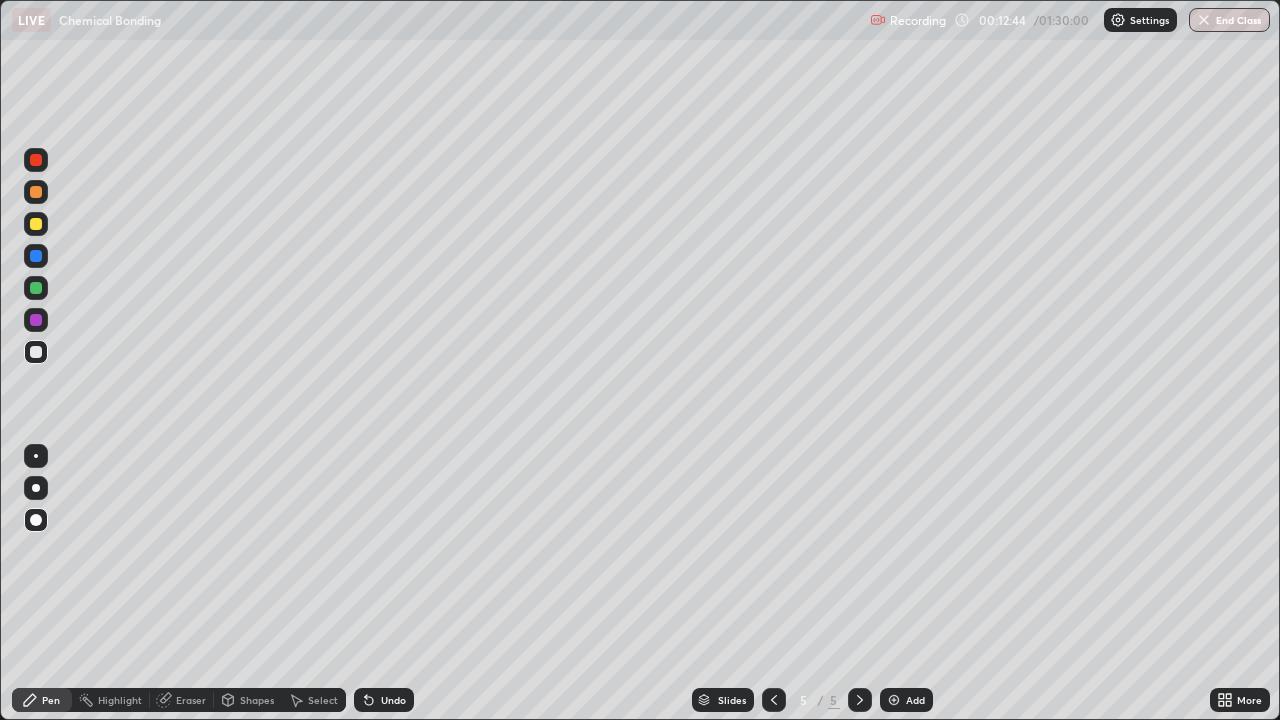 click at bounding box center (36, 320) 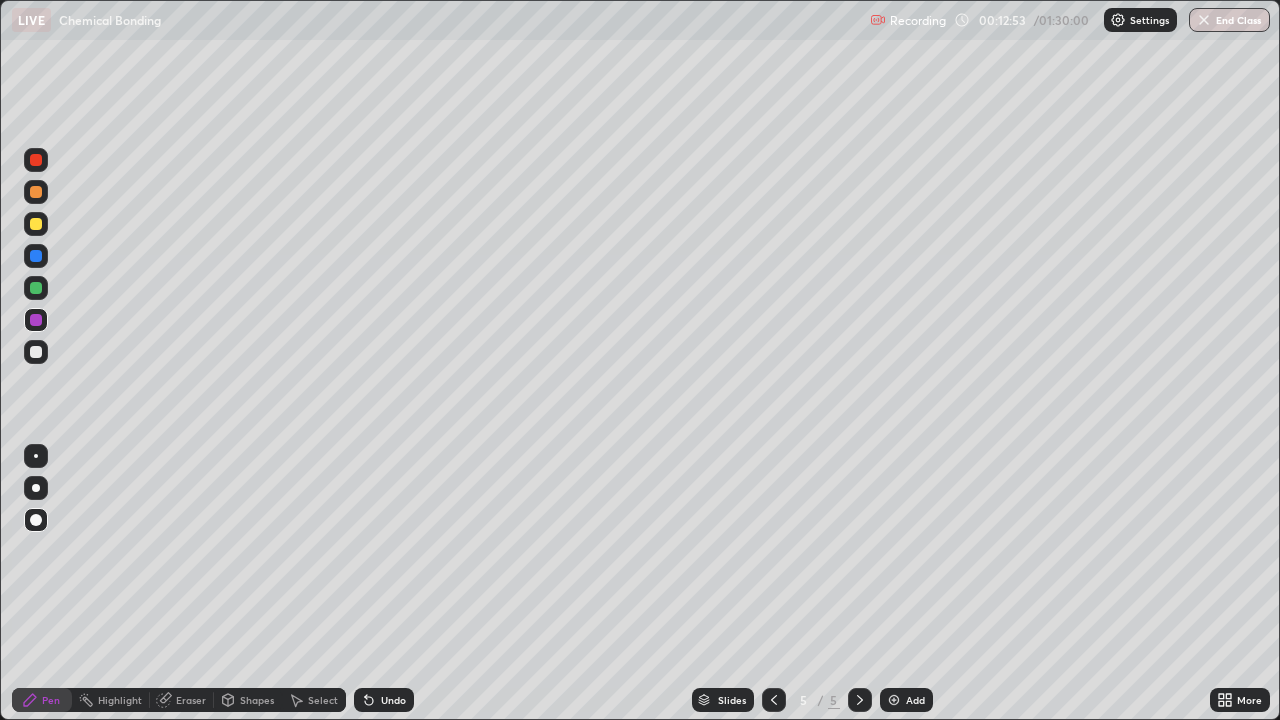 click at bounding box center (36, 352) 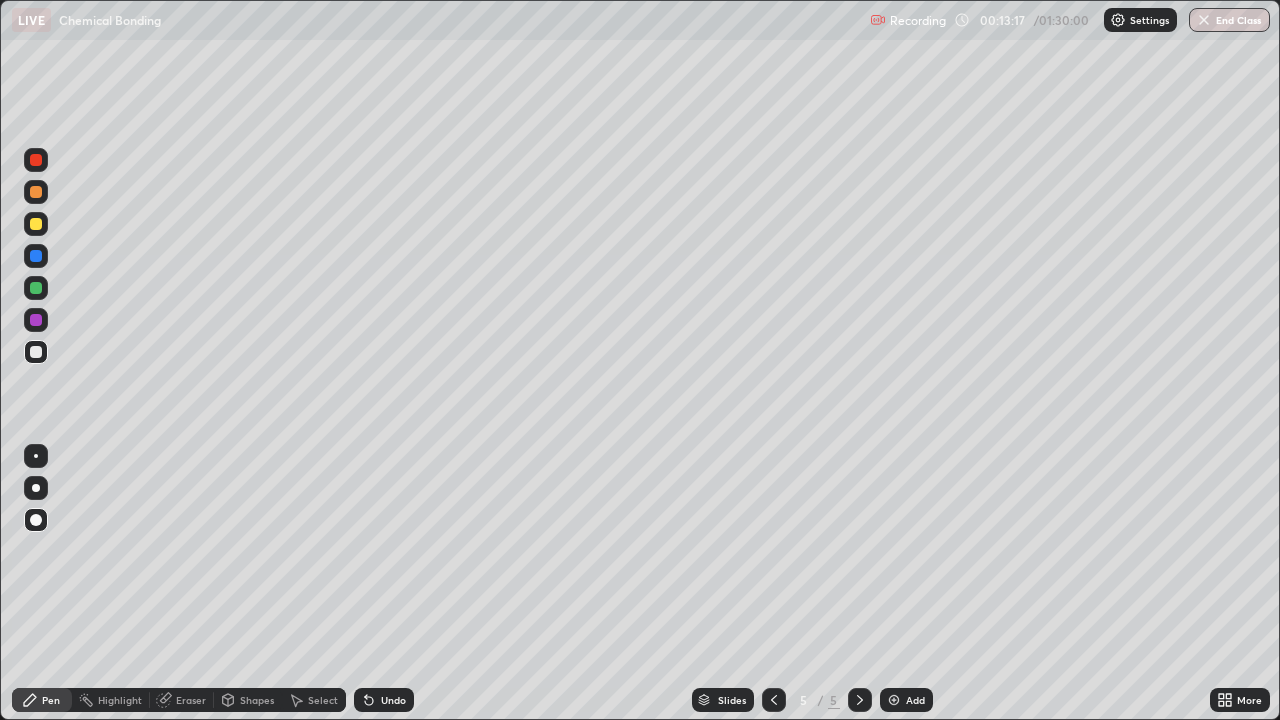 click at bounding box center [36, 288] 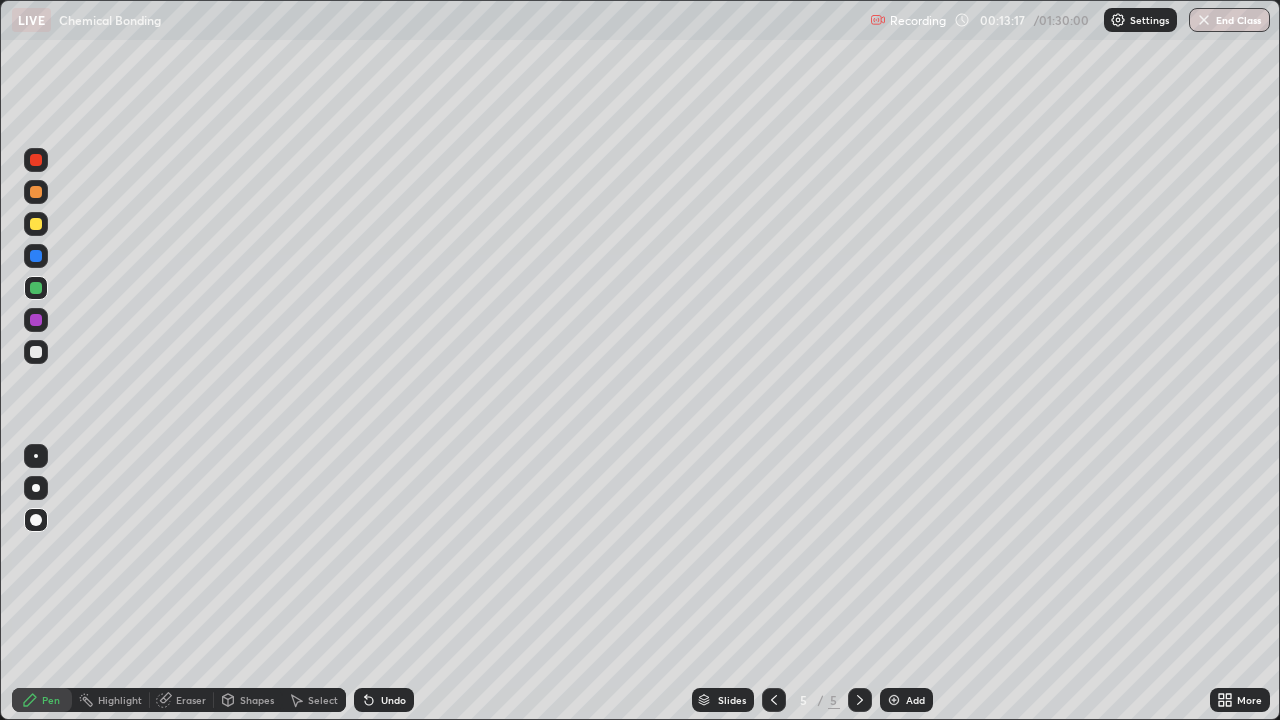 click at bounding box center [36, 456] 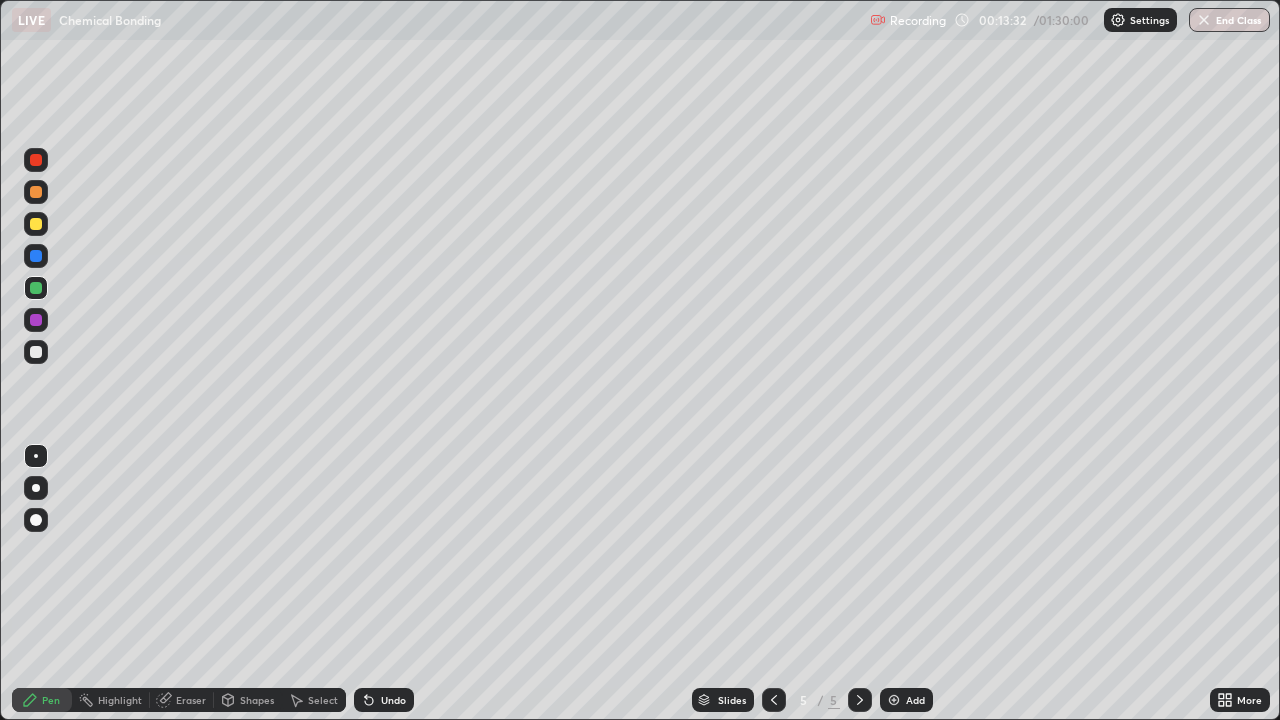 click at bounding box center (36, 520) 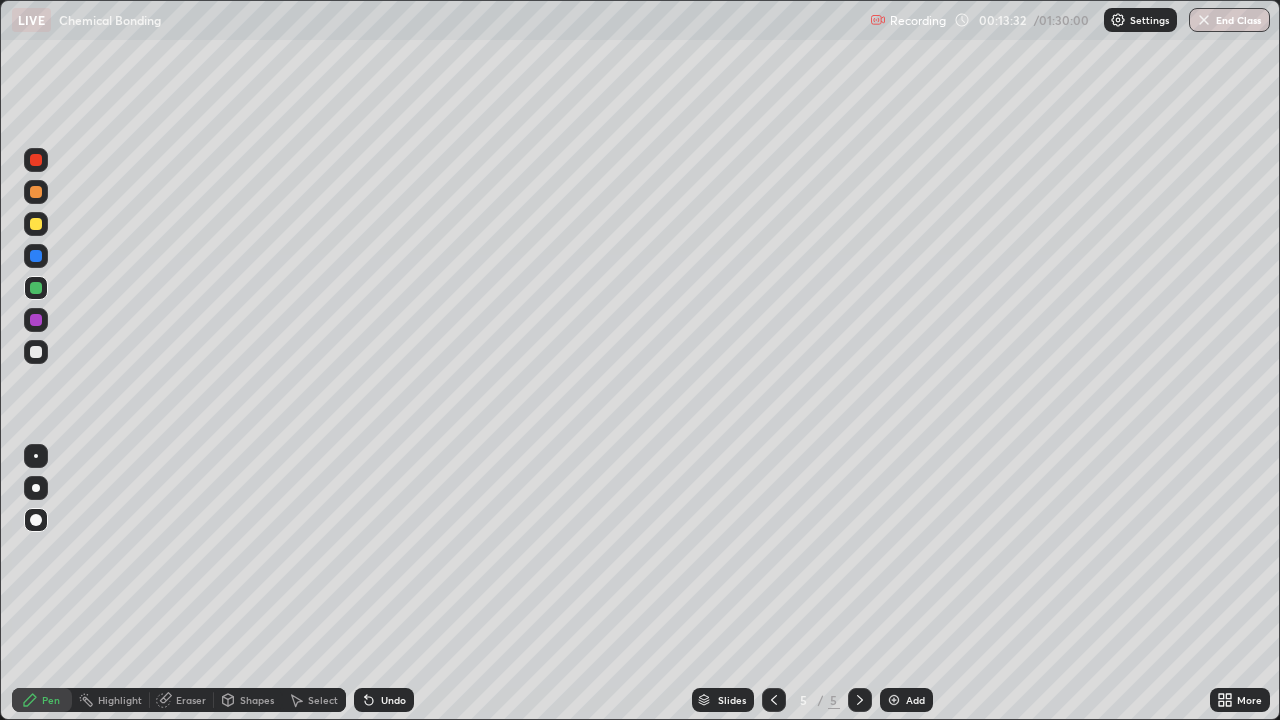click on "Pen" at bounding box center (51, 700) 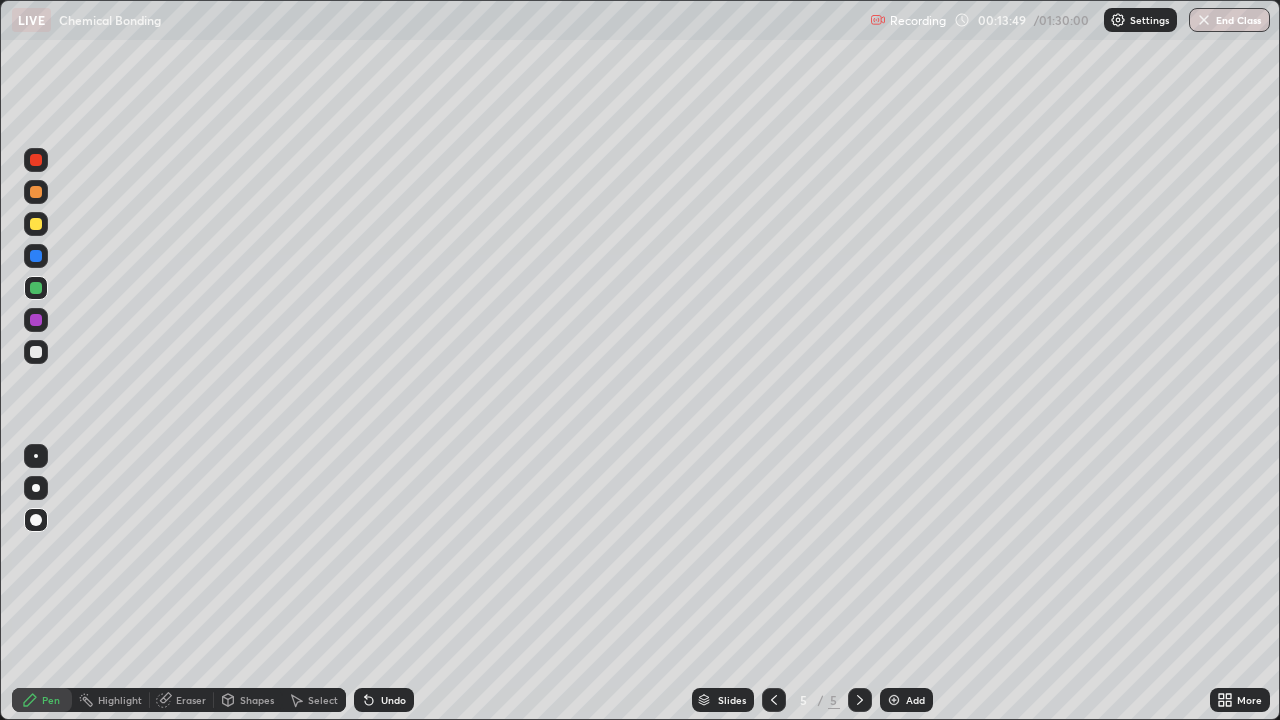 click on "Pen" at bounding box center [51, 700] 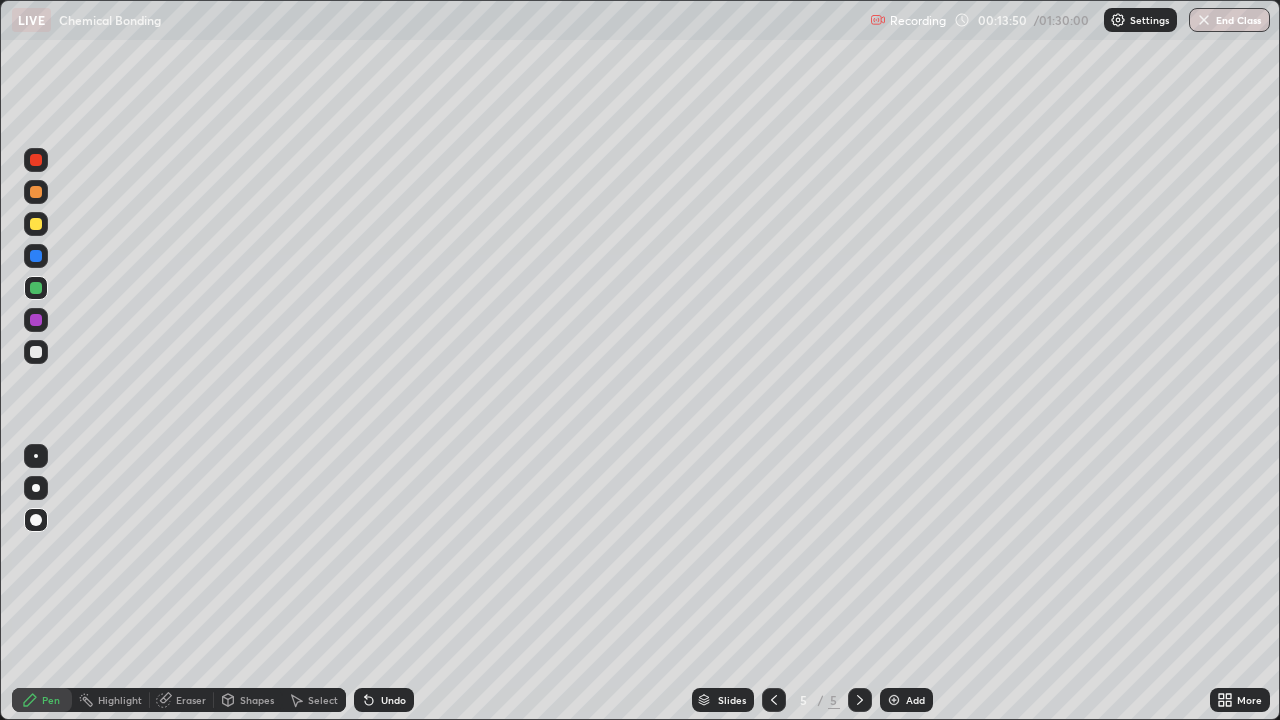 click at bounding box center (36, 256) 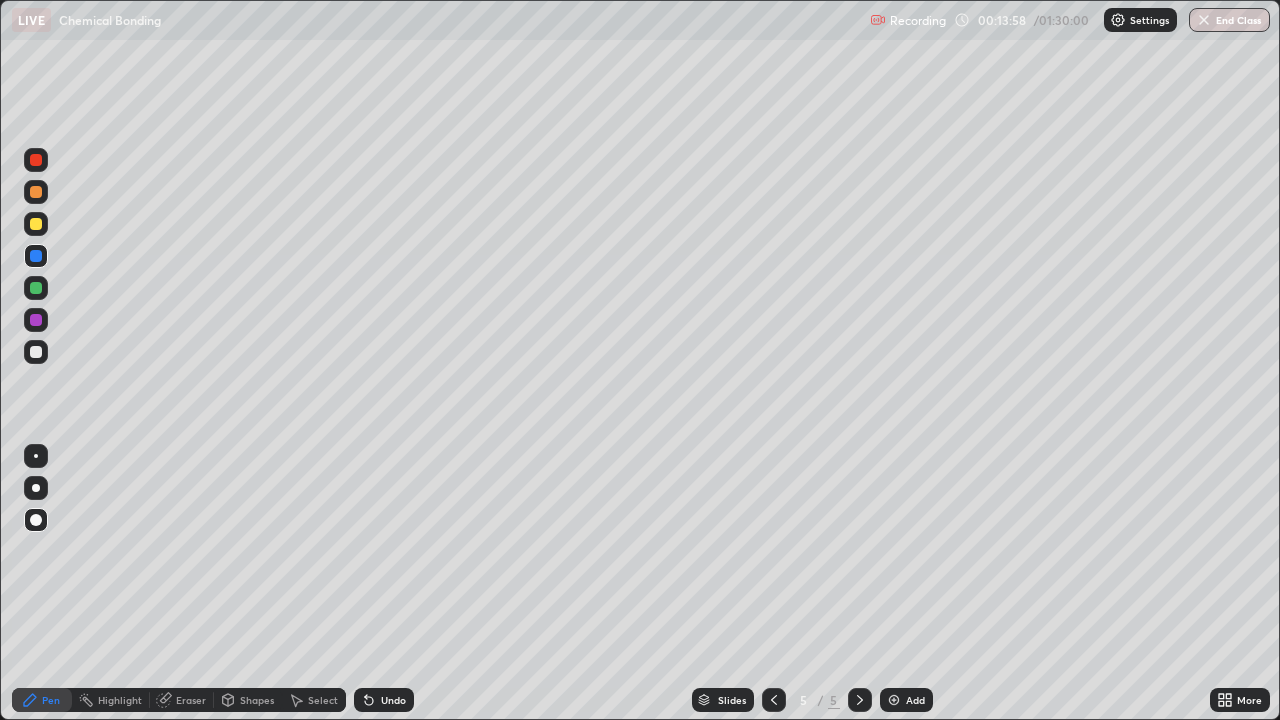 click at bounding box center [36, 352] 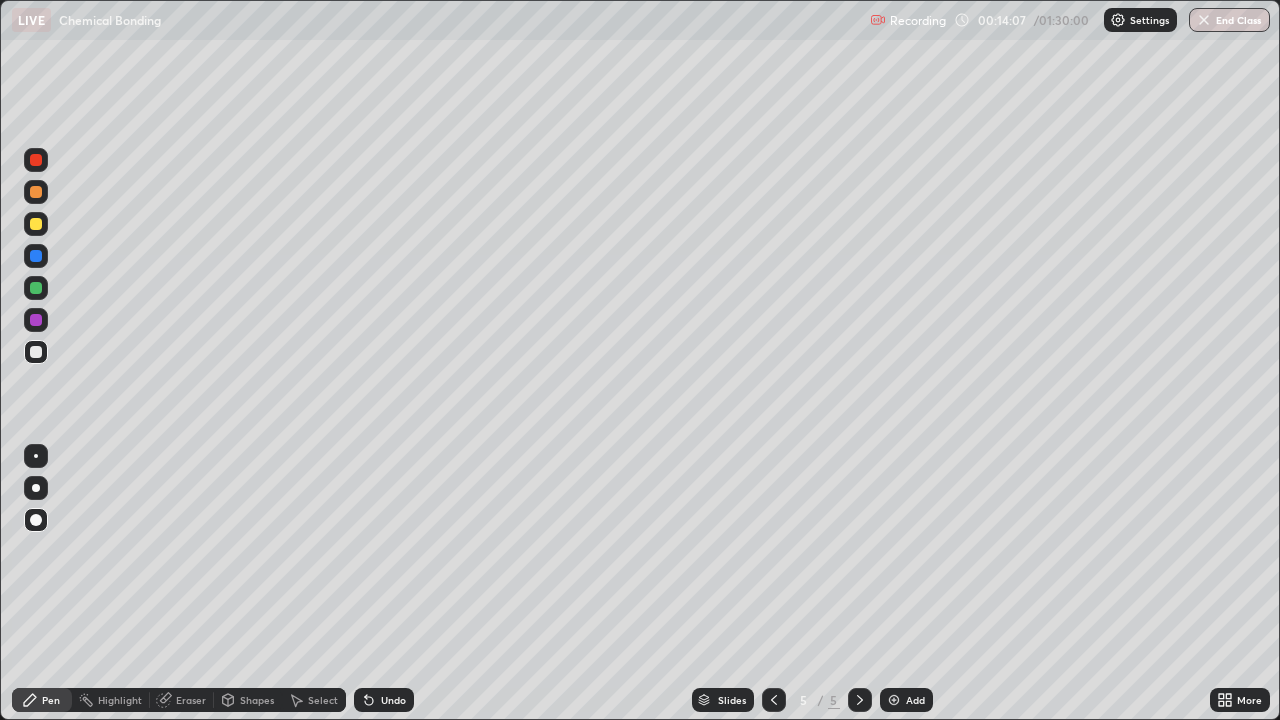 click at bounding box center (36, 352) 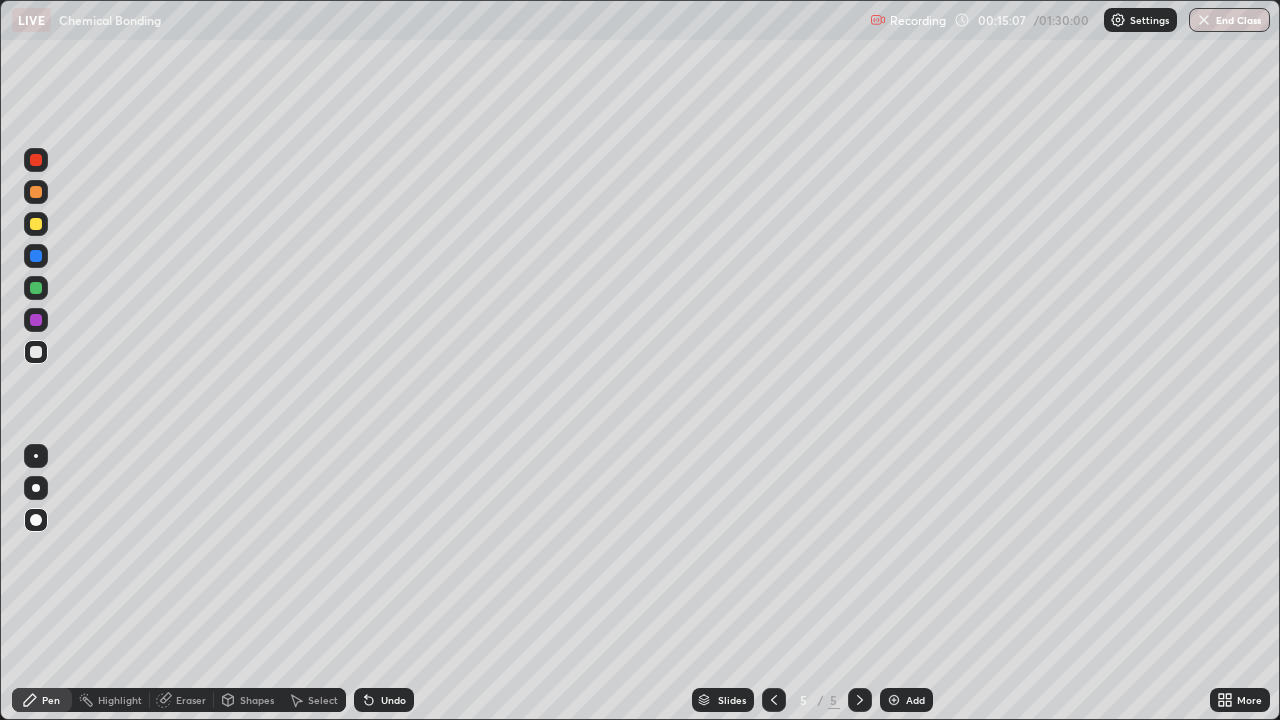 click at bounding box center [36, 224] 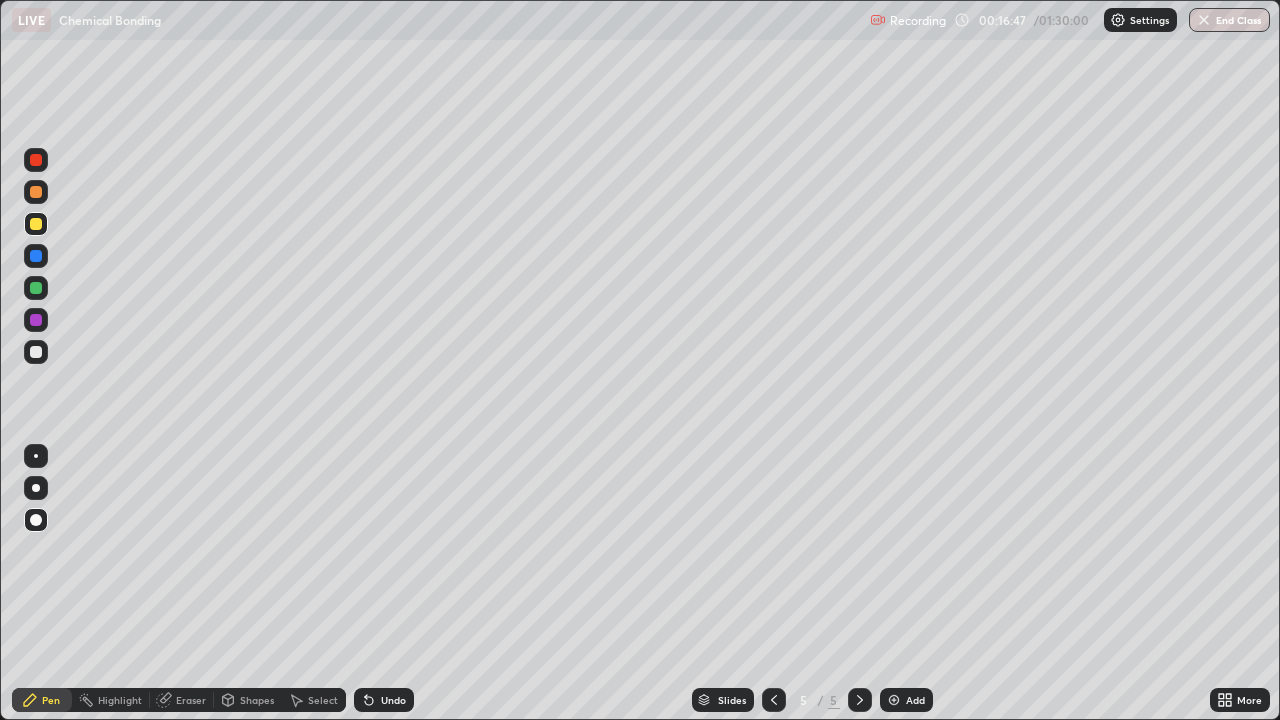 click 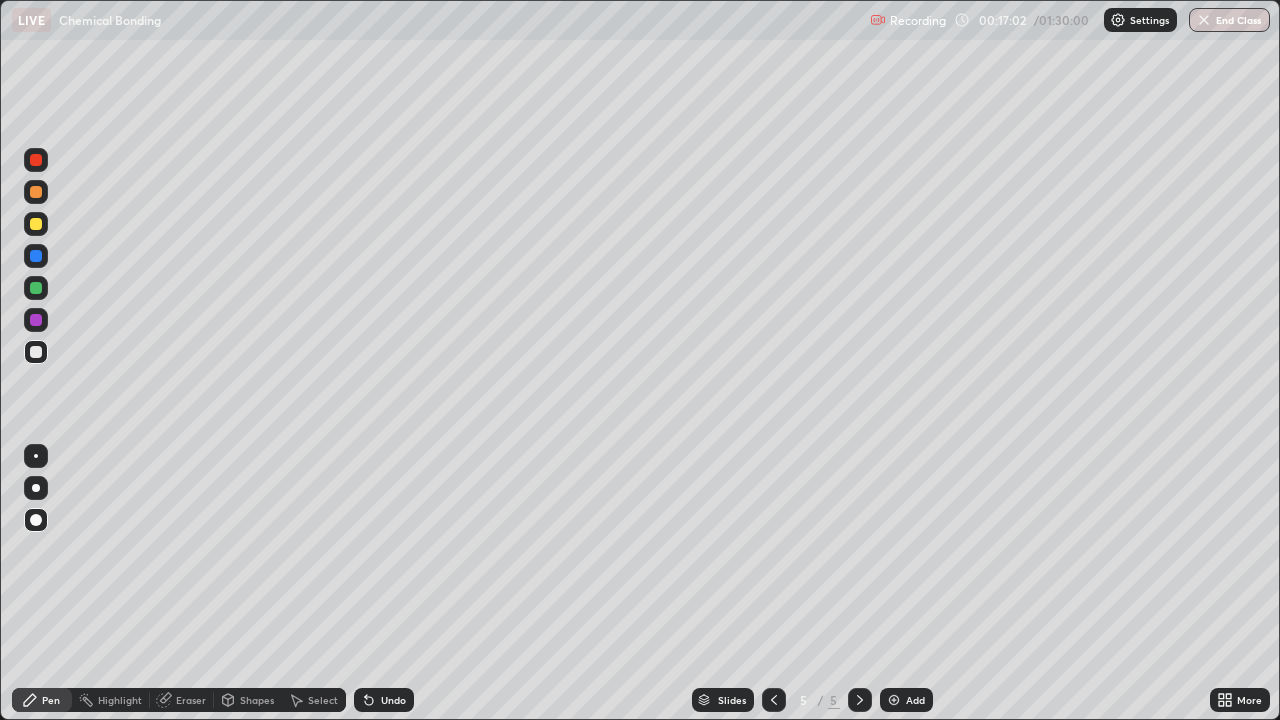 click on "Pen" at bounding box center (51, 700) 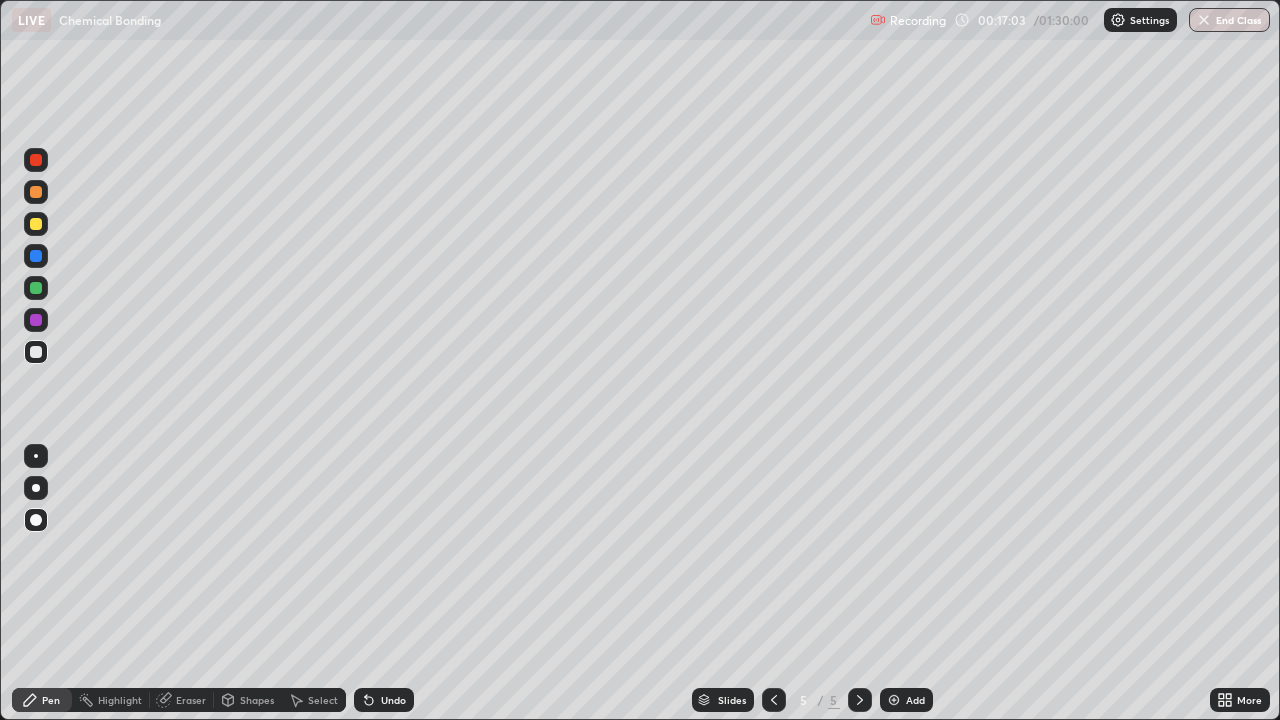 click at bounding box center [36, 352] 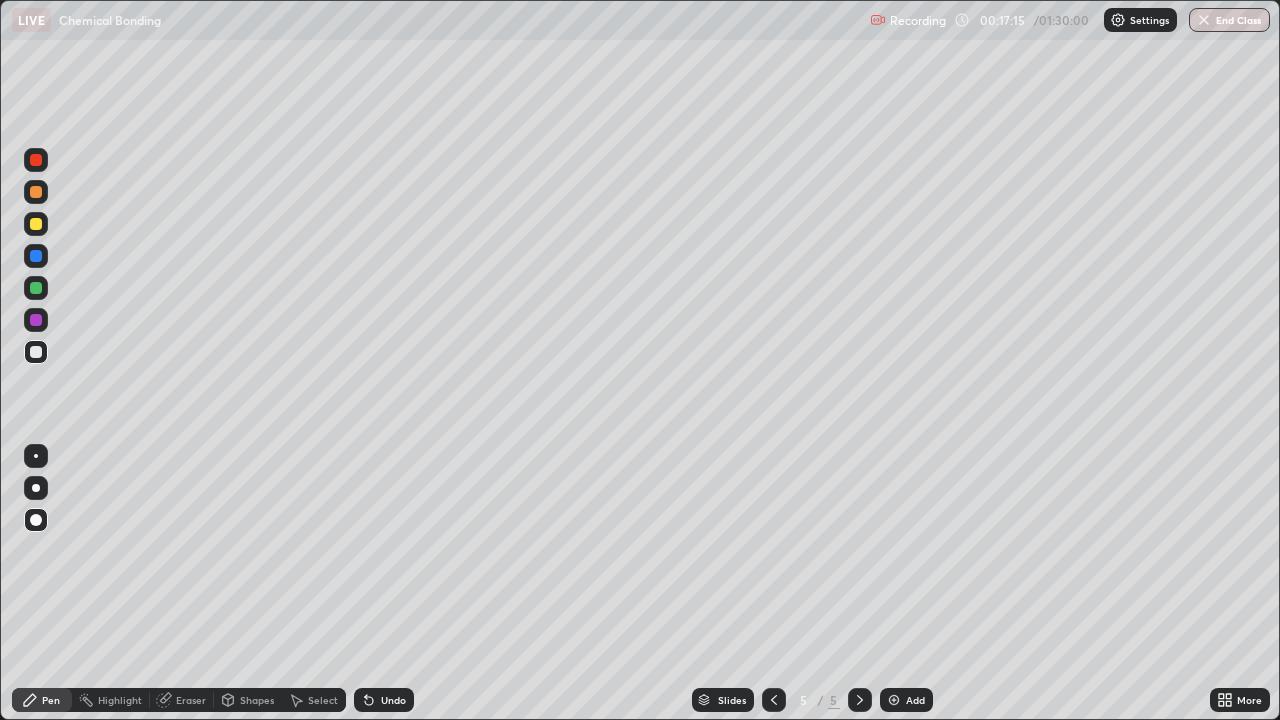 click 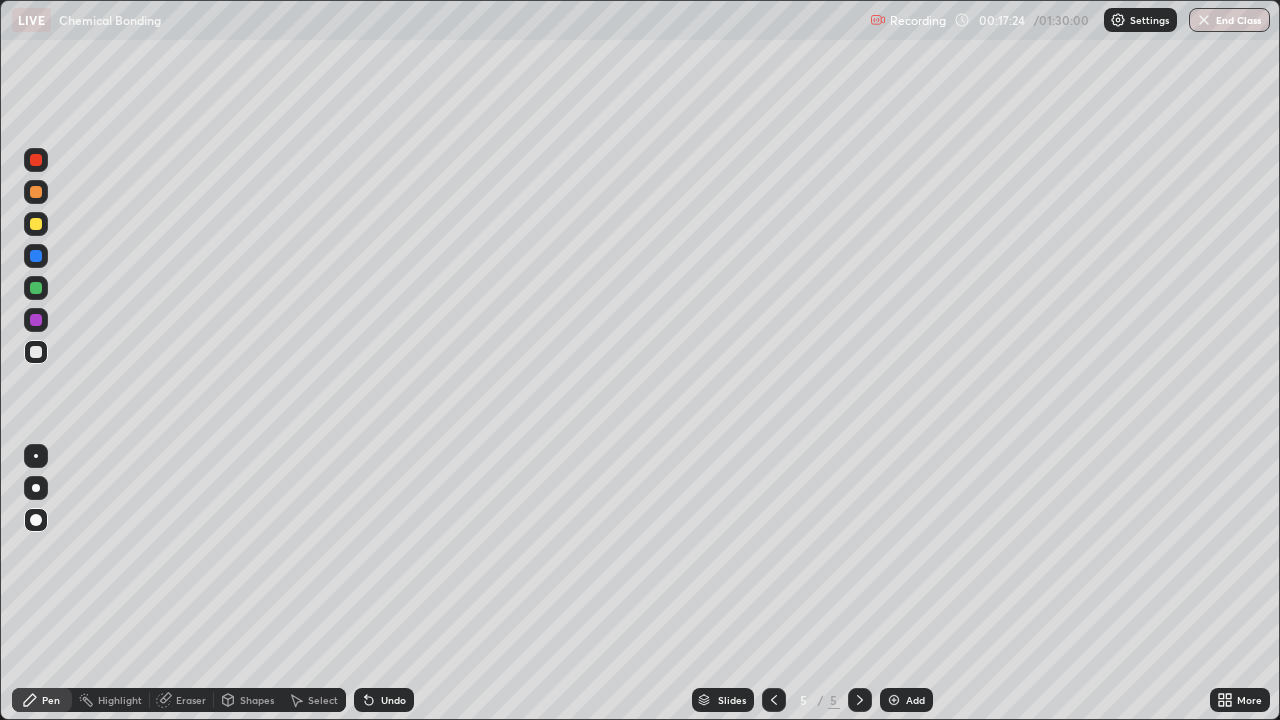 click on "Pen" at bounding box center [42, 700] 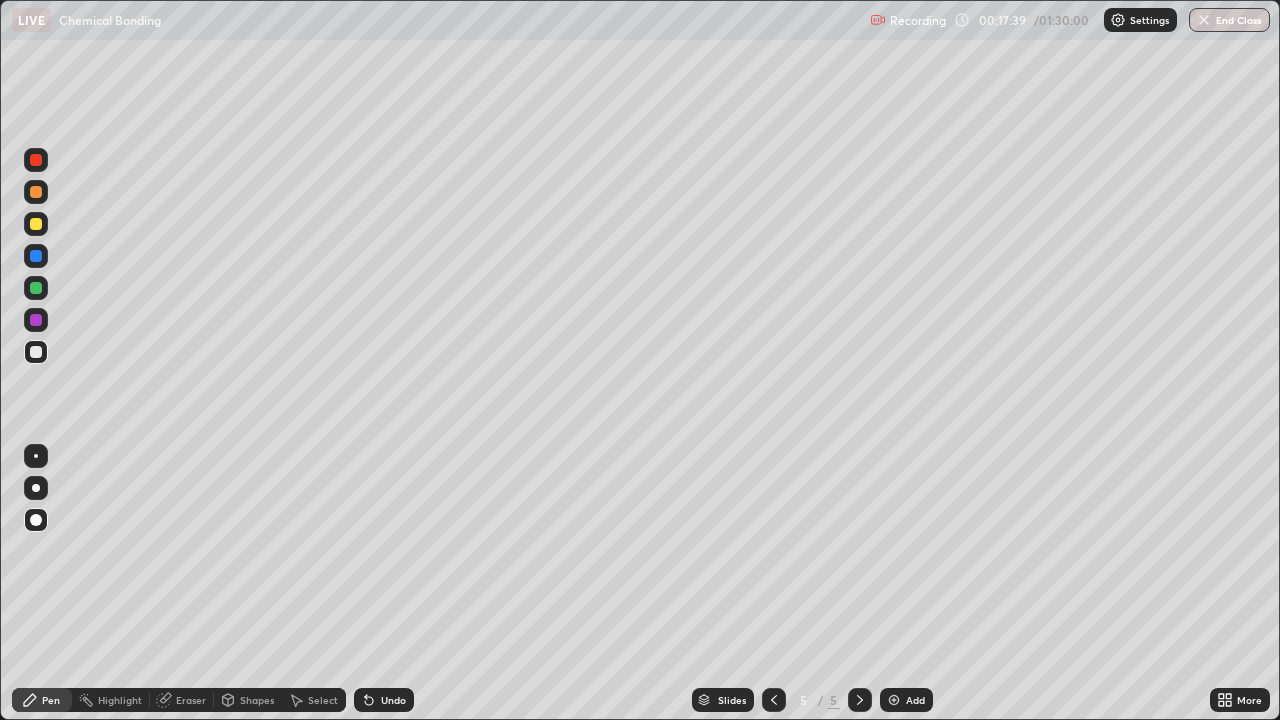 click at bounding box center (36, 256) 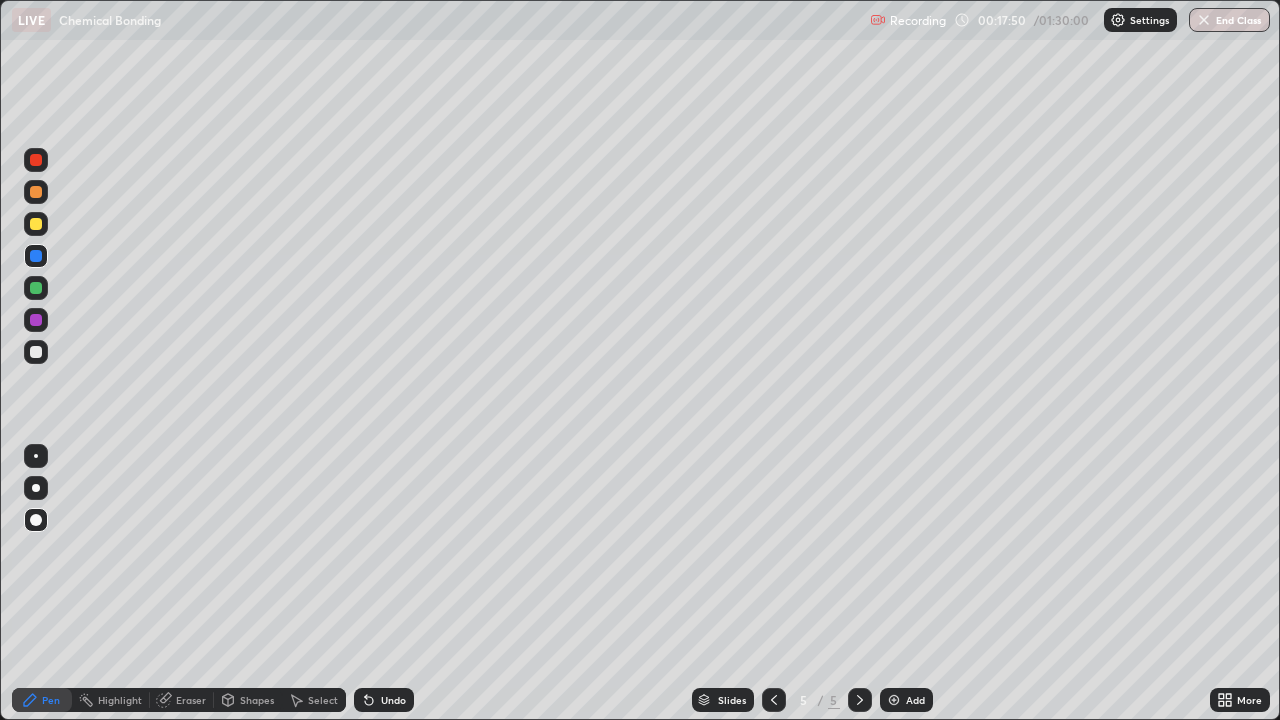 click on "Pen" at bounding box center (51, 700) 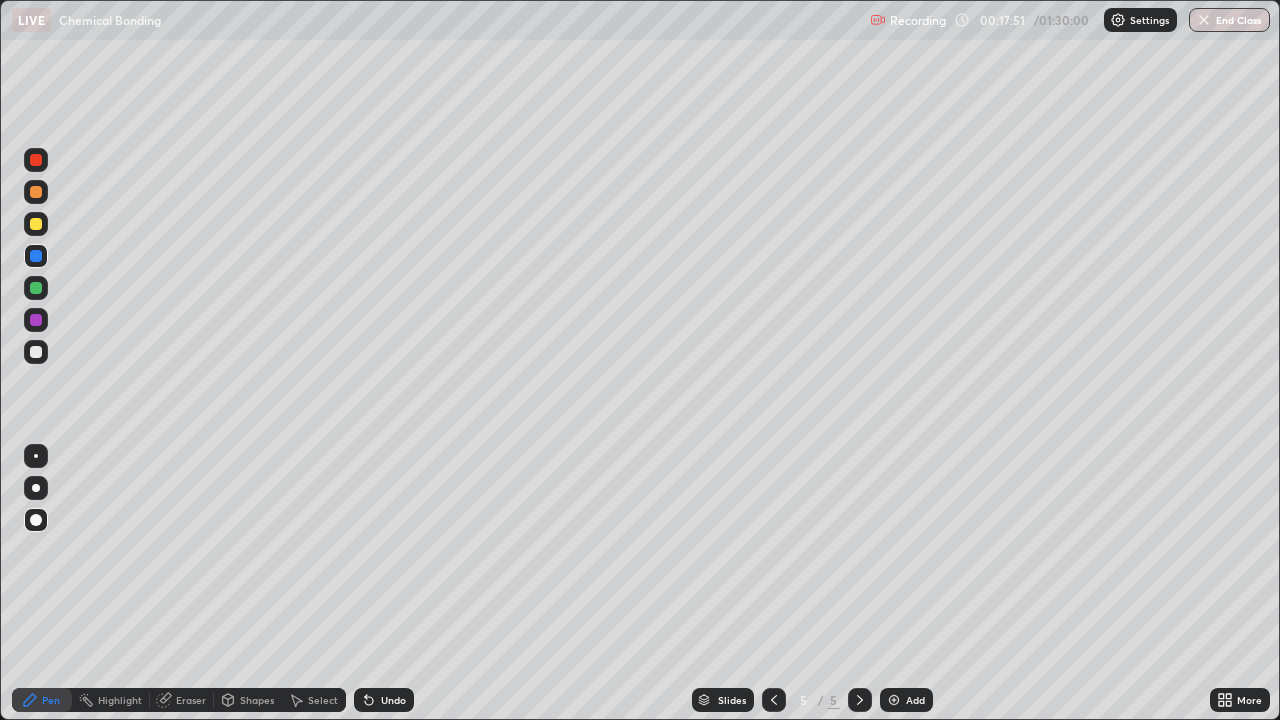 click at bounding box center [36, 352] 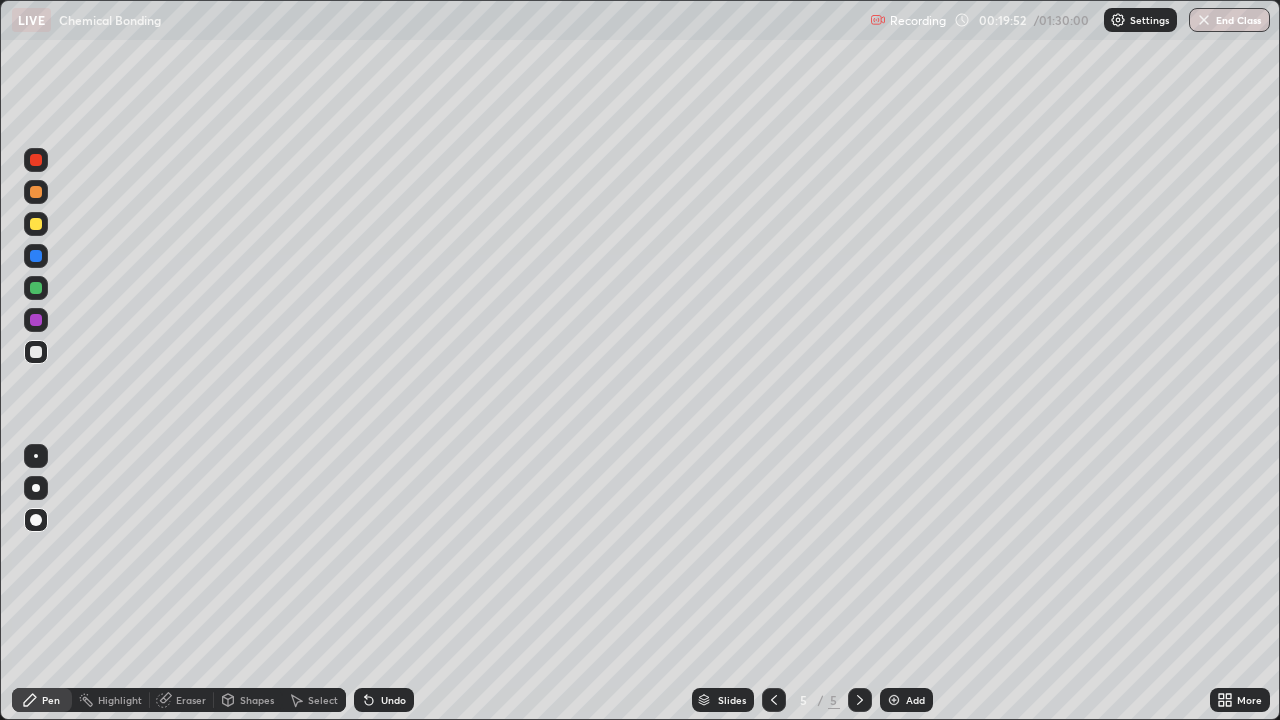 click on "Pen" at bounding box center (51, 700) 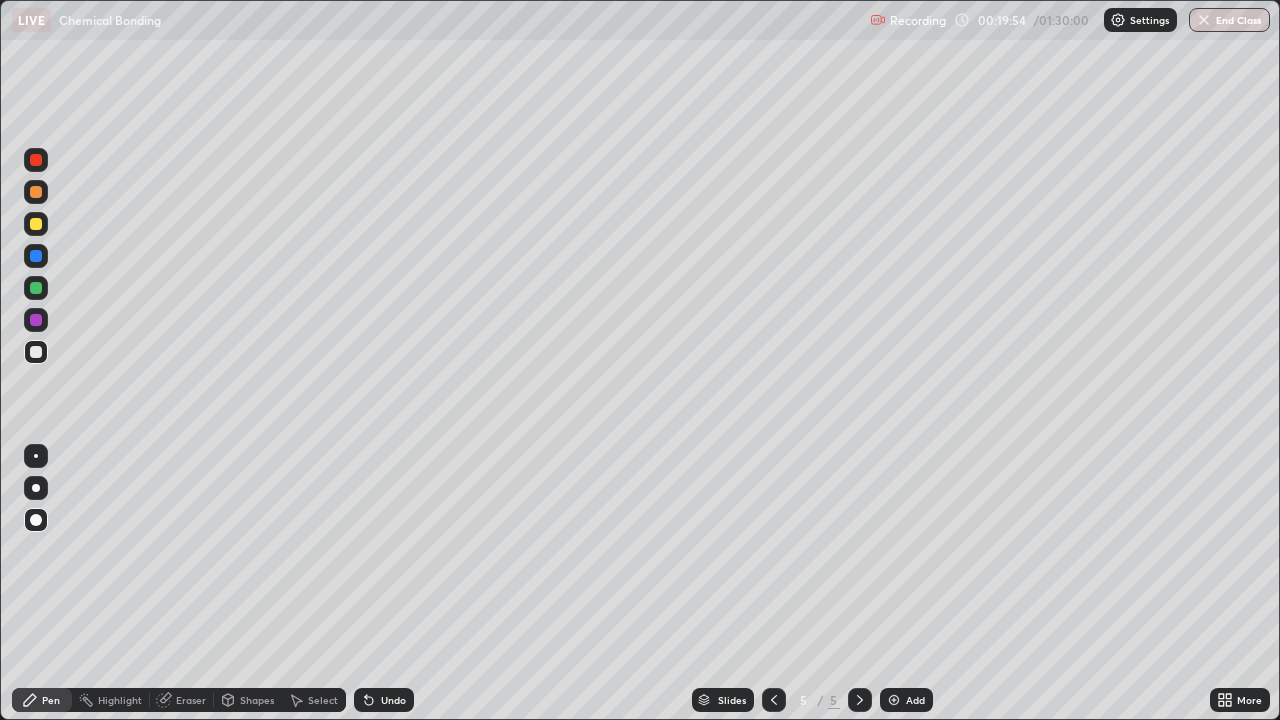 click at bounding box center (894, 700) 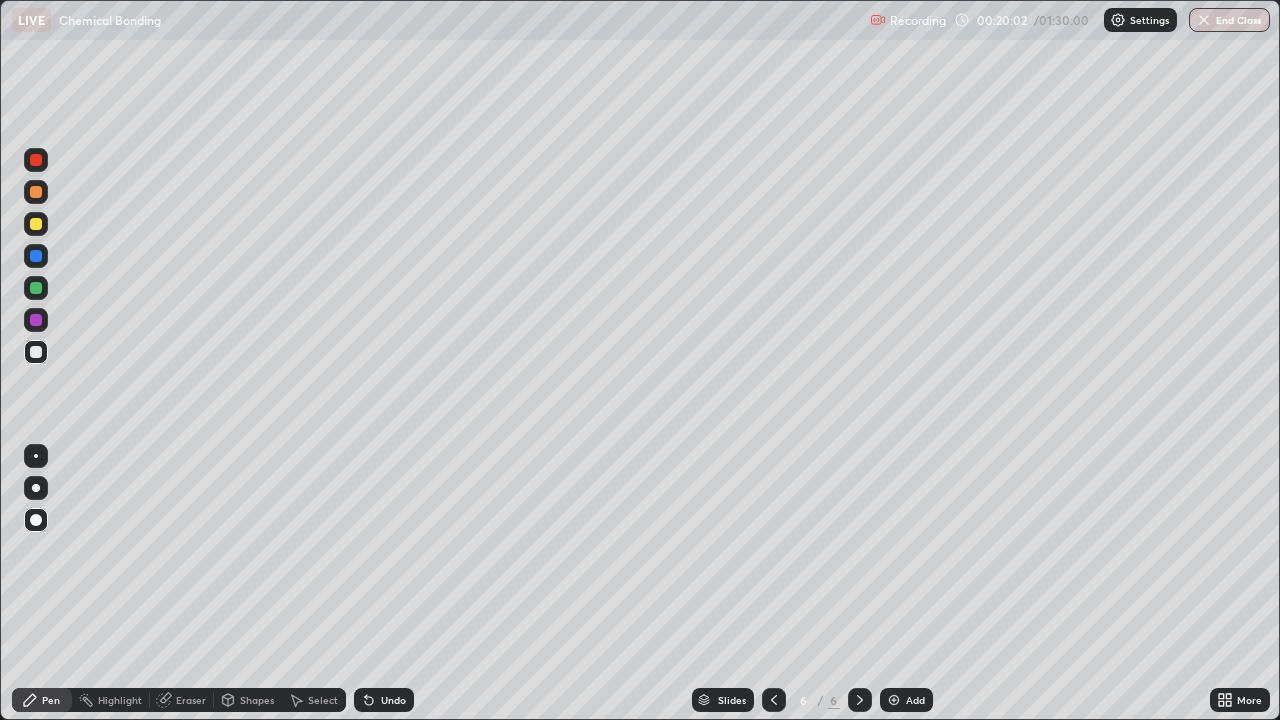 click on "Shapes" at bounding box center [257, 700] 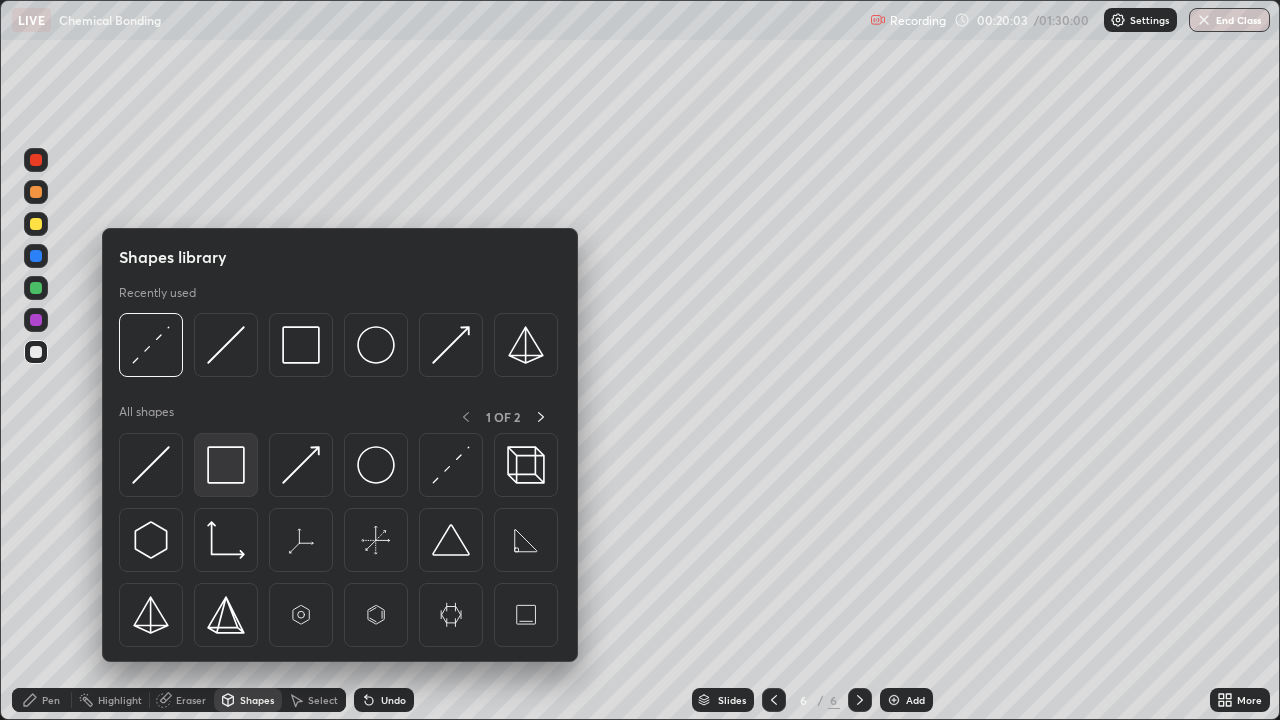 click at bounding box center [226, 465] 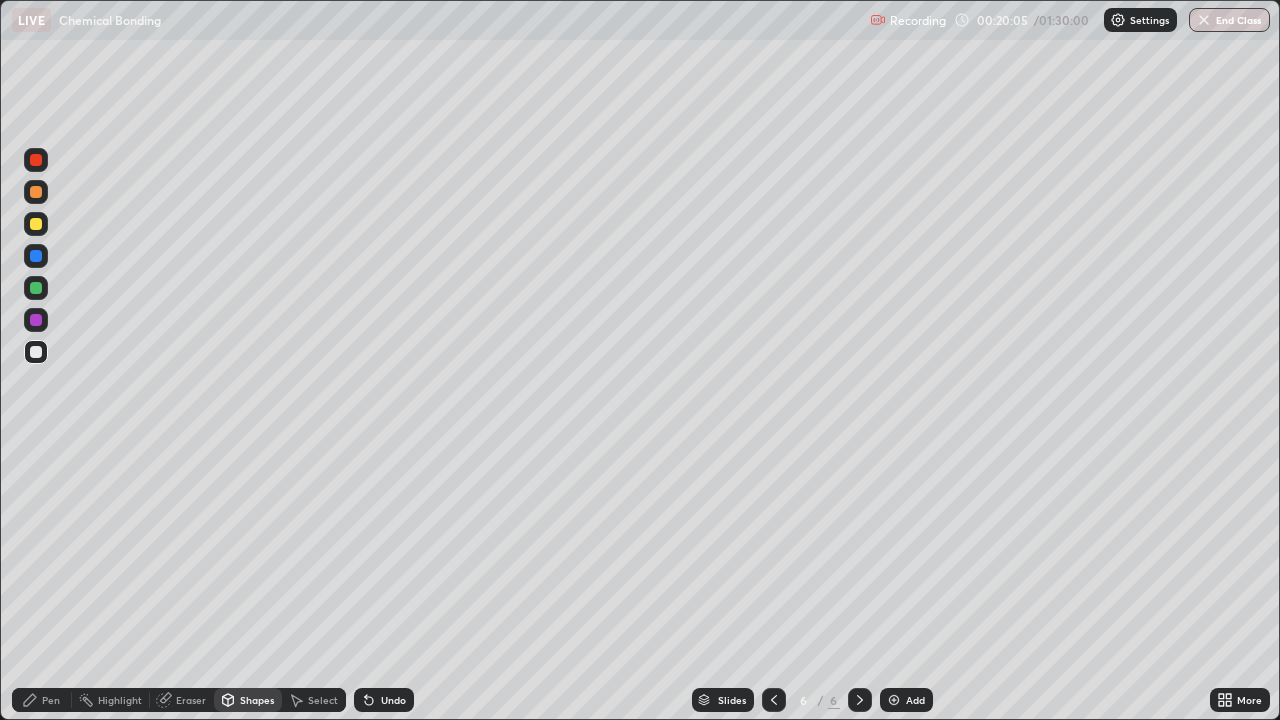 click on "Pen" at bounding box center (51, 700) 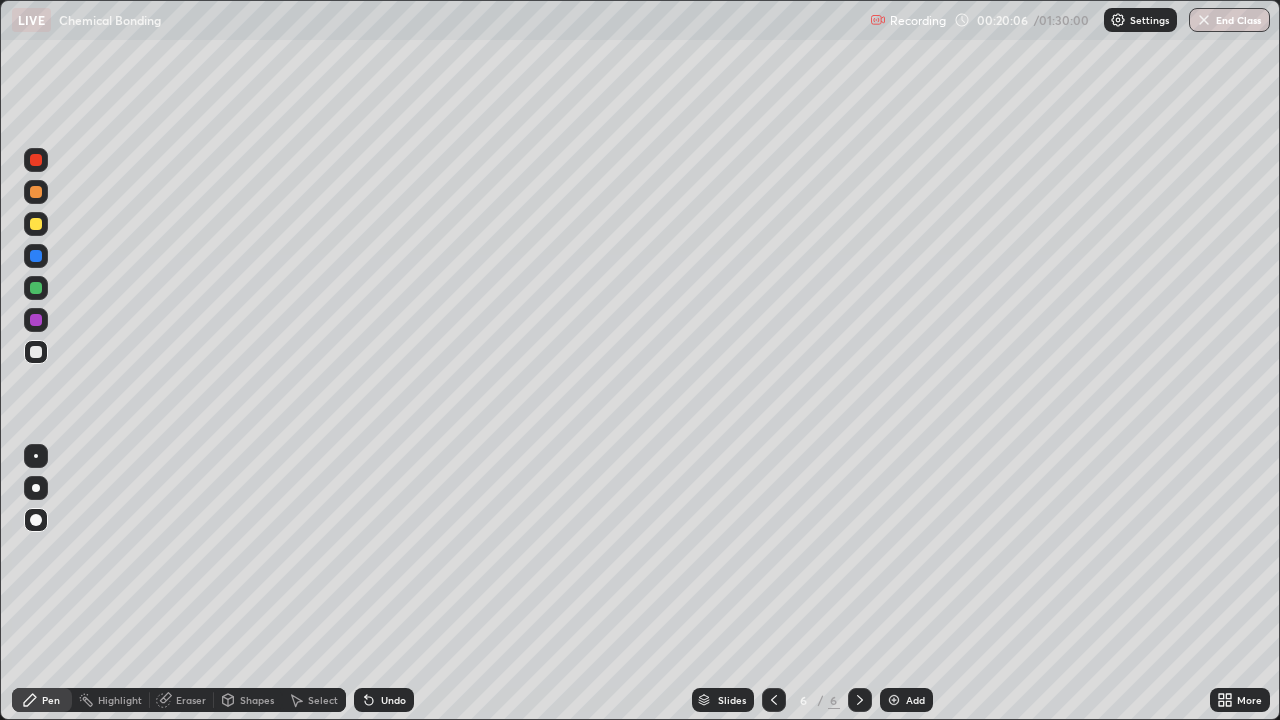 click on "Shapes" at bounding box center (257, 700) 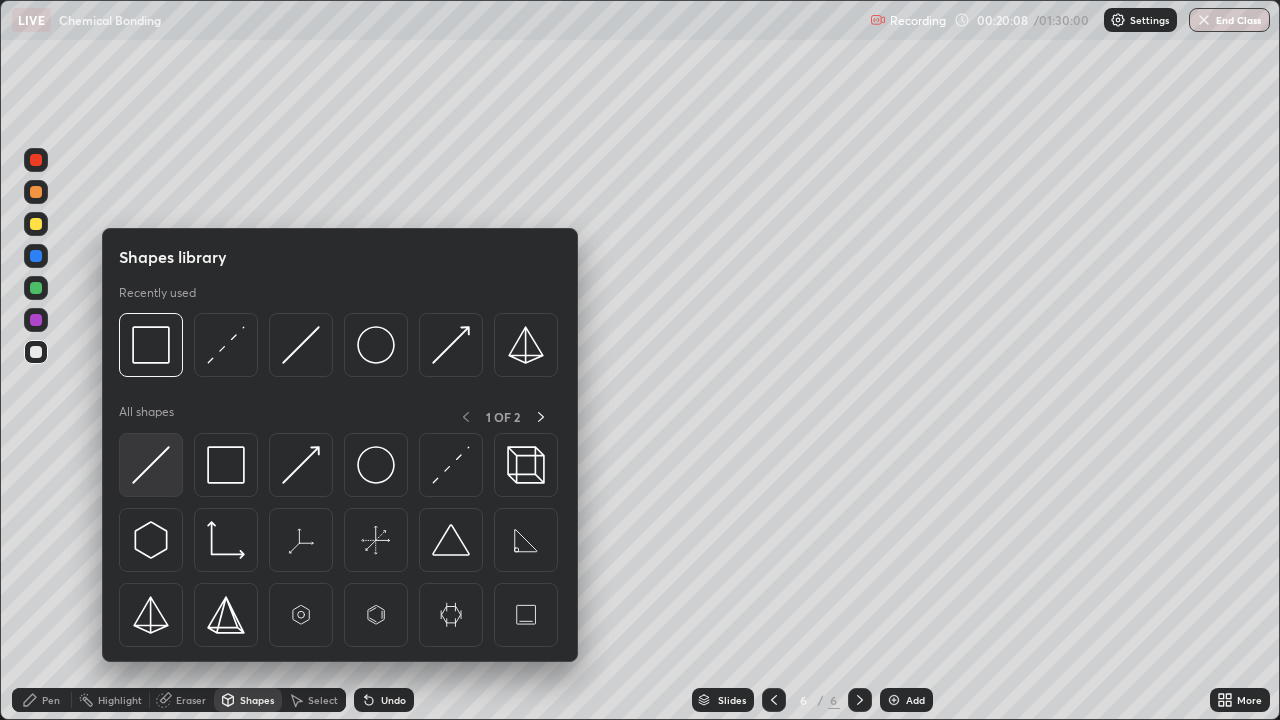 click at bounding box center [151, 465] 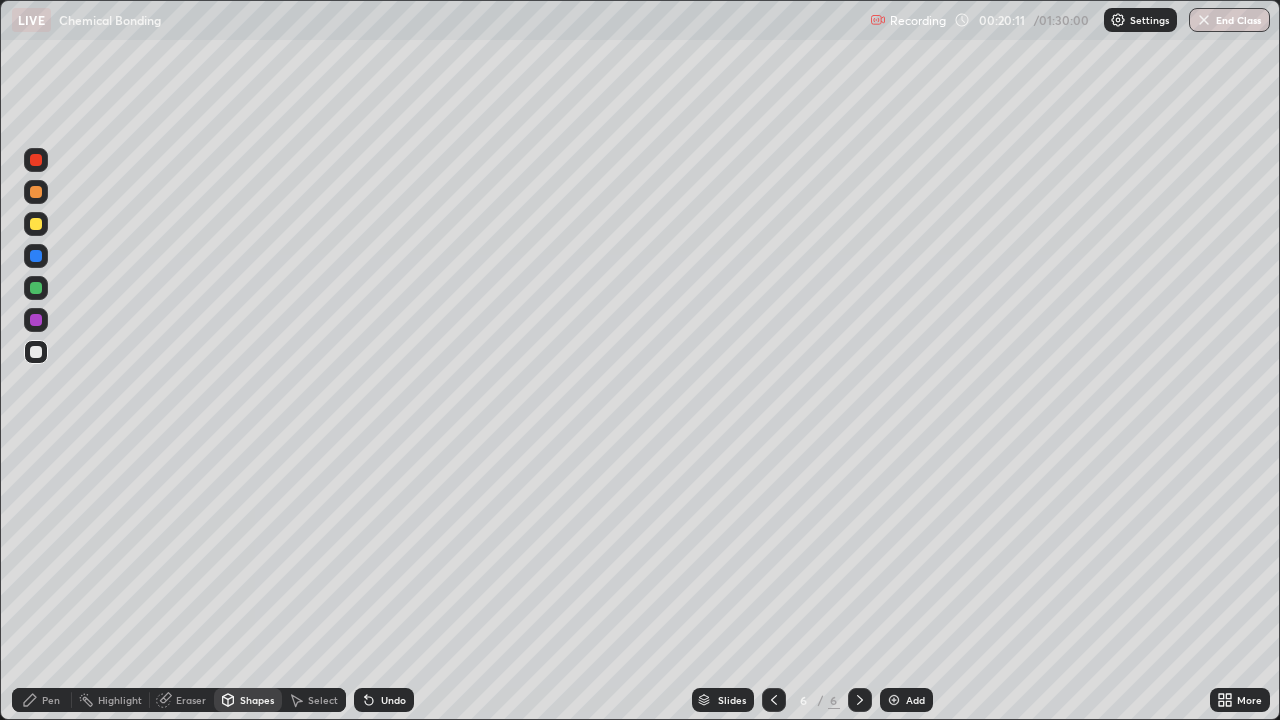 click on "Pen" at bounding box center [42, 700] 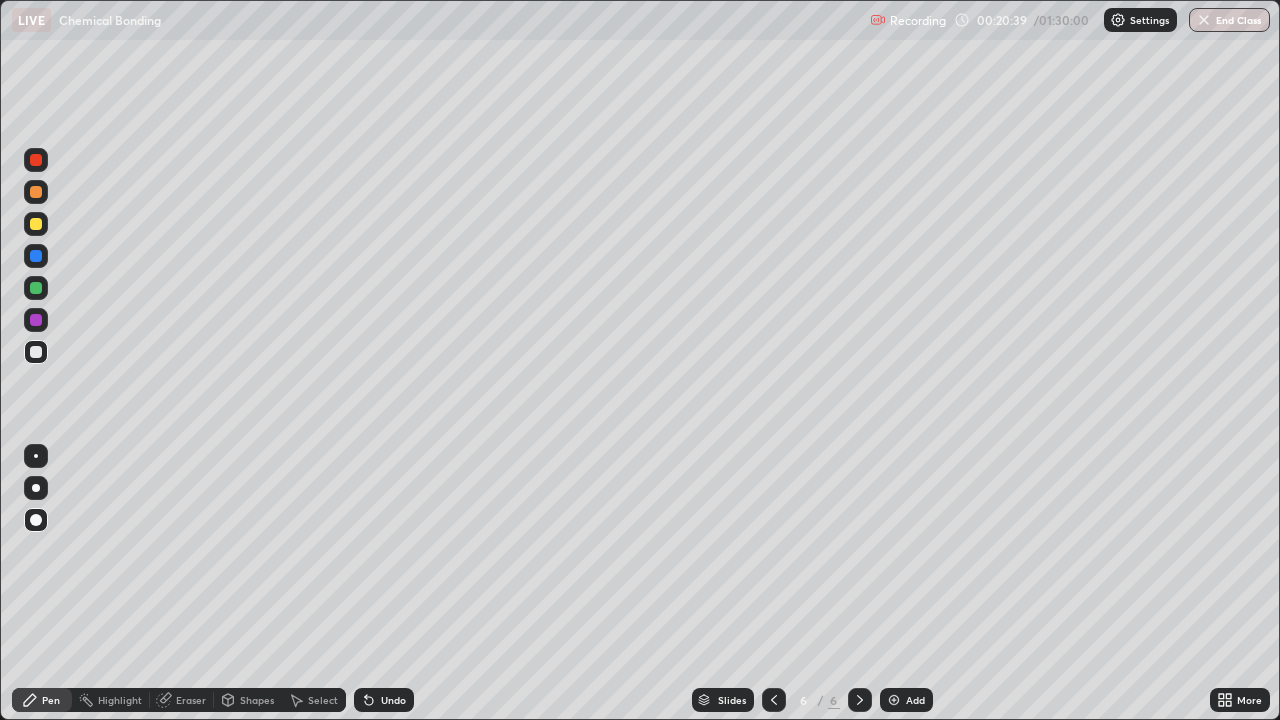 click on "Shapes" at bounding box center [257, 700] 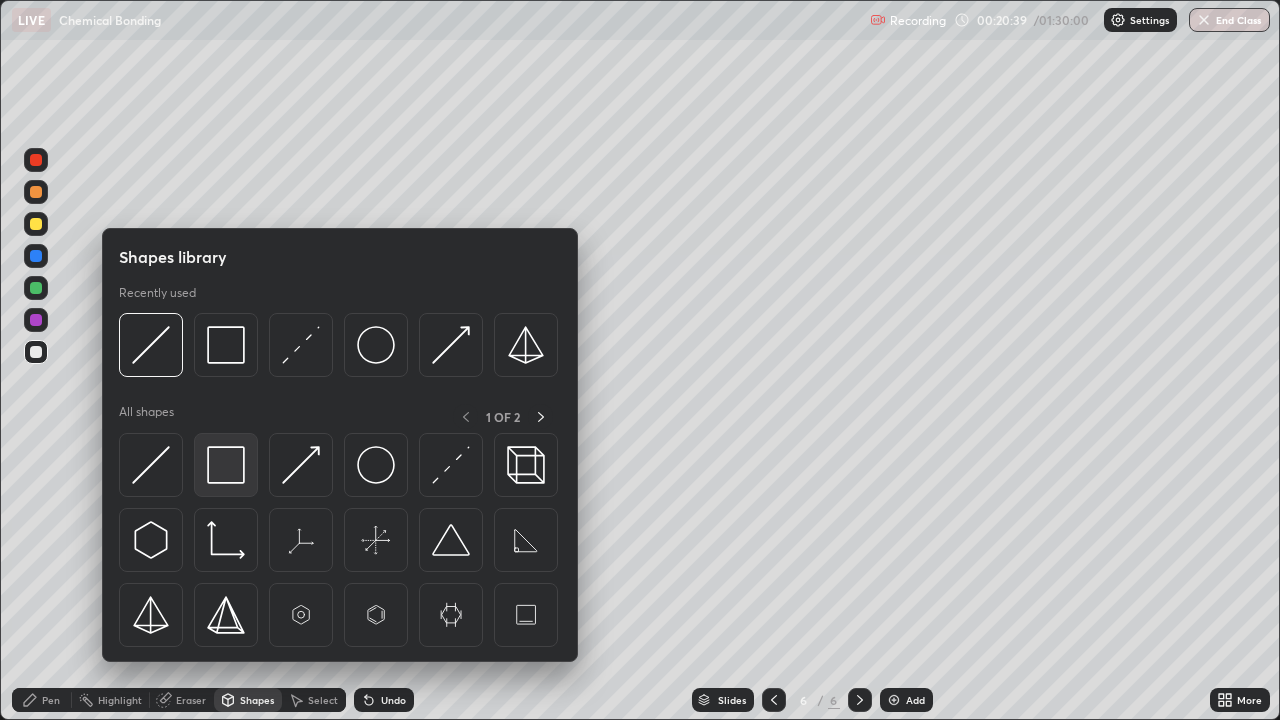click at bounding box center (226, 465) 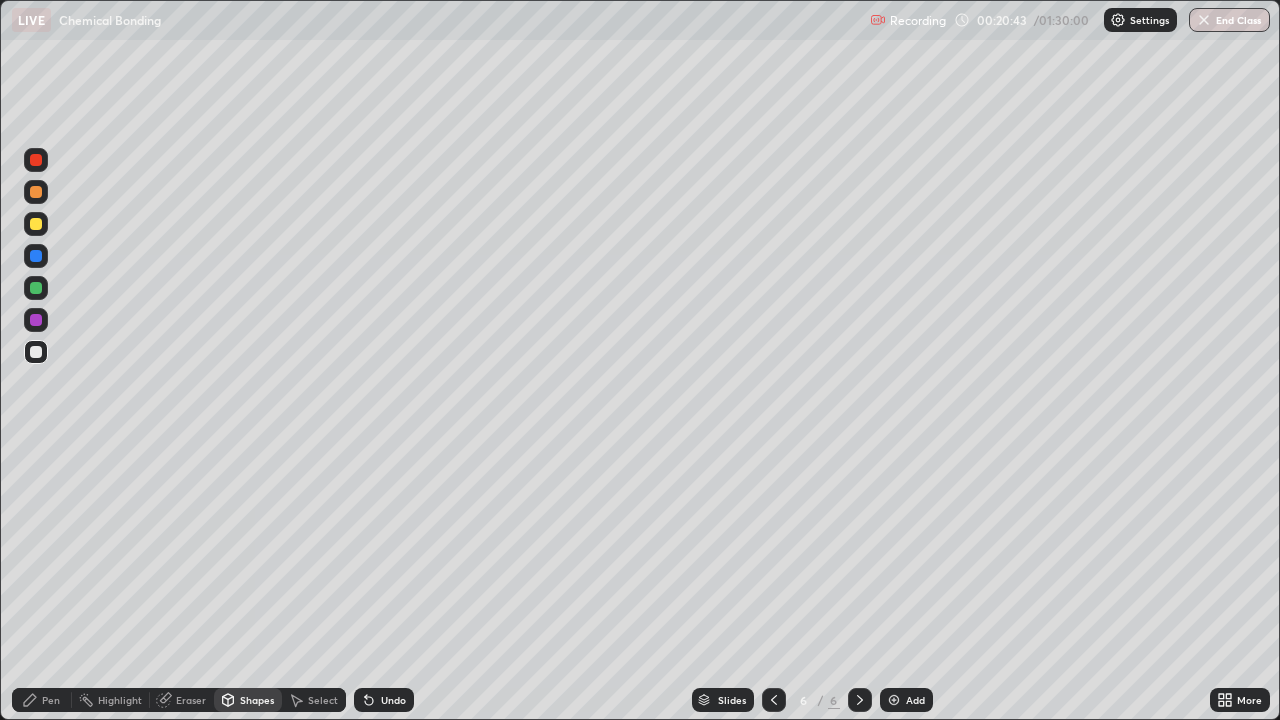 click on "Shapes" at bounding box center [257, 700] 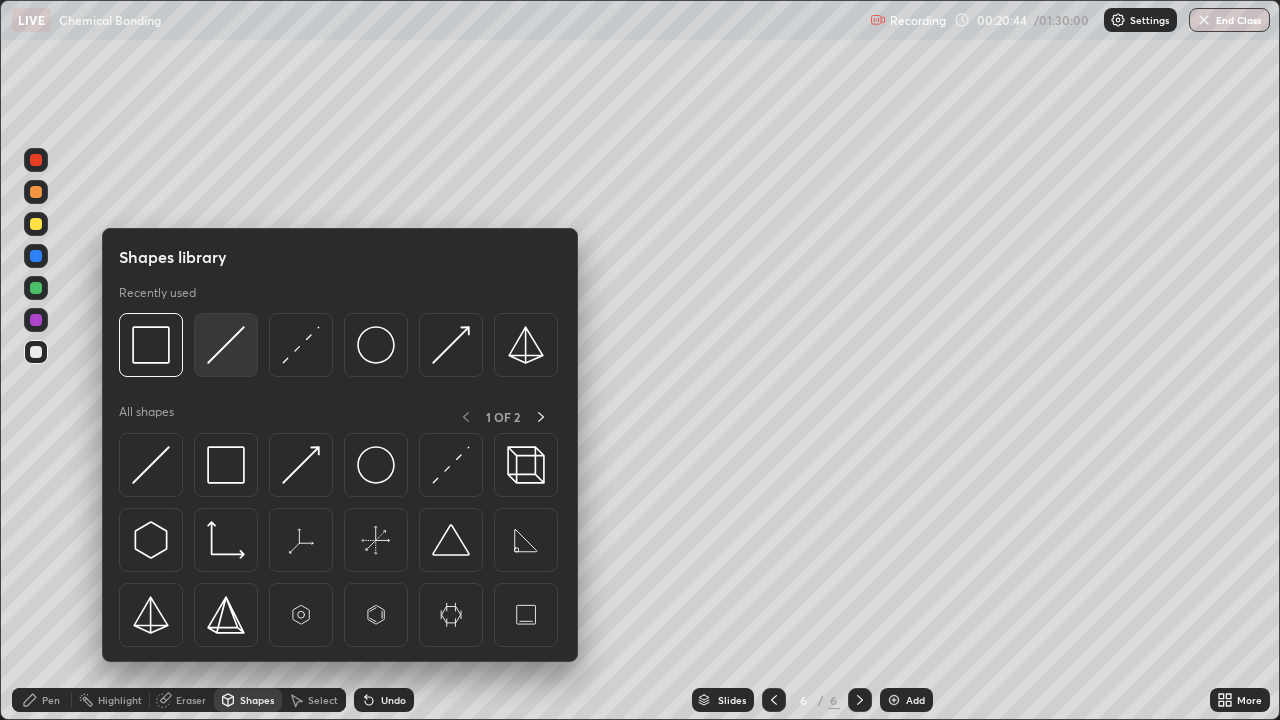 click at bounding box center [226, 345] 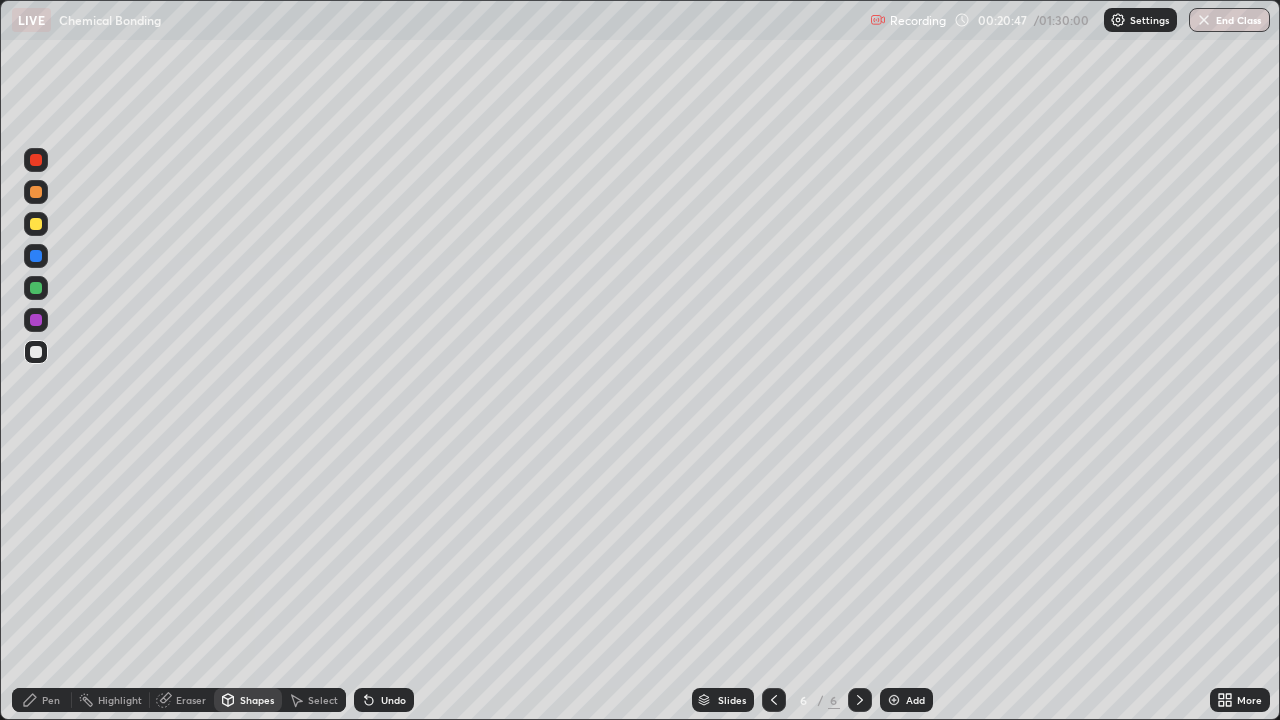 click on "Pen" at bounding box center (51, 700) 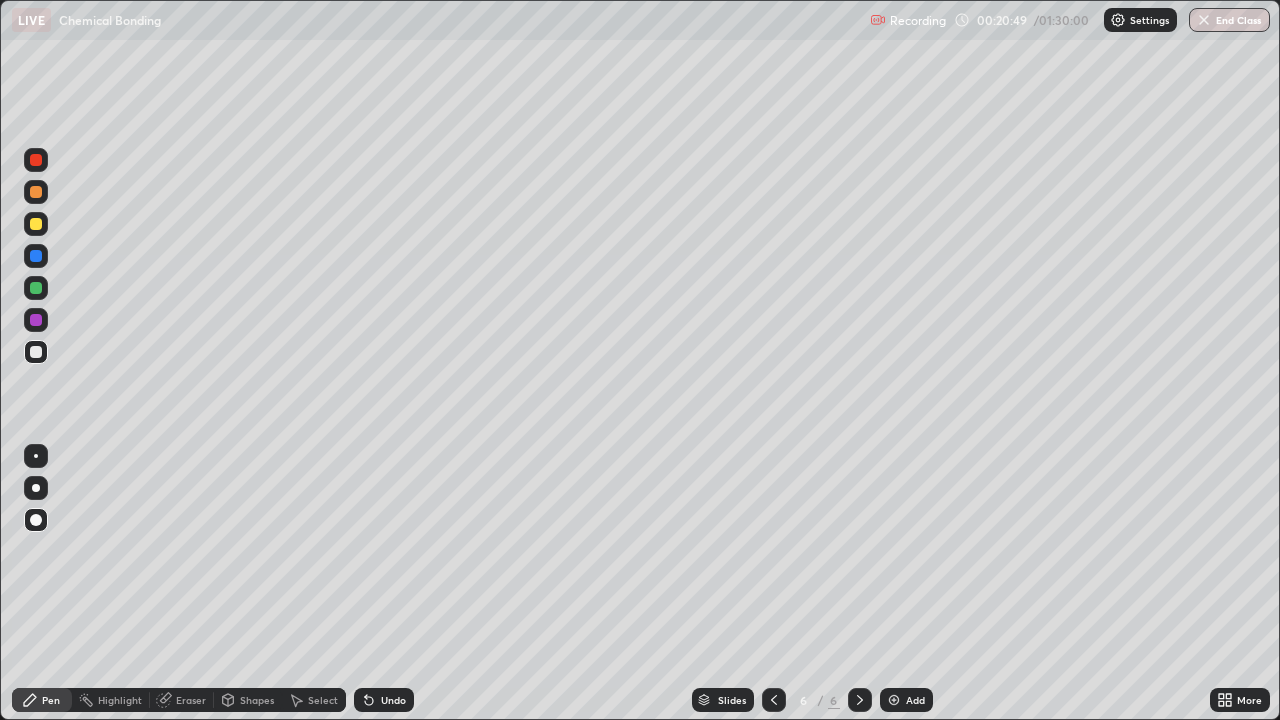 click on "Undo" at bounding box center [393, 700] 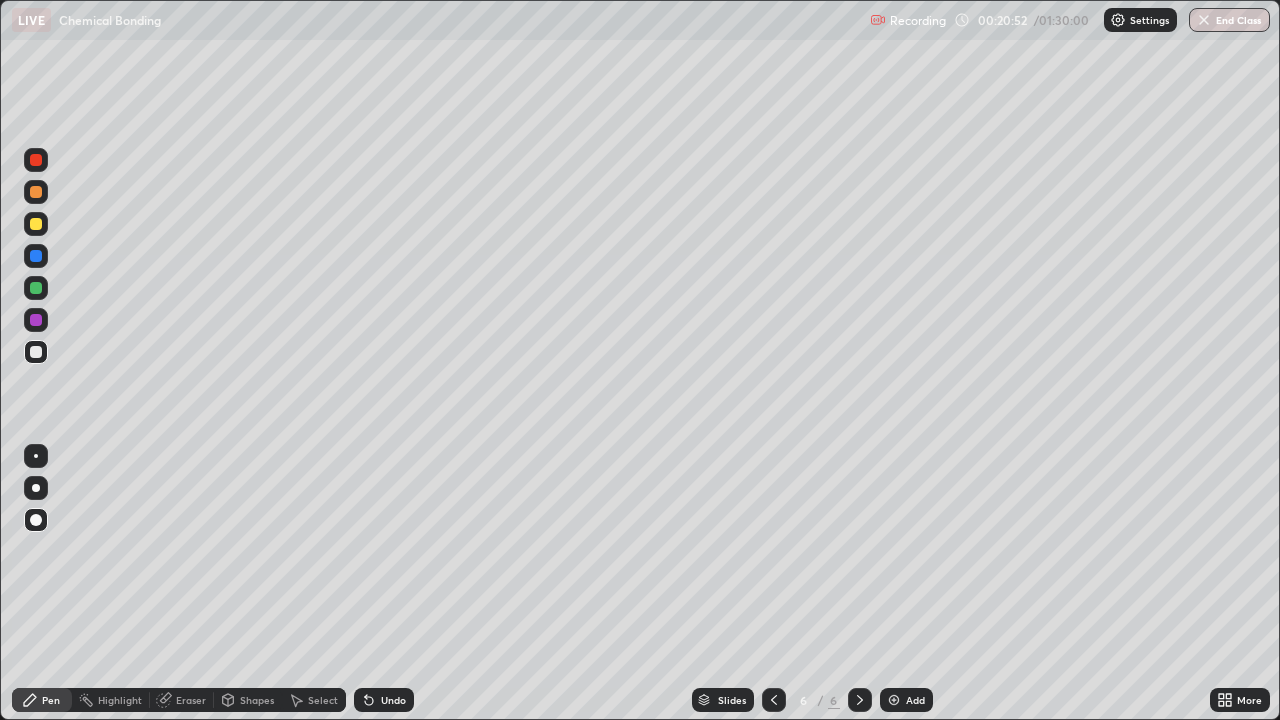 click at bounding box center [36, 192] 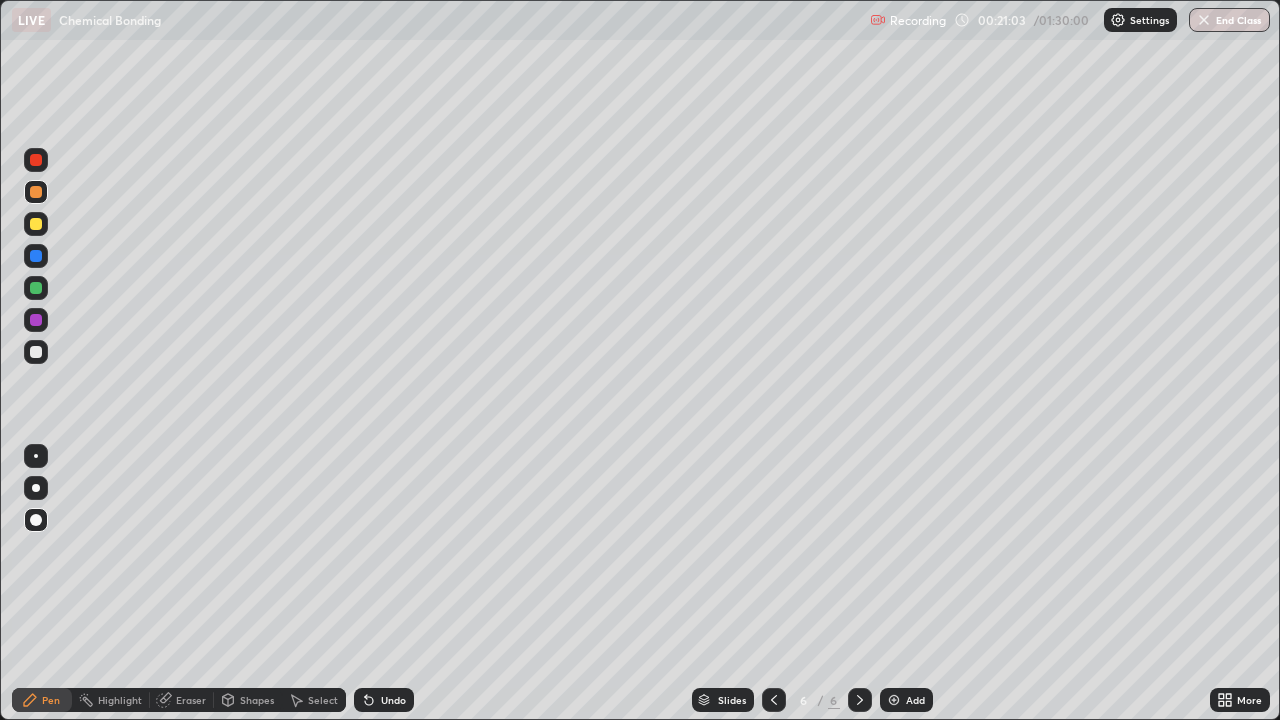 click on "Undo" at bounding box center (384, 700) 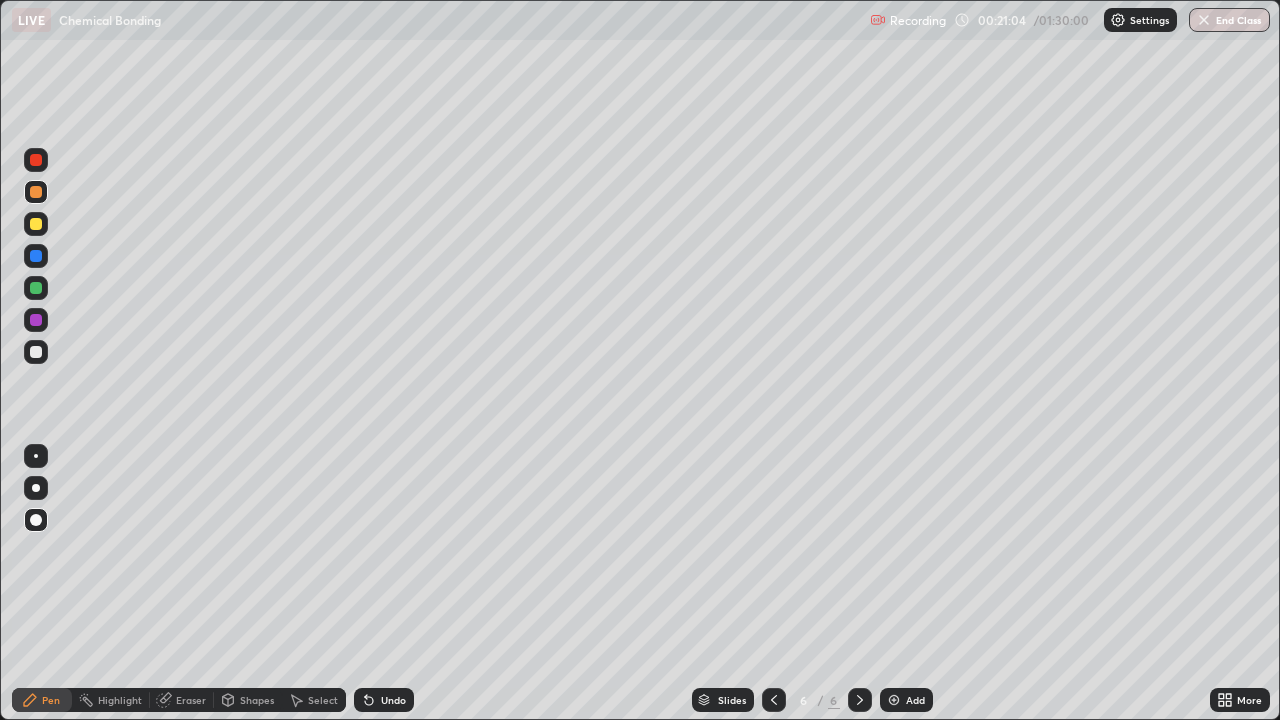click on "Undo" at bounding box center [393, 700] 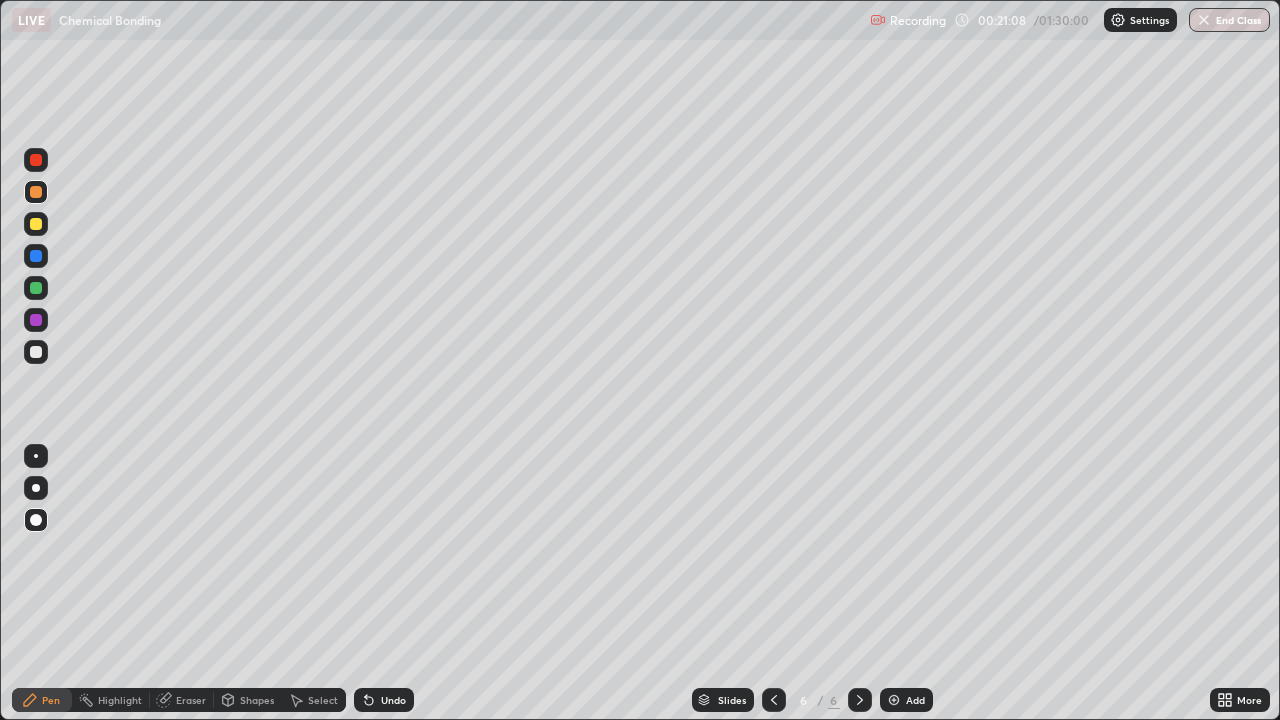 click at bounding box center [36, 256] 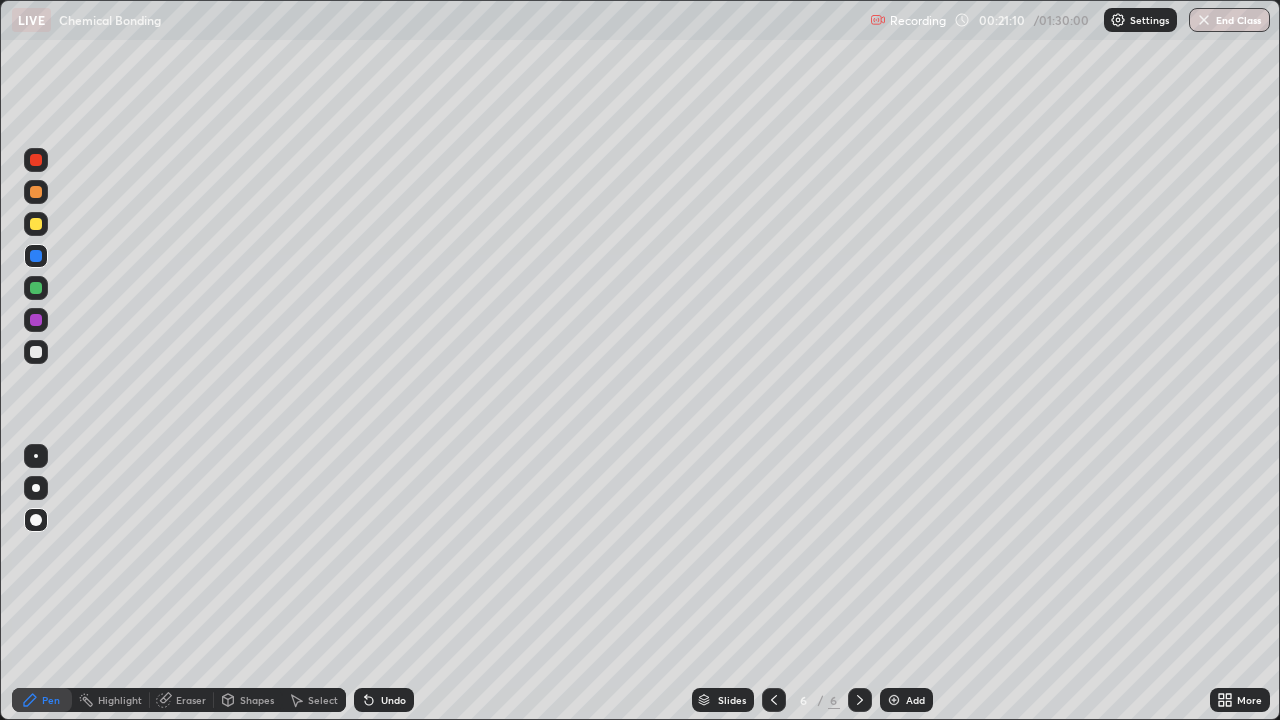 click on "Shapes" at bounding box center [257, 700] 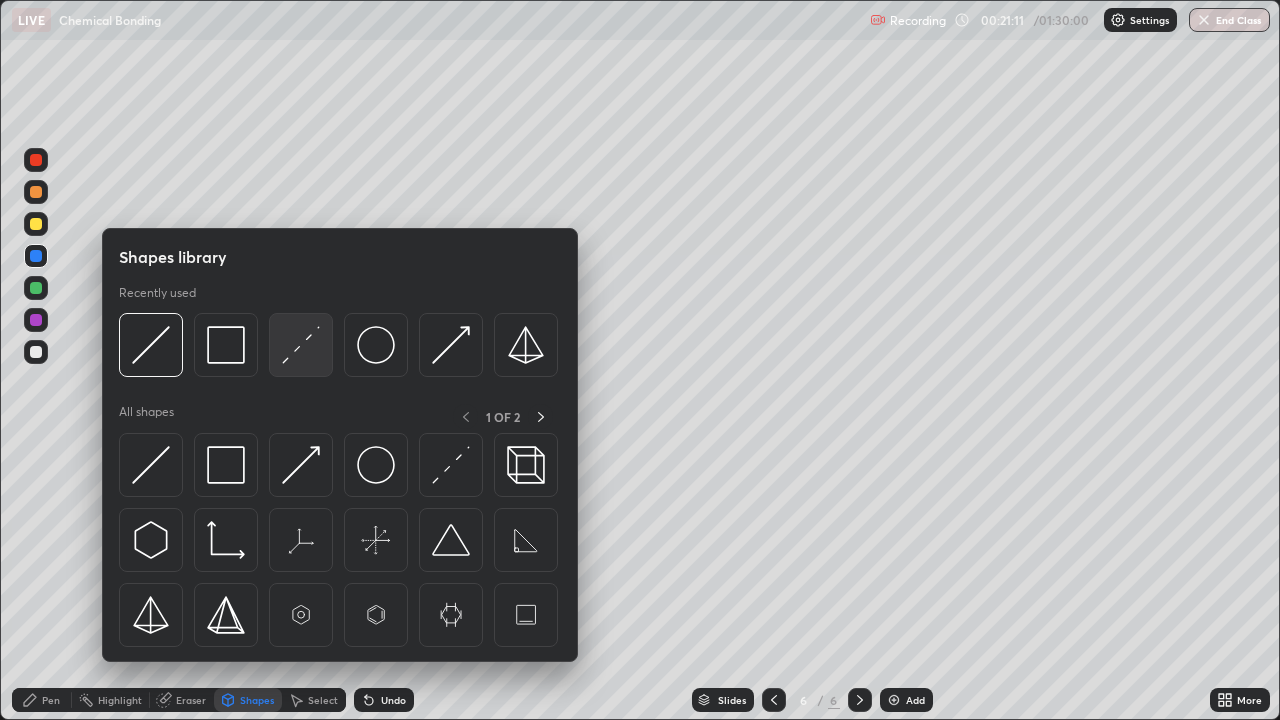 click at bounding box center [301, 345] 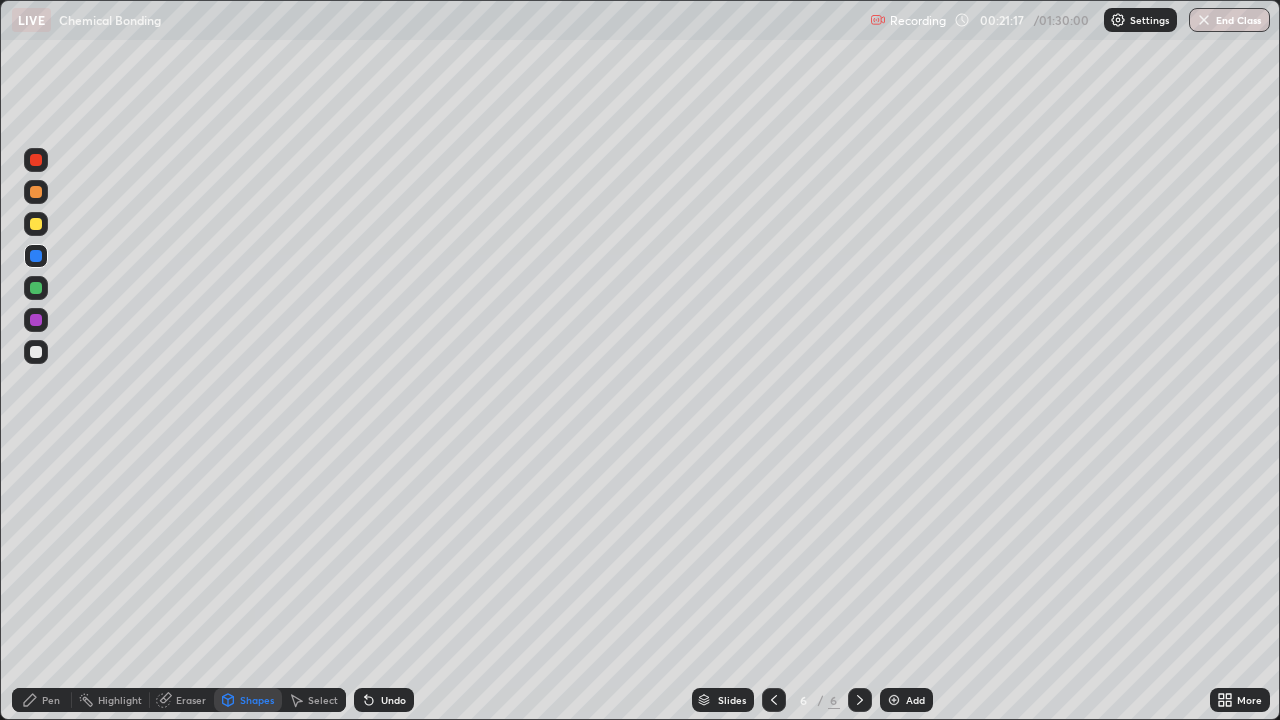 click on "Pen" at bounding box center (51, 700) 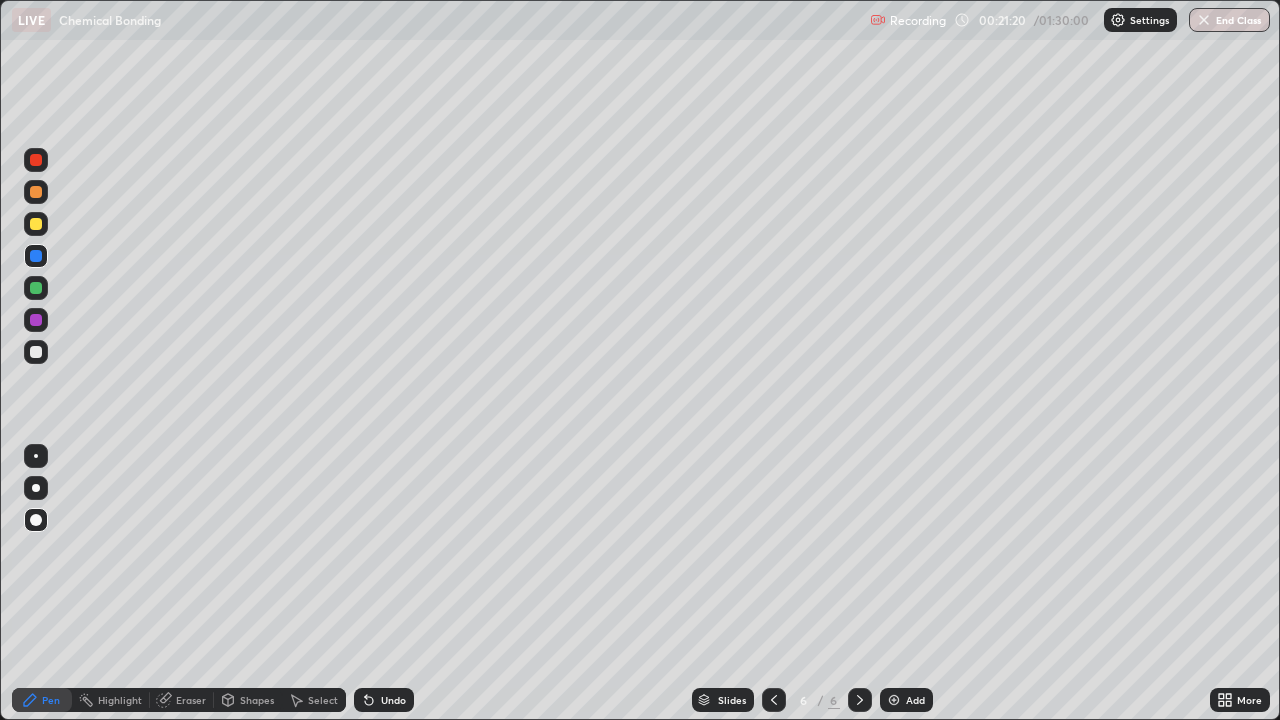 click on "Shapes" at bounding box center [257, 700] 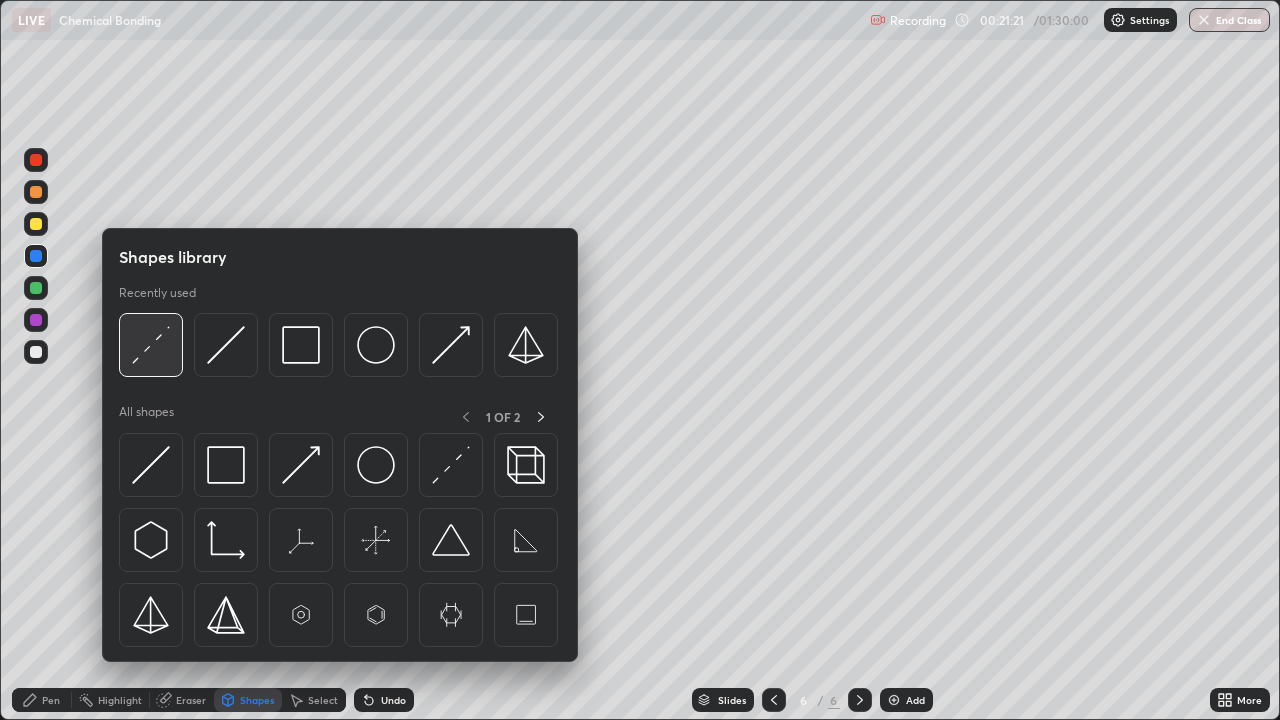 click at bounding box center (151, 345) 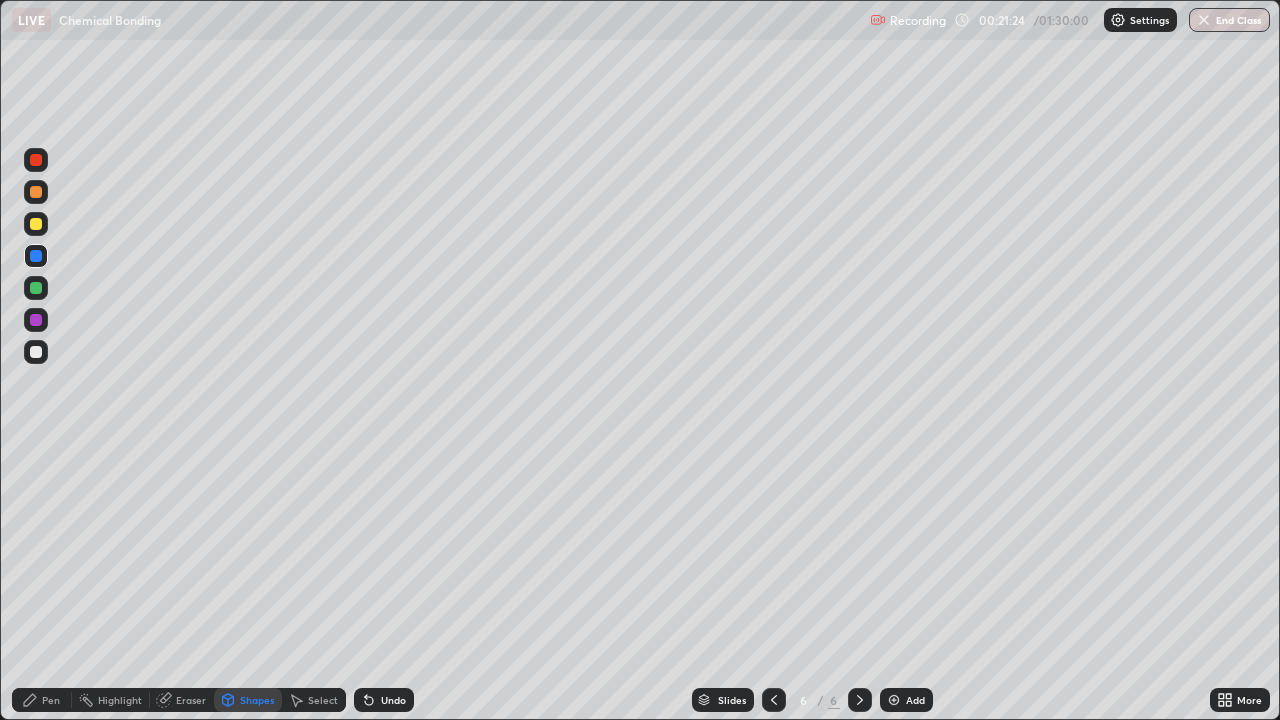 click on "Pen" at bounding box center (51, 700) 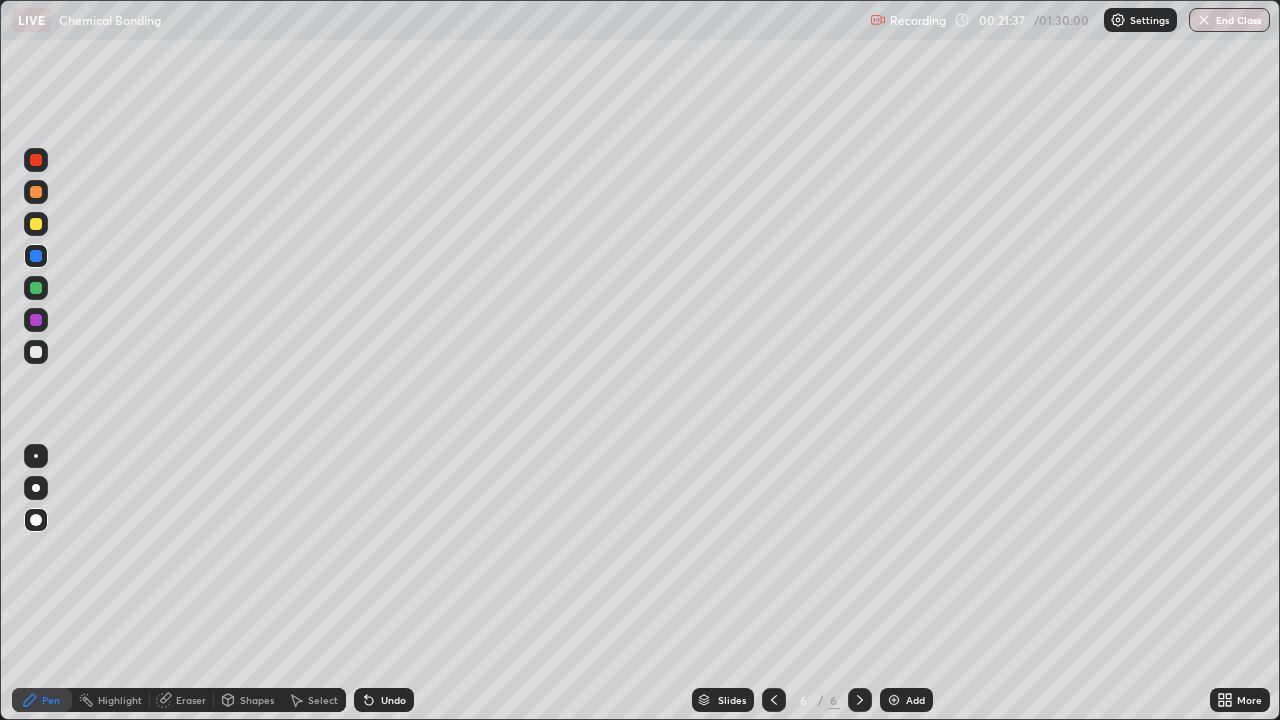 click on "Pen" at bounding box center [51, 700] 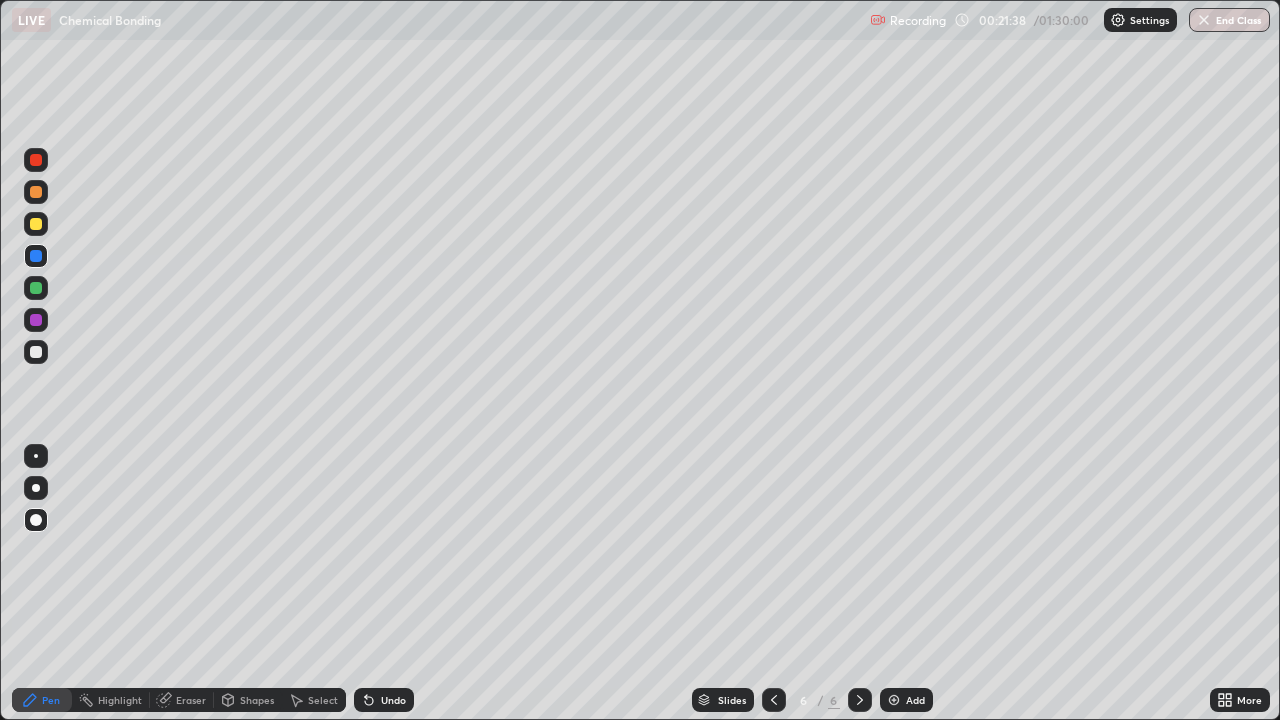 click at bounding box center [36, 352] 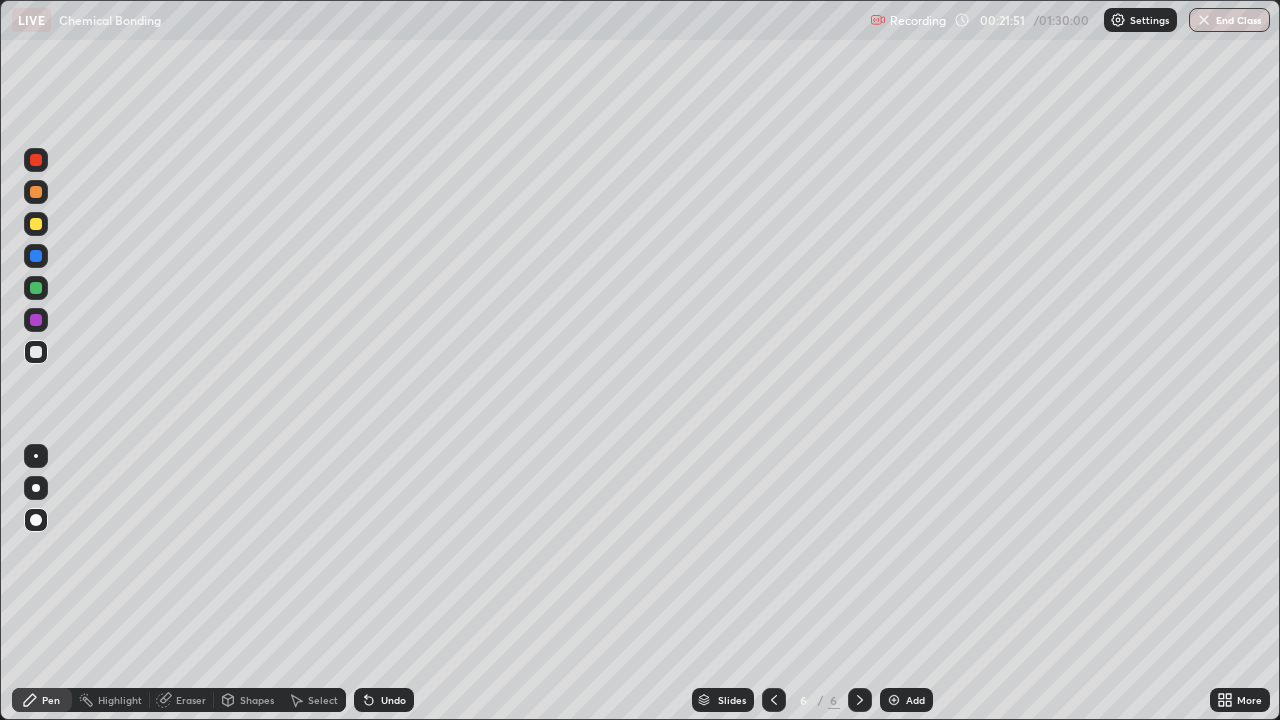 click on "Pen" at bounding box center [51, 700] 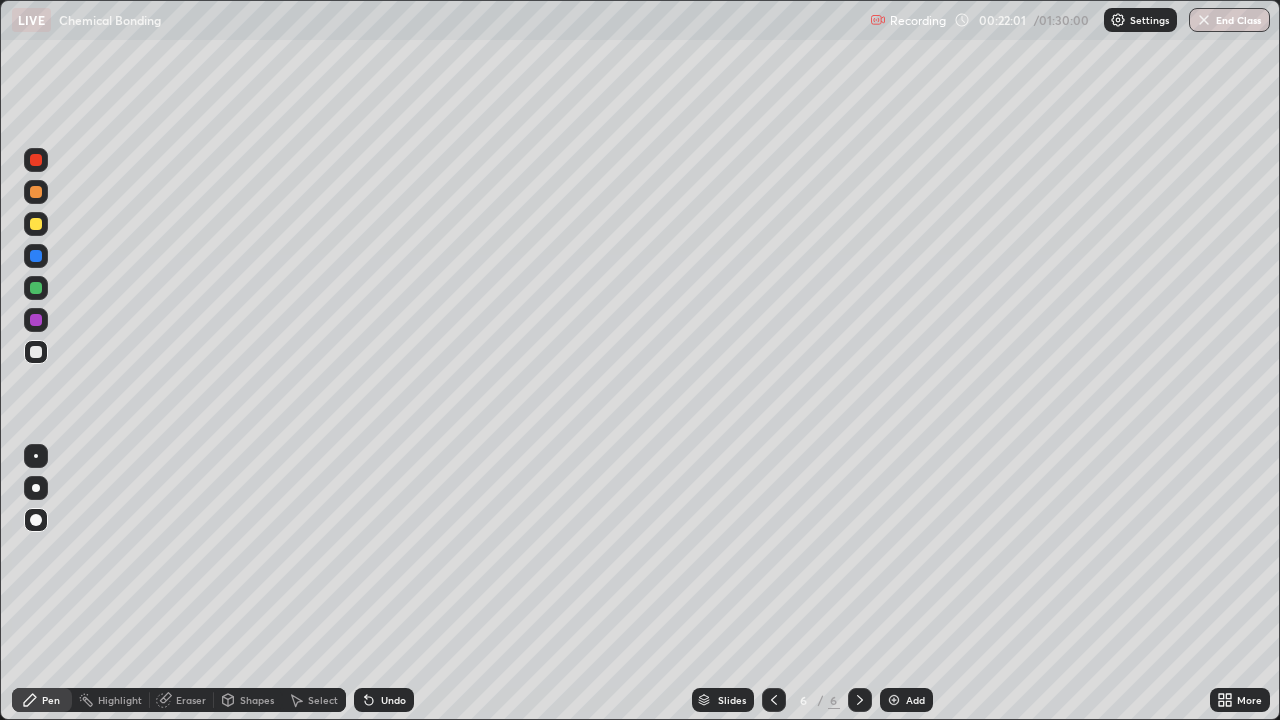 click on "Pen" at bounding box center [51, 700] 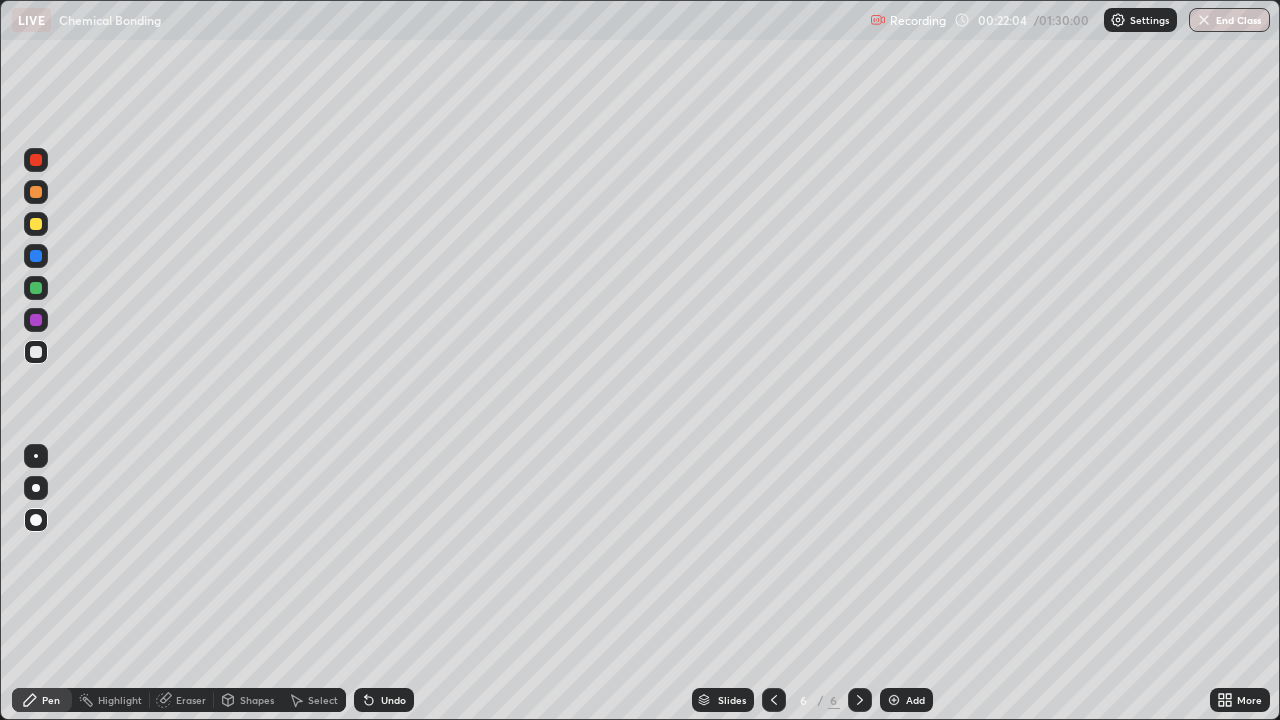 click on "Undo" at bounding box center (393, 700) 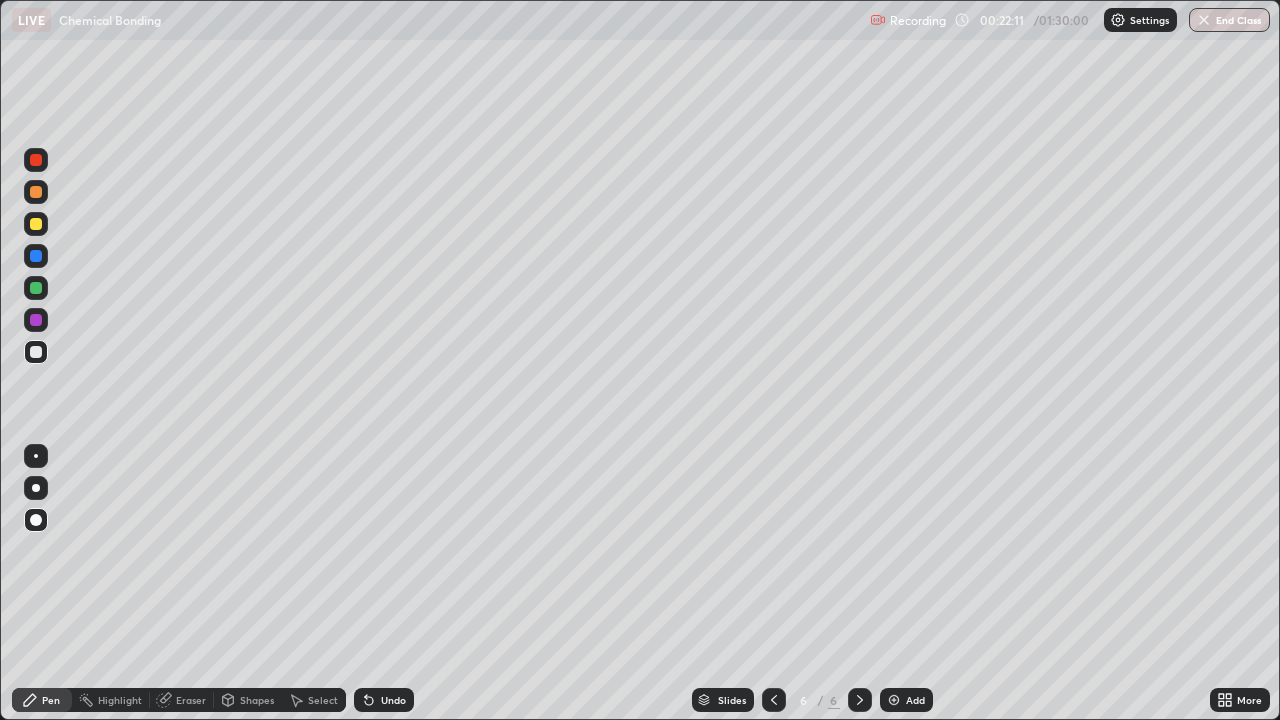 click at bounding box center (36, 288) 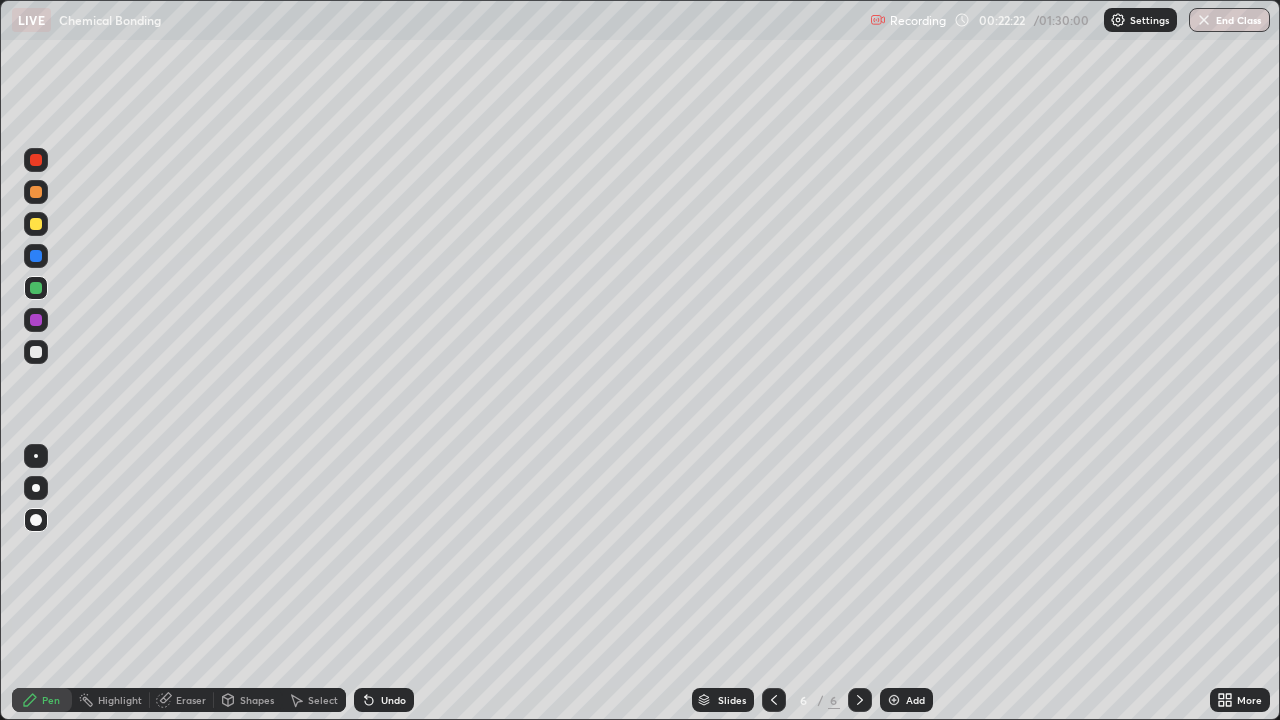 click on "Pen" at bounding box center (51, 700) 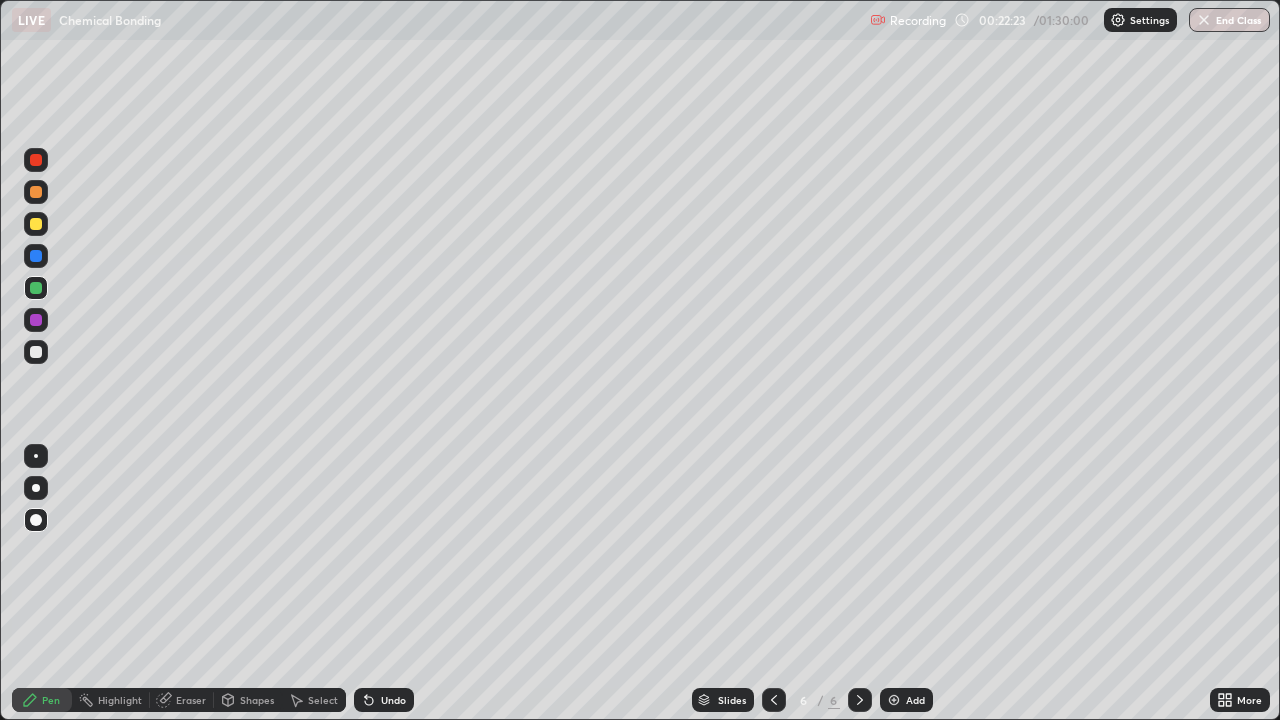 click at bounding box center [36, 352] 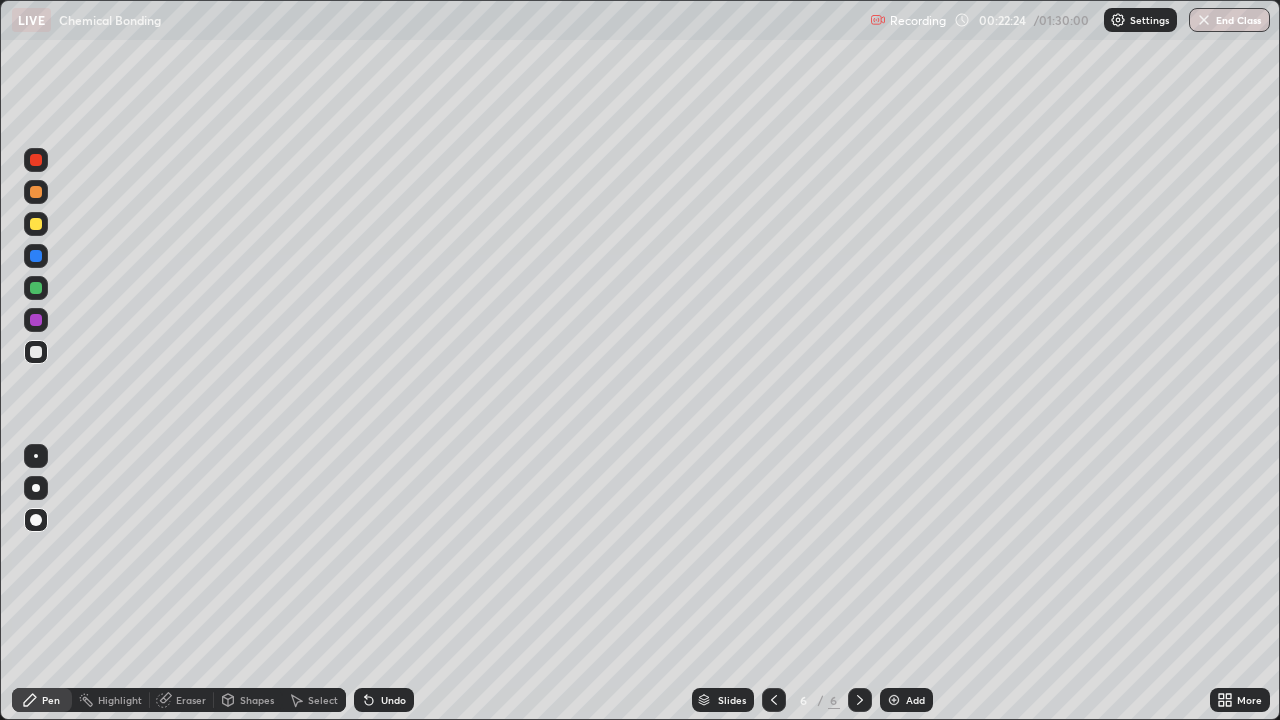 click on "Pen" at bounding box center [51, 700] 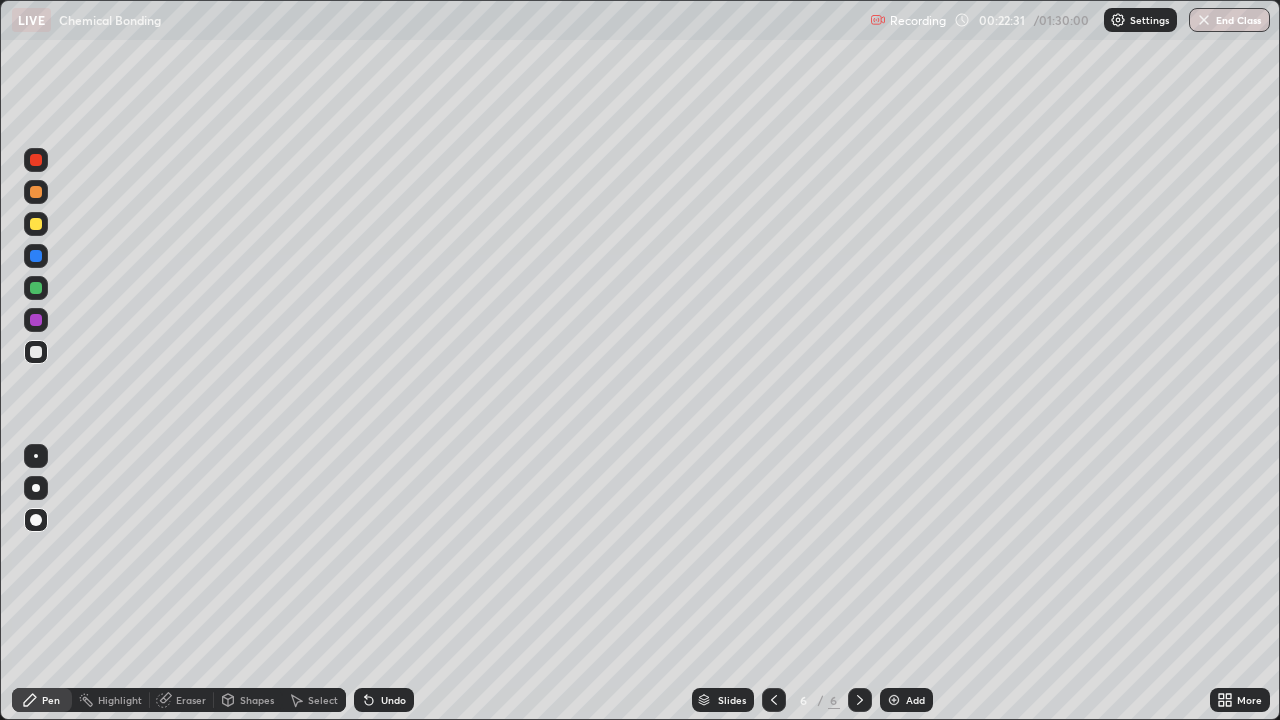 click at bounding box center (36, 256) 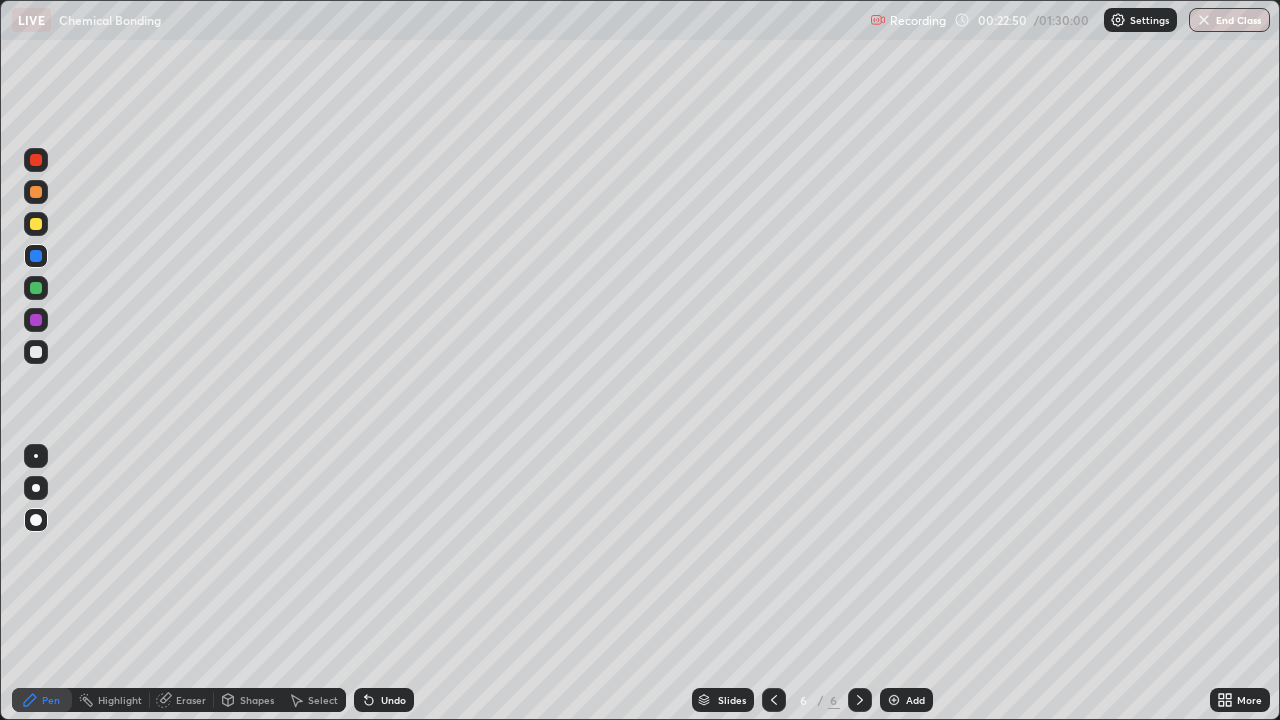 click at bounding box center [36, 352] 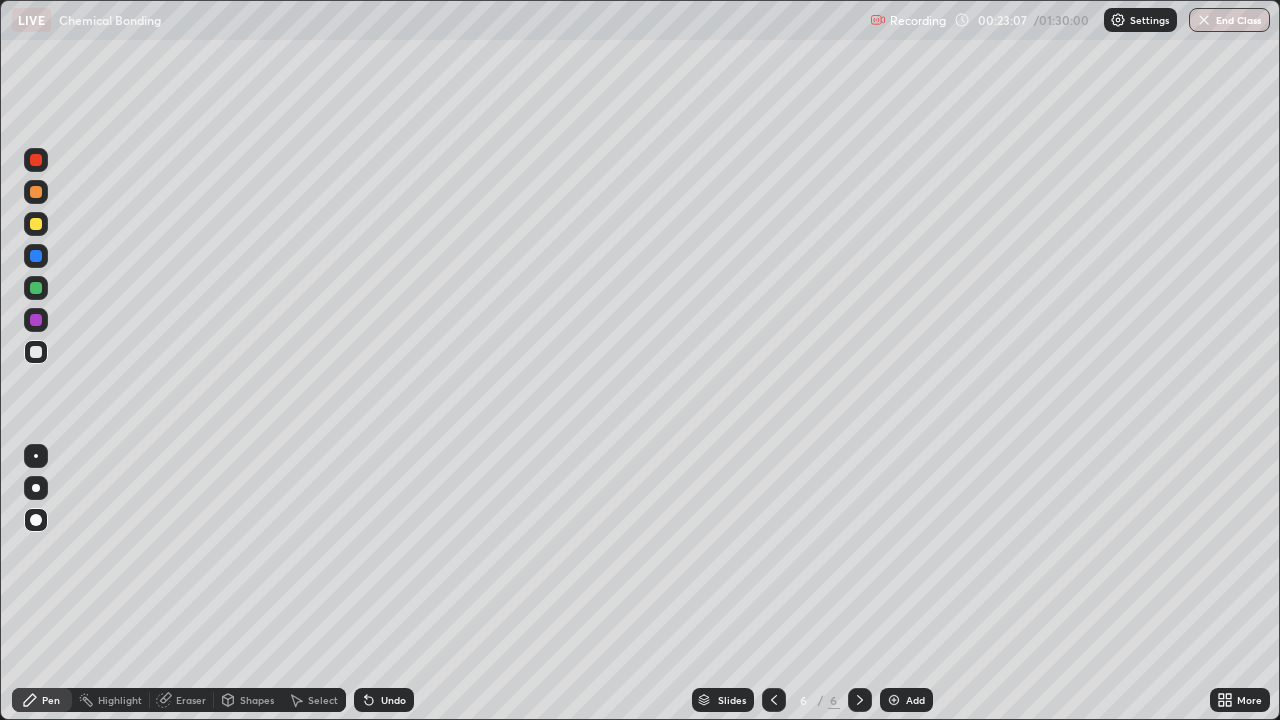 click on "Eraser" at bounding box center [191, 700] 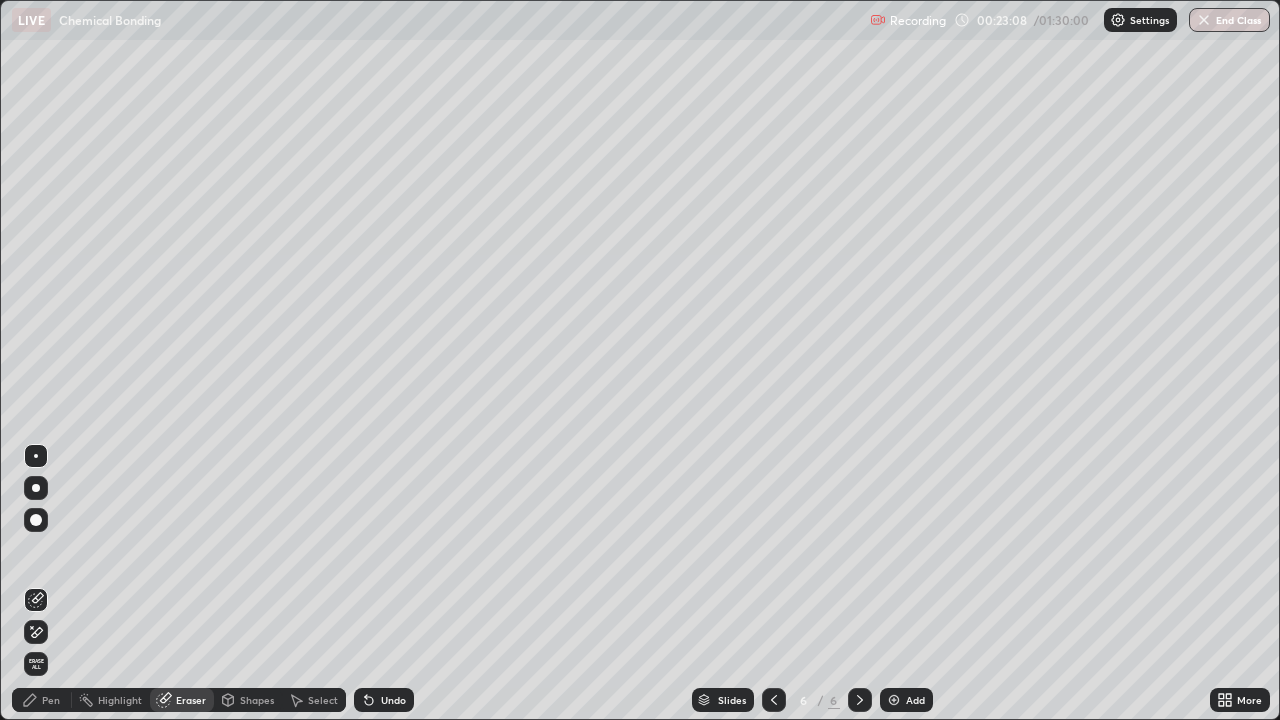 click 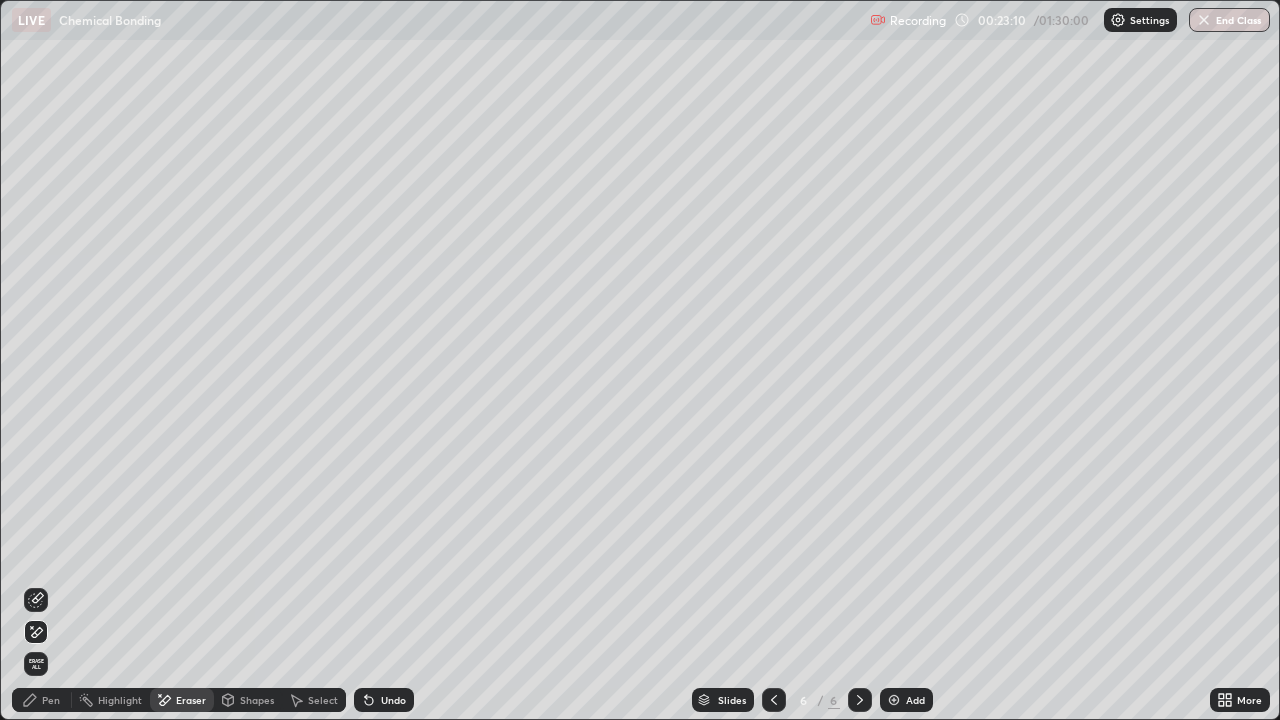 click on "Pen" at bounding box center (51, 700) 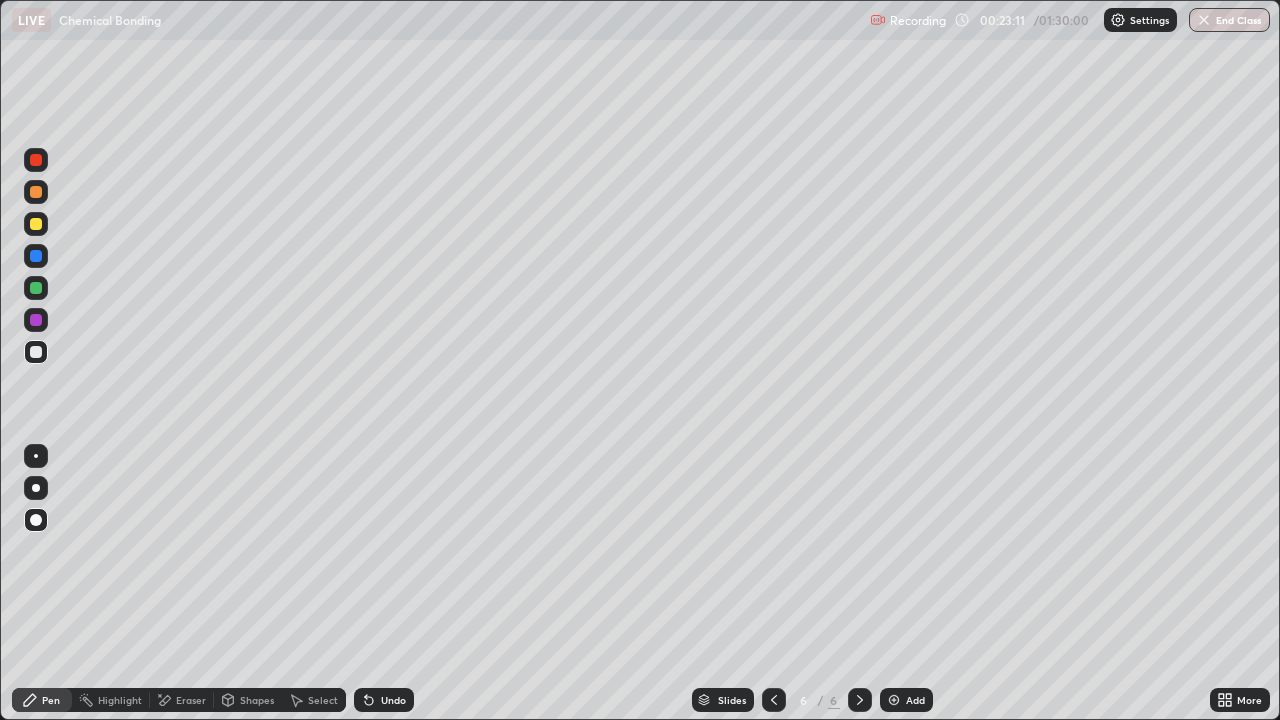 click at bounding box center (36, 320) 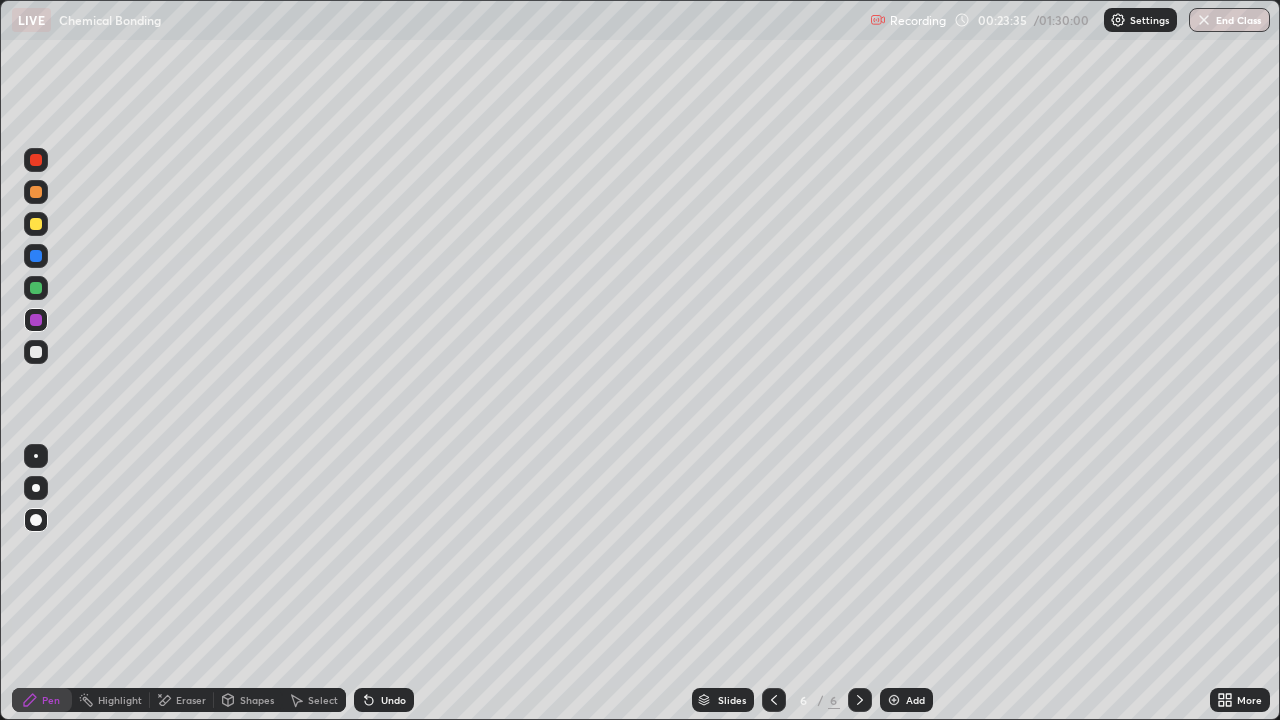 click on "Pen" at bounding box center (42, 700) 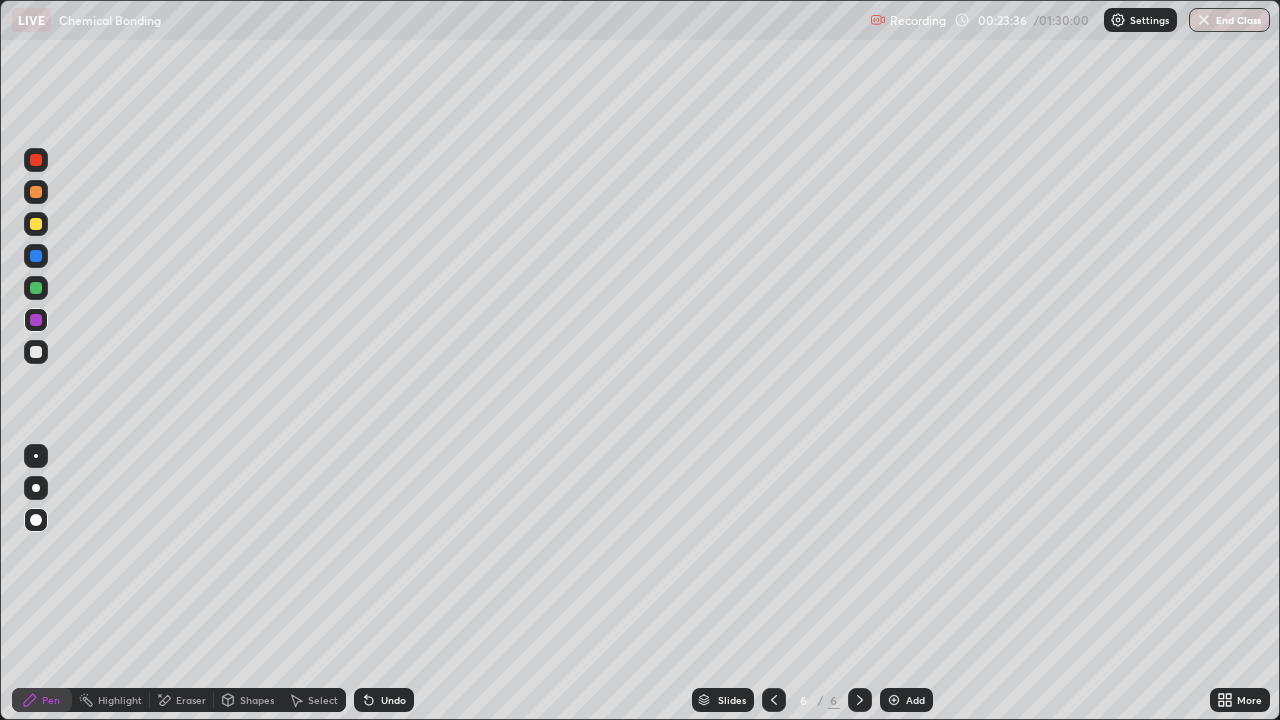 click at bounding box center [36, 352] 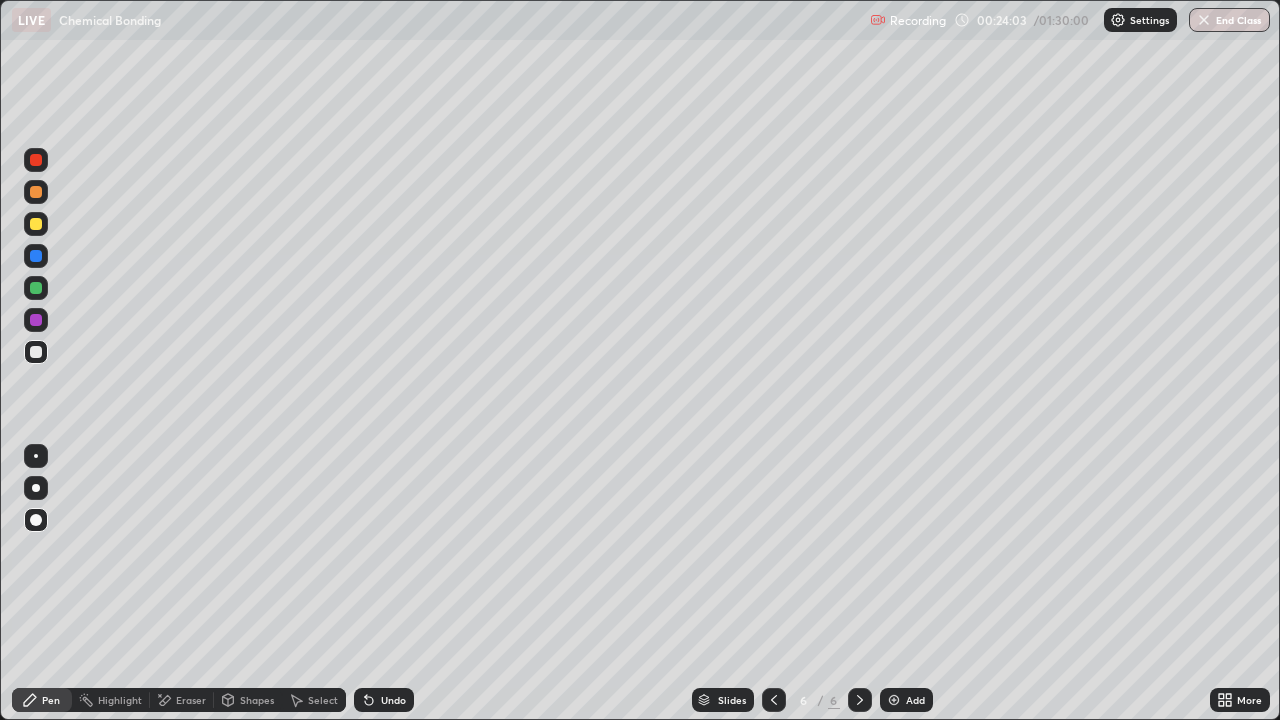 click on "Undo" at bounding box center (384, 700) 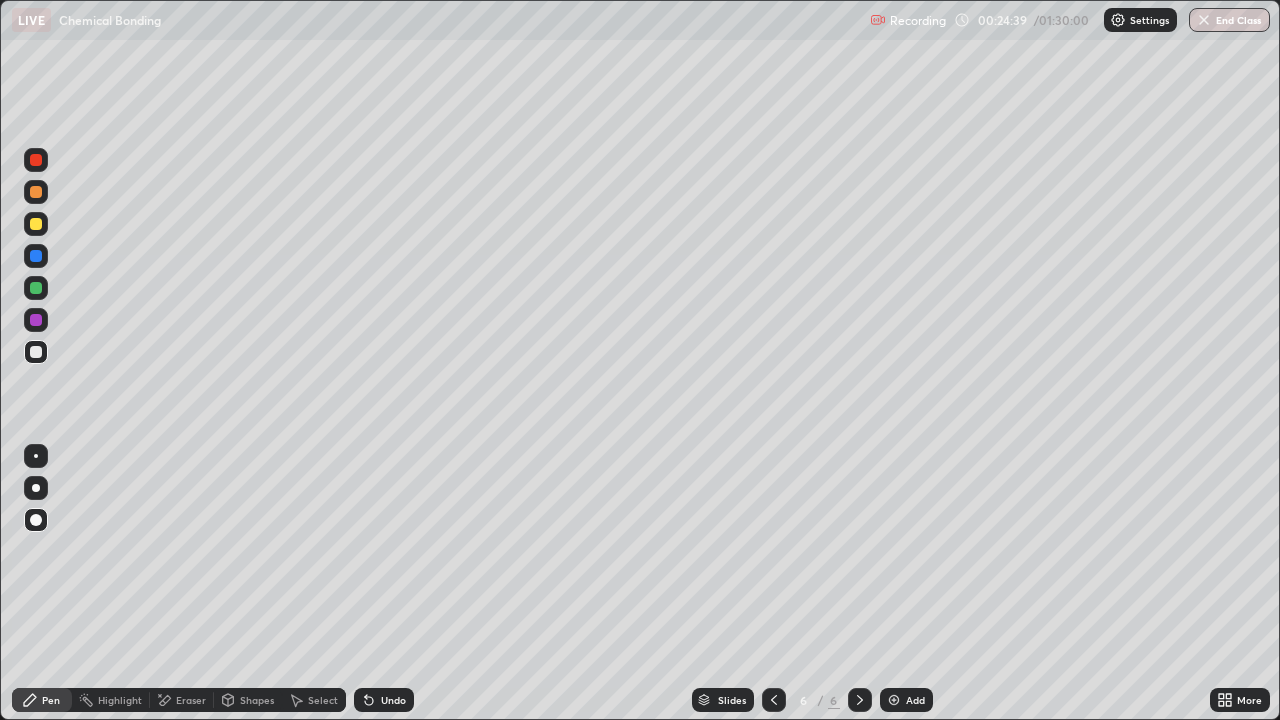 click on "Pen" at bounding box center [42, 700] 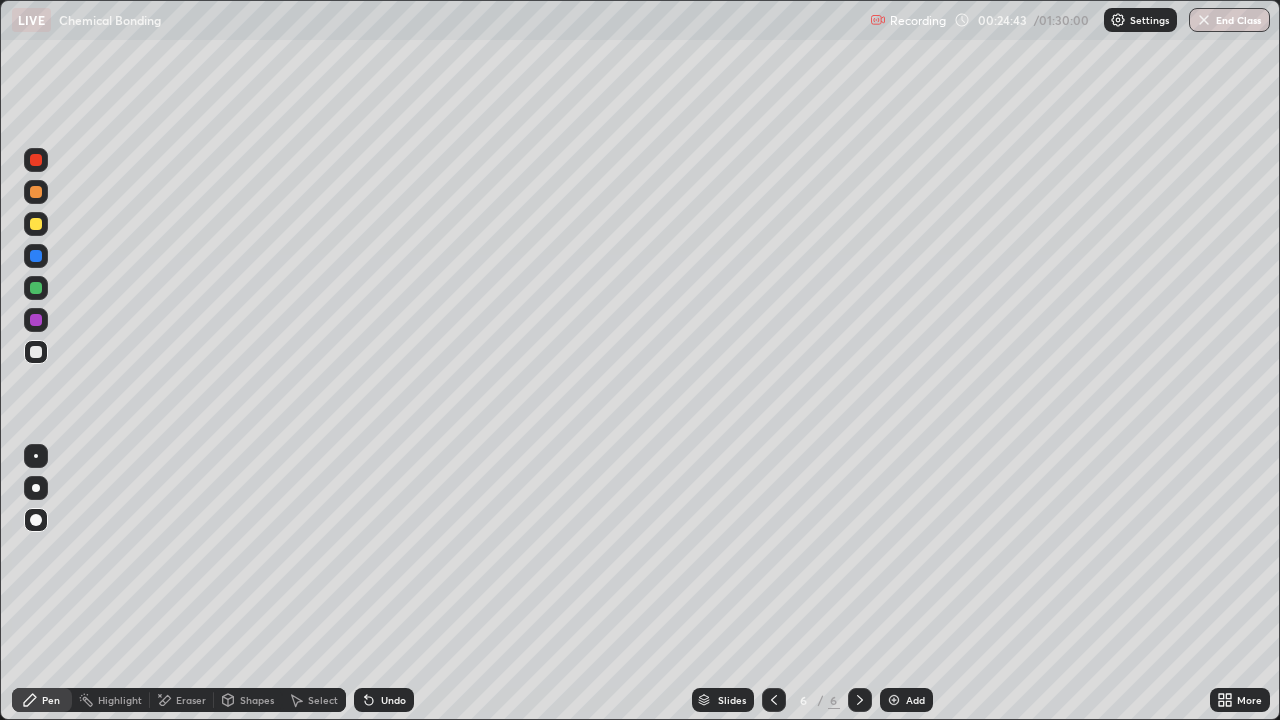 click on "Pen" at bounding box center [51, 700] 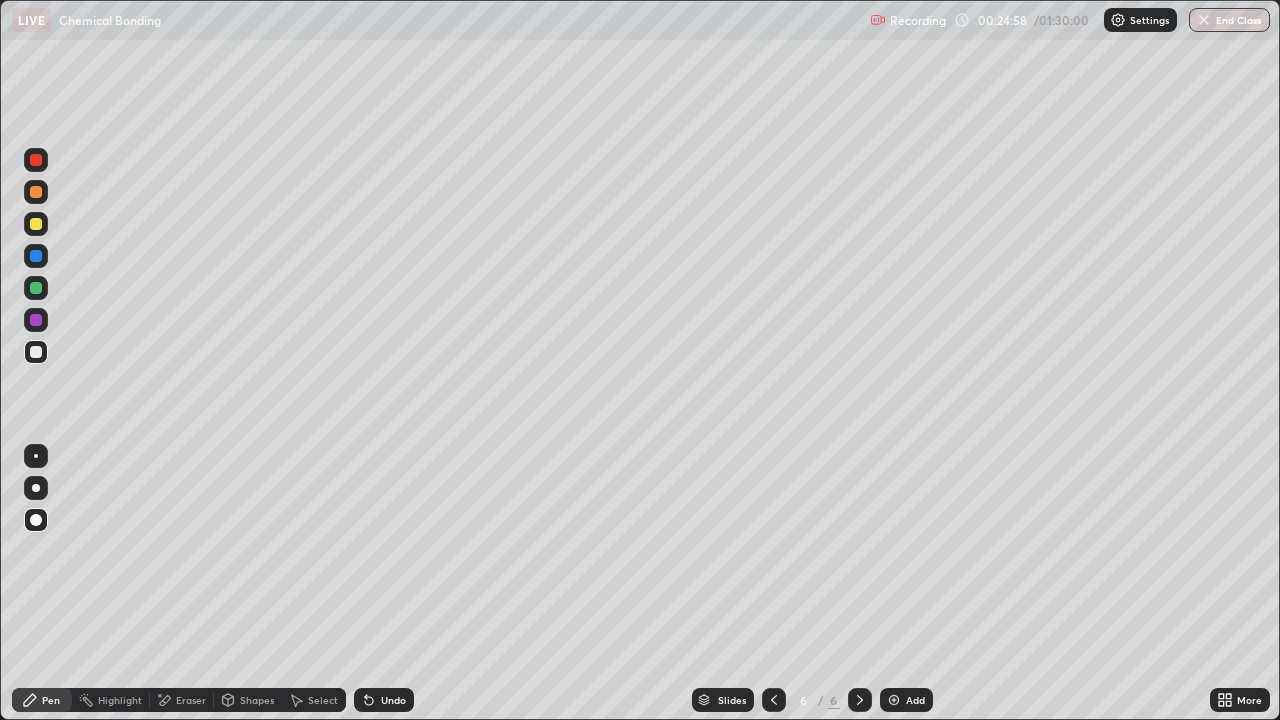 click on "Pen" at bounding box center (51, 700) 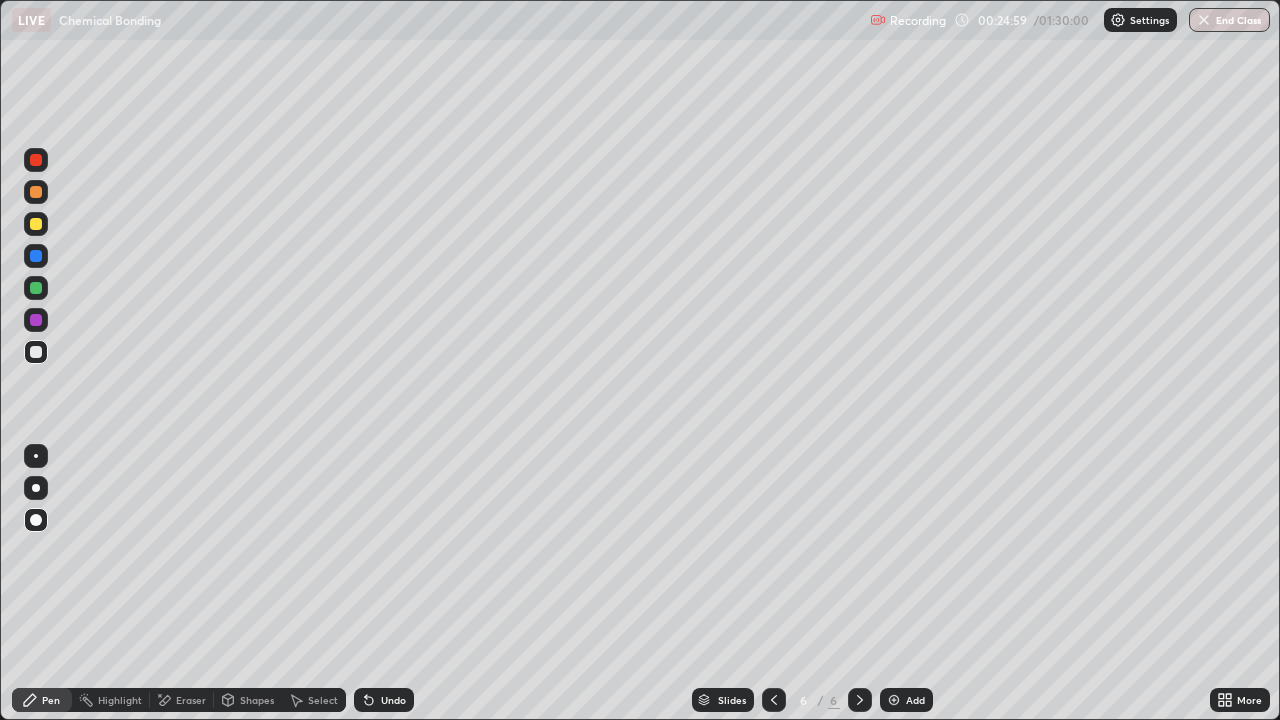 click at bounding box center [36, 352] 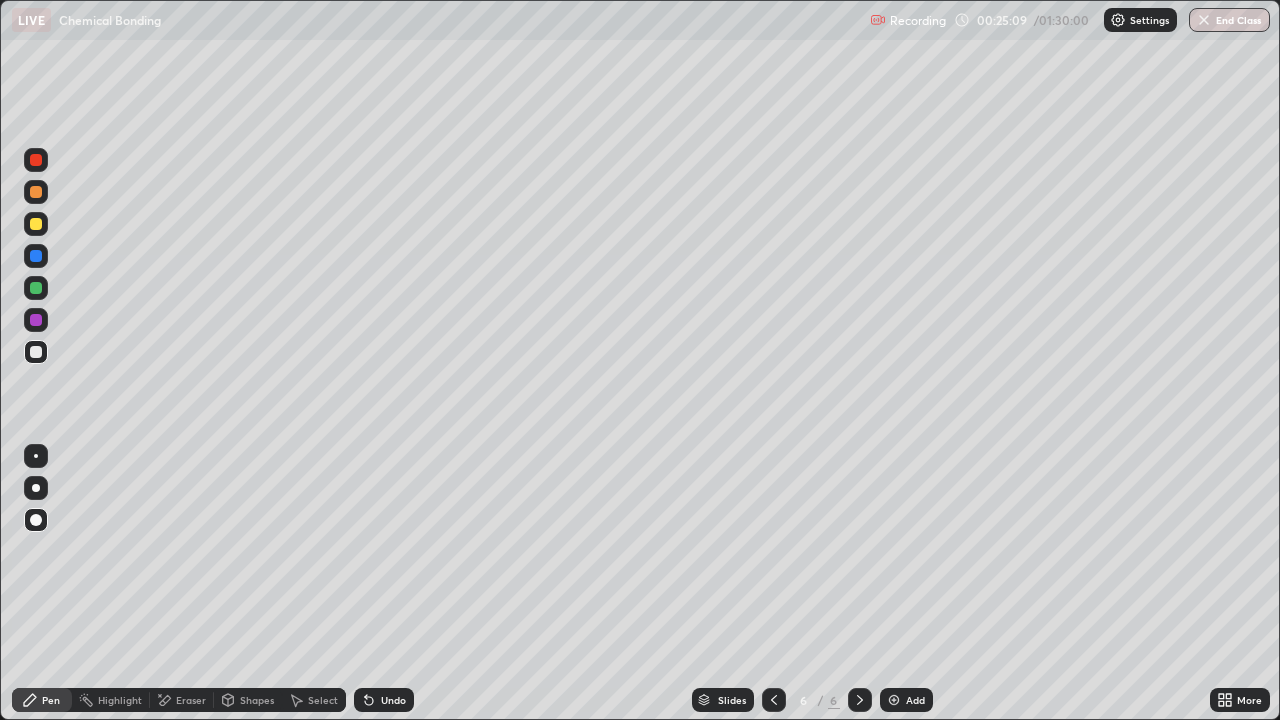 click on "Pen" at bounding box center (42, 700) 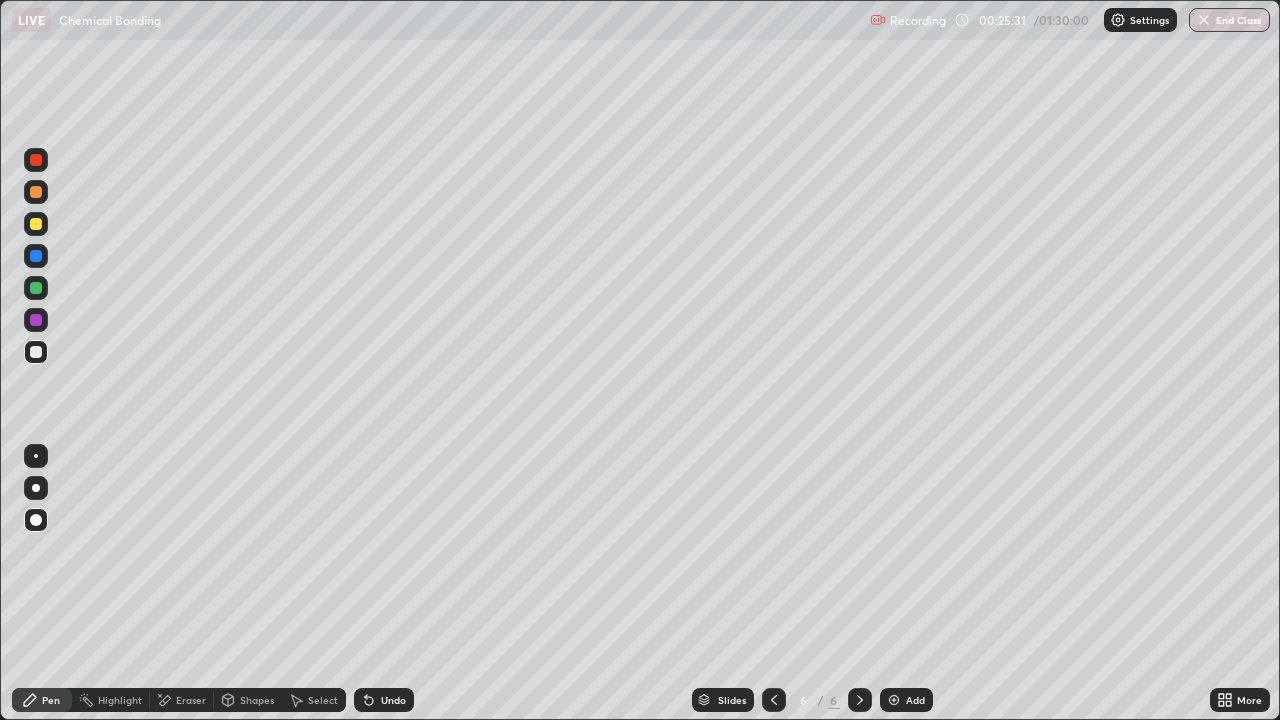 click on "Pen" at bounding box center [42, 700] 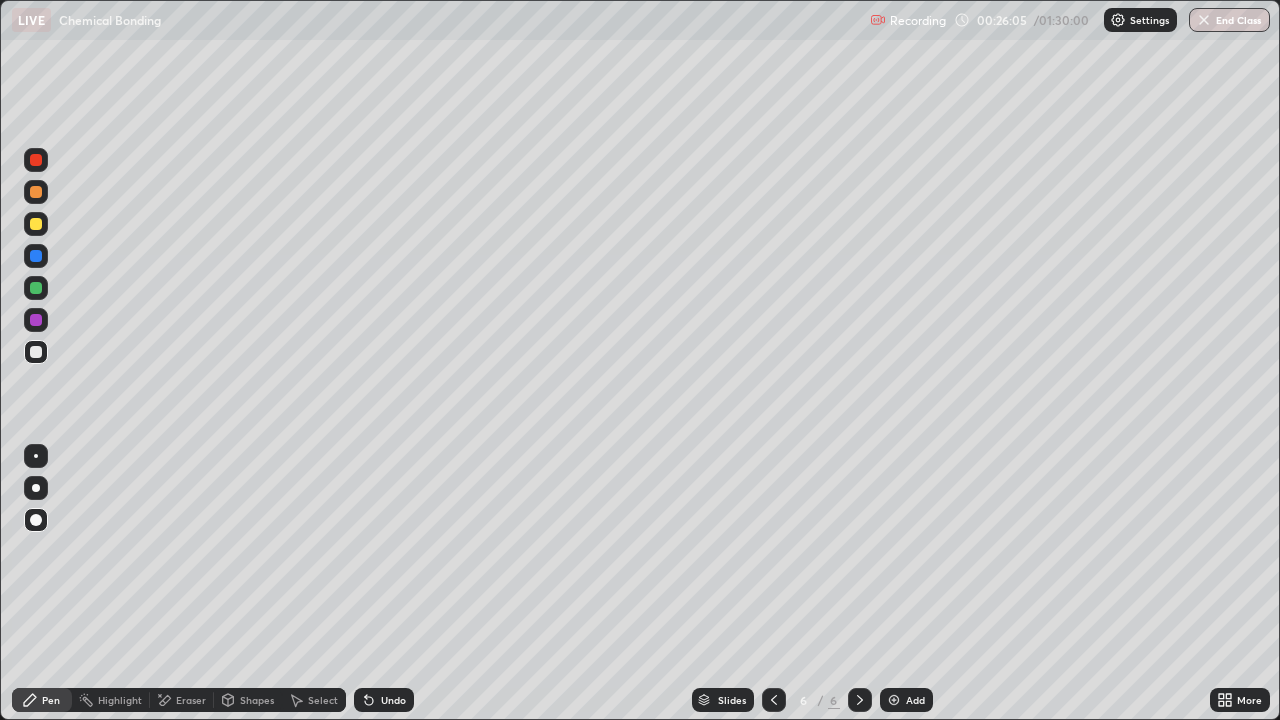 click on "Pen" at bounding box center [51, 700] 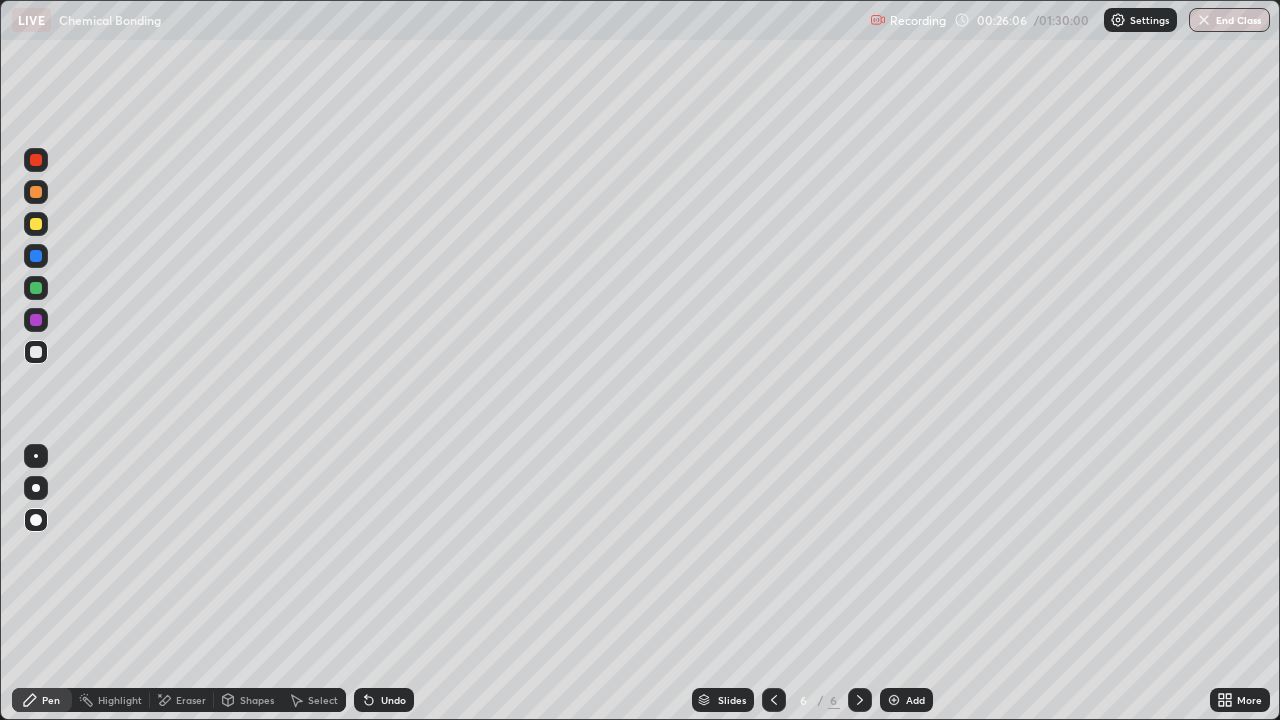 click at bounding box center (36, 352) 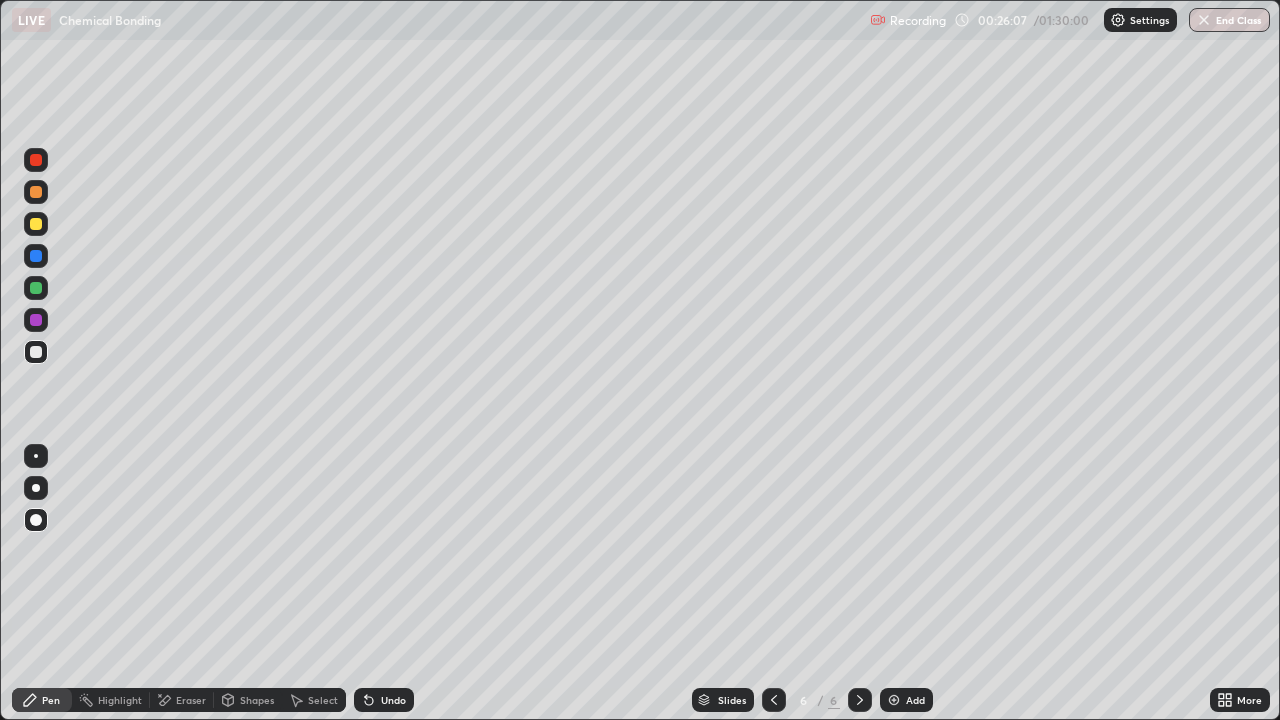 click on "Add" at bounding box center (915, 700) 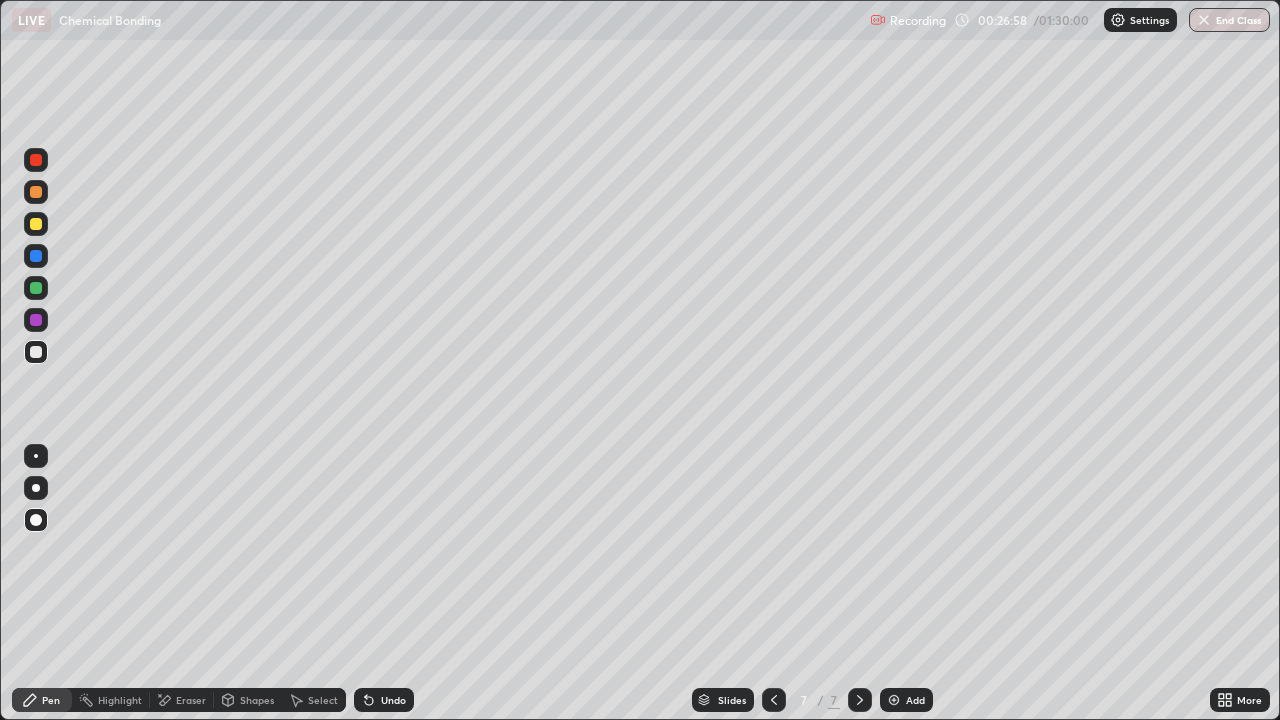 click on "Pen" at bounding box center (51, 700) 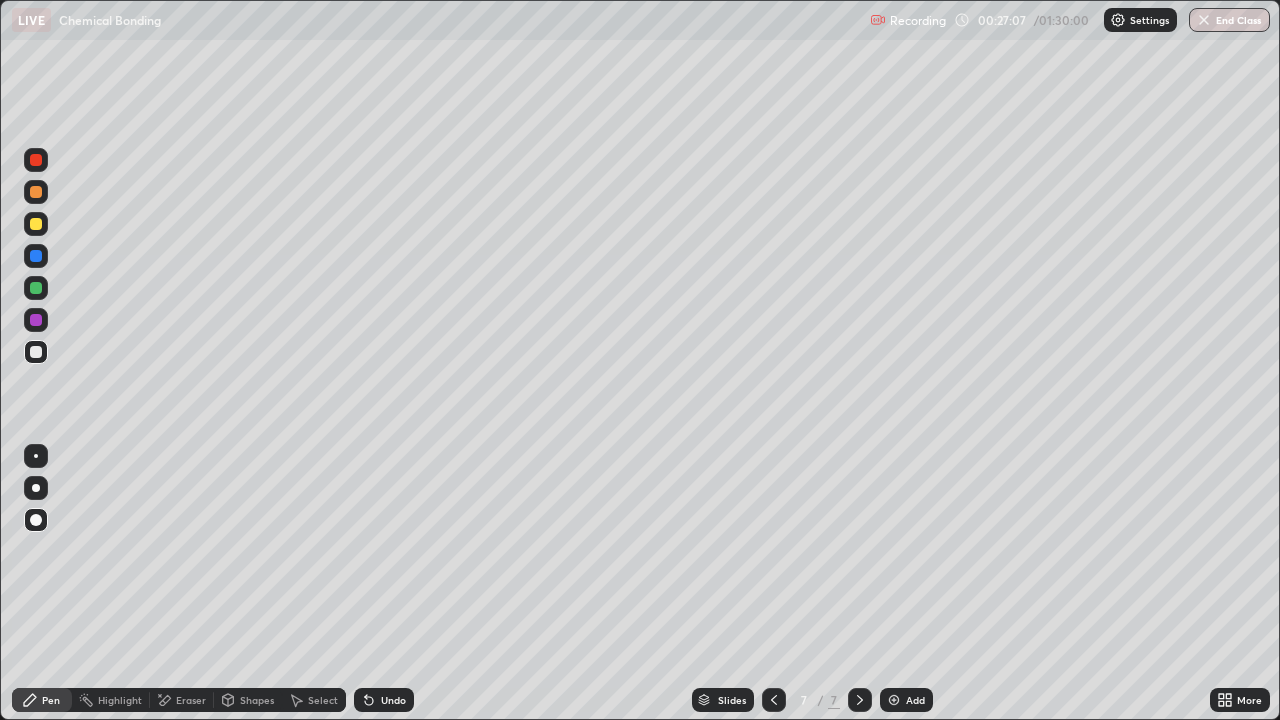 click on "Pen" at bounding box center [42, 700] 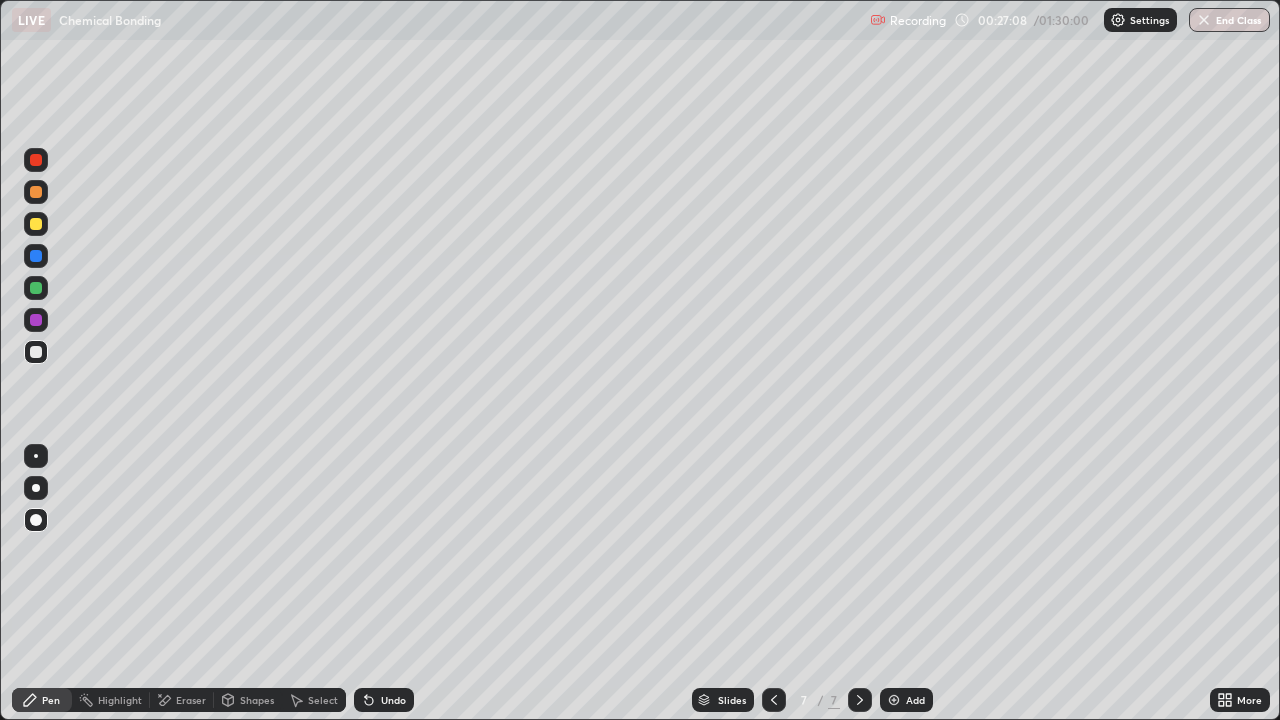 click at bounding box center [36, 288] 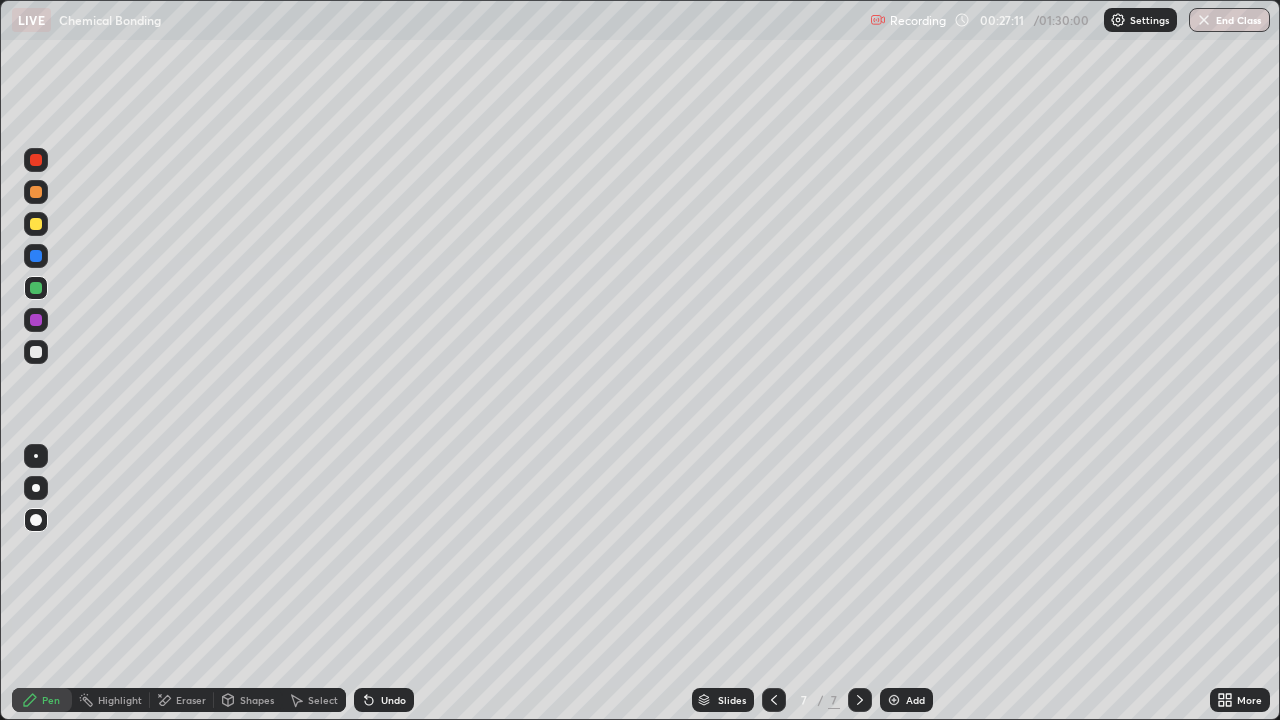 click on "Pen" at bounding box center (51, 700) 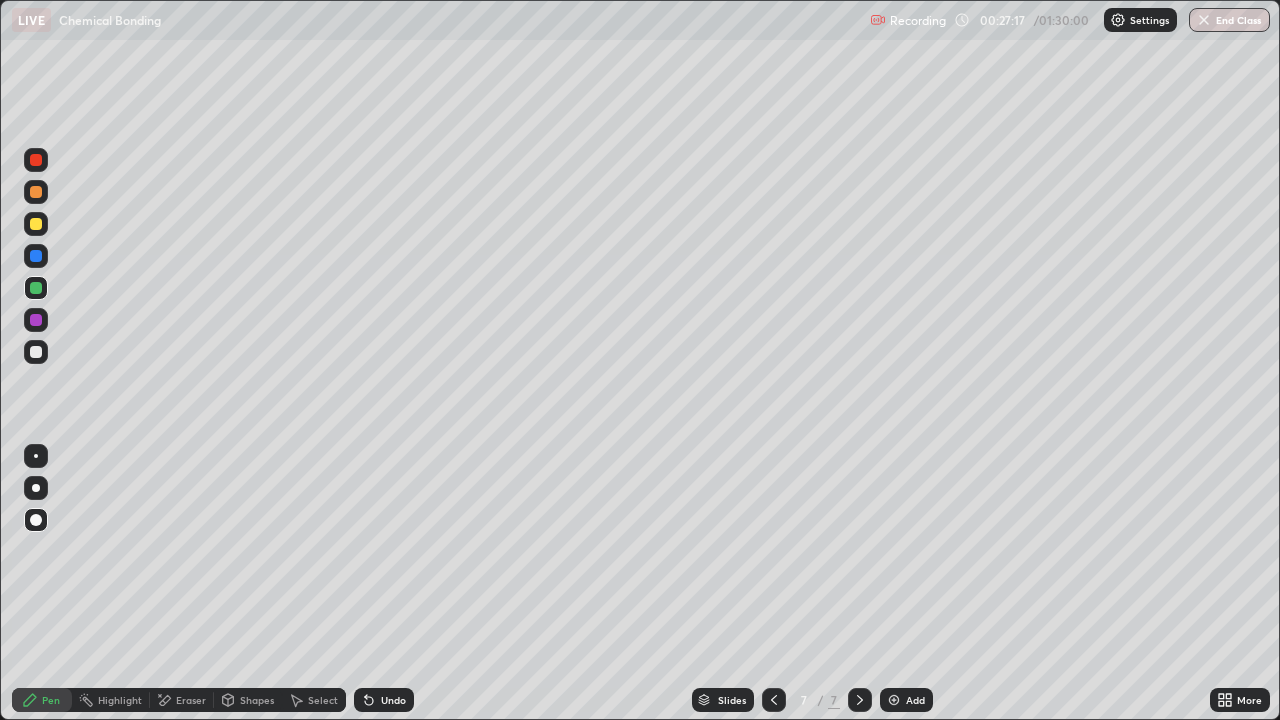 click on "Pen" at bounding box center (51, 700) 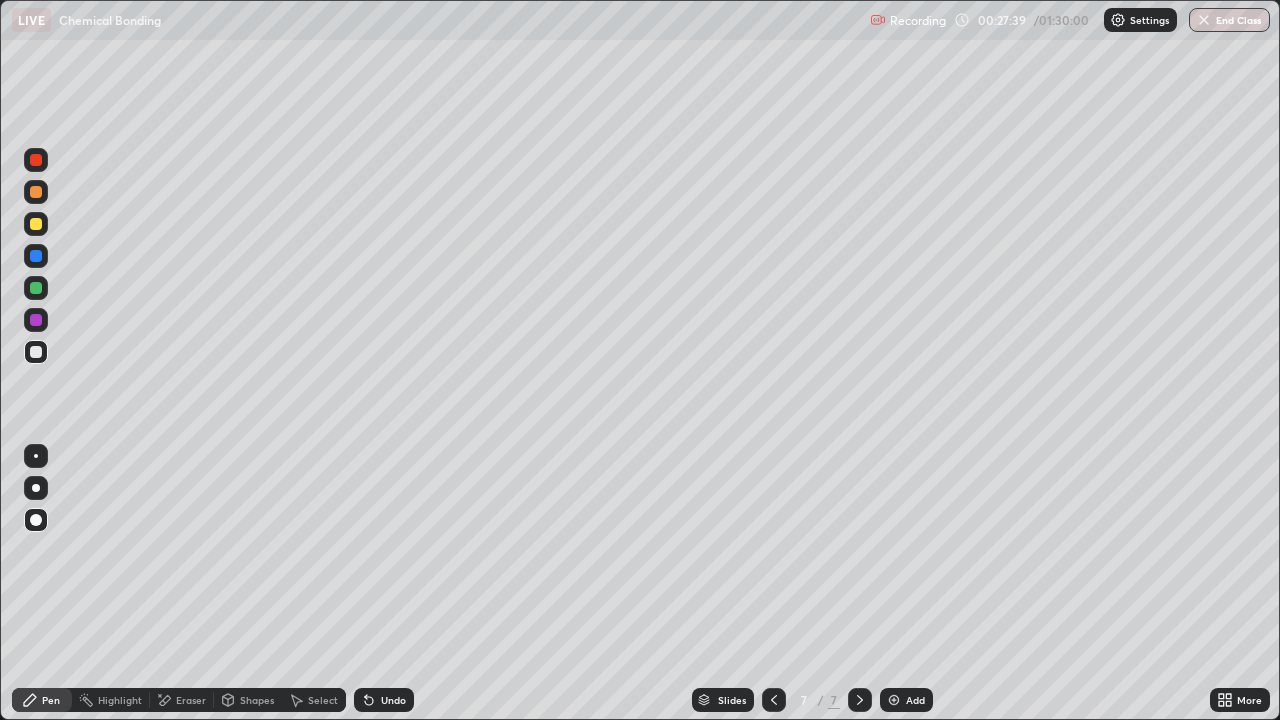 click at bounding box center [36, 320] 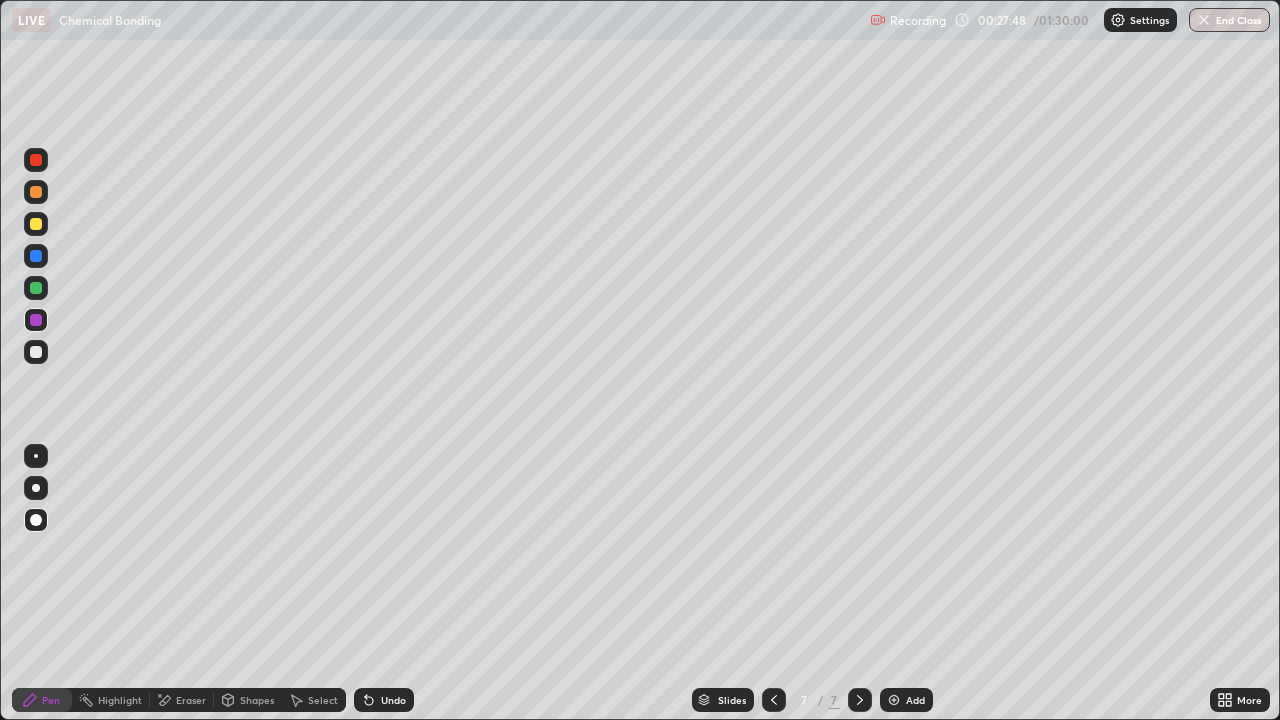 click on "Pen" at bounding box center [42, 700] 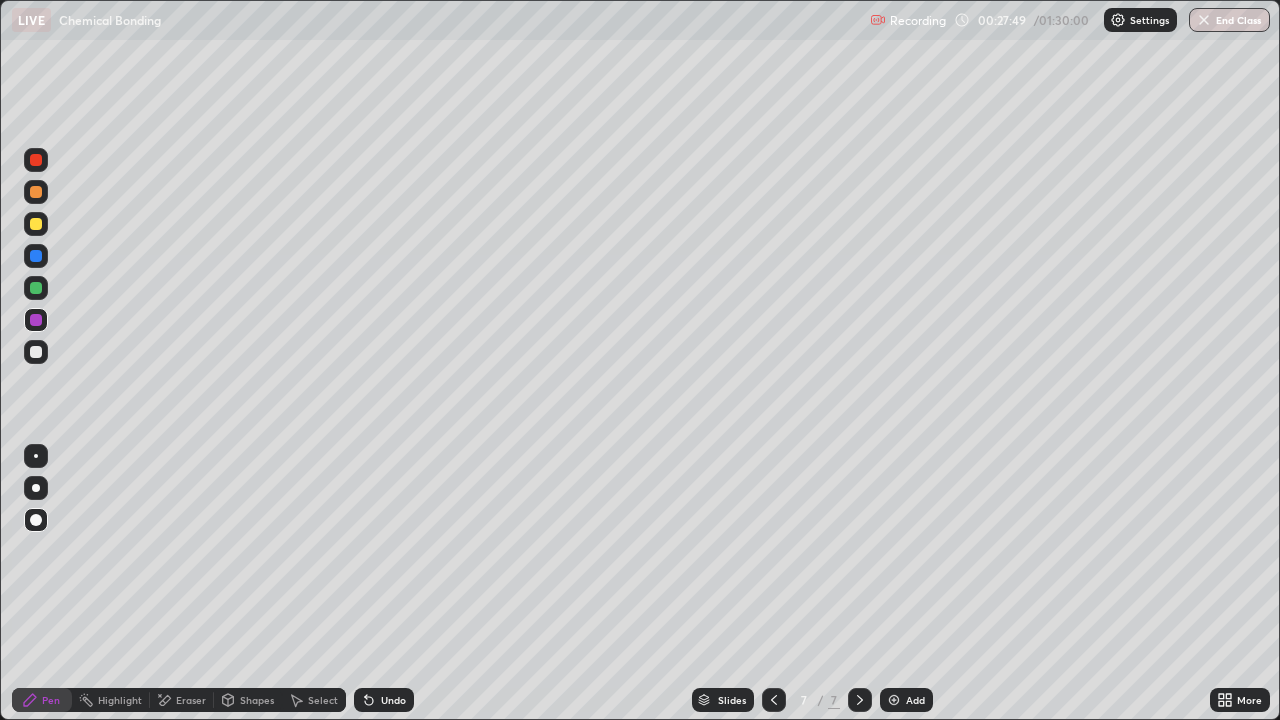 click at bounding box center (36, 352) 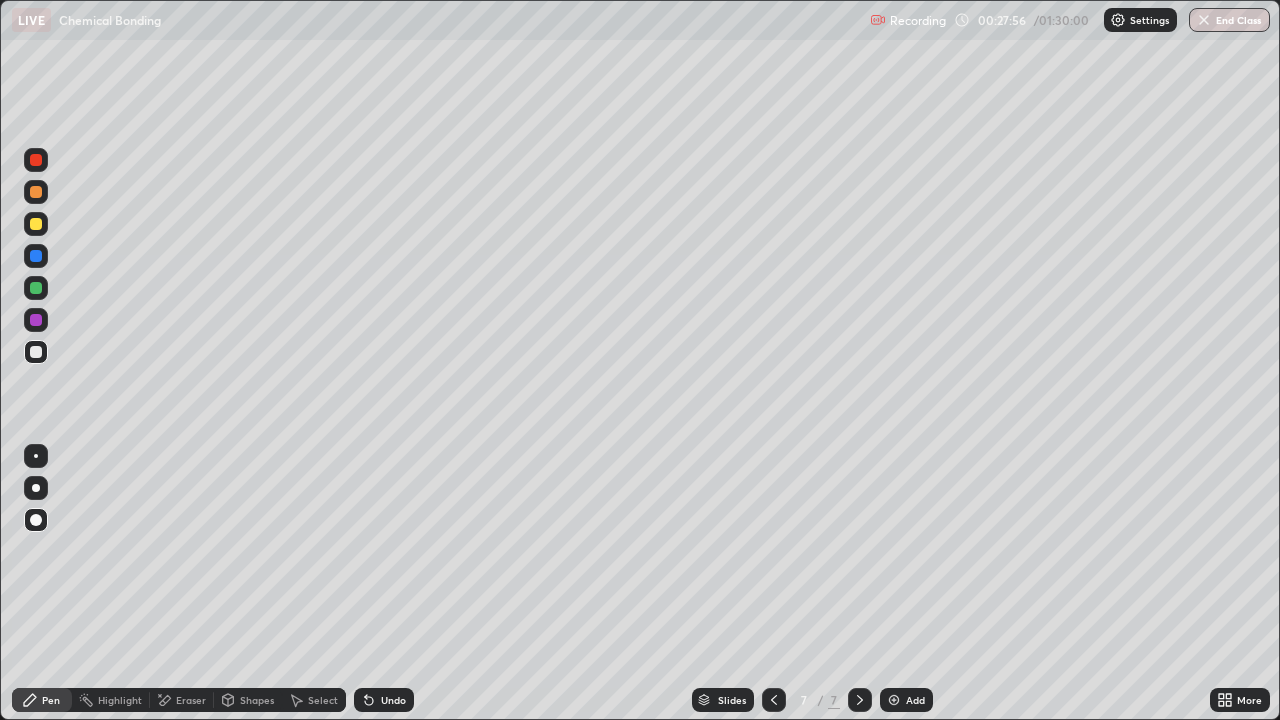 click on "Pen" at bounding box center [51, 700] 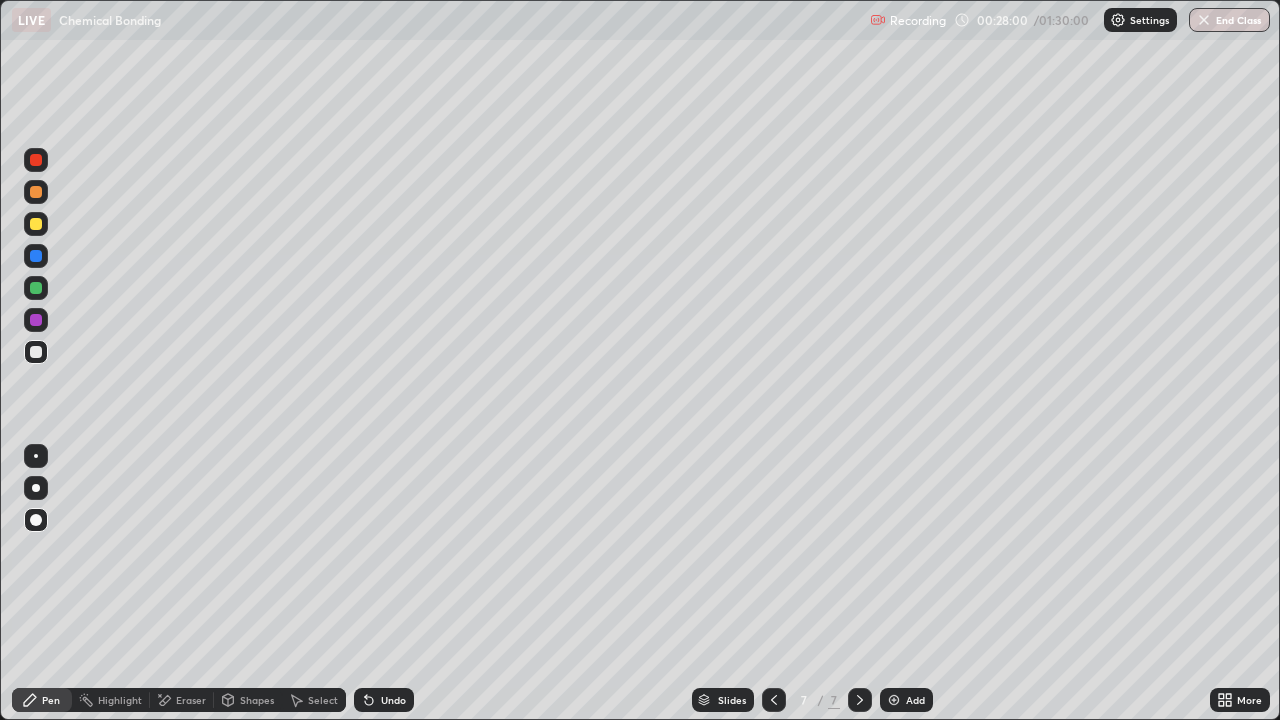 click on "Pen" at bounding box center (51, 700) 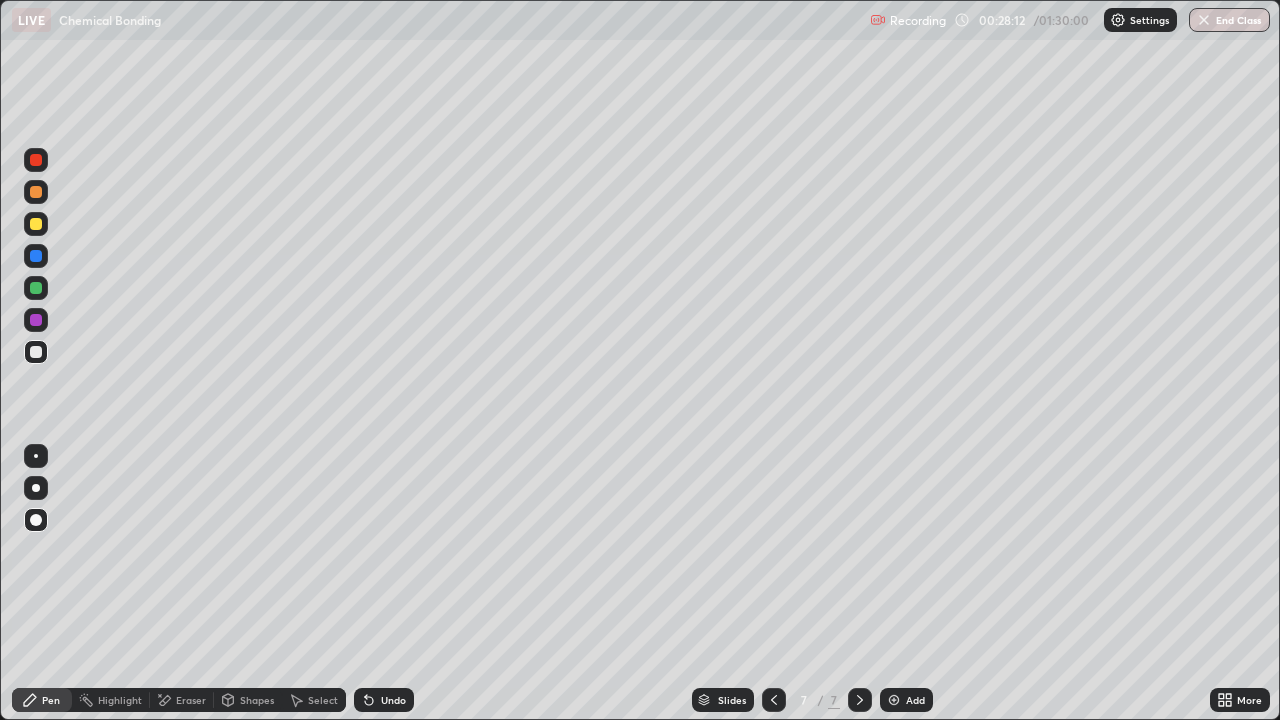 click on "Pen" at bounding box center (51, 700) 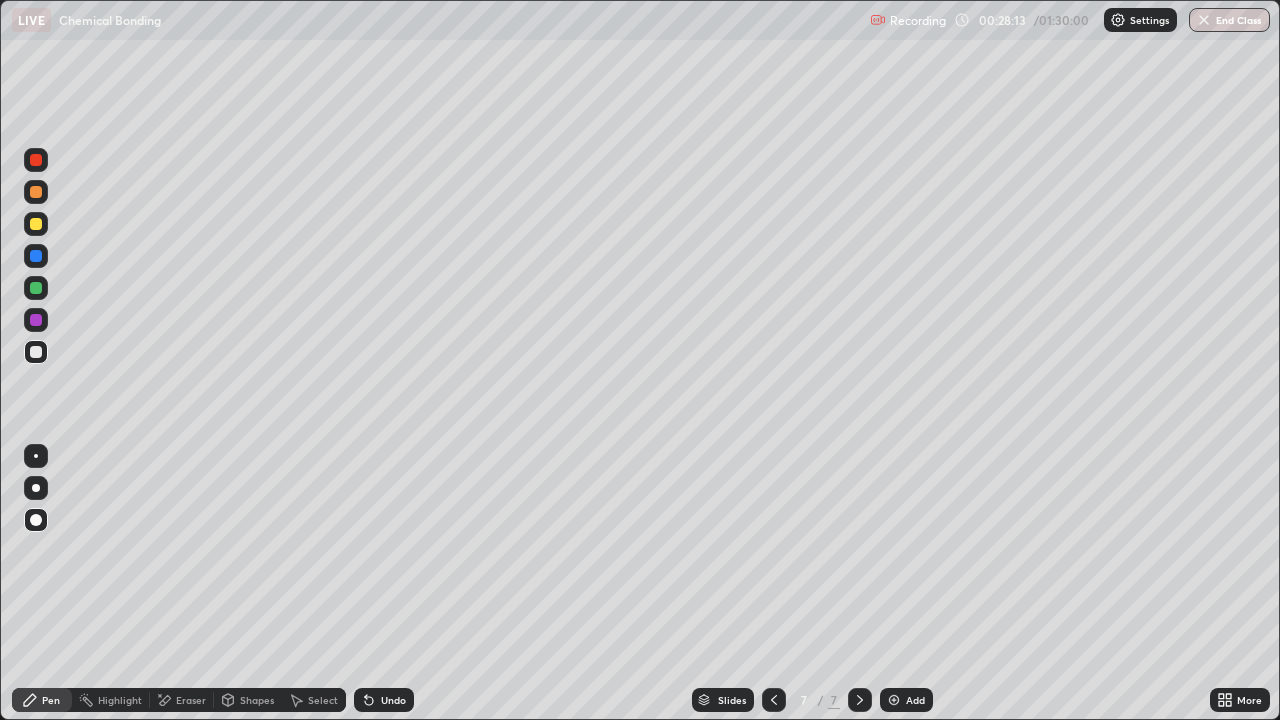 click on "Pen" at bounding box center [51, 700] 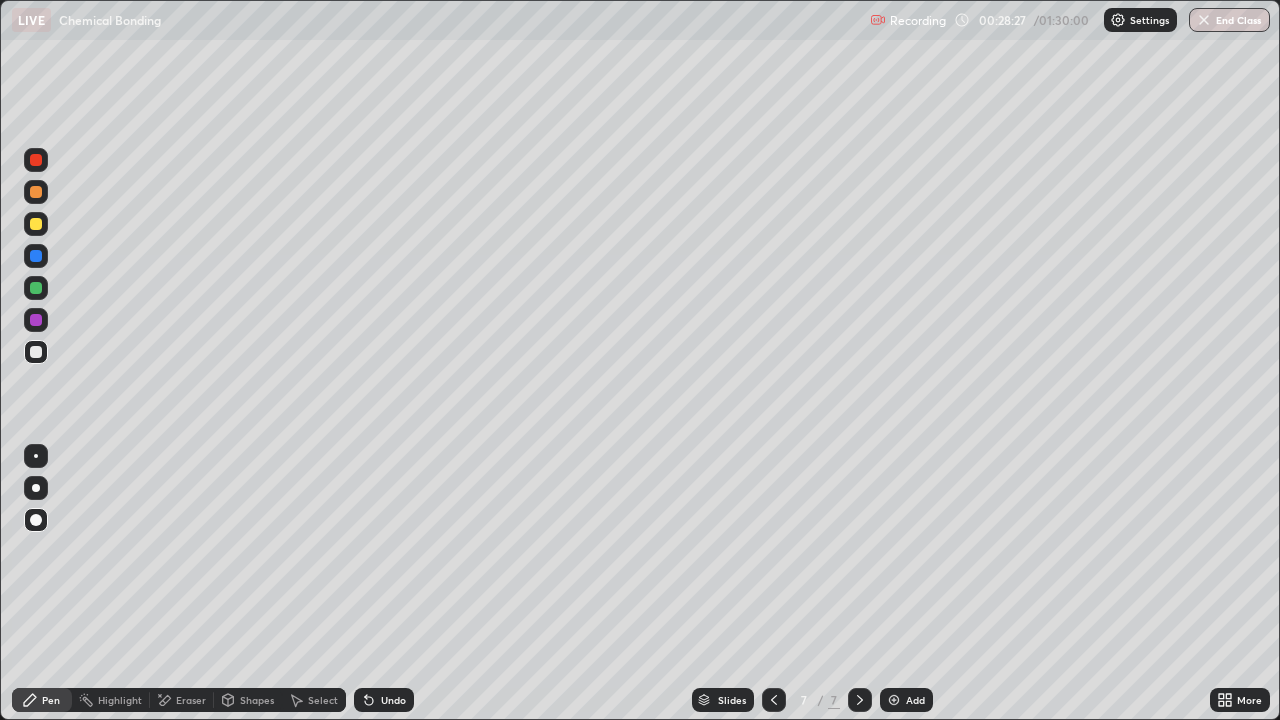 click 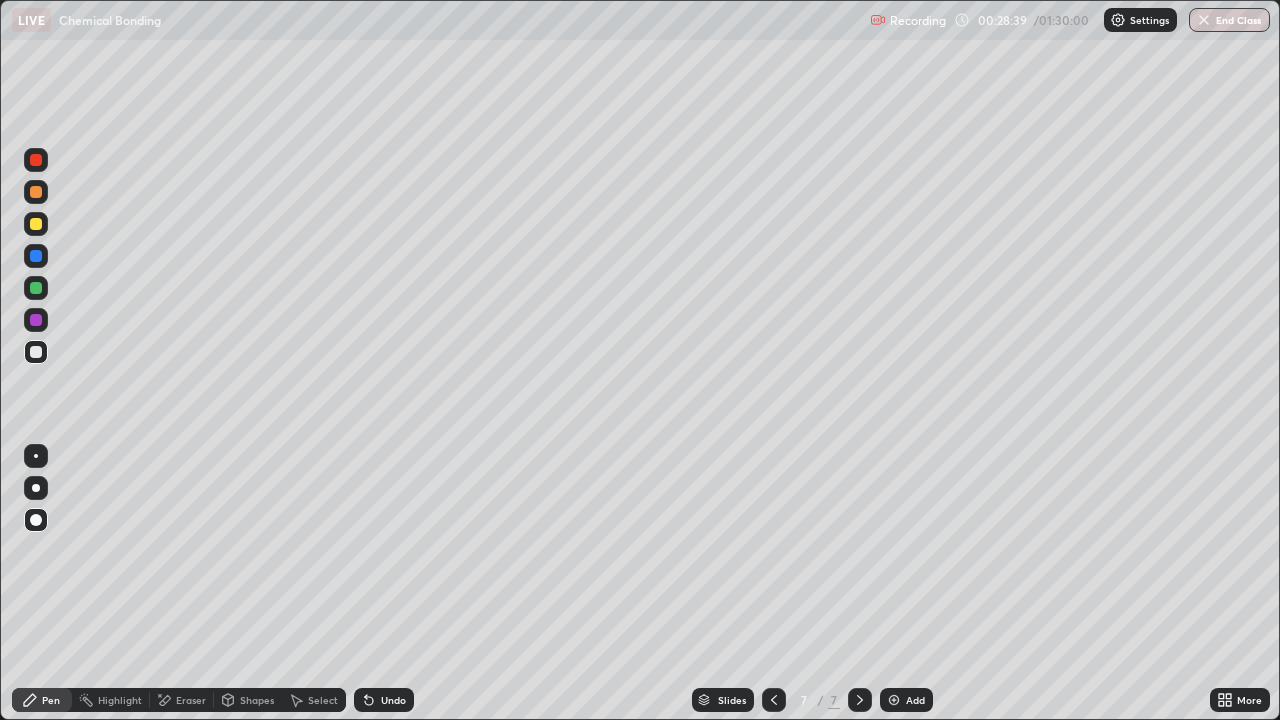 click at bounding box center [774, 700] 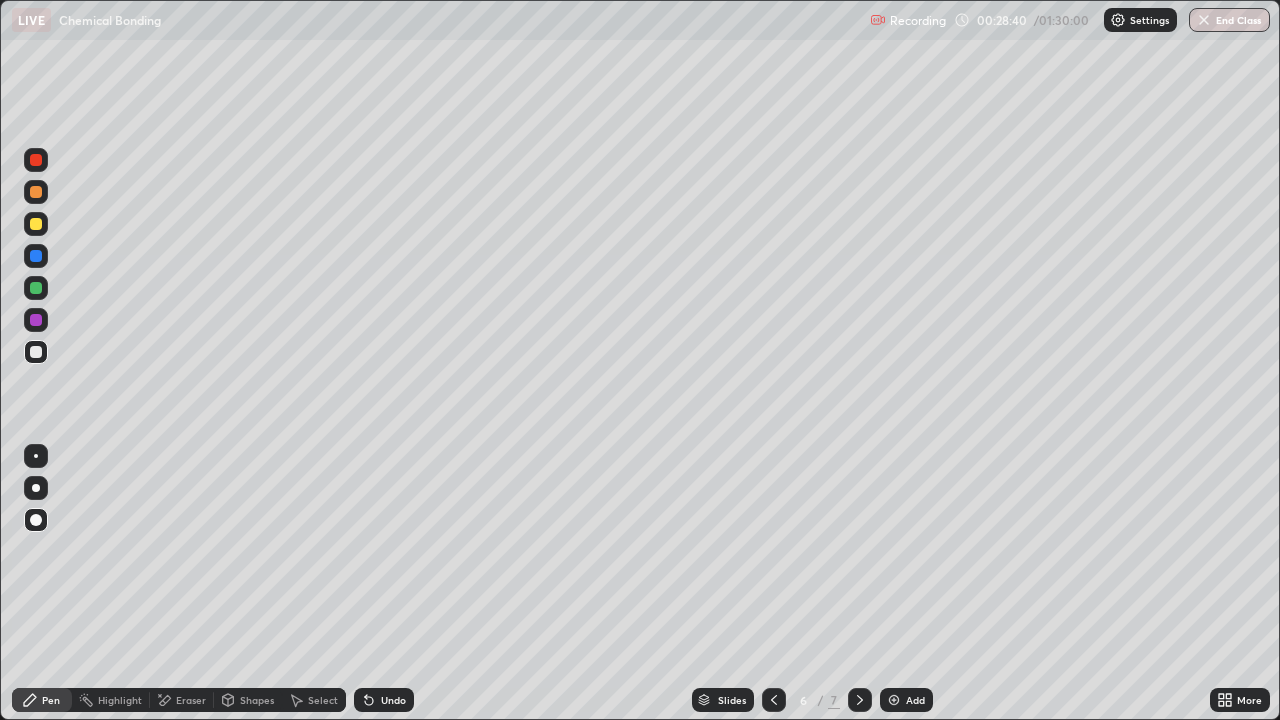 click 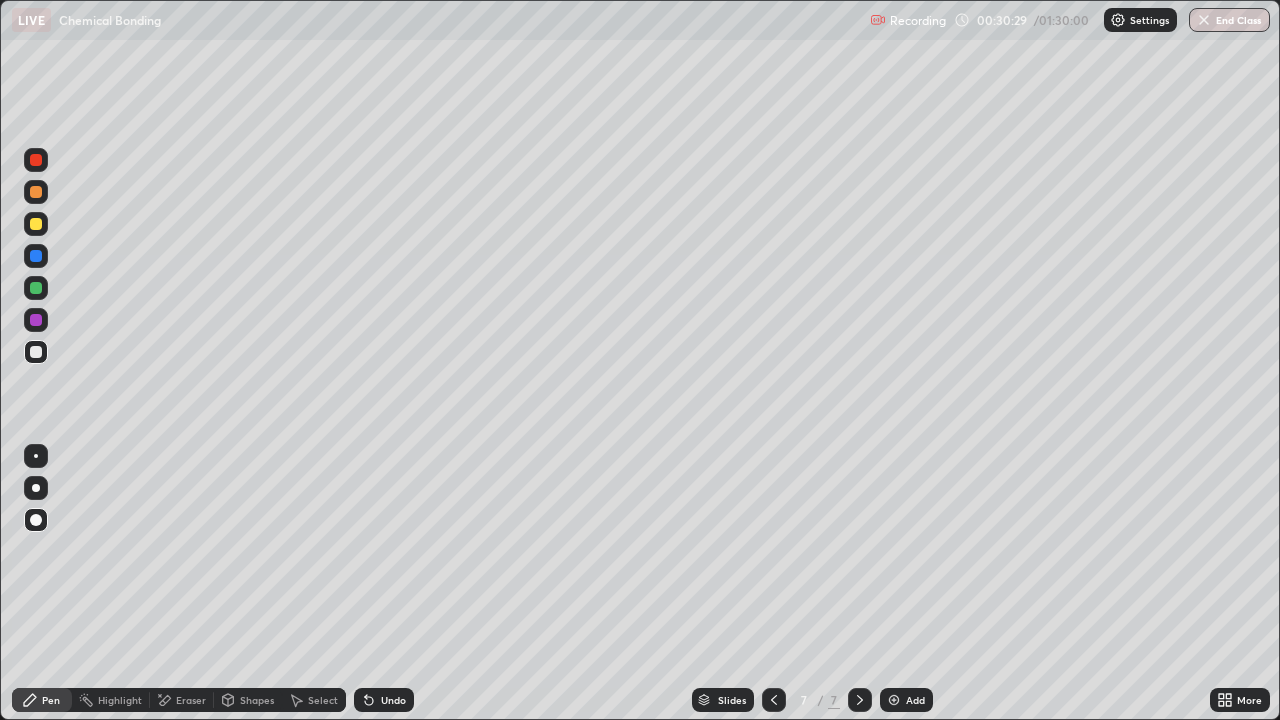 click at bounding box center [894, 700] 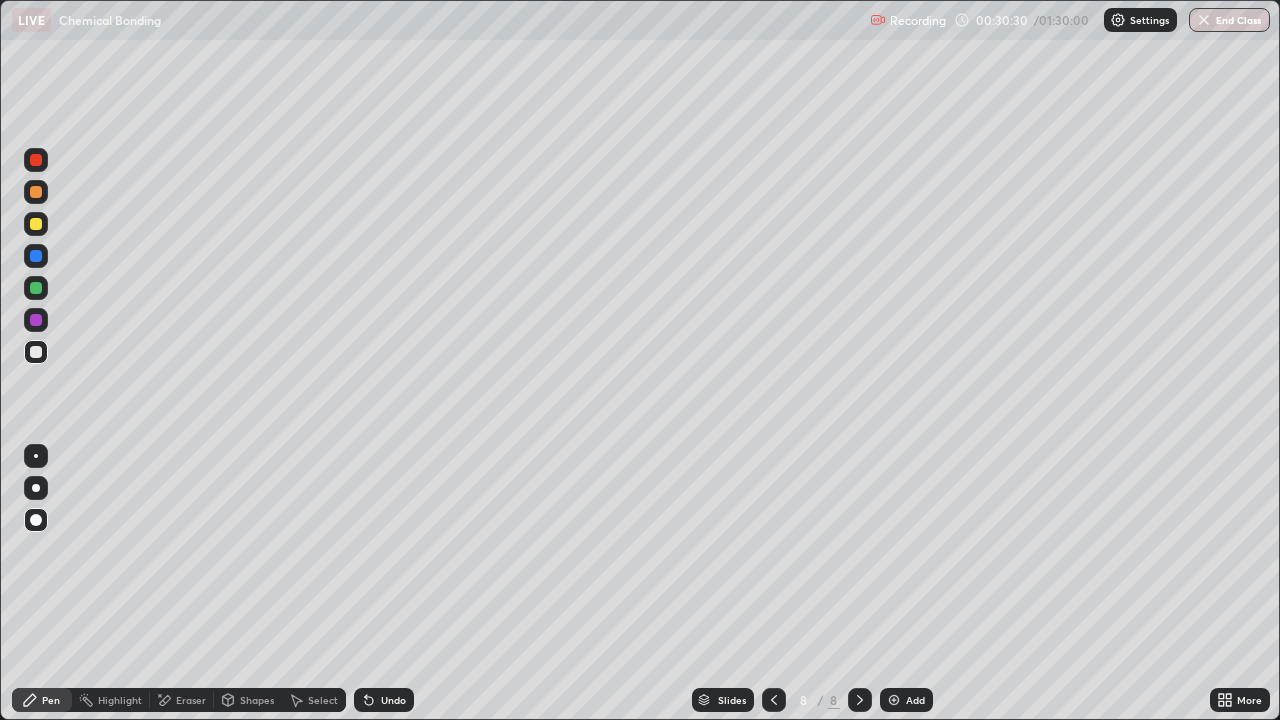 click on "Pen" at bounding box center (51, 700) 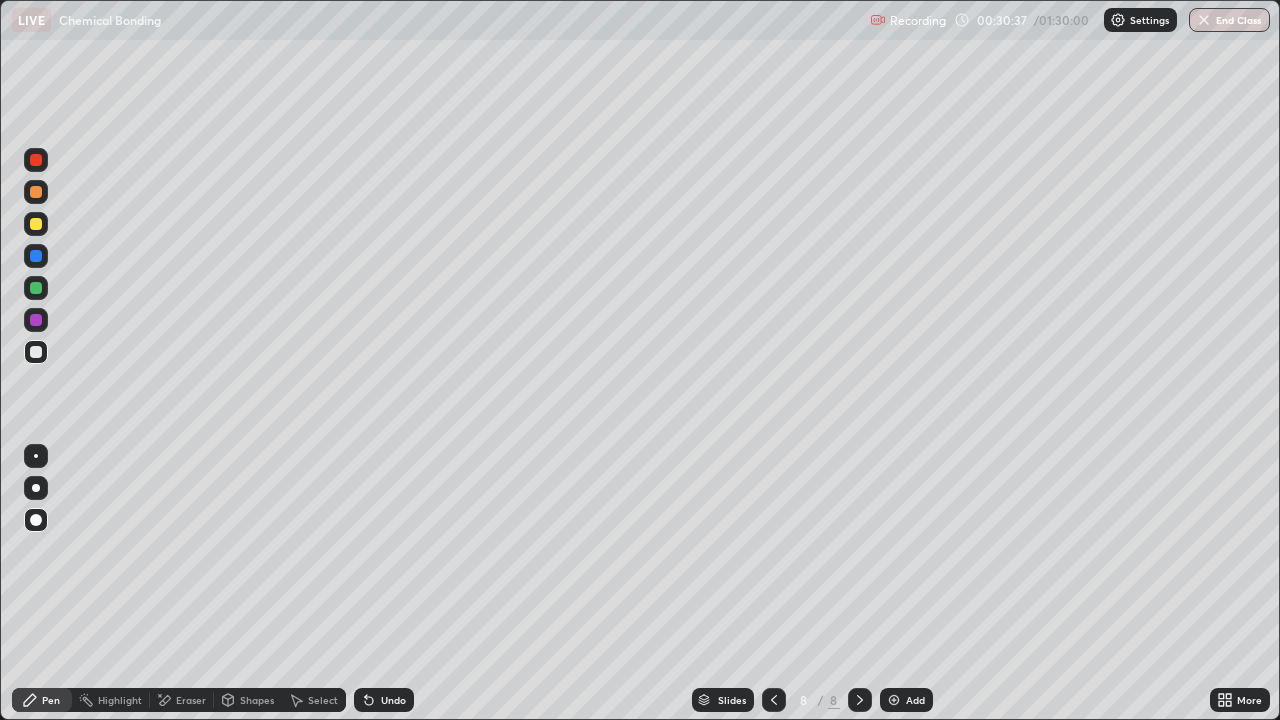 click on "Undo" at bounding box center (393, 700) 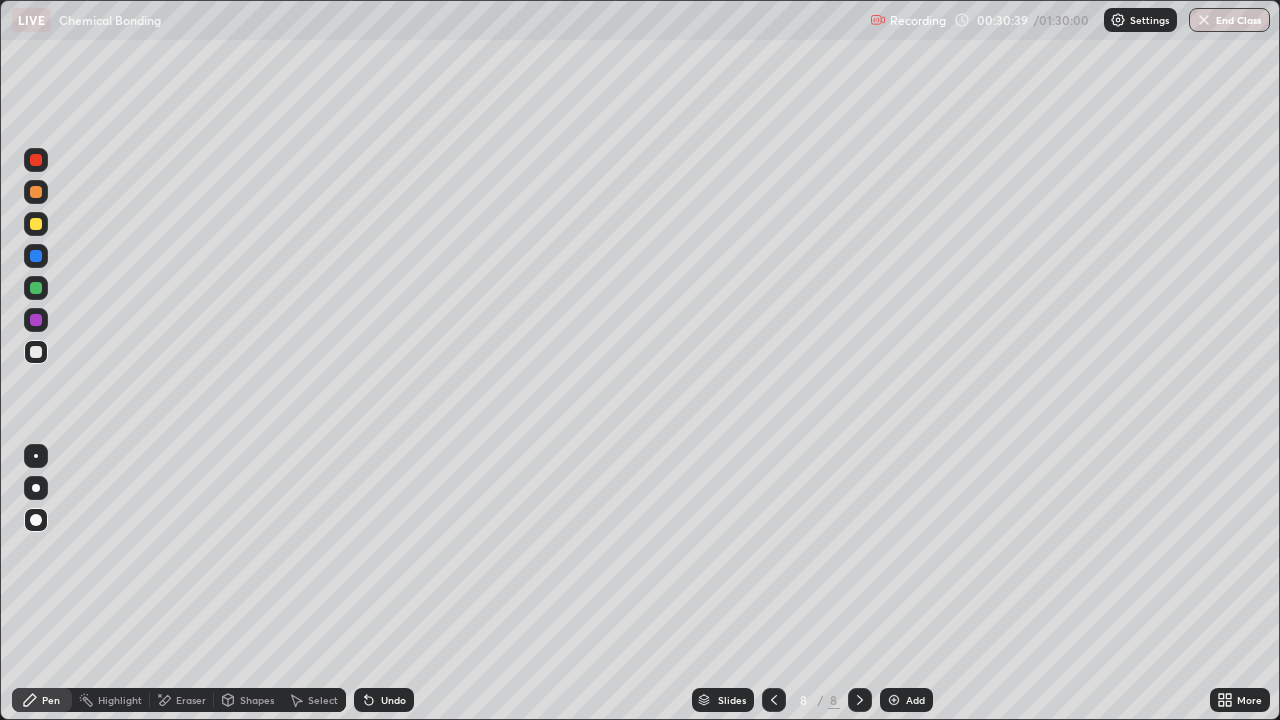 click on "Shapes" at bounding box center (257, 700) 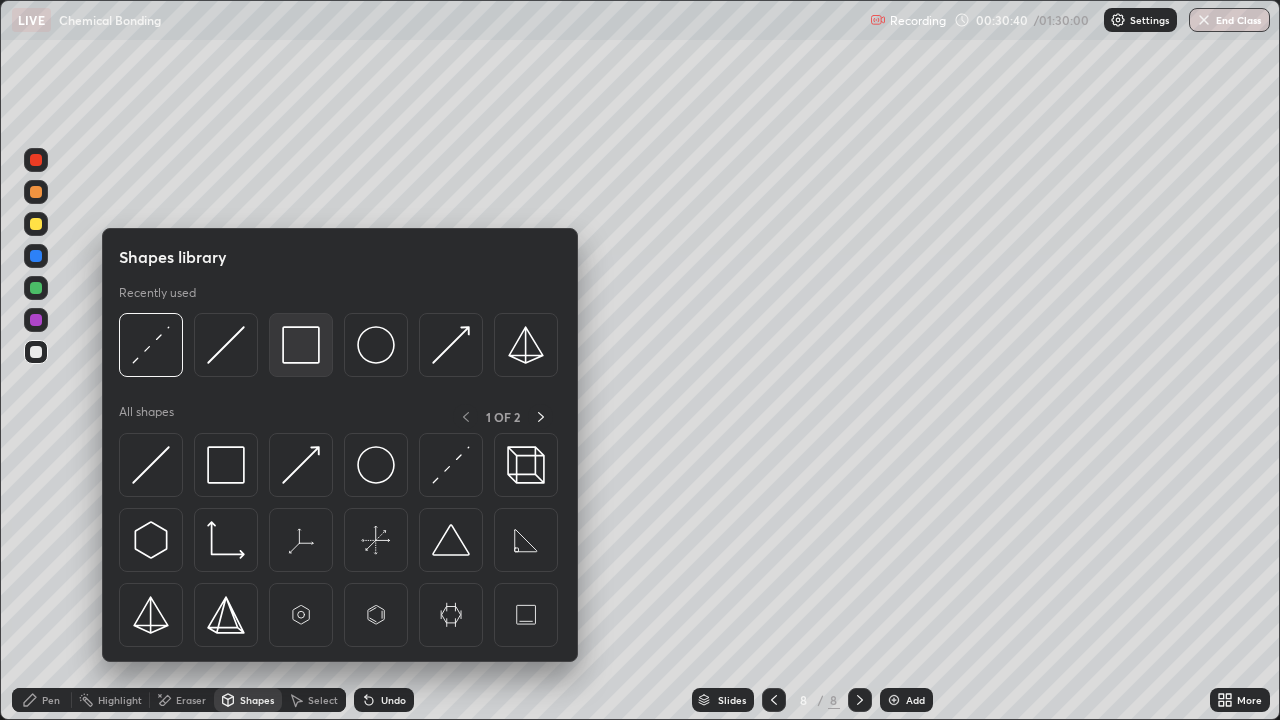 click at bounding box center (301, 345) 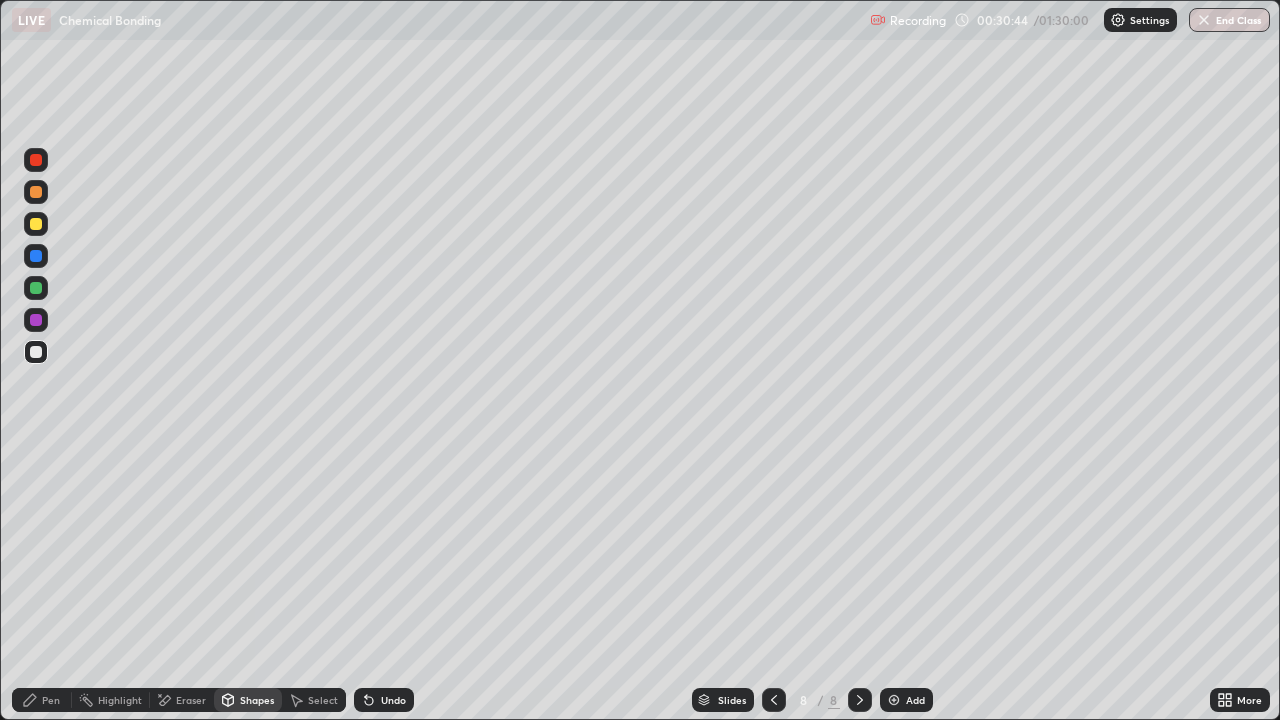 click on "Shapes" at bounding box center (257, 700) 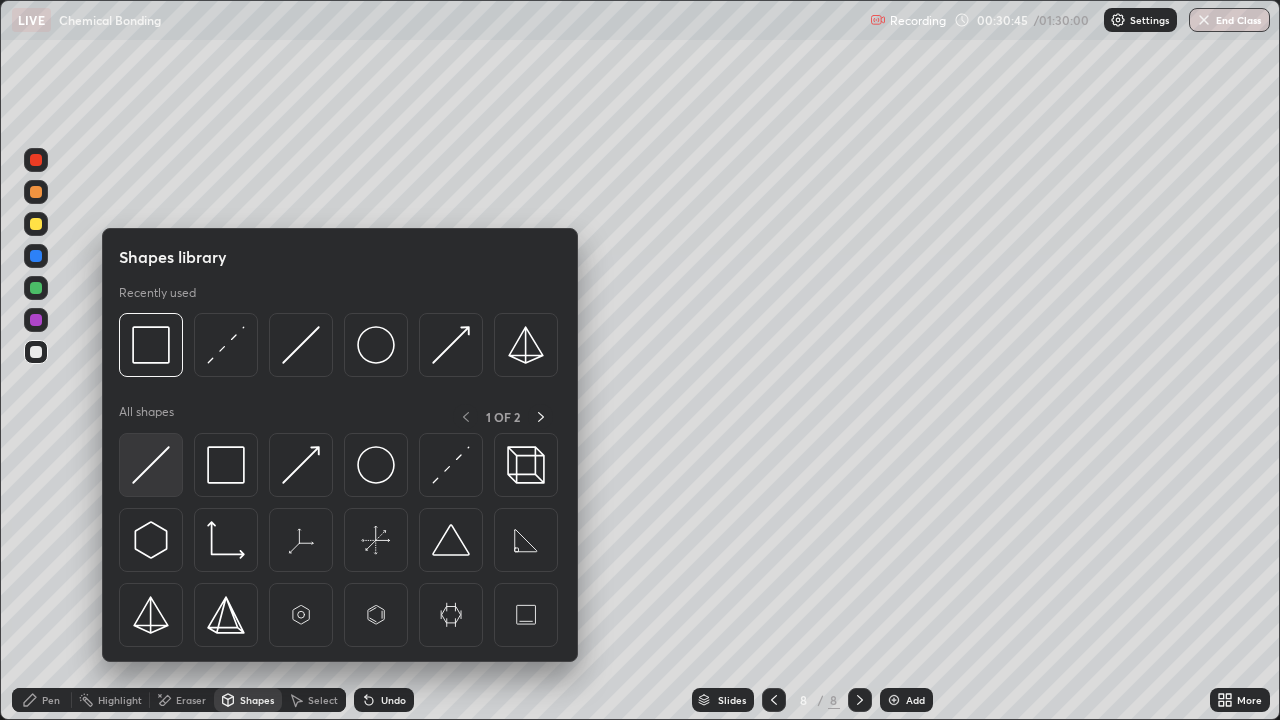 click at bounding box center [151, 465] 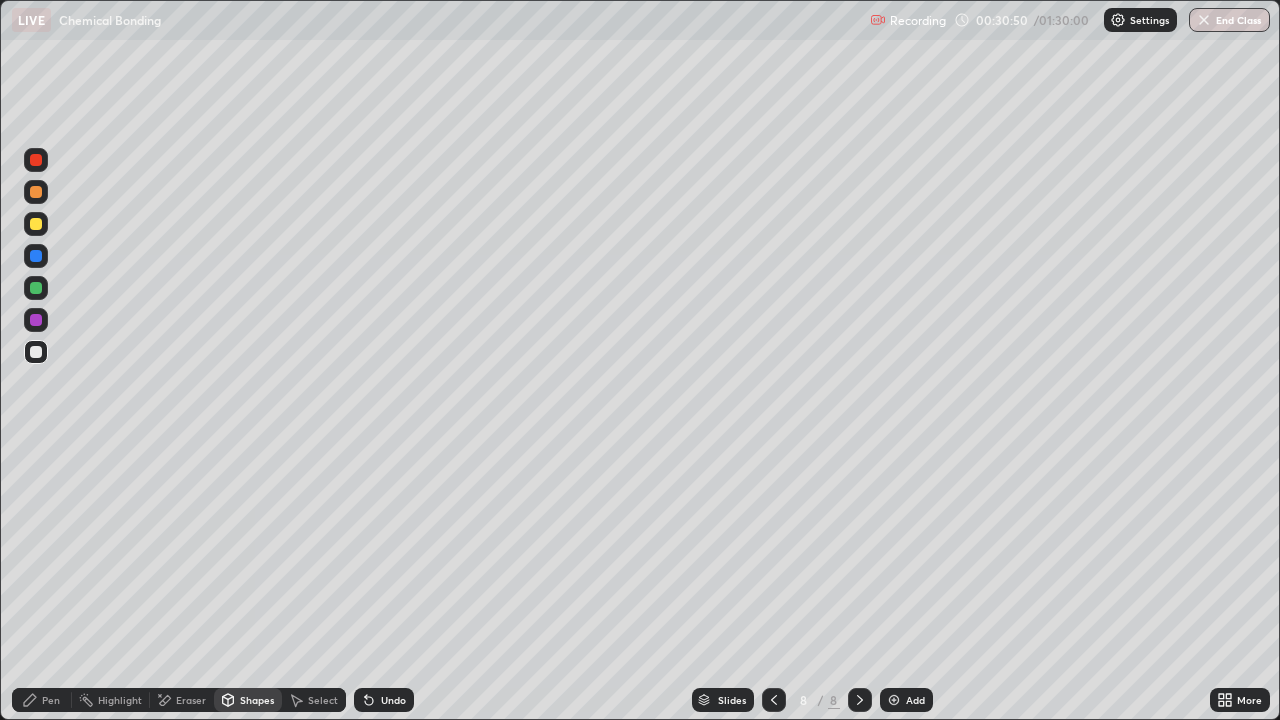 click on "Pen" at bounding box center (42, 700) 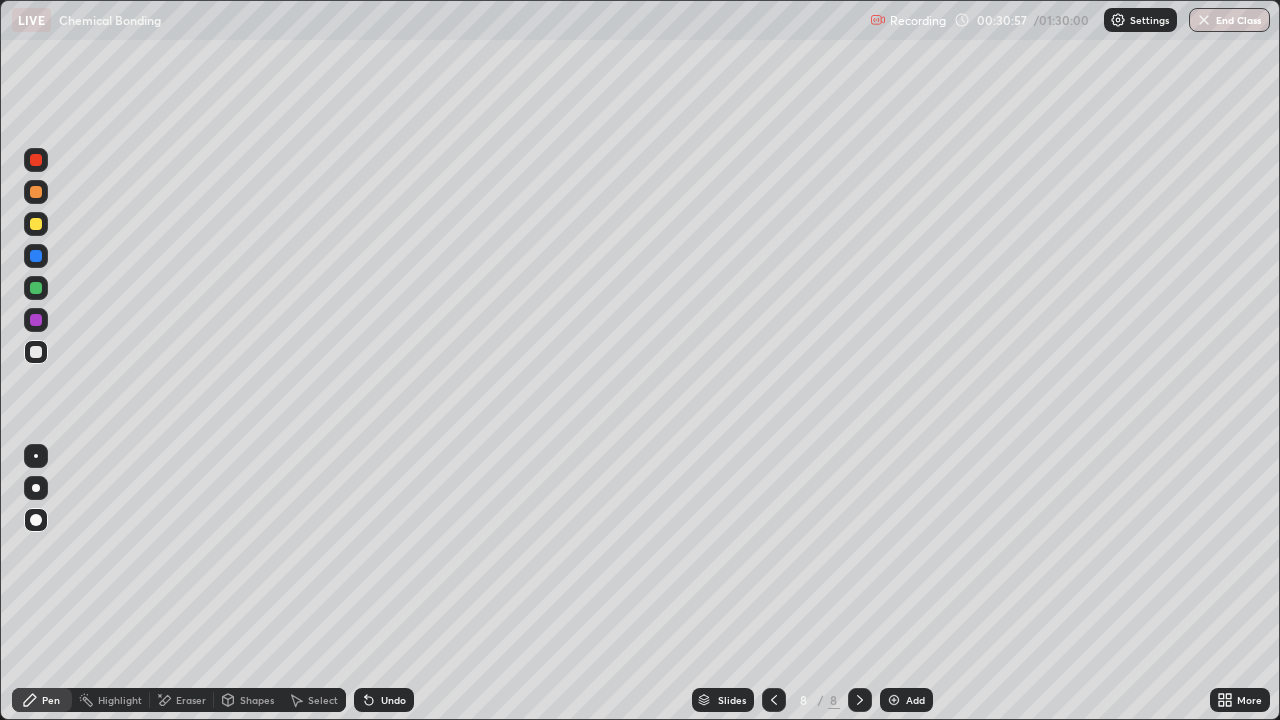 click at bounding box center [36, 488] 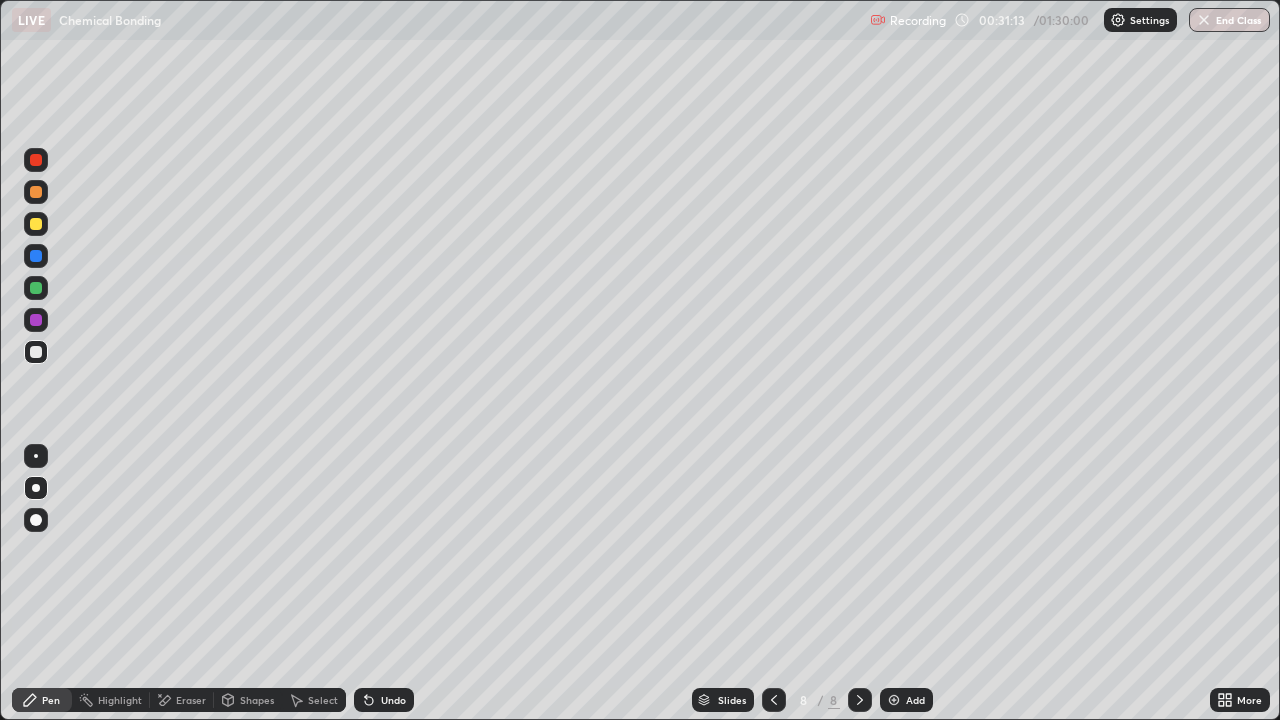 click on "Eraser" at bounding box center (191, 700) 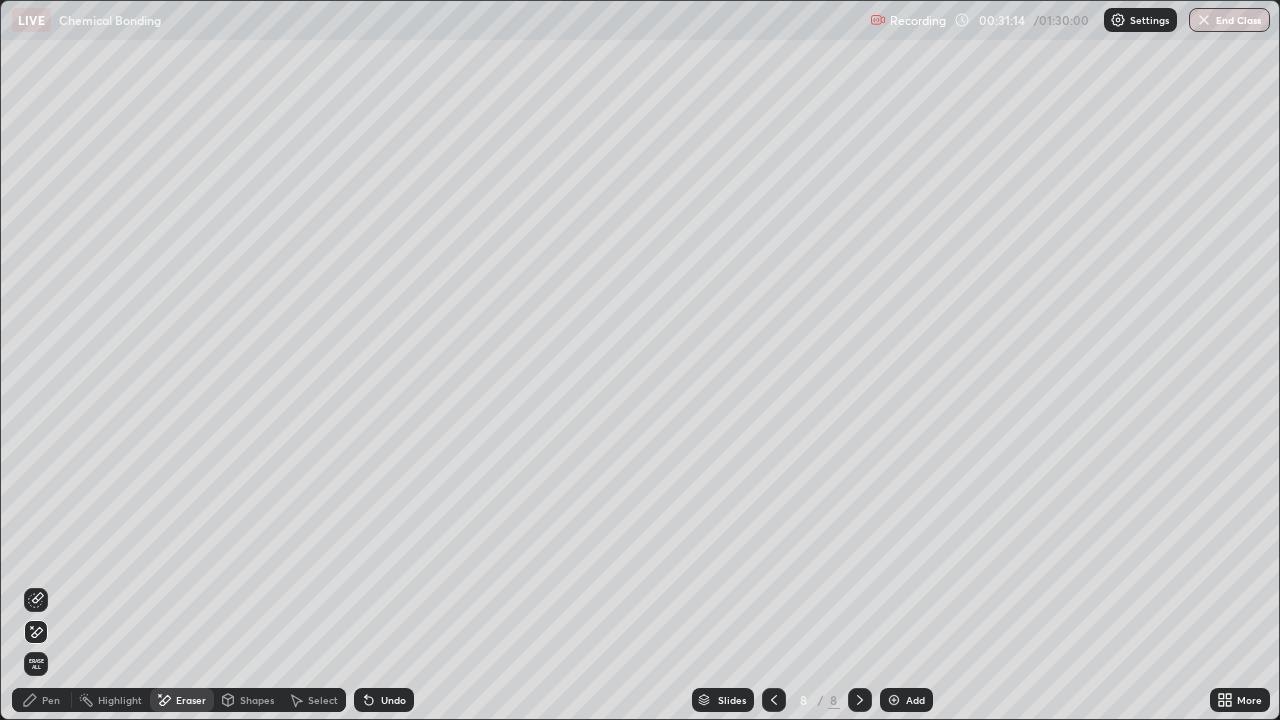 click on "Shapes" at bounding box center [257, 700] 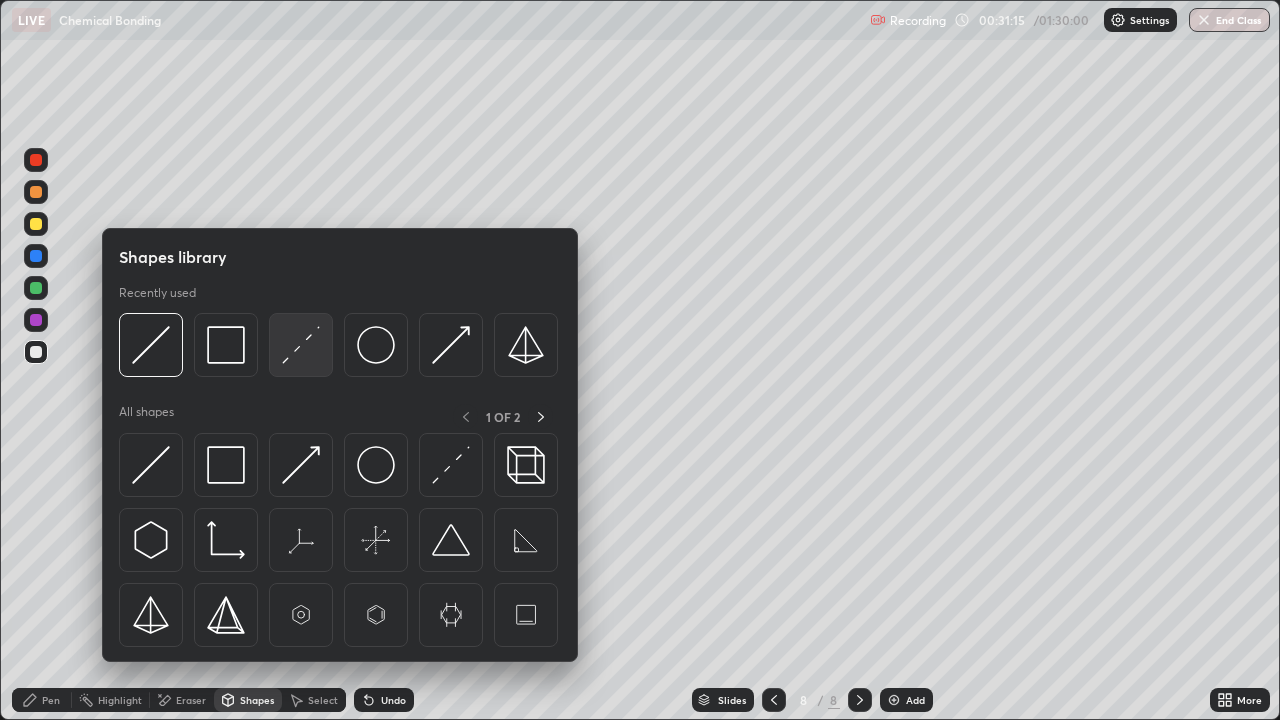 click at bounding box center [301, 345] 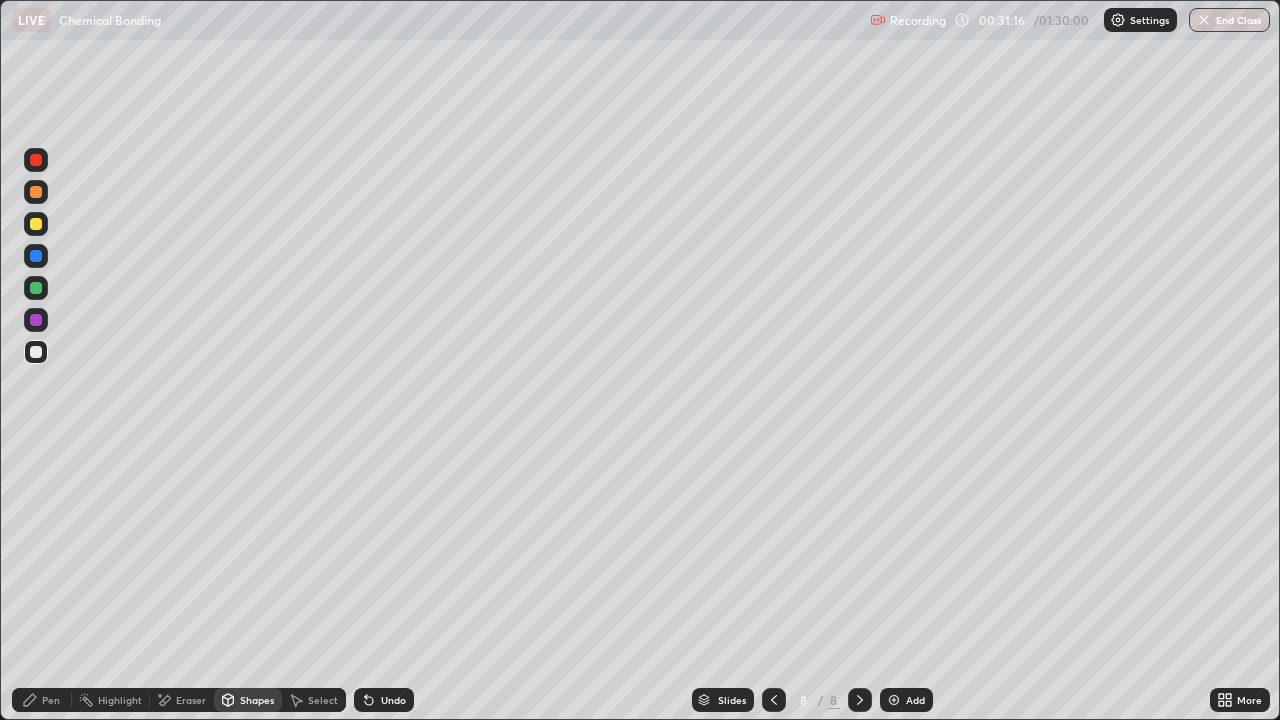 click at bounding box center (36, 224) 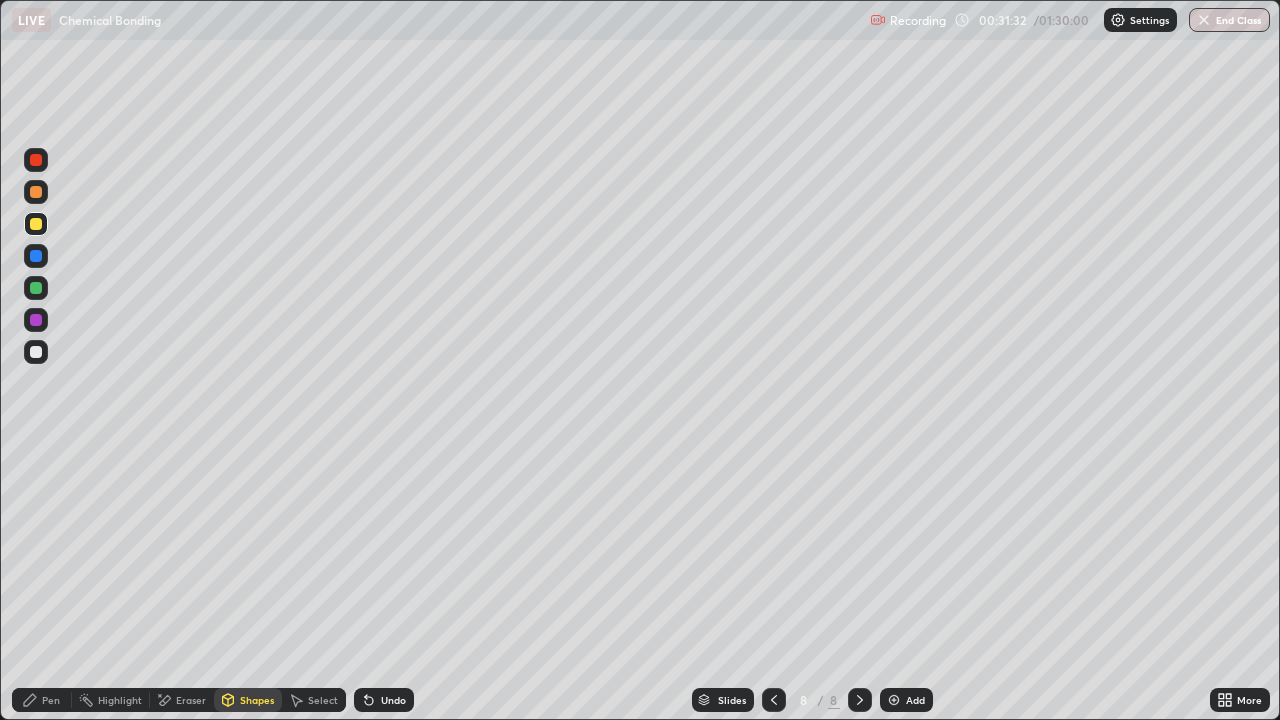 click on "Pen" at bounding box center [42, 700] 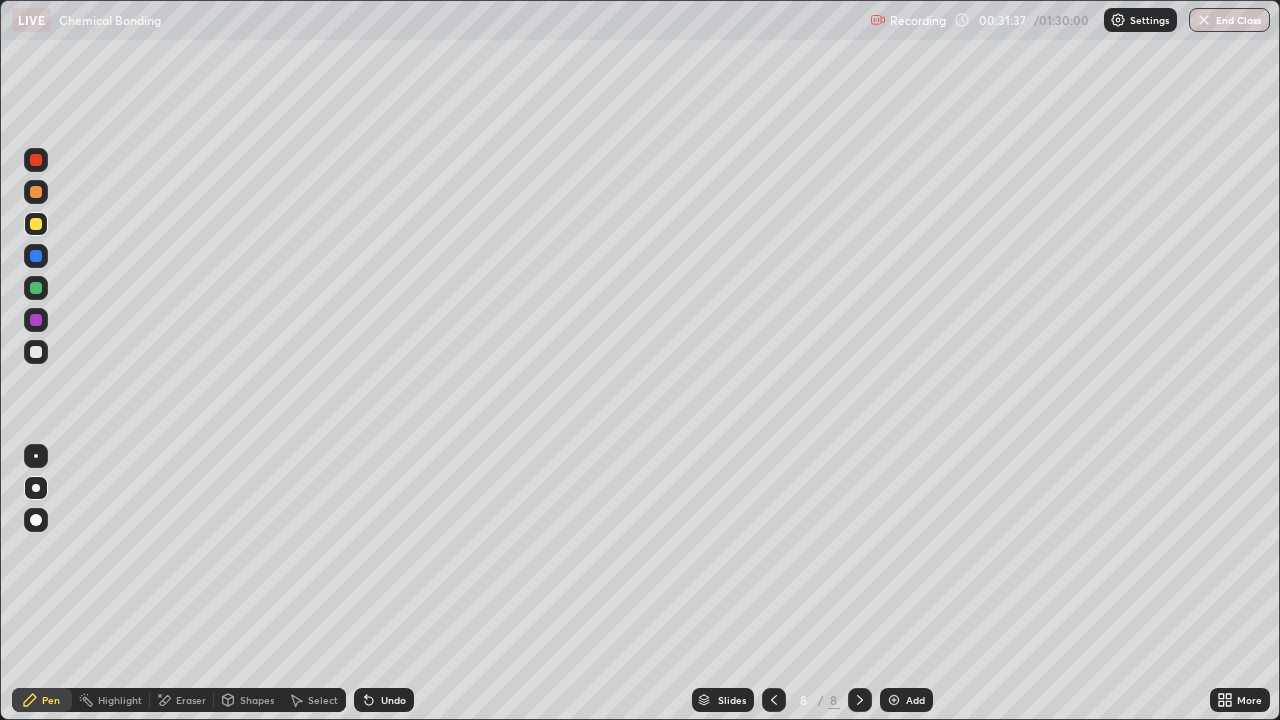 click at bounding box center (36, 352) 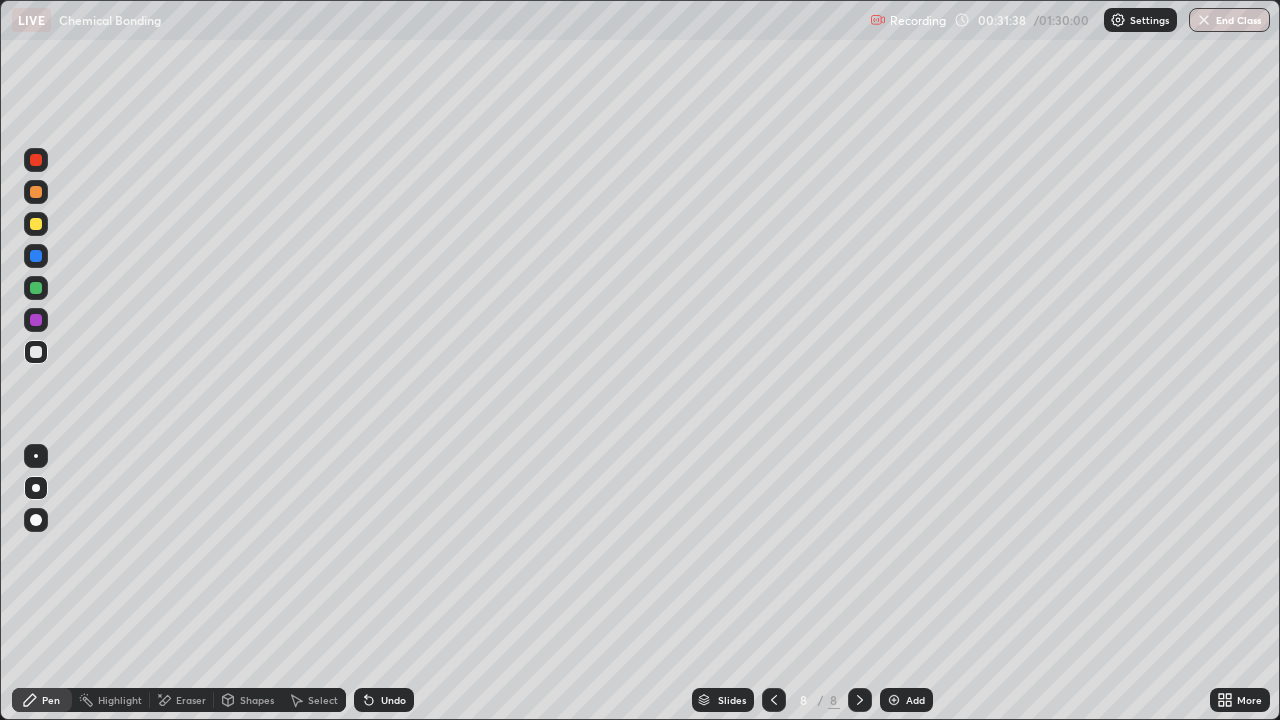 click on "Pen" at bounding box center [51, 700] 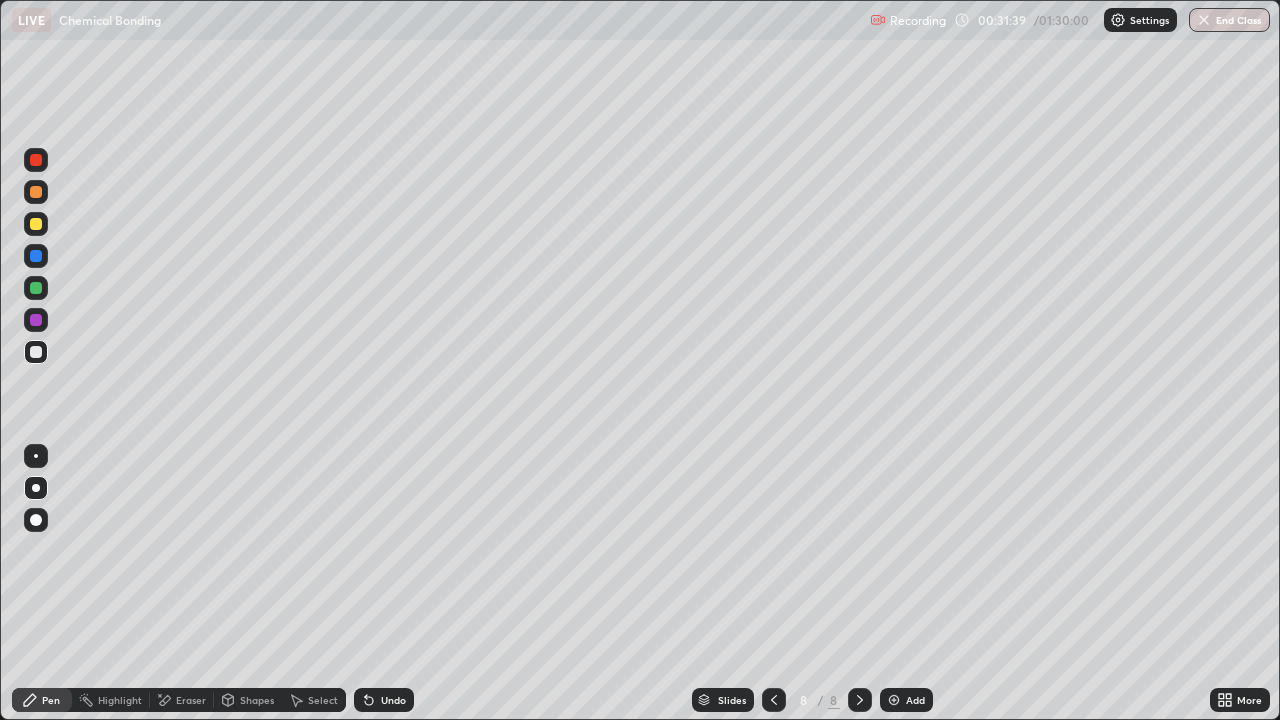 click at bounding box center [36, 520] 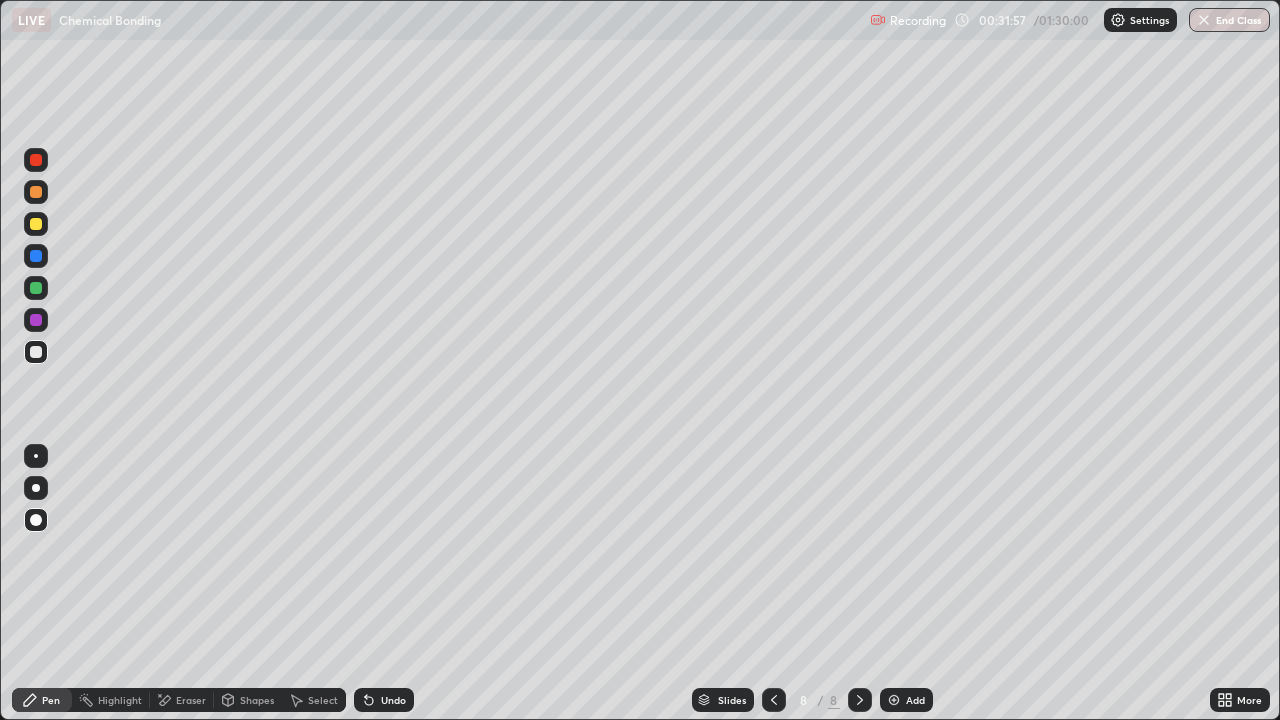 click on "Pen" at bounding box center (51, 700) 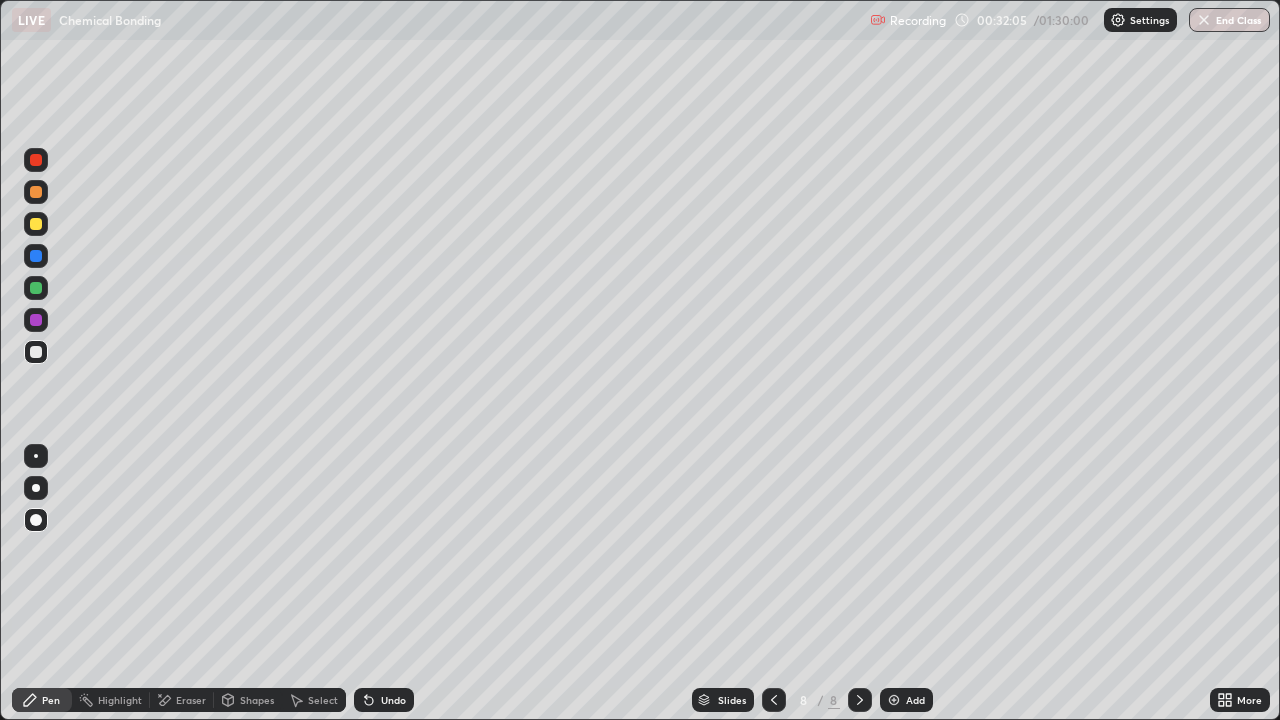 click on "Undo" at bounding box center (393, 700) 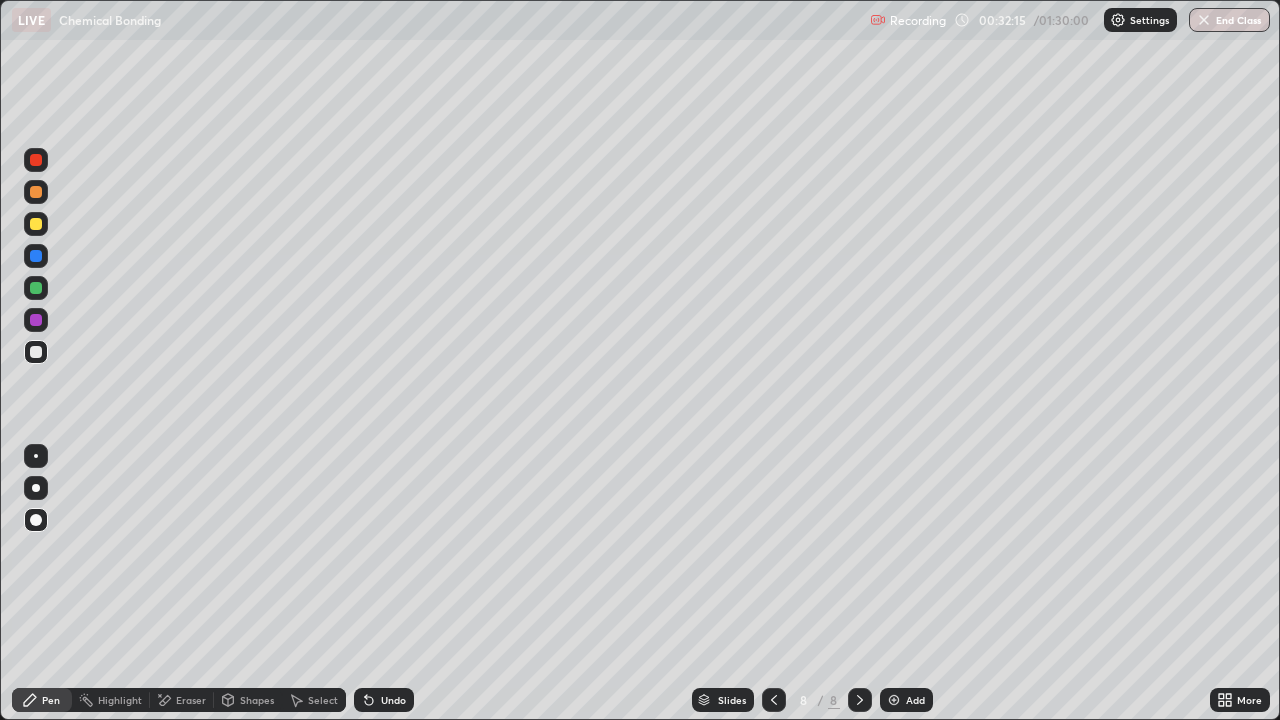 click on "Select" at bounding box center [314, 700] 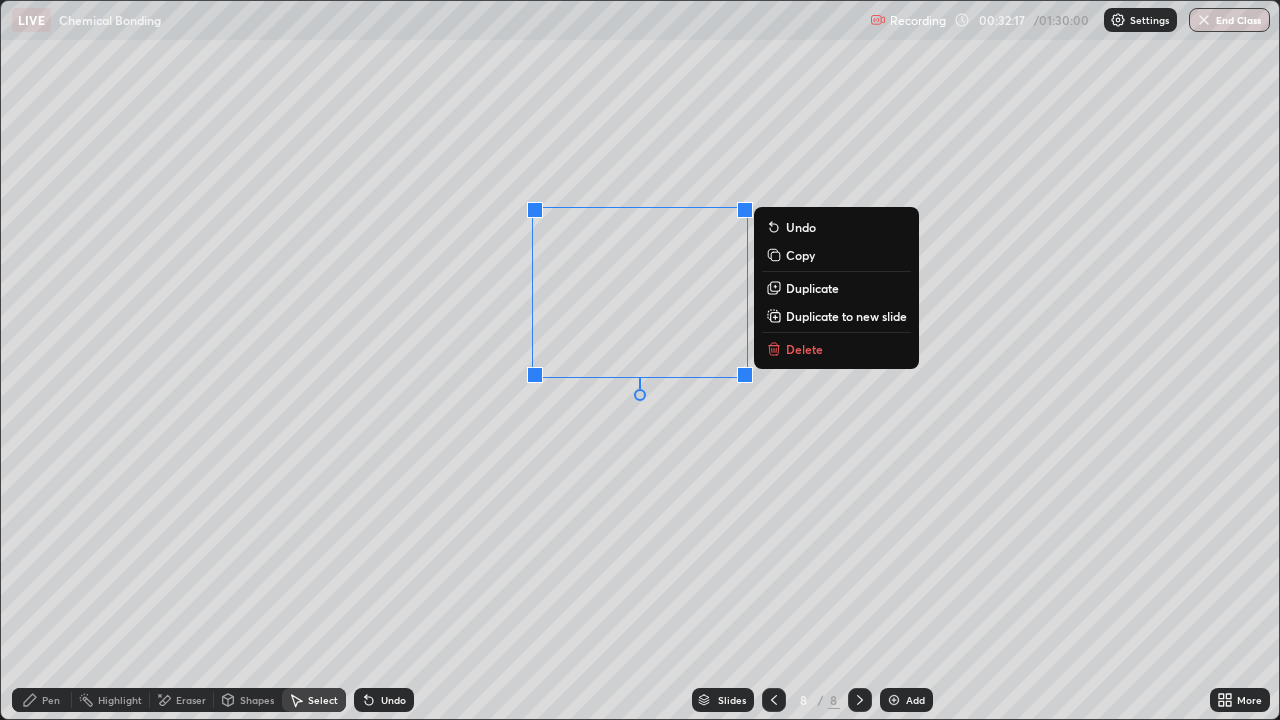 click on "Duplicate" at bounding box center [812, 288] 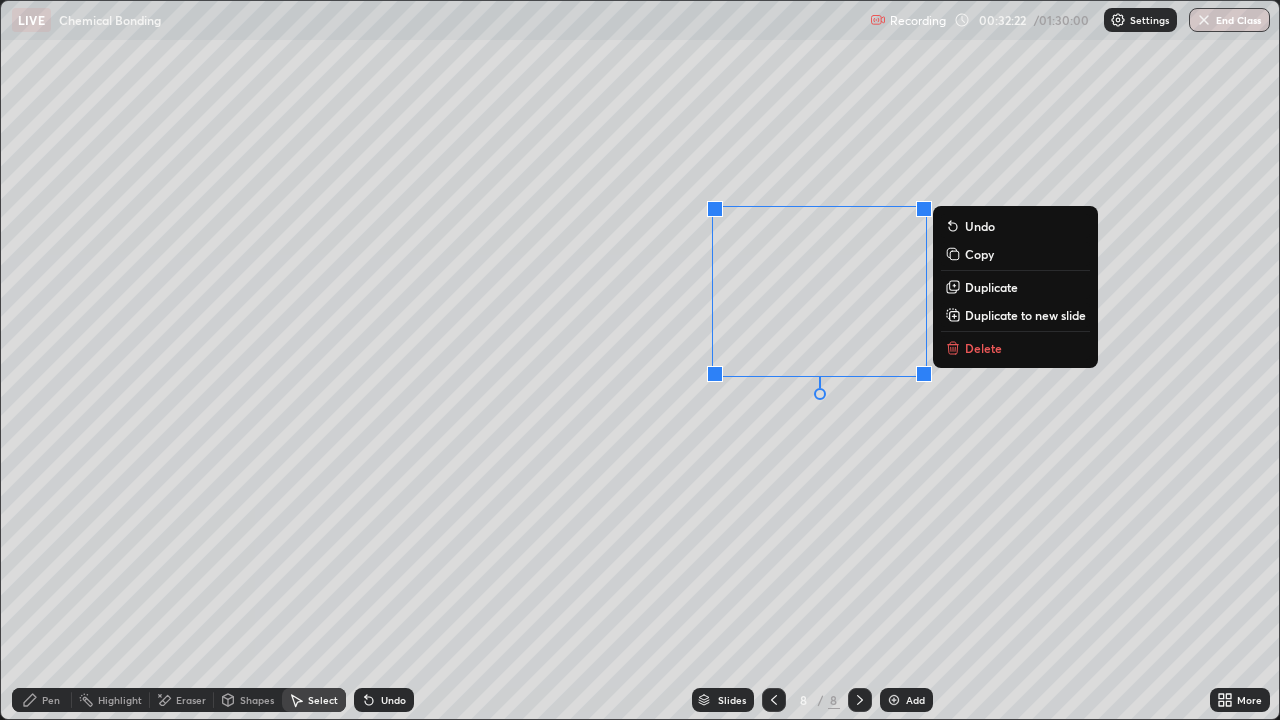 click on "Pen" at bounding box center (42, 700) 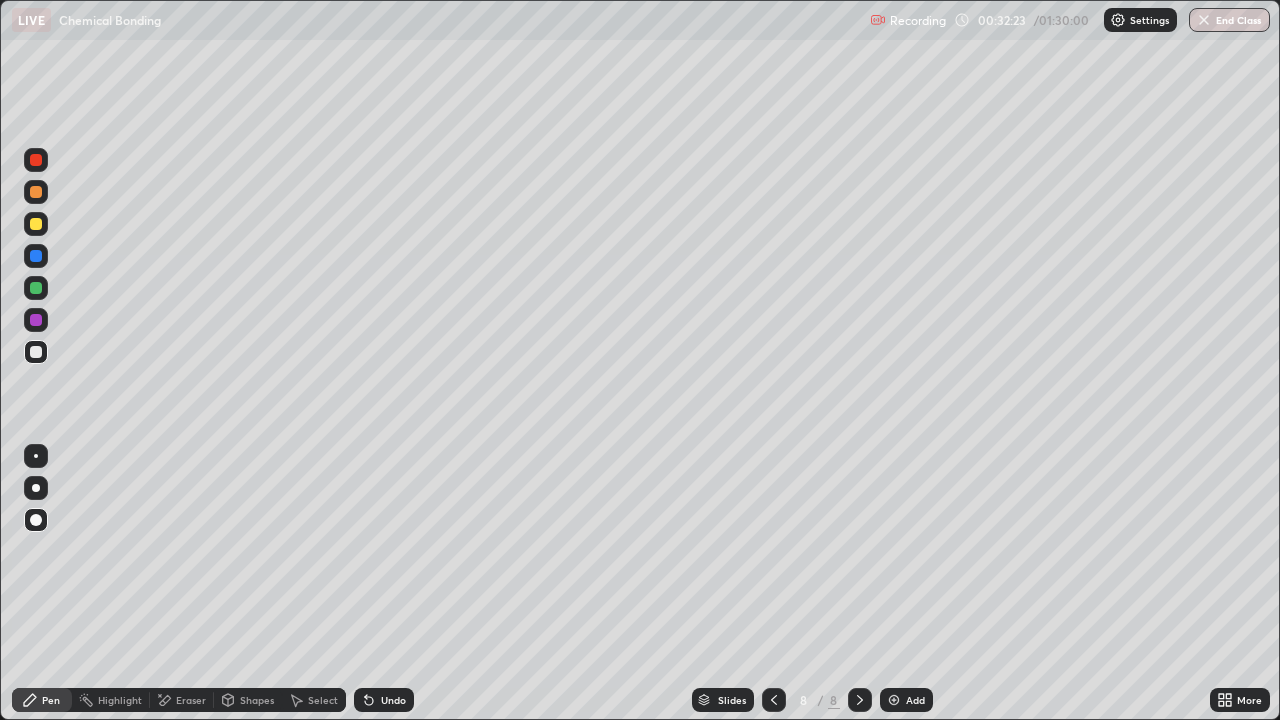 click at bounding box center [36, 224] 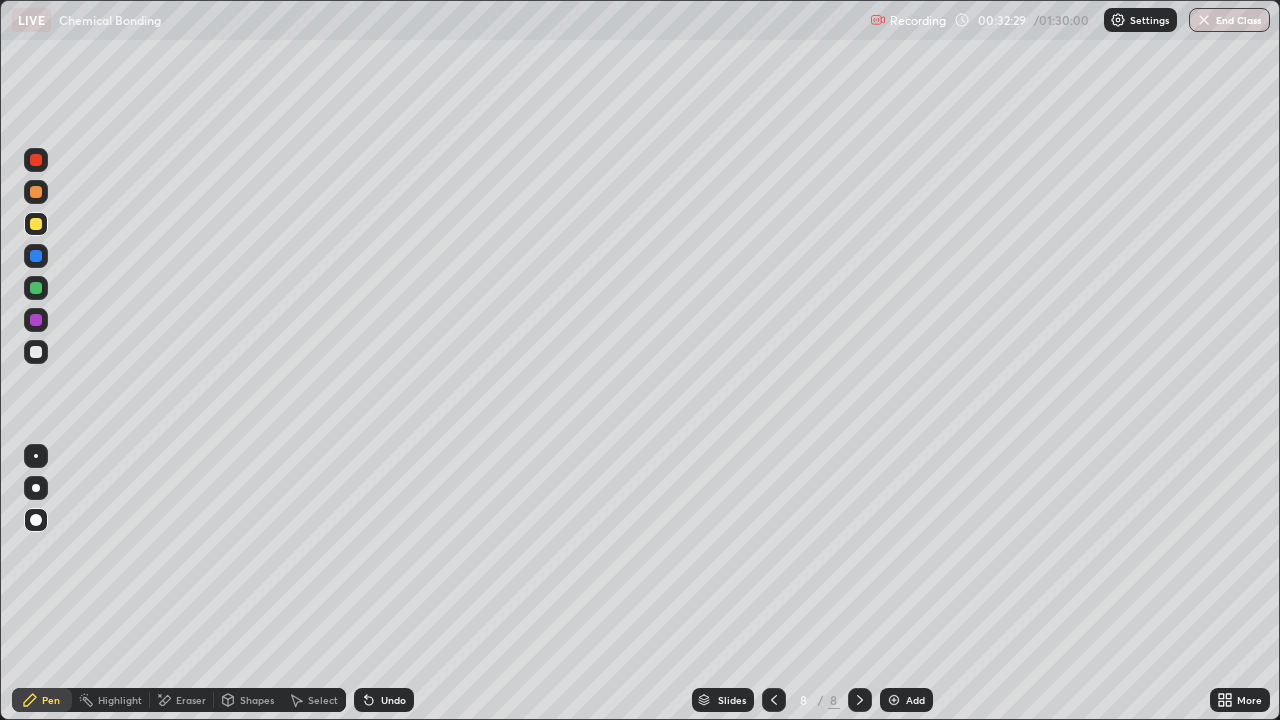 click at bounding box center (36, 256) 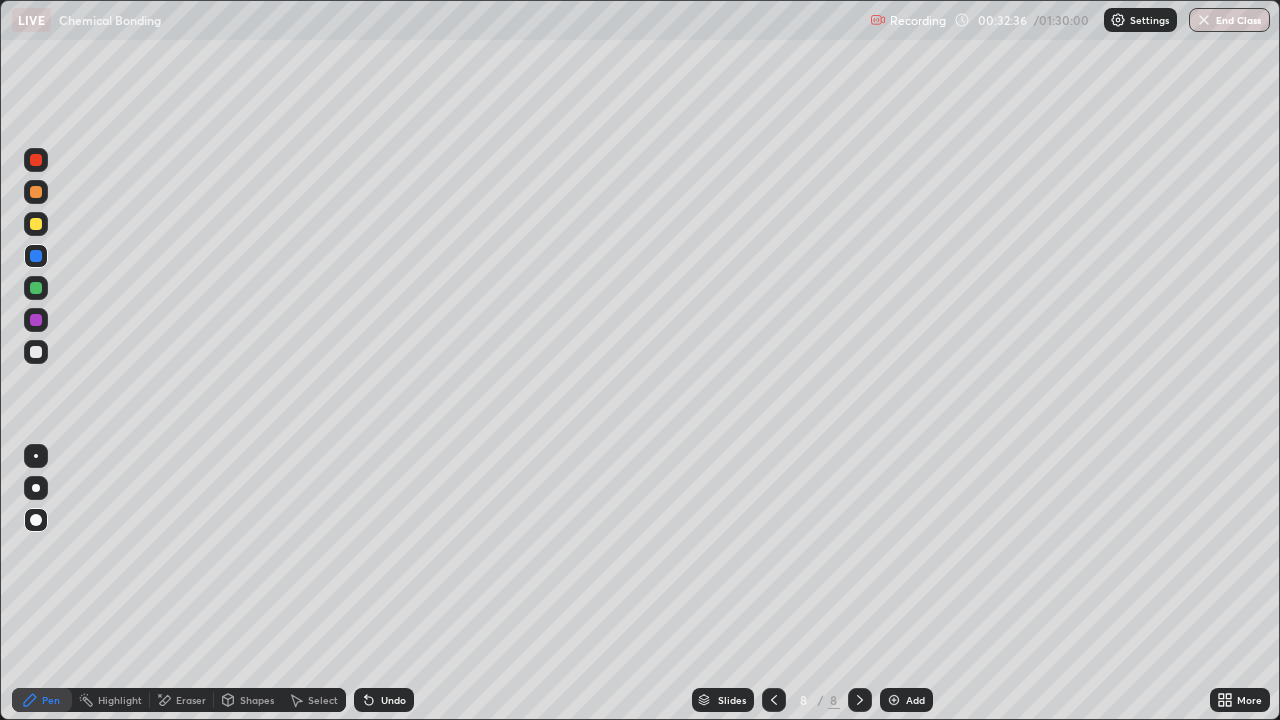 click at bounding box center (36, 288) 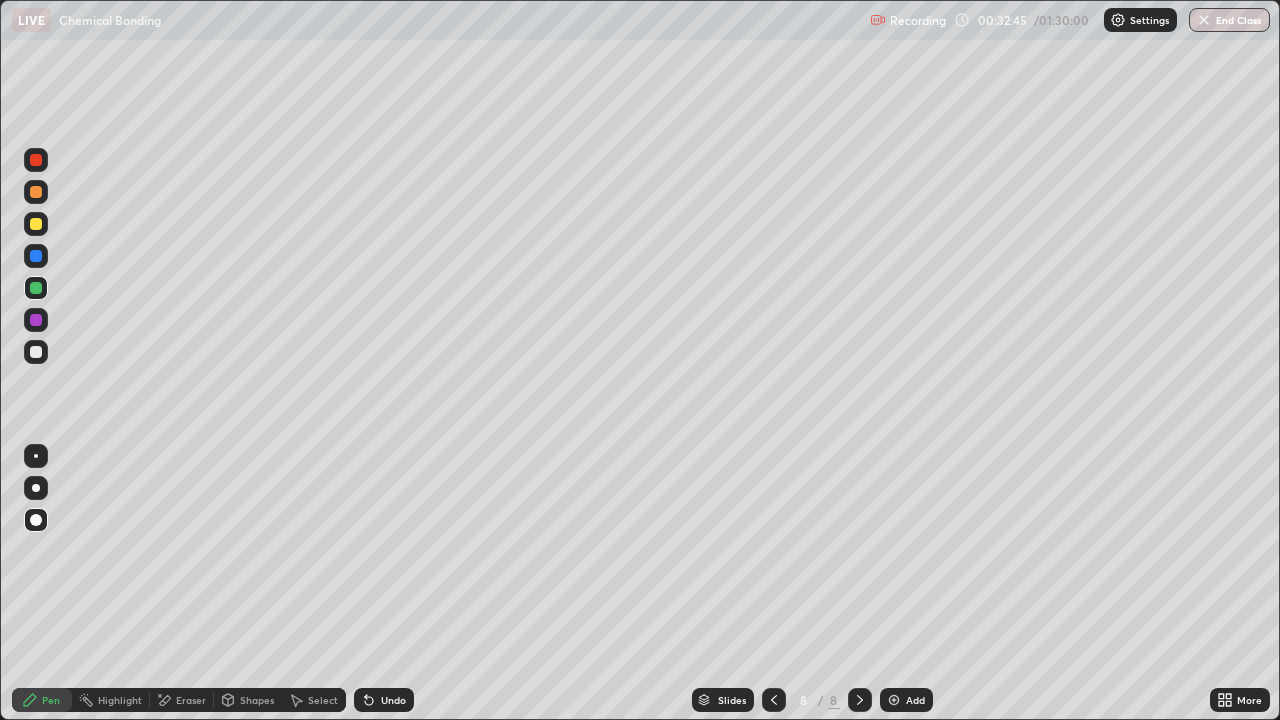 click on "Pen" at bounding box center [51, 700] 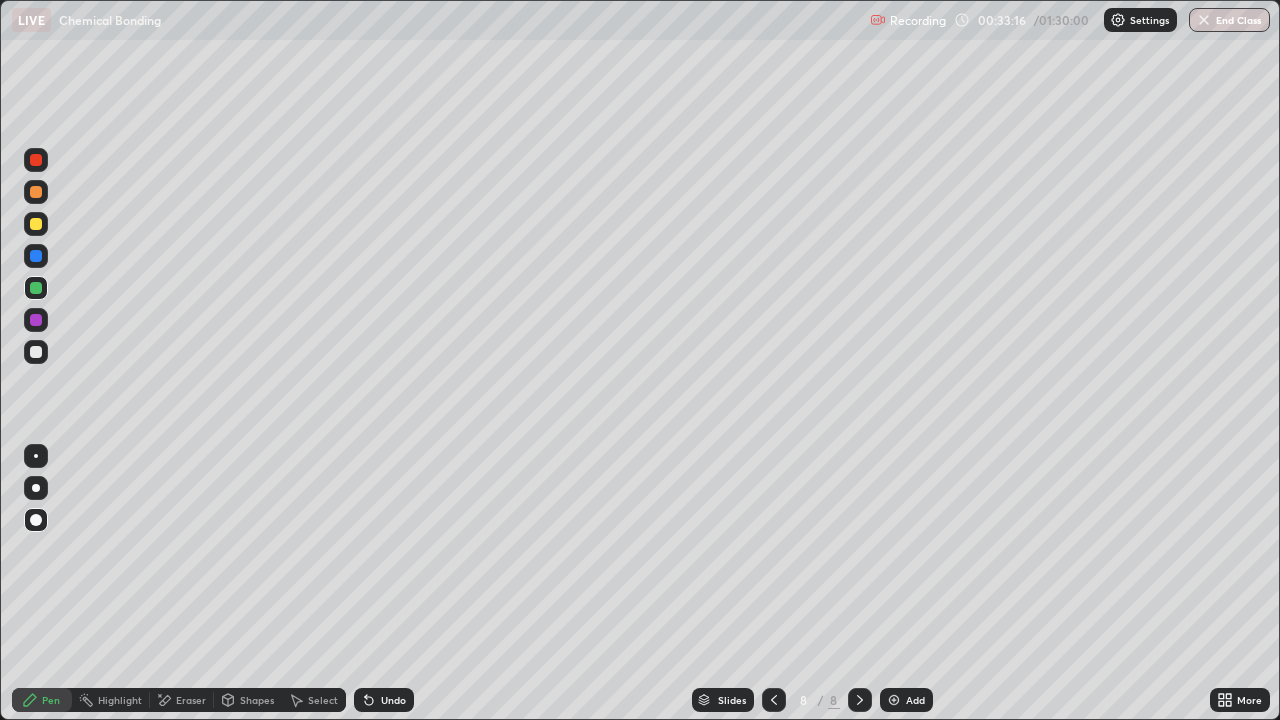 click on "Pen" at bounding box center (42, 700) 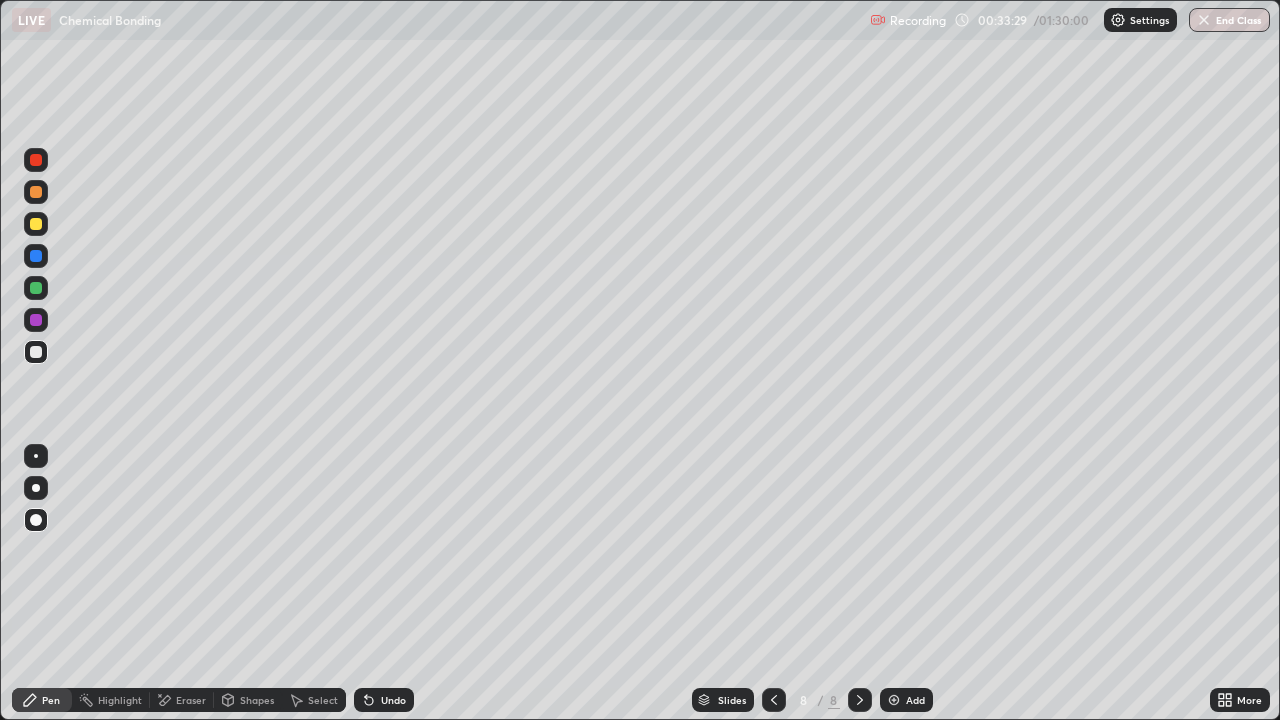 click at bounding box center (36, 352) 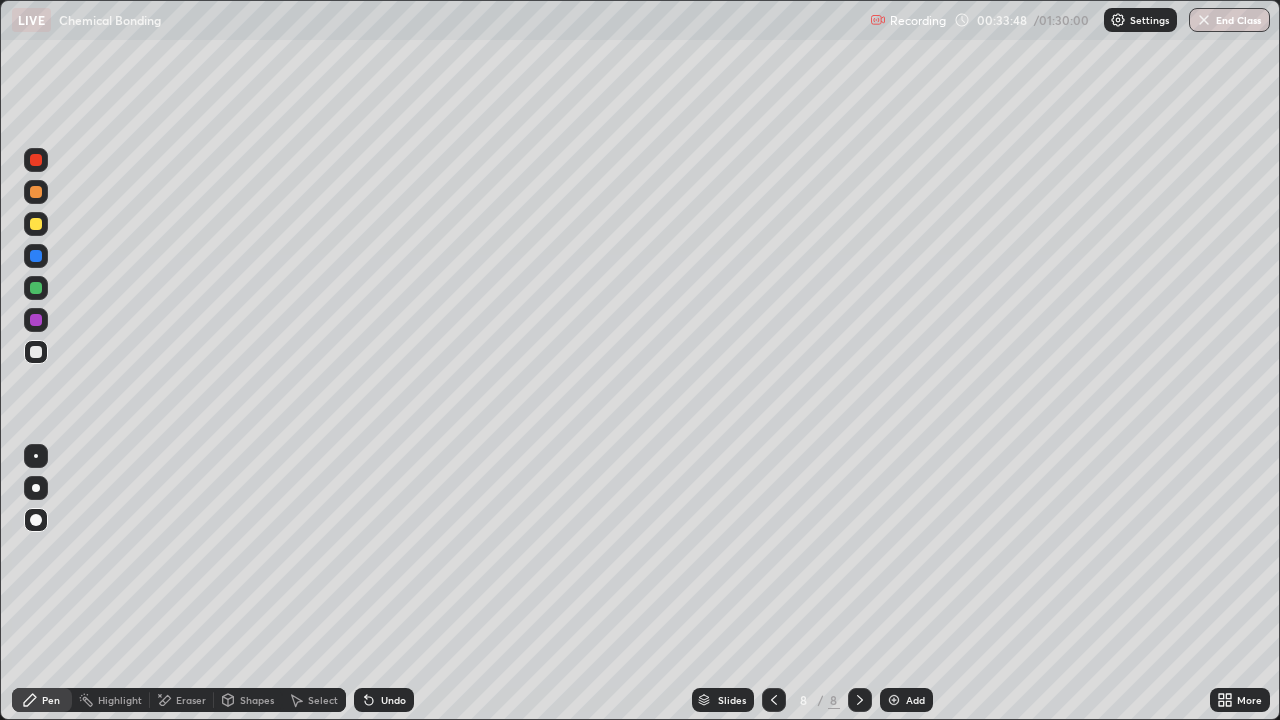 click at bounding box center (36, 224) 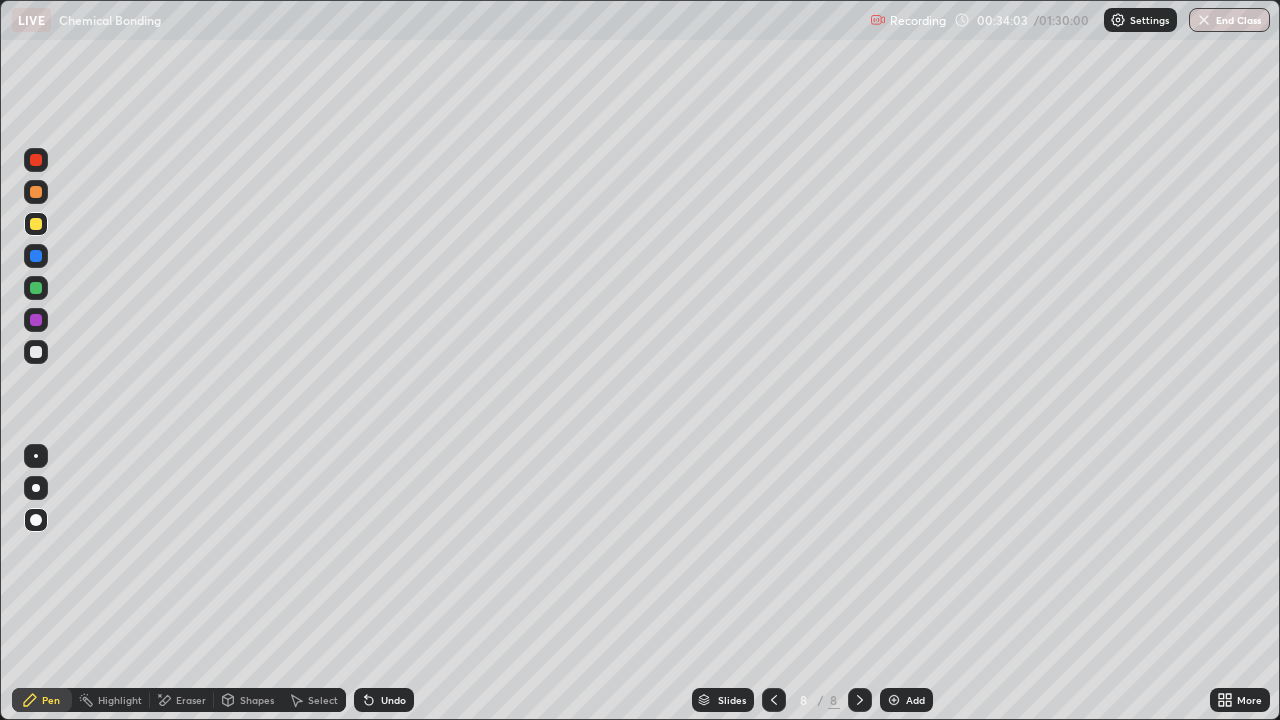 click on "Pen" at bounding box center (42, 700) 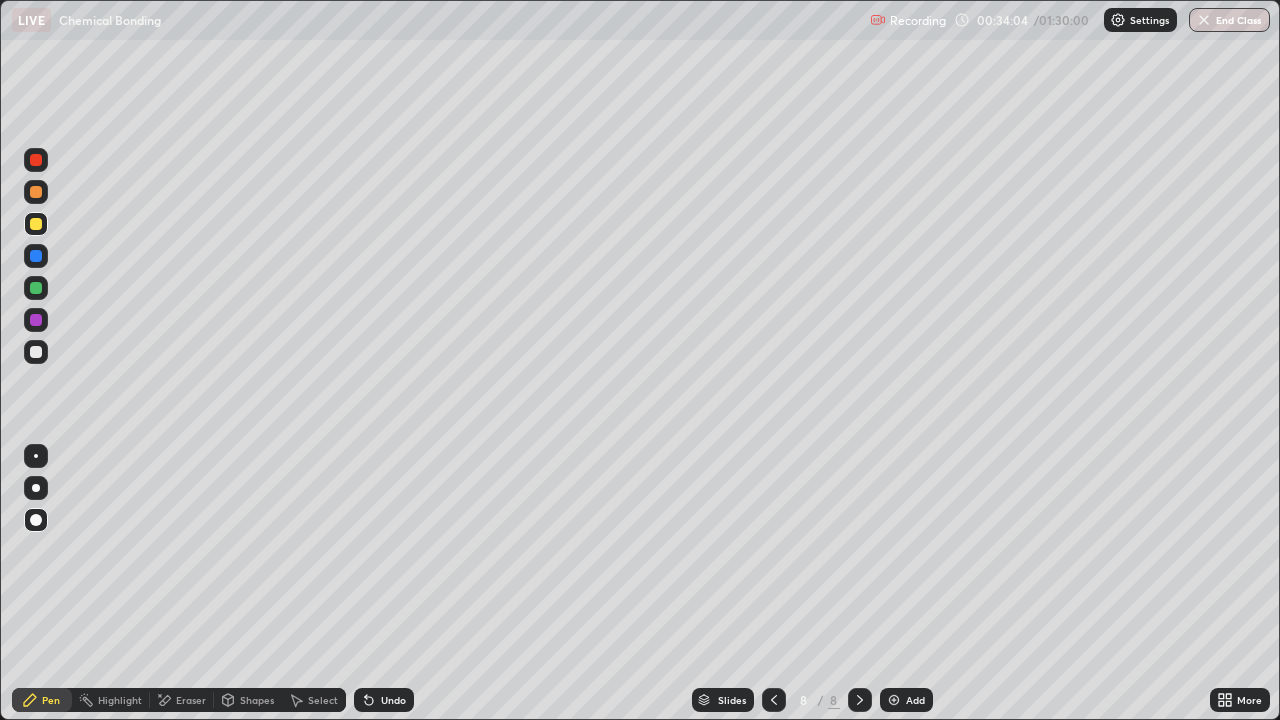 click at bounding box center (36, 352) 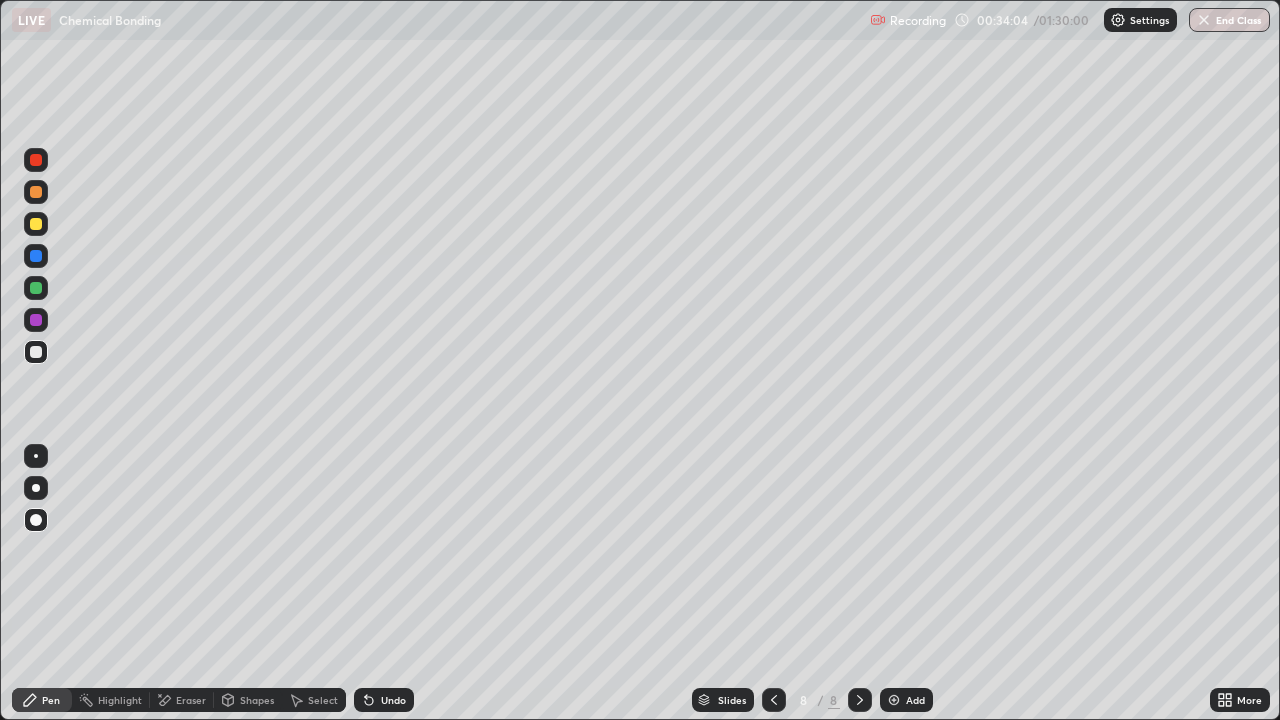 click at bounding box center (36, 320) 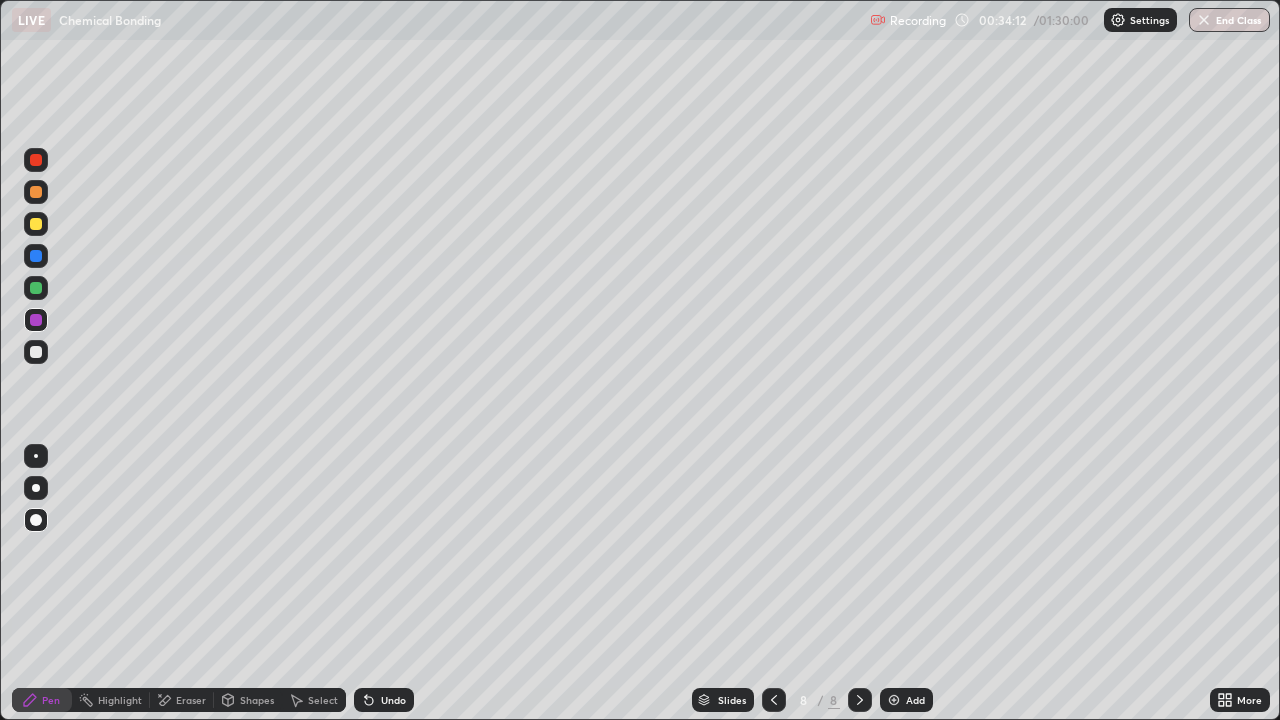 click on "Shapes" at bounding box center [257, 700] 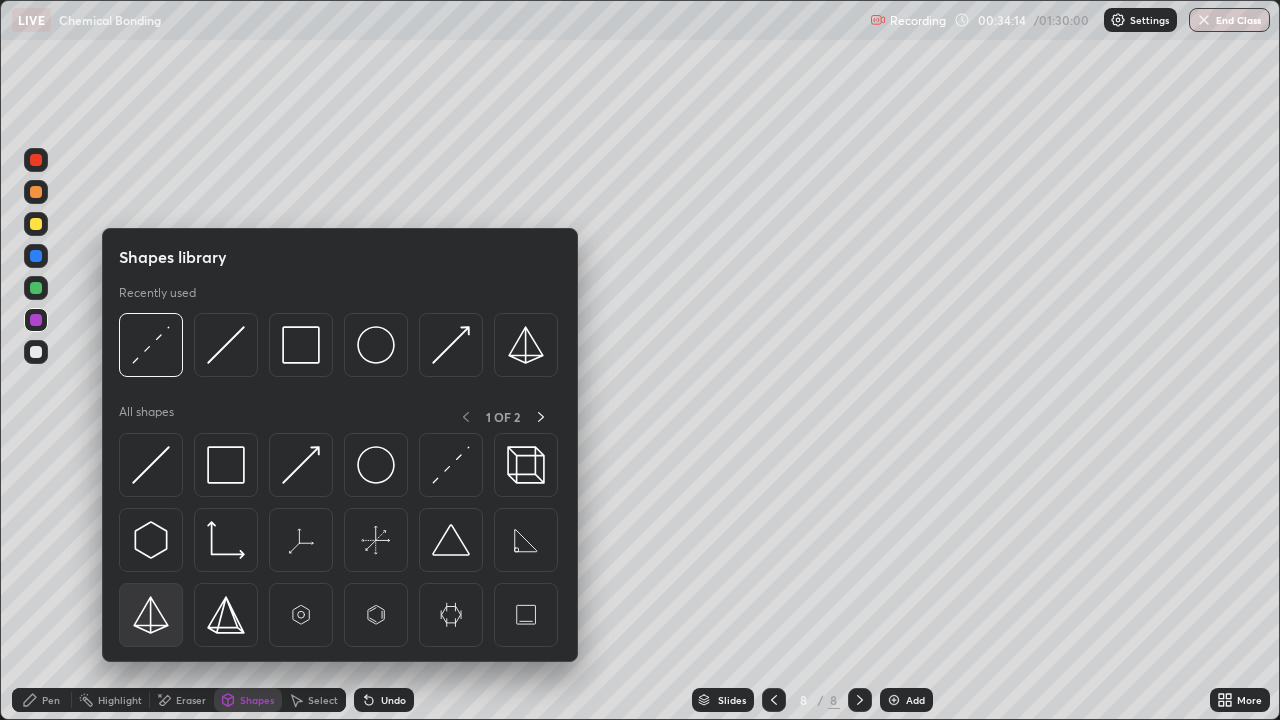 click at bounding box center [151, 615] 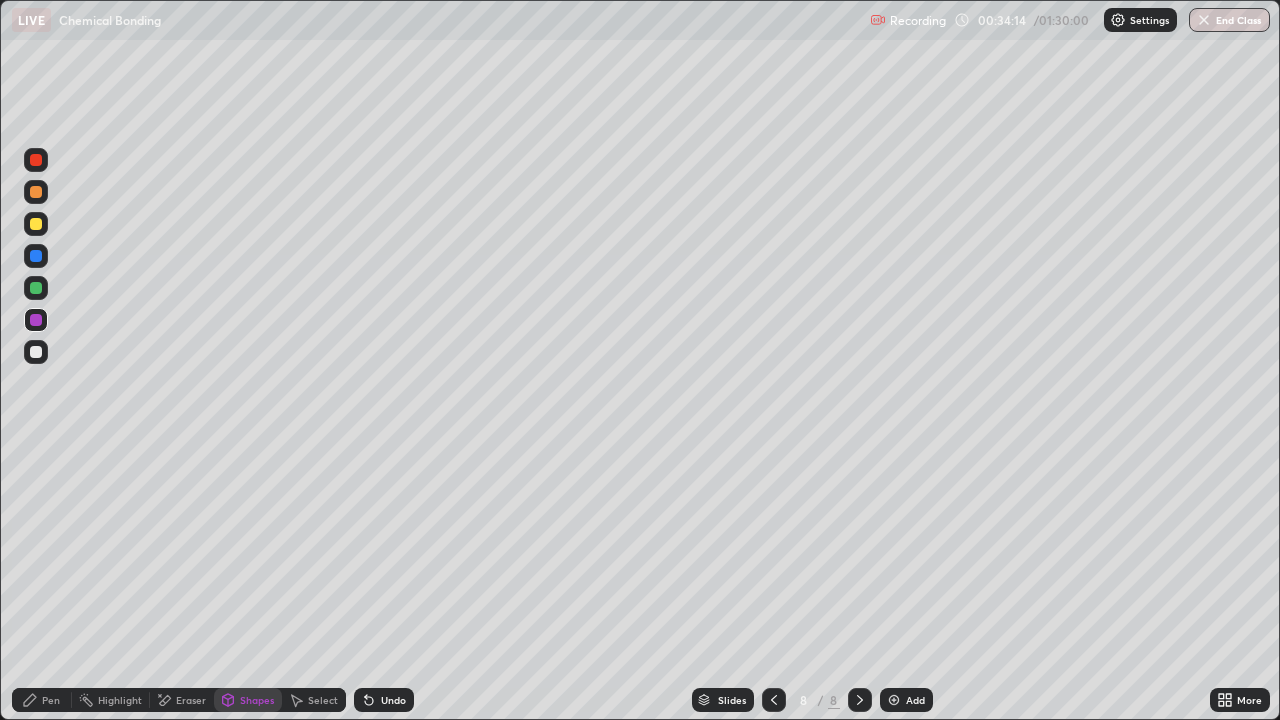 click at bounding box center (36, 352) 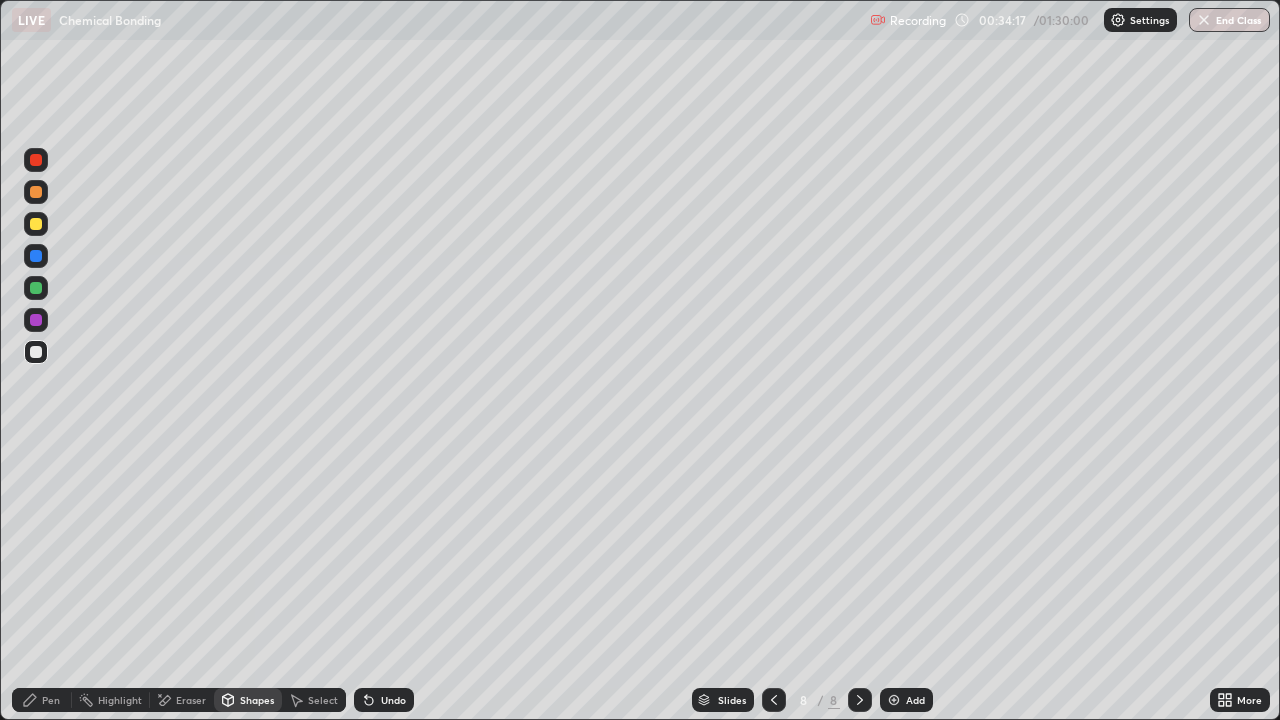 click on "Pen" at bounding box center [51, 700] 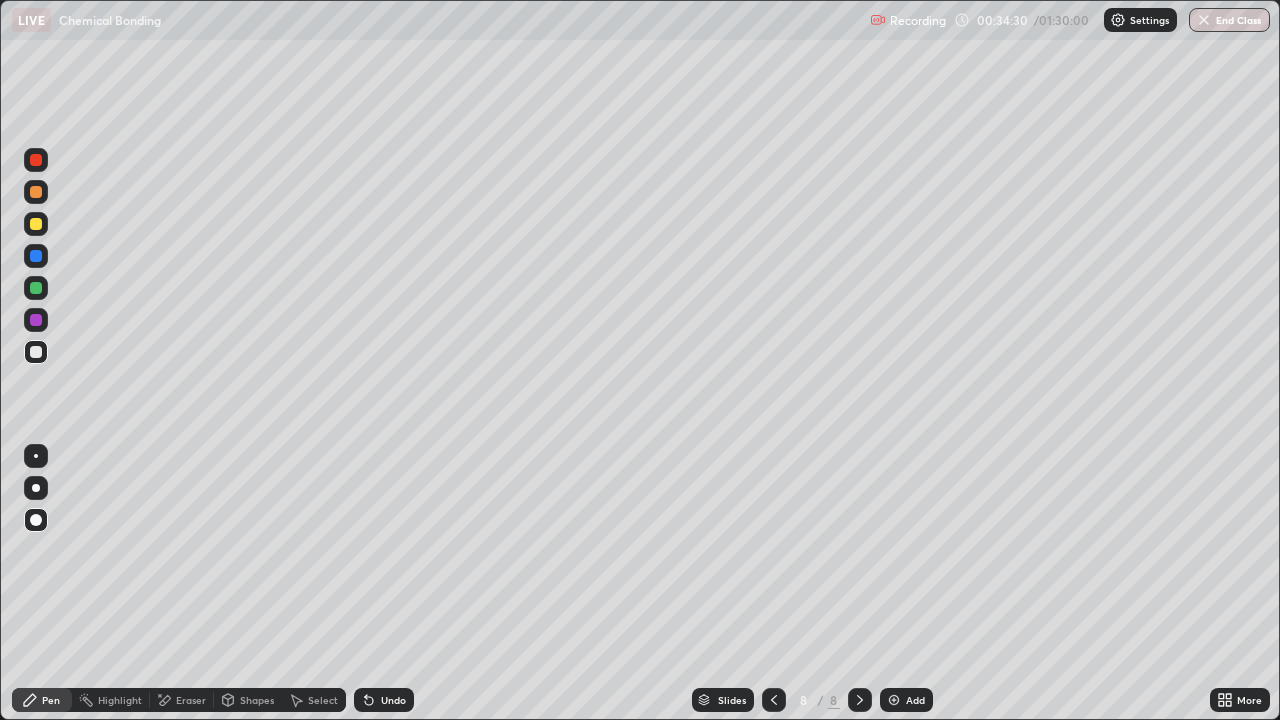 click on "Pen" at bounding box center [51, 700] 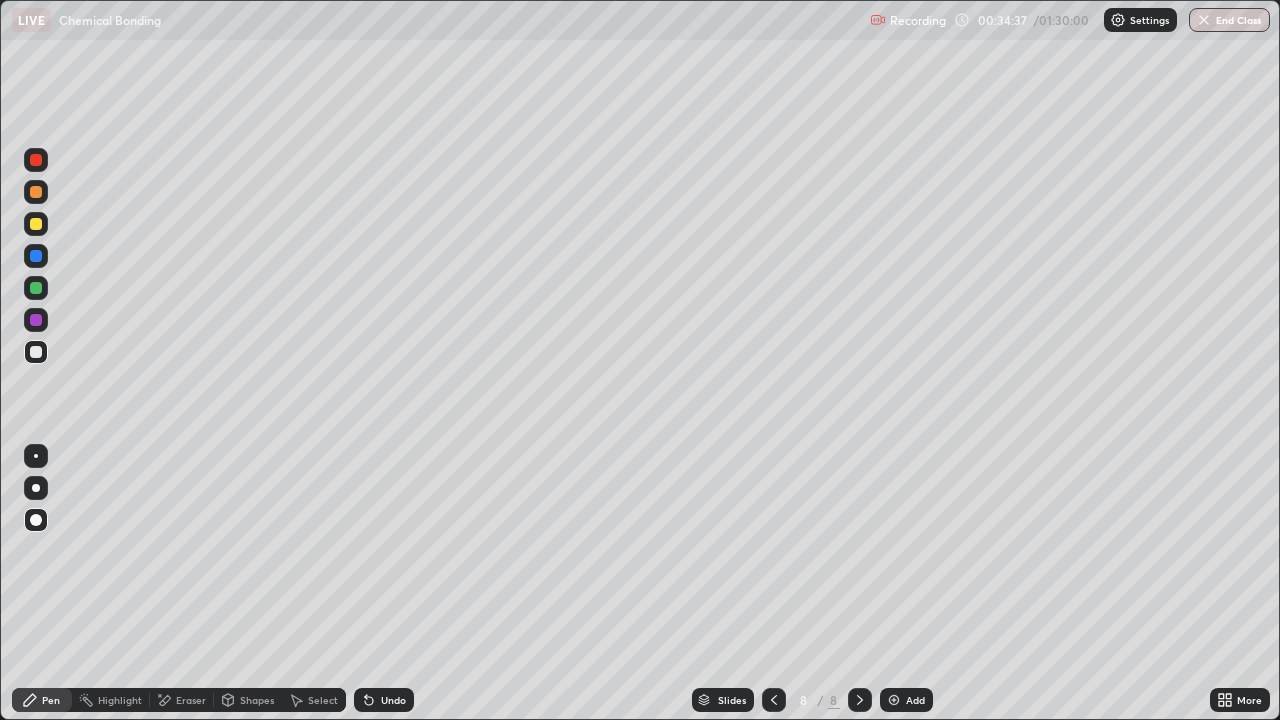 click on "Pen" at bounding box center [51, 700] 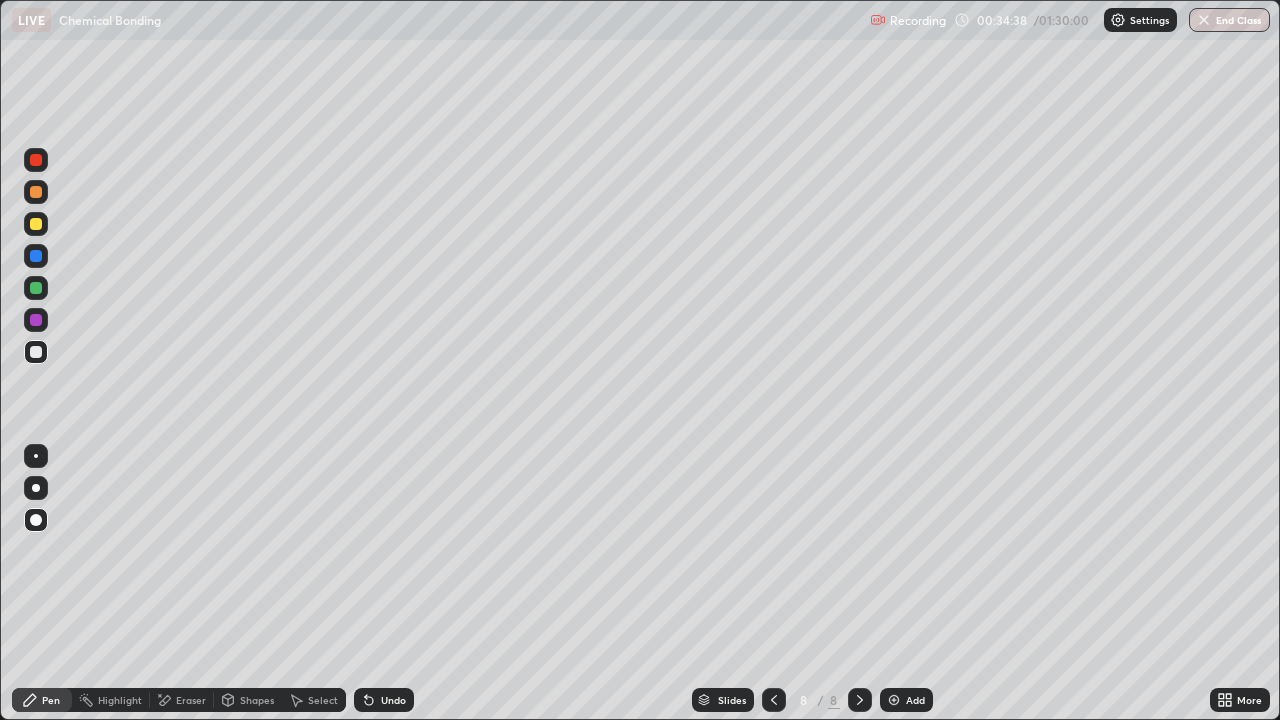 click at bounding box center [36, 352] 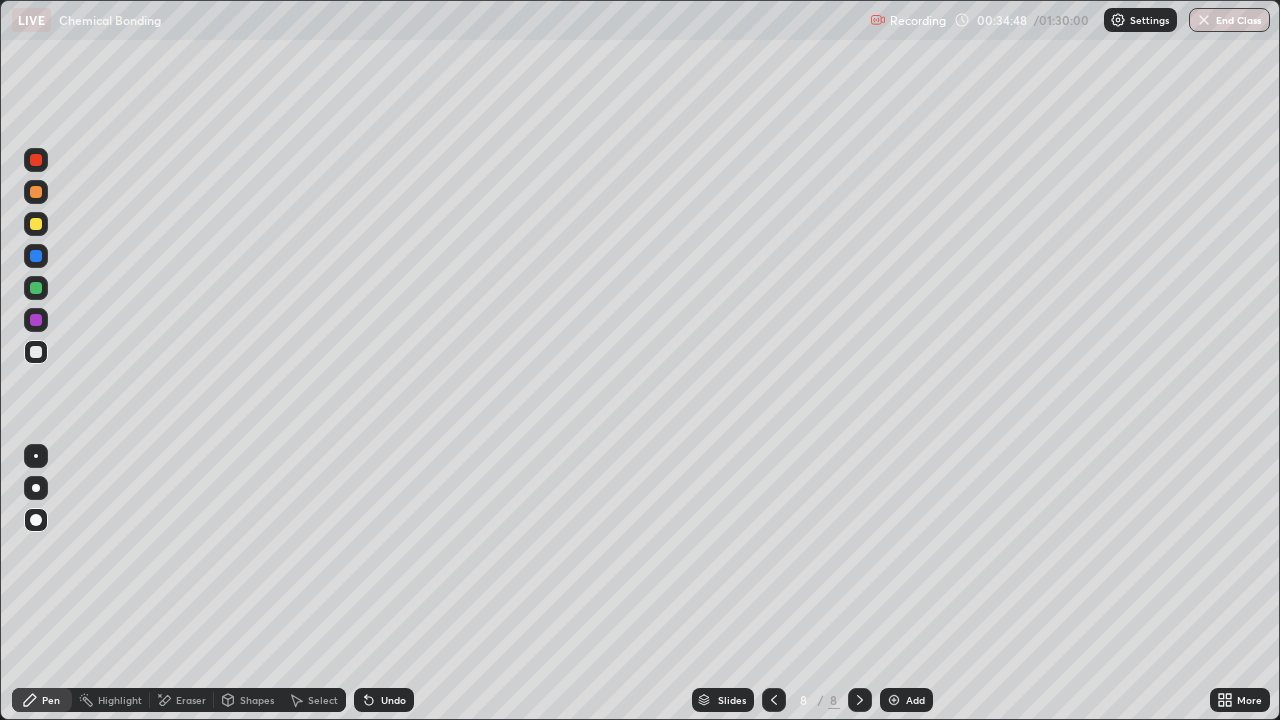 click 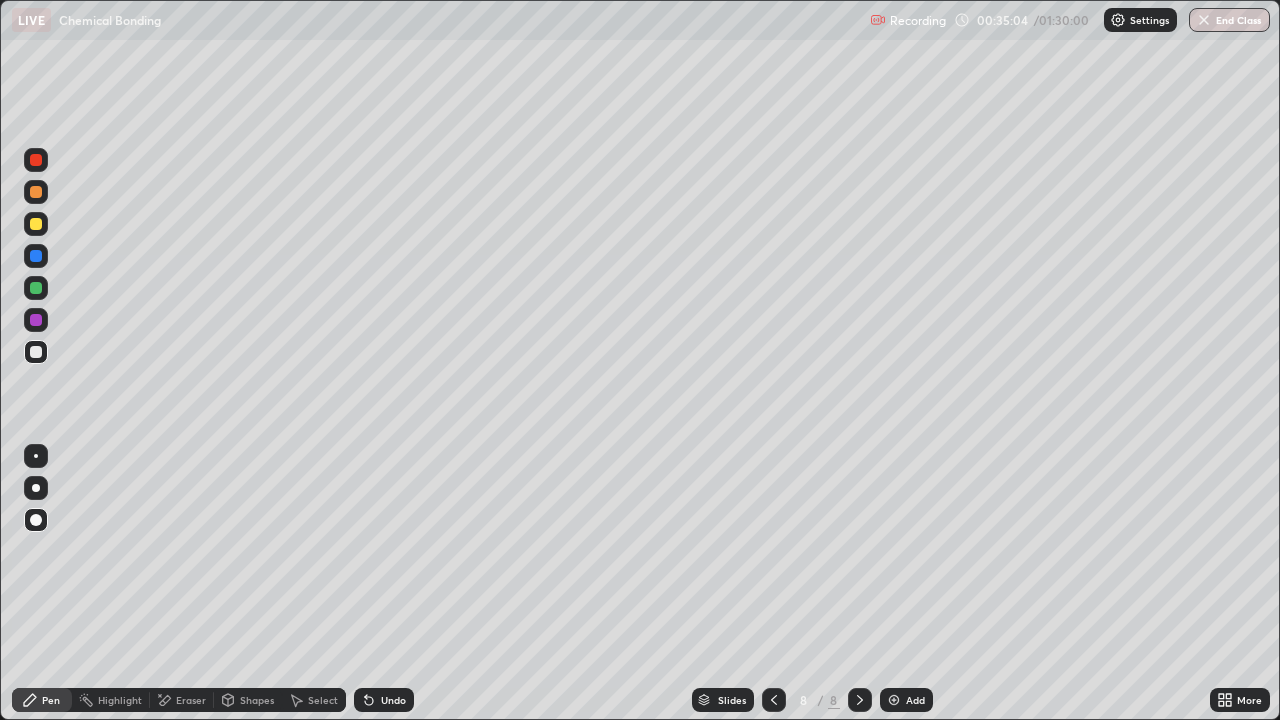 click on "Pen" at bounding box center (51, 700) 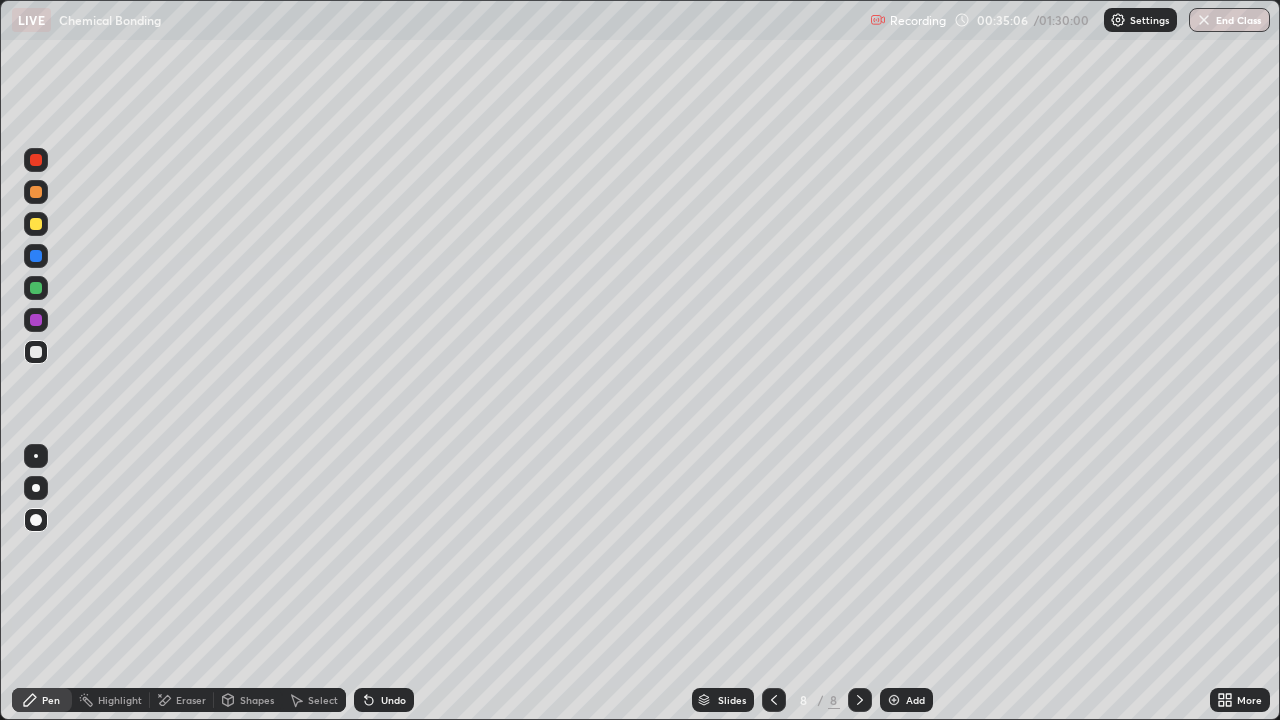 click at bounding box center [36, 352] 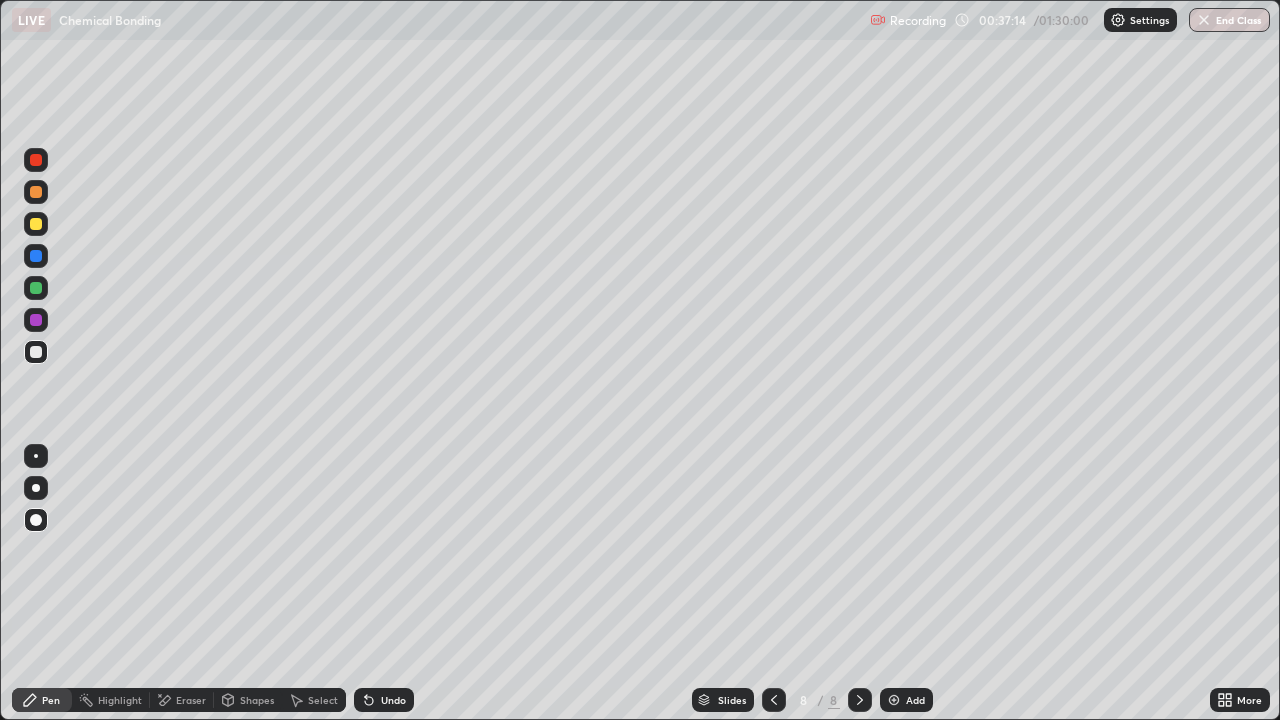 click on "Pen" at bounding box center [42, 700] 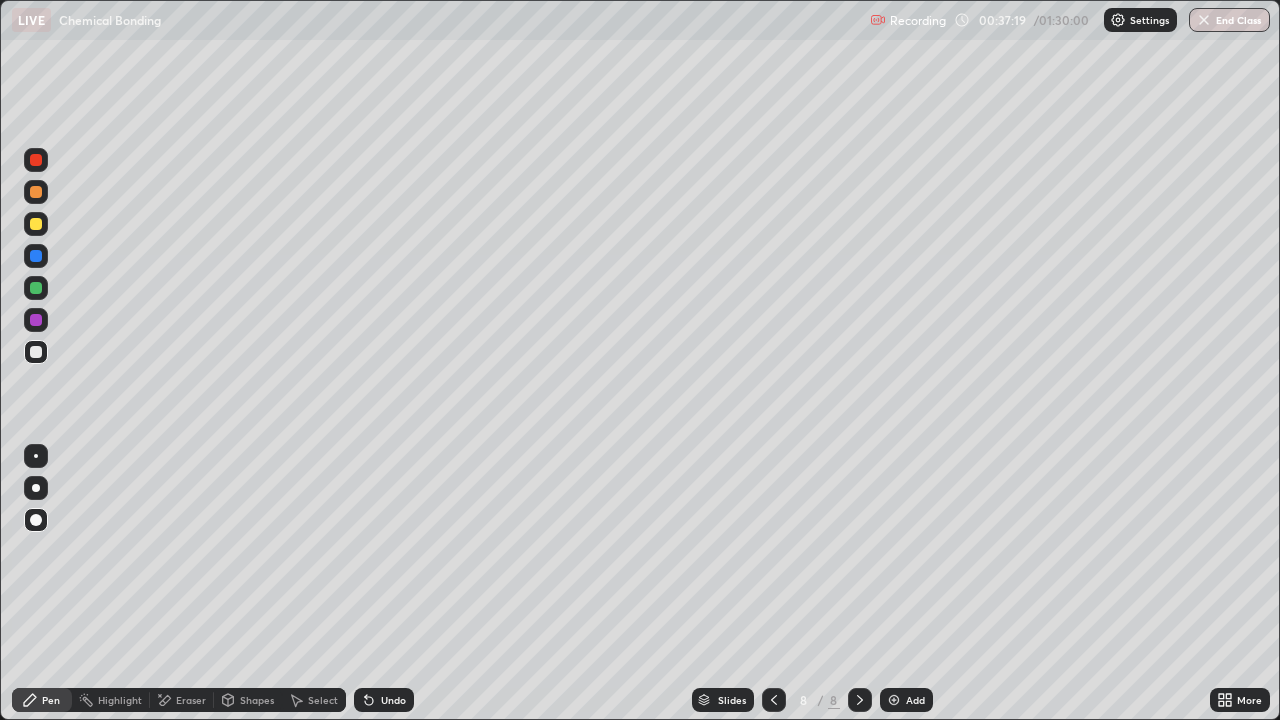 click on "Pen" at bounding box center [51, 700] 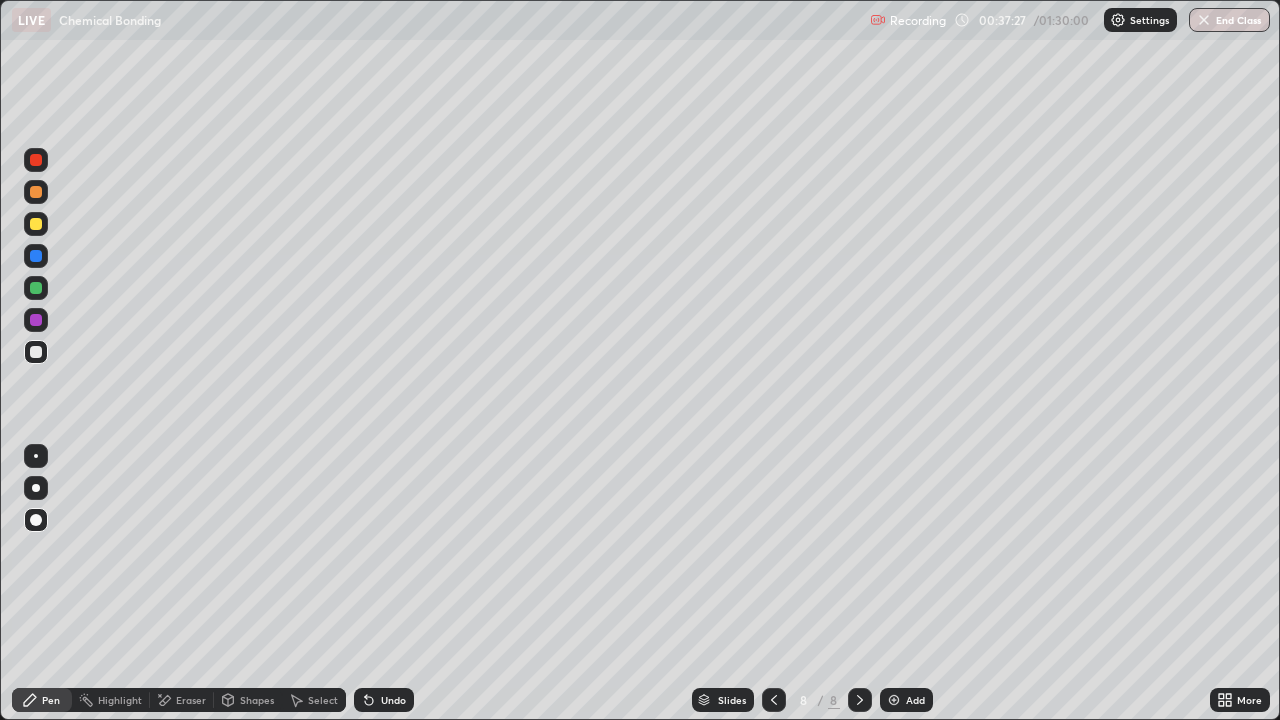 click on "Pen" at bounding box center (42, 700) 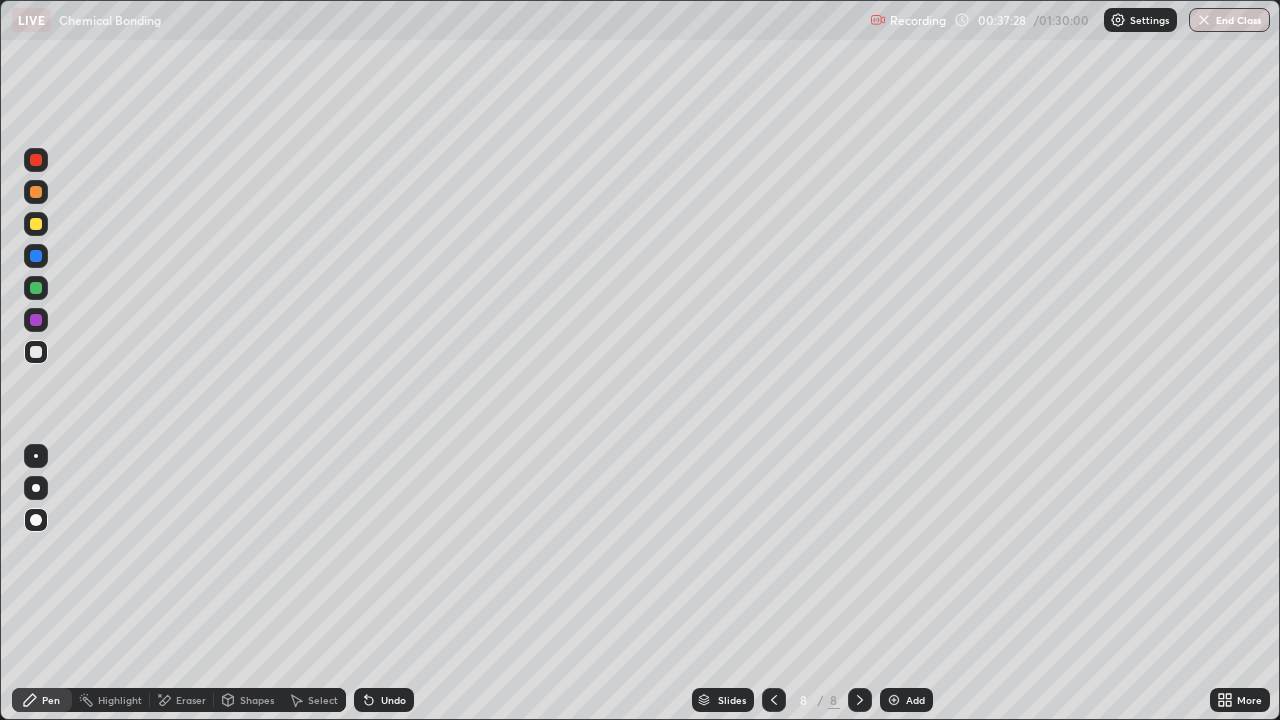 click at bounding box center [36, 352] 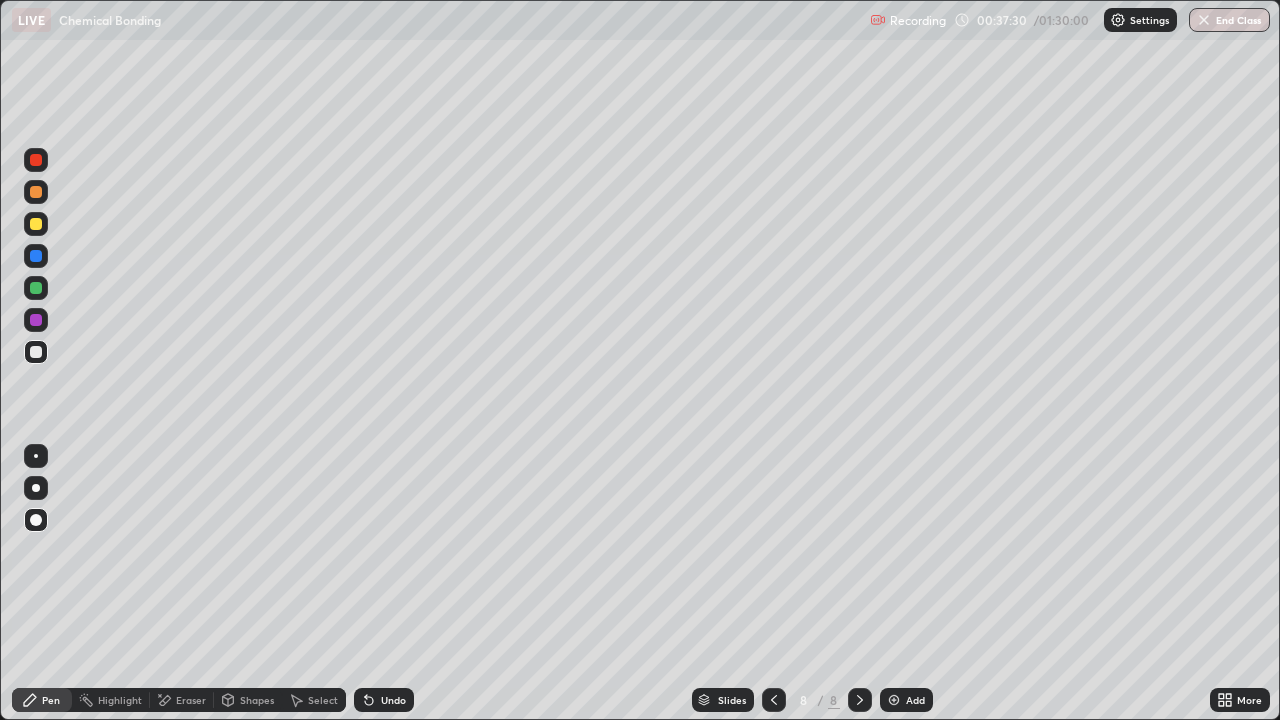 click on "Add" at bounding box center [906, 700] 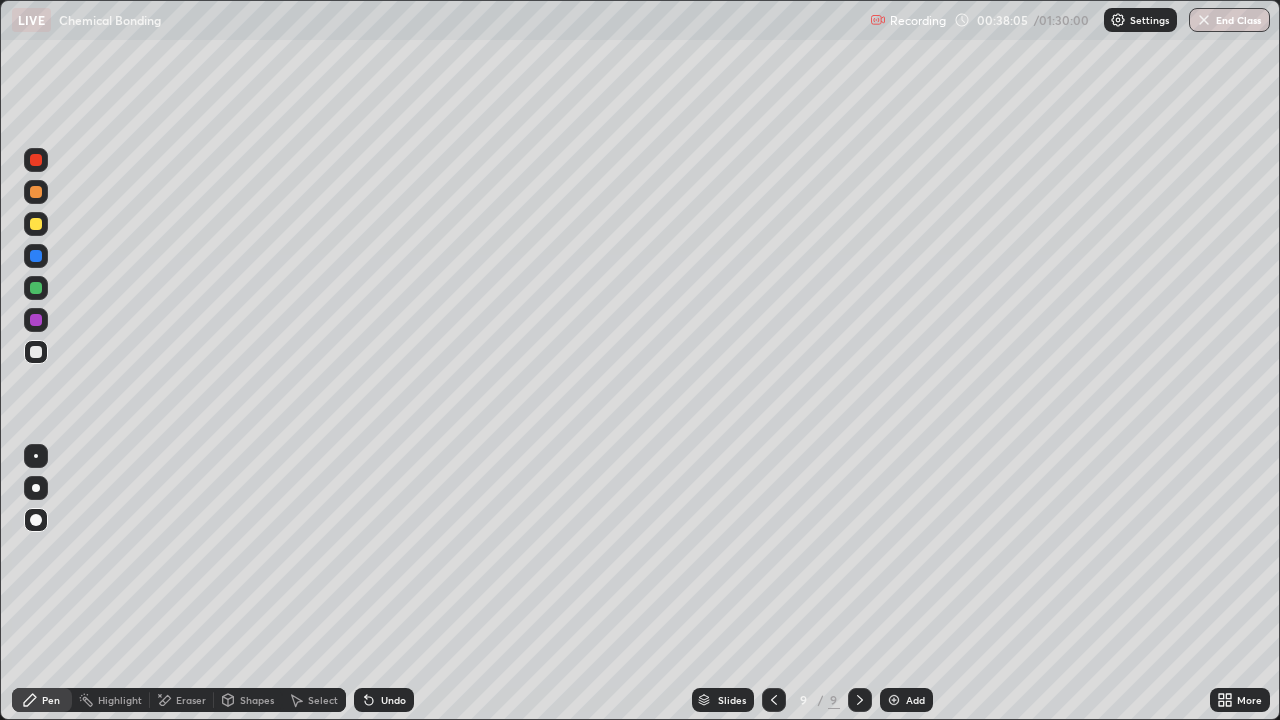 click 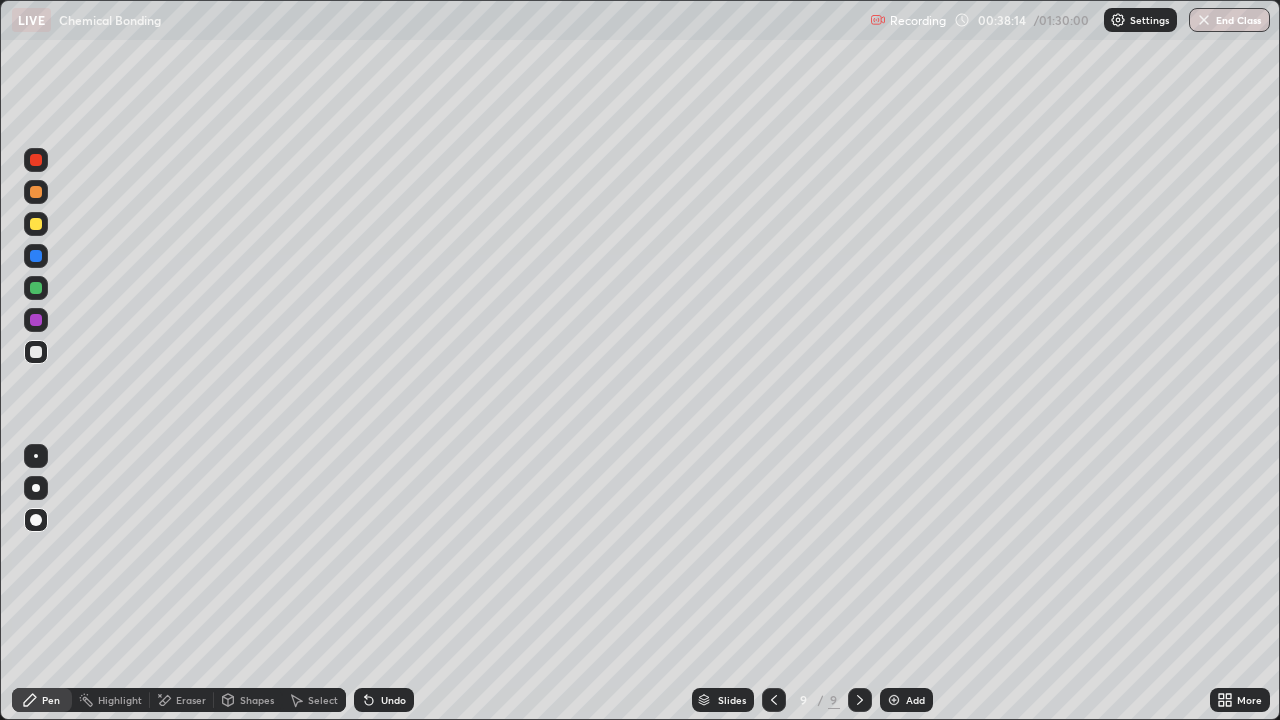 click at bounding box center [36, 224] 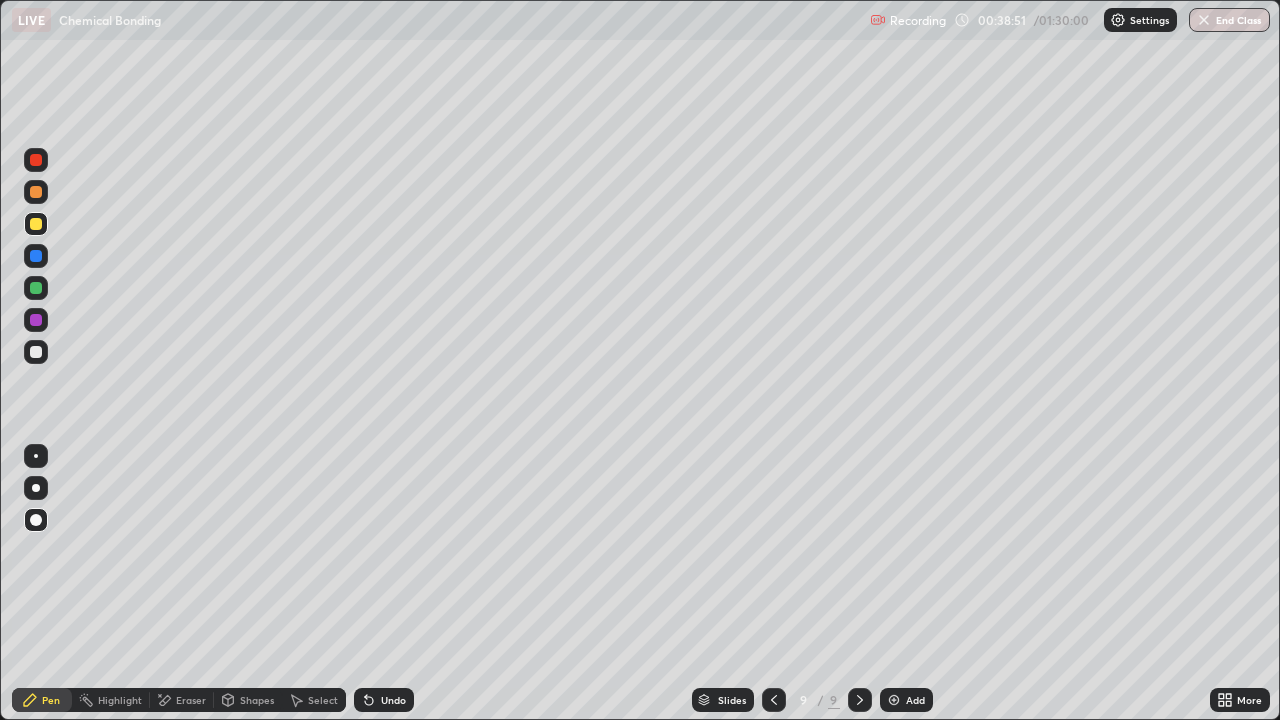 click on "Pen" at bounding box center [51, 700] 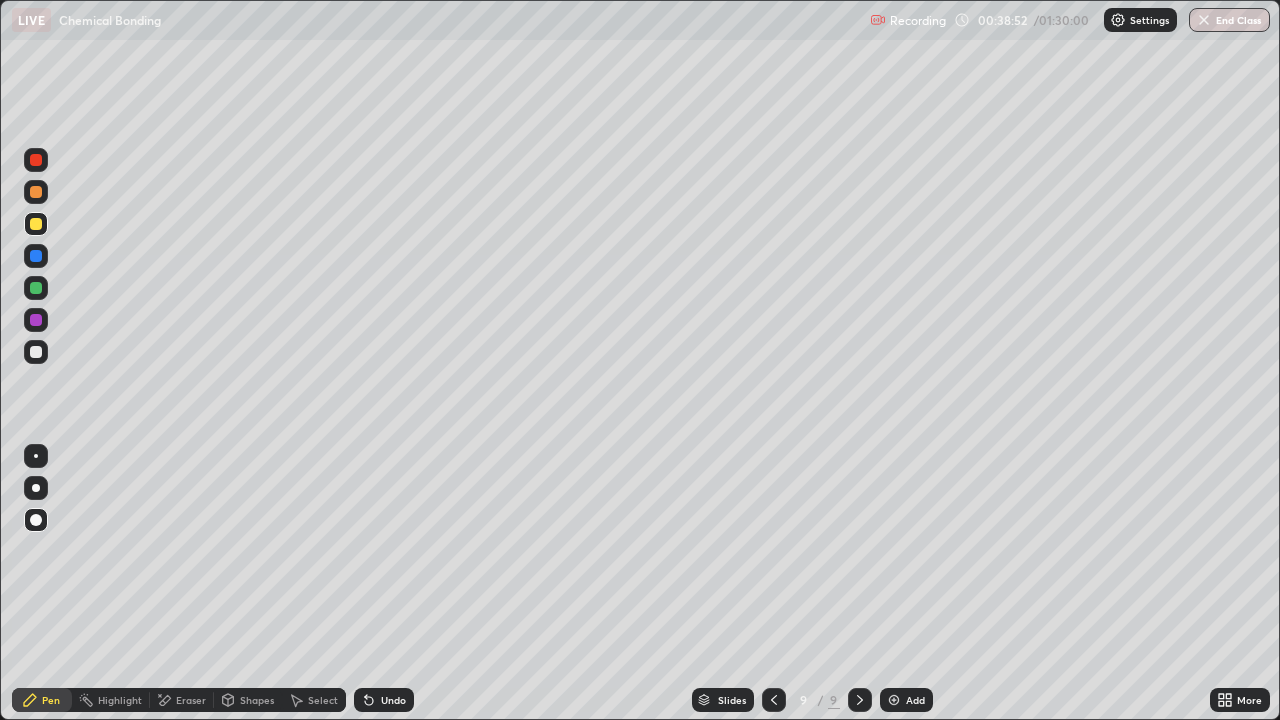 click at bounding box center [36, 352] 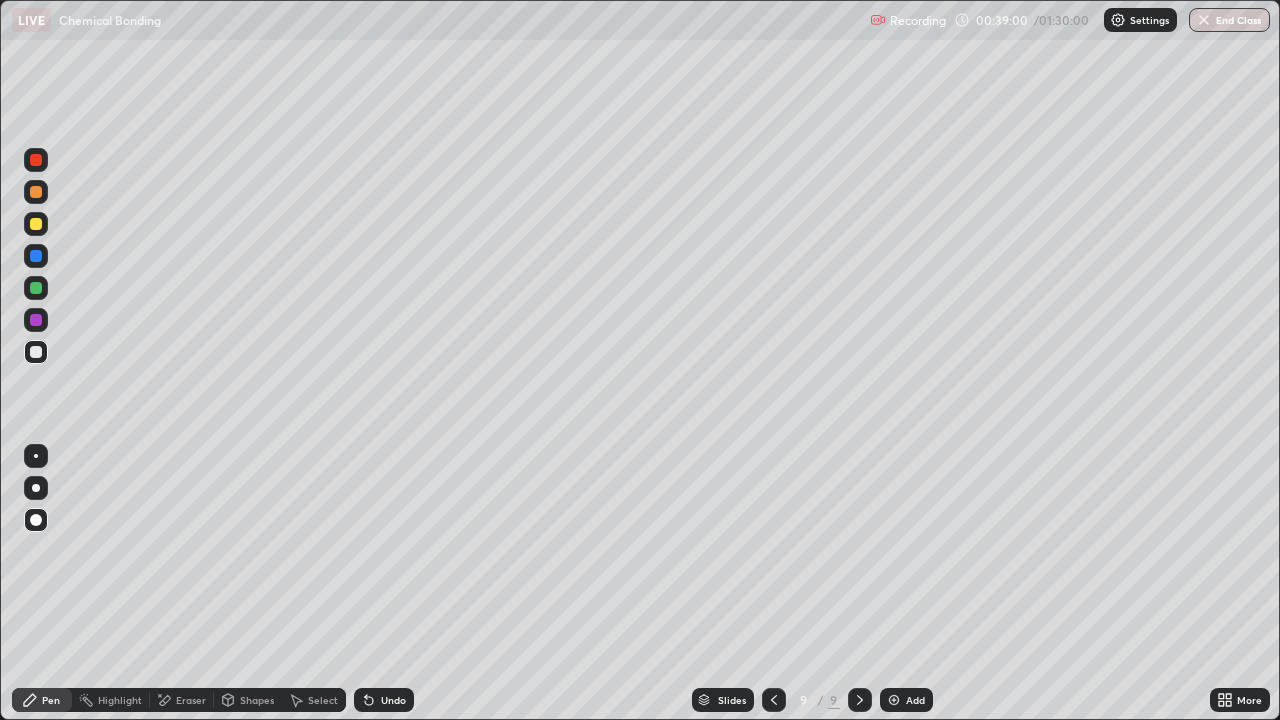 click on "Undo" at bounding box center (384, 700) 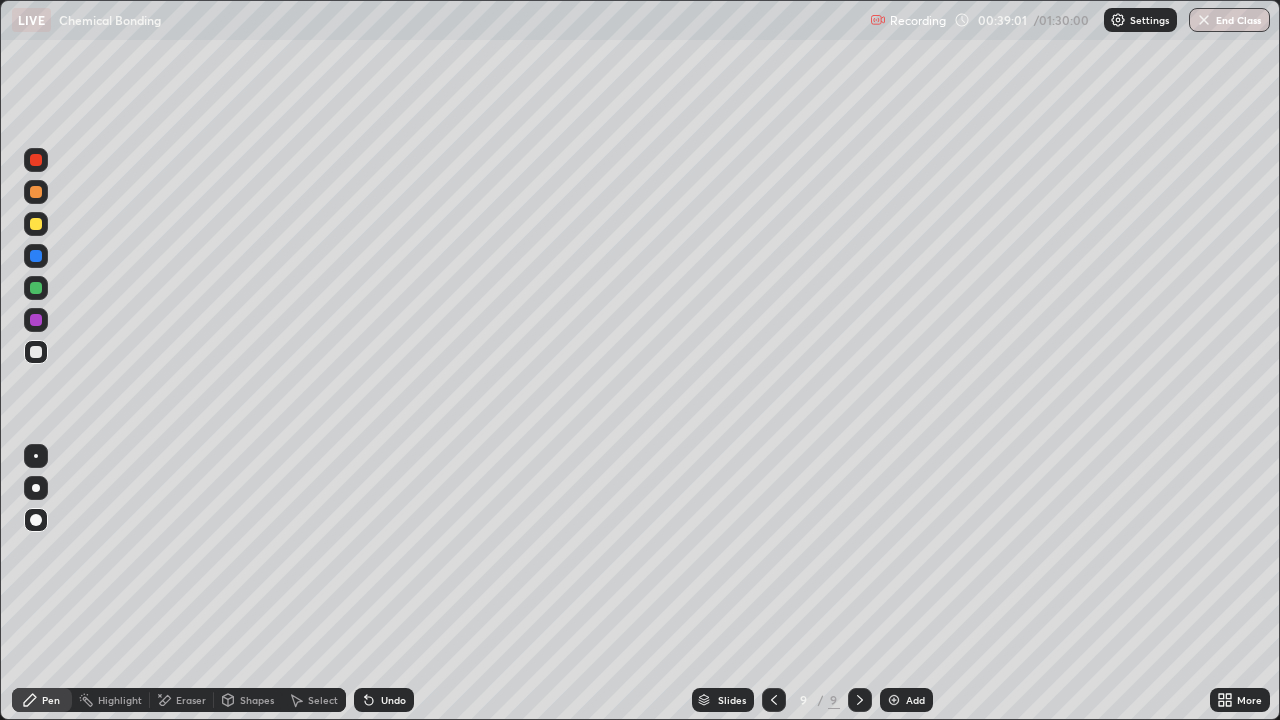 click 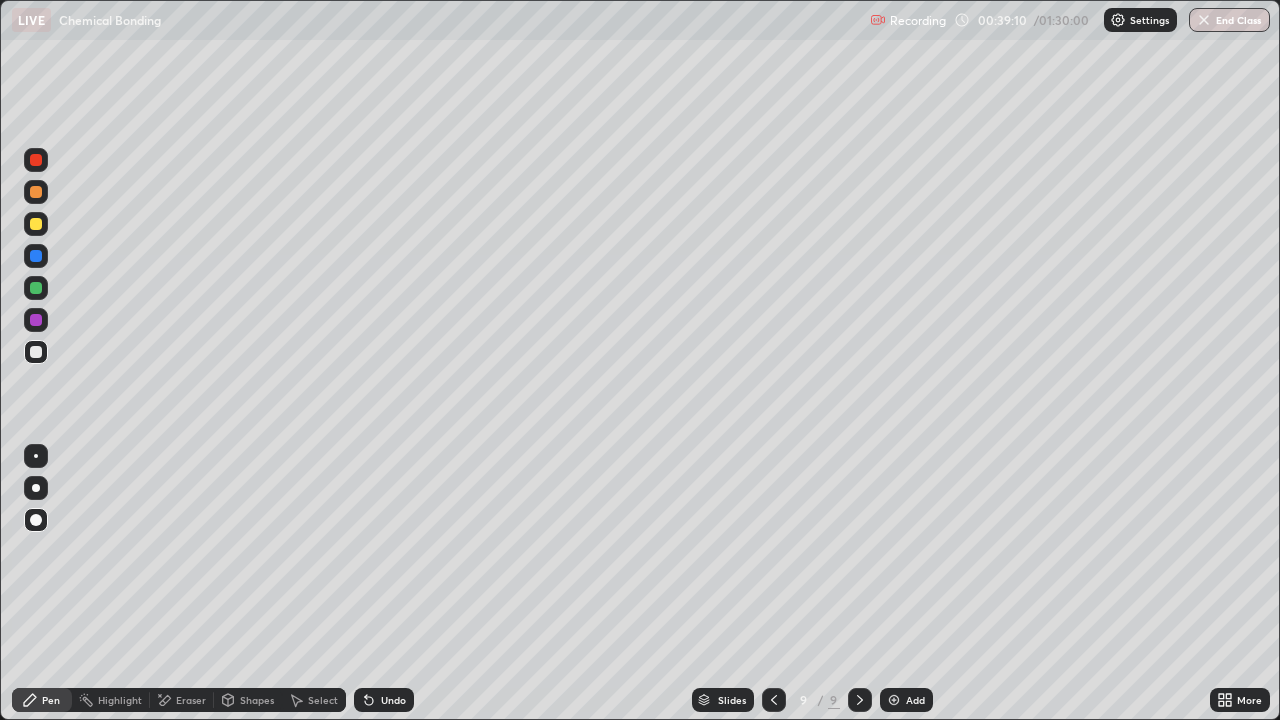 click on "Pen" at bounding box center (51, 700) 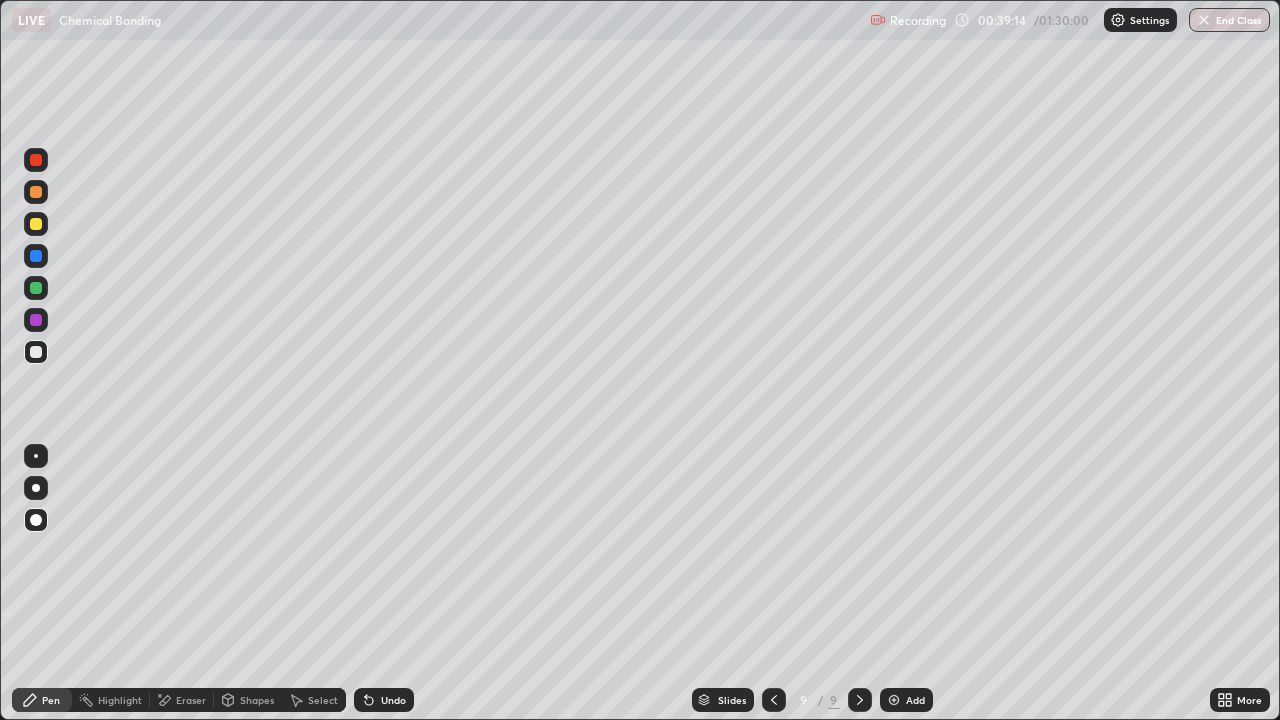 click at bounding box center (36, 256) 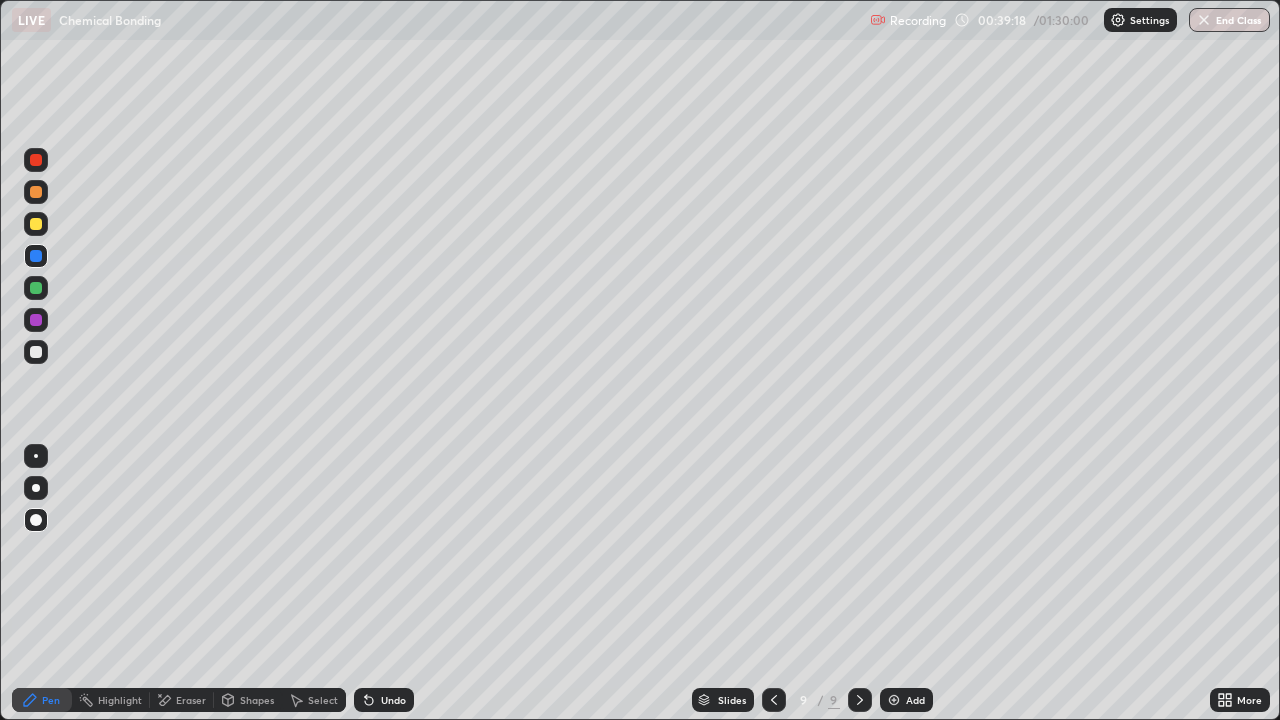 click on "Undo" at bounding box center (384, 700) 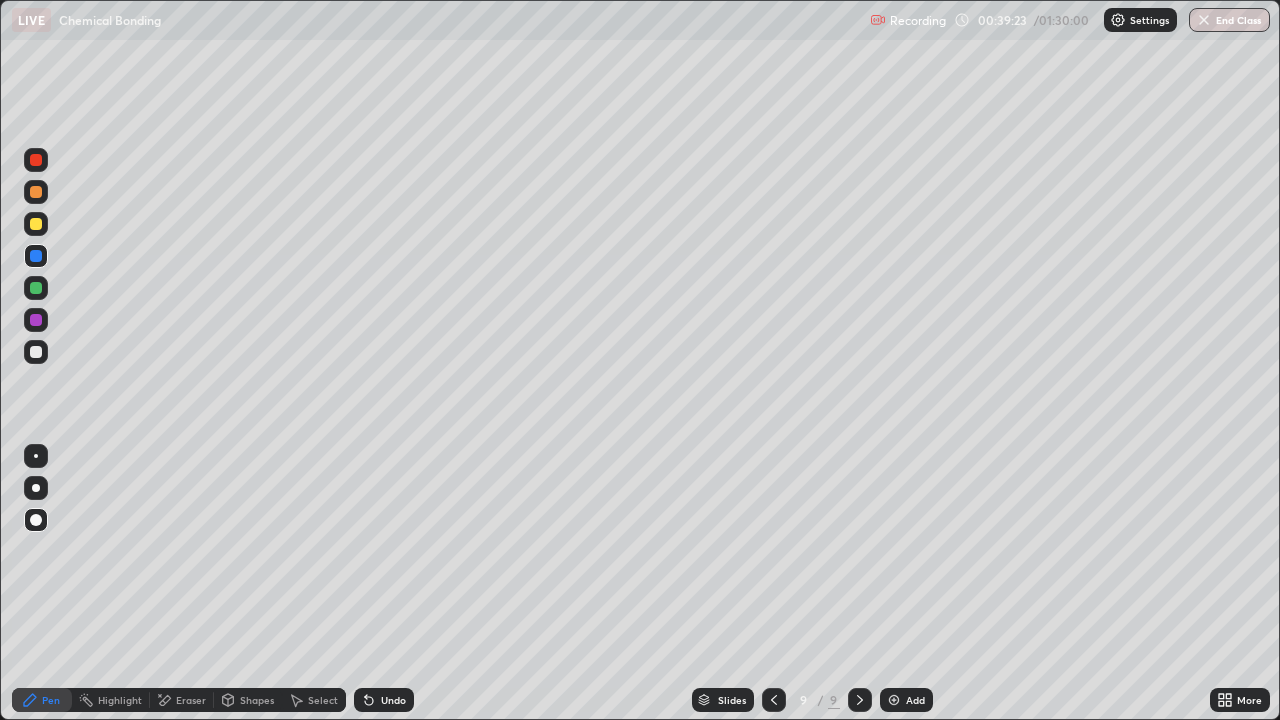 click on "Pen" at bounding box center [42, 700] 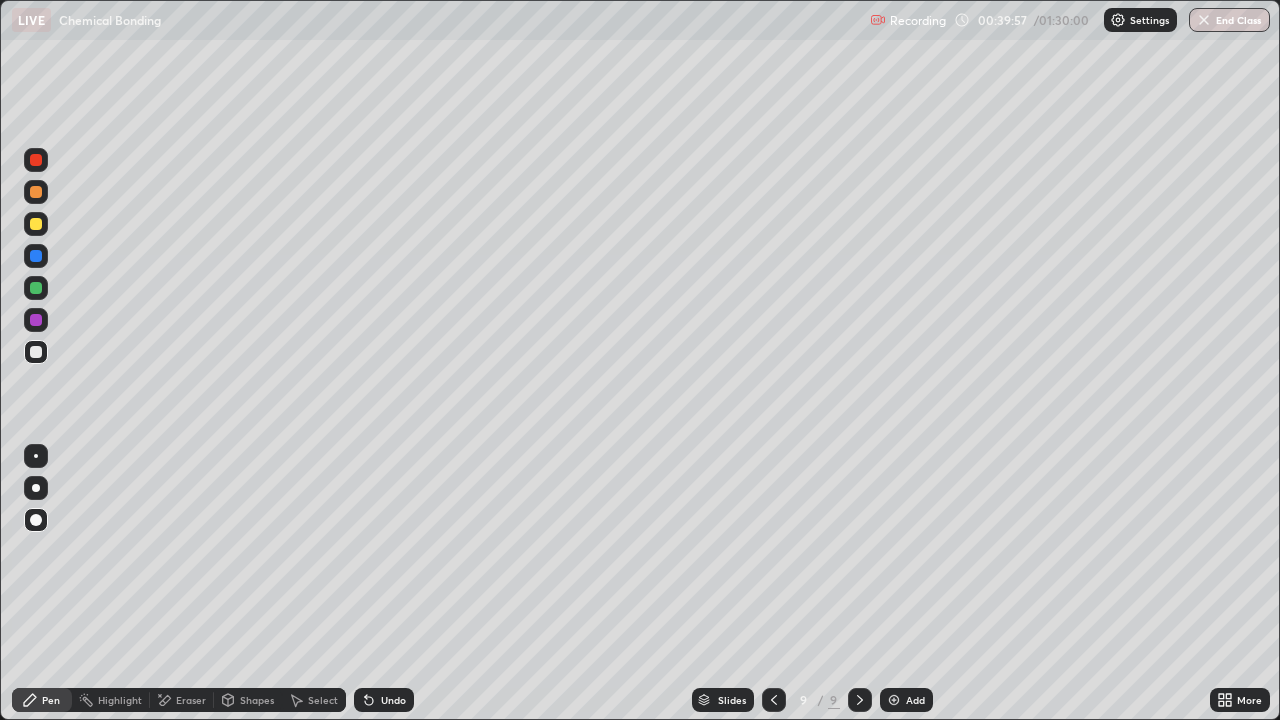 click on "Add" at bounding box center [906, 700] 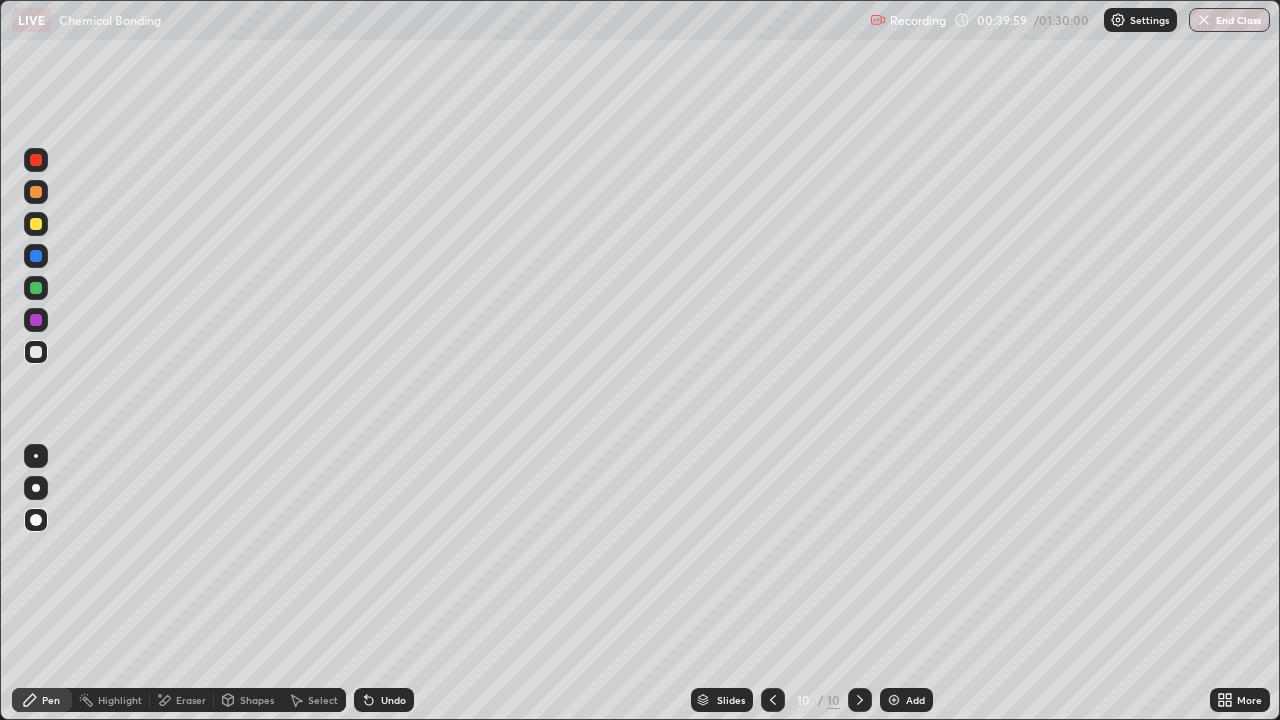 click on "Pen" at bounding box center [51, 700] 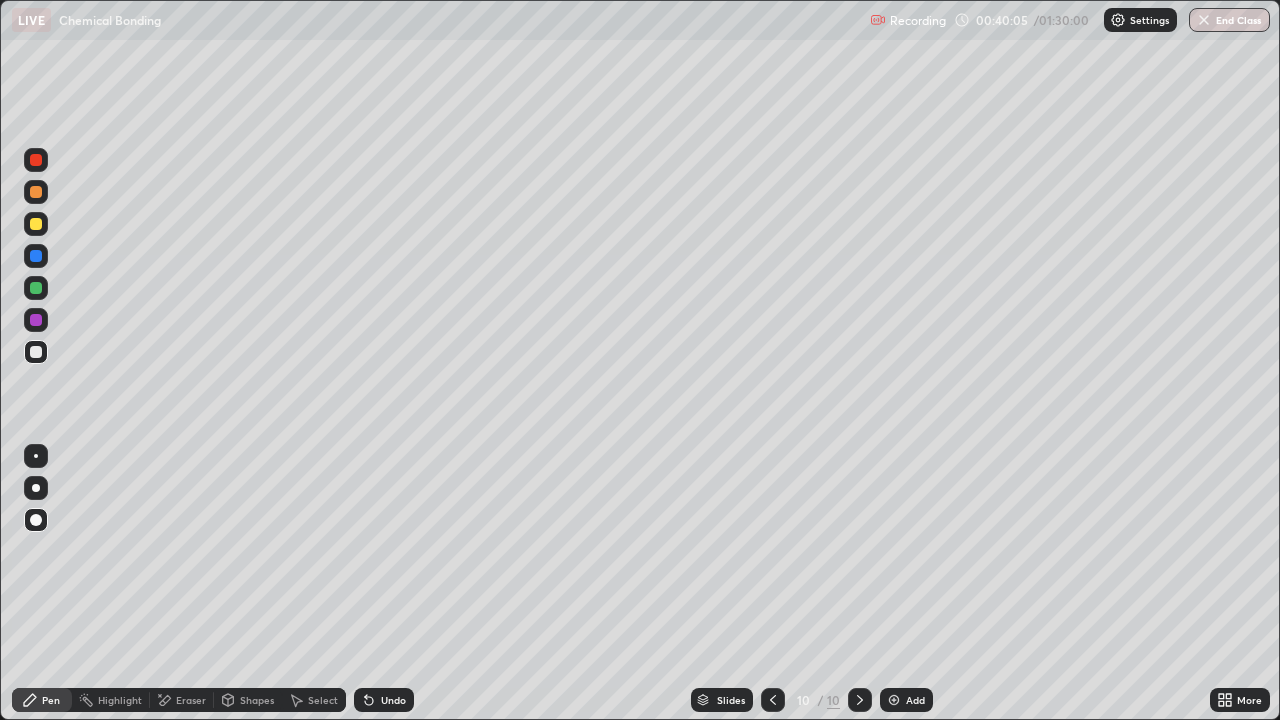 click on "Undo" at bounding box center (393, 700) 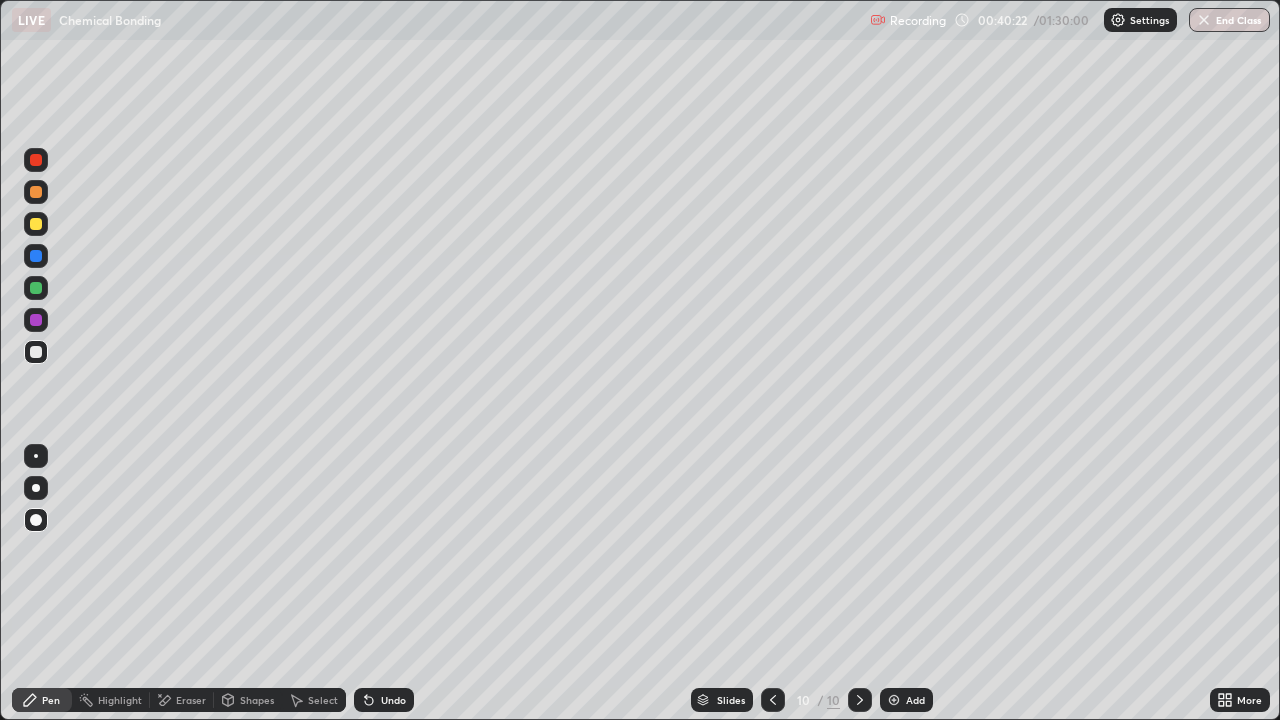 click on "Pen" at bounding box center [51, 700] 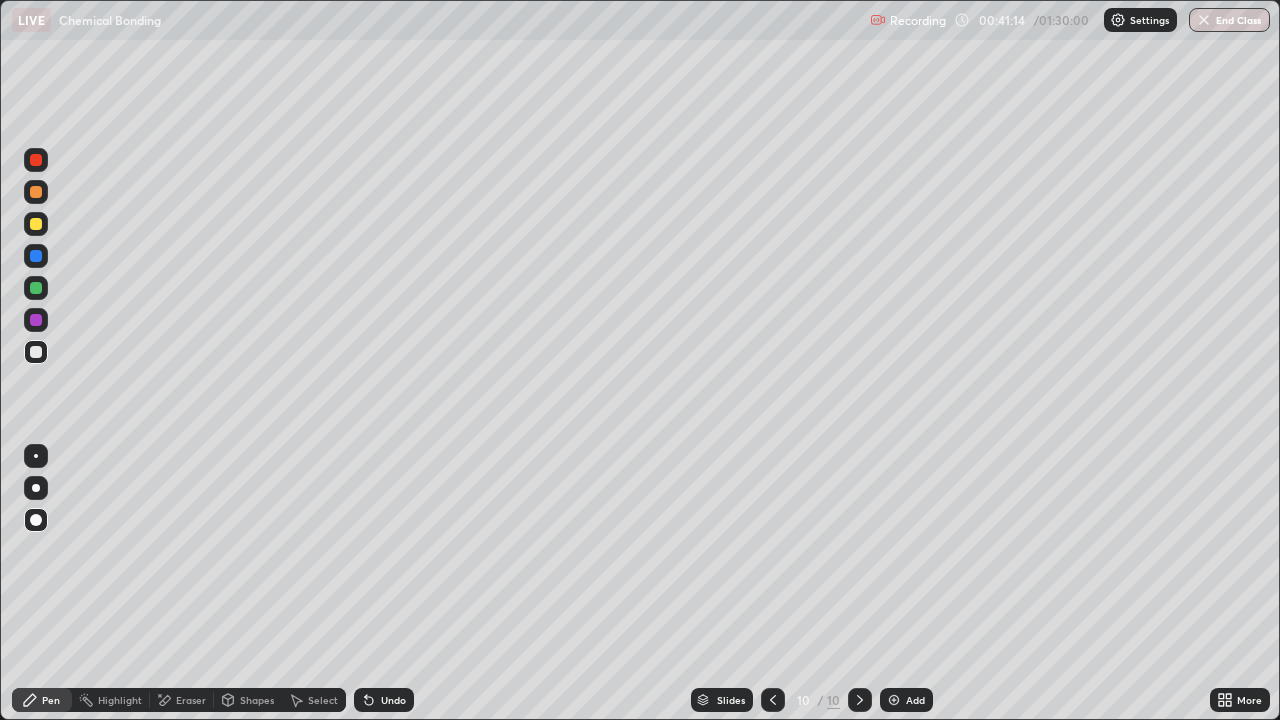 click on "Shapes" at bounding box center (257, 700) 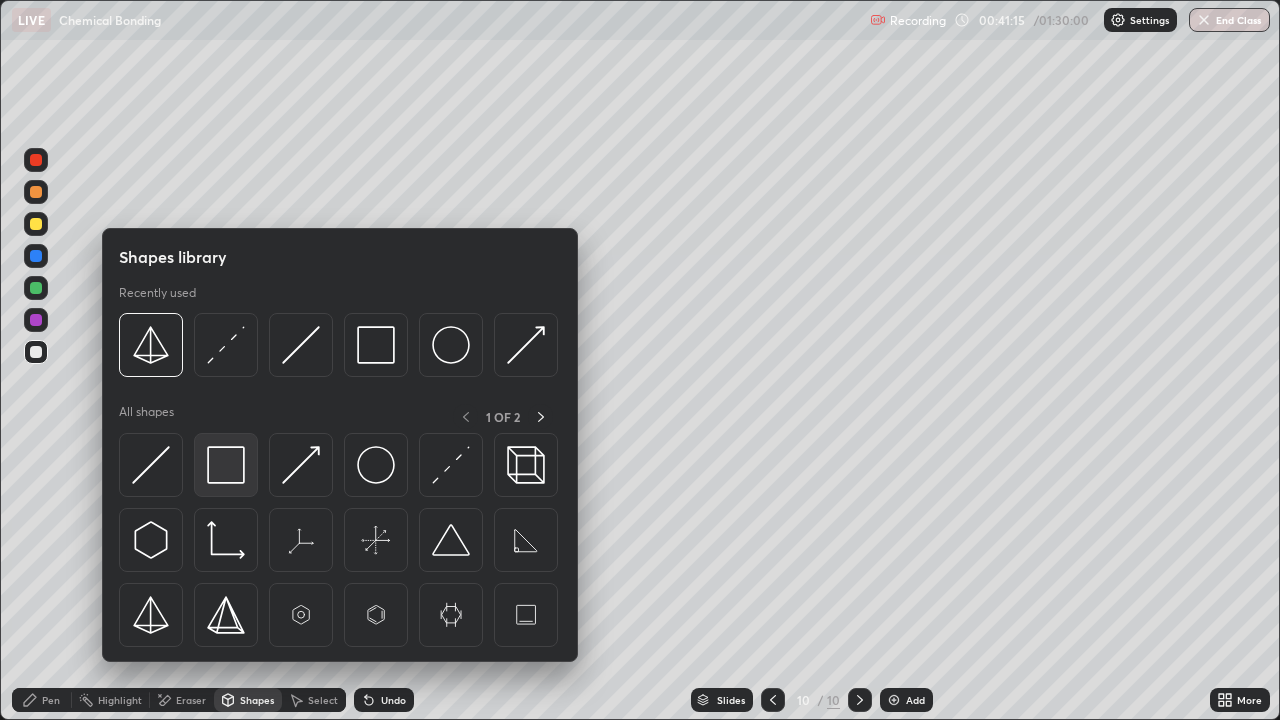 click at bounding box center (226, 465) 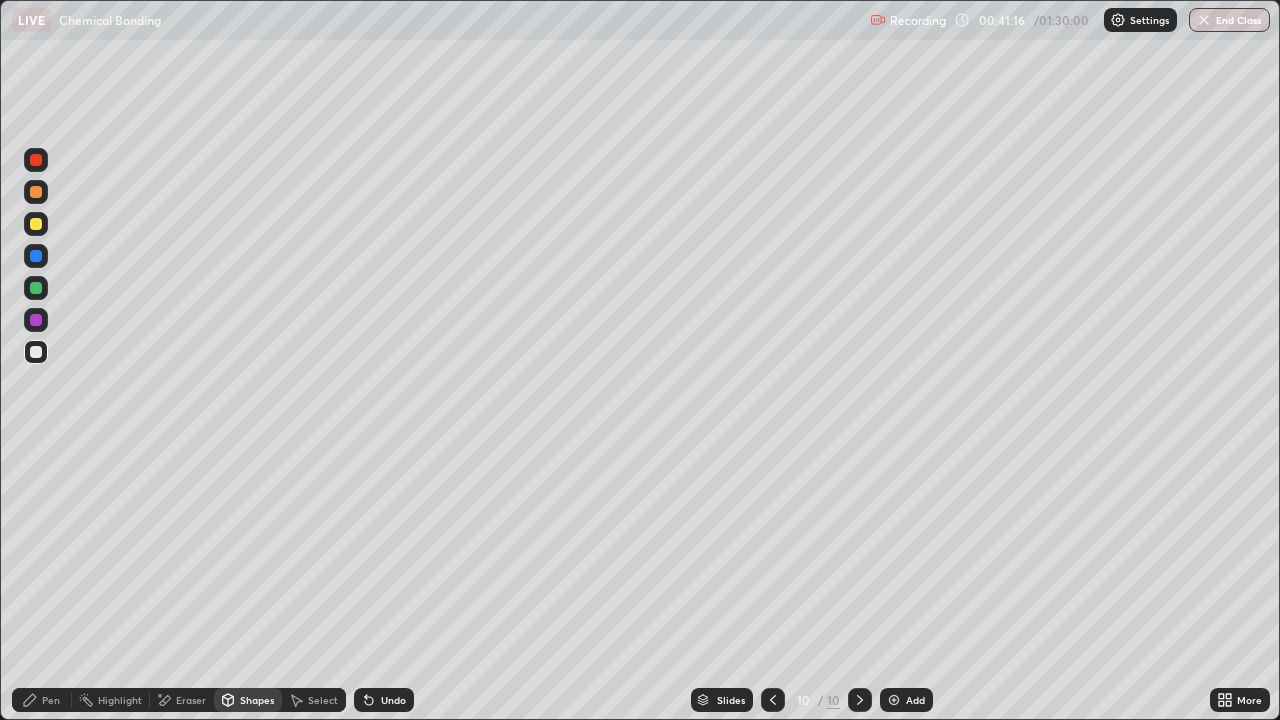 click at bounding box center [36, 352] 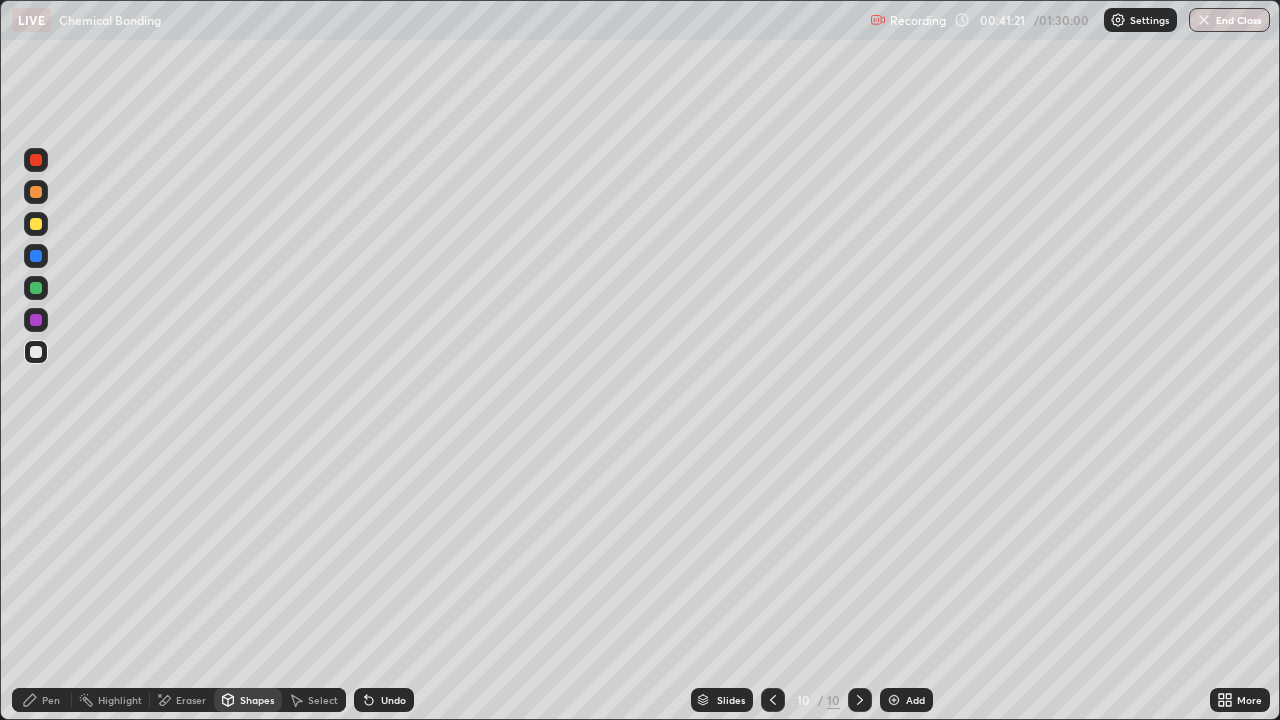 click on "Shapes" at bounding box center [257, 700] 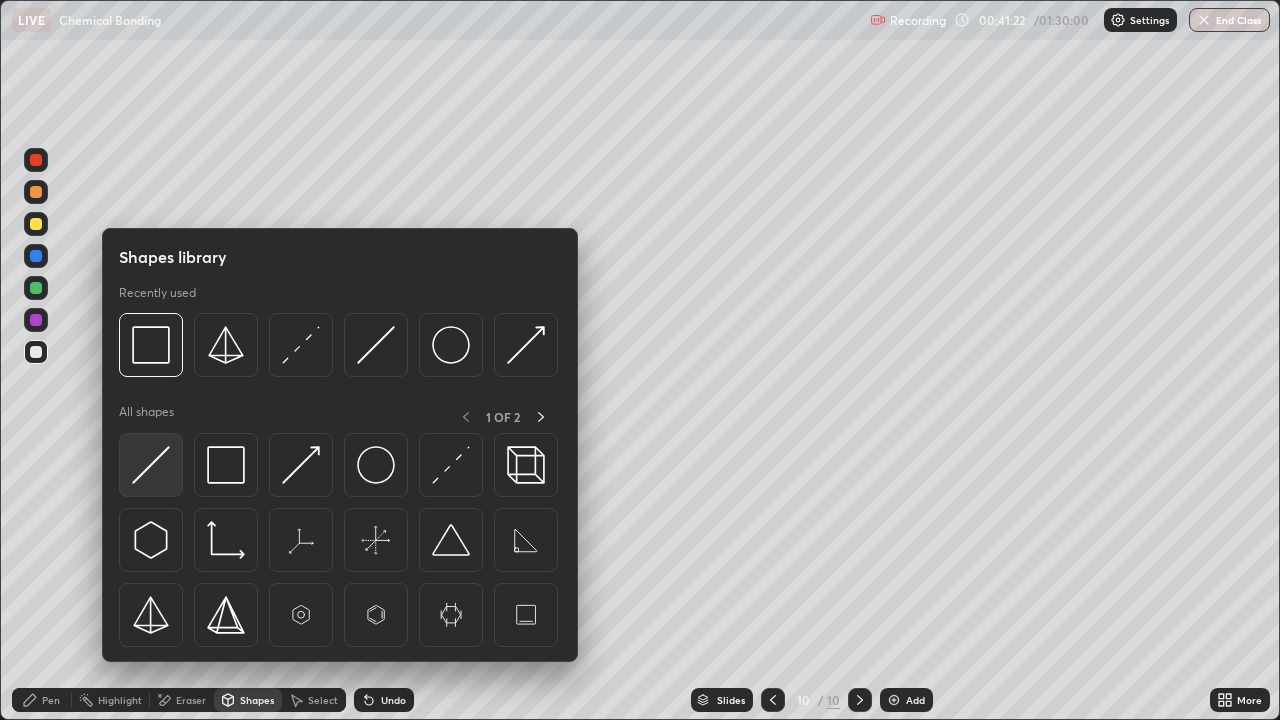 click at bounding box center [151, 465] 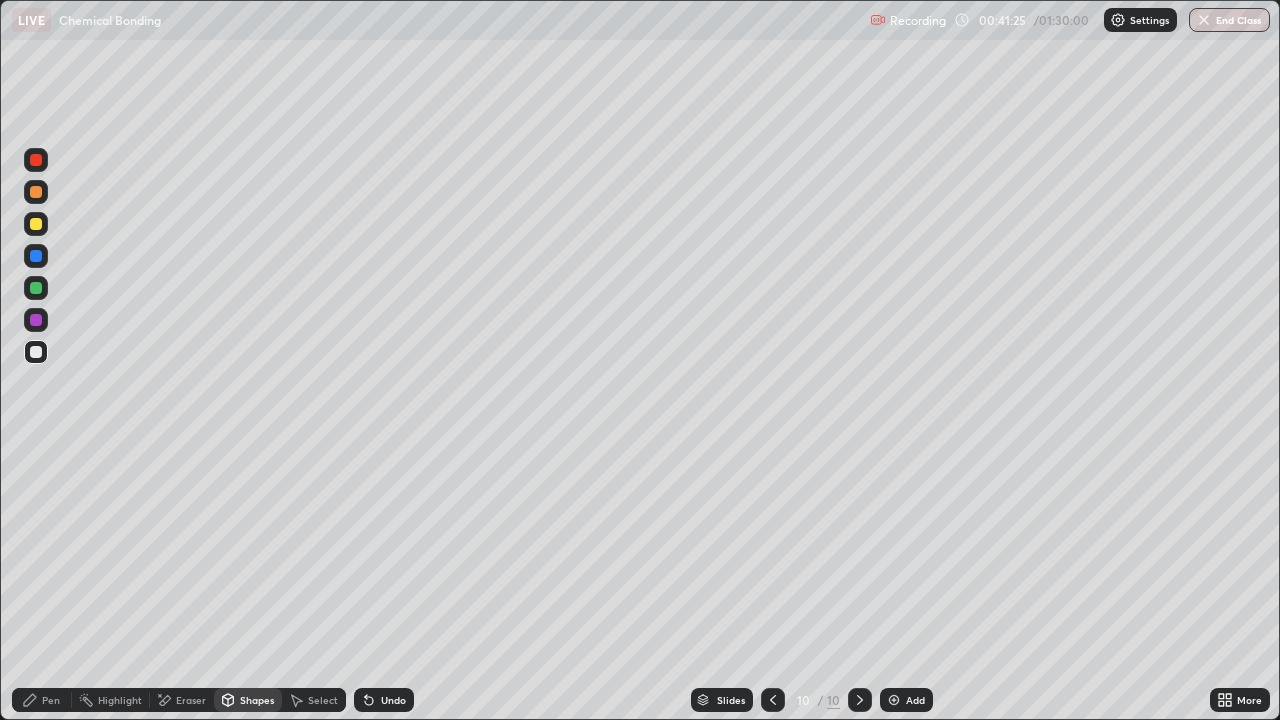 click on "Pen" at bounding box center [51, 700] 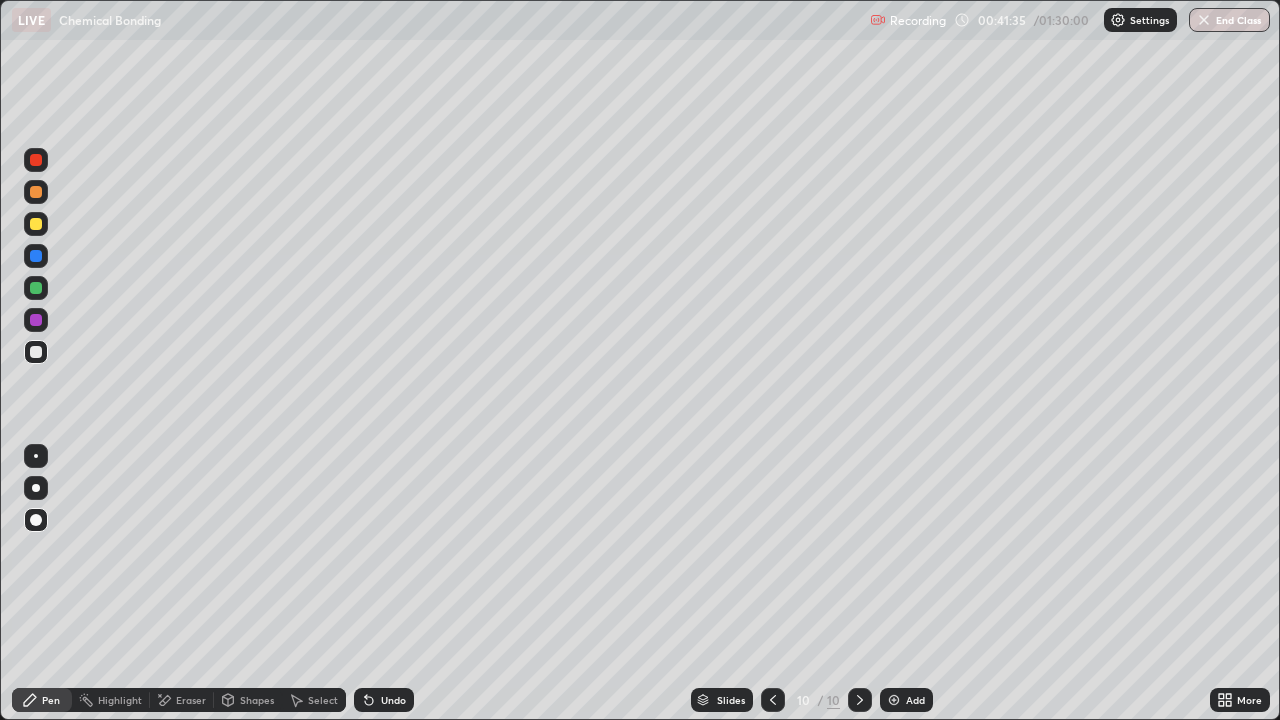 click on "Shapes" at bounding box center [257, 700] 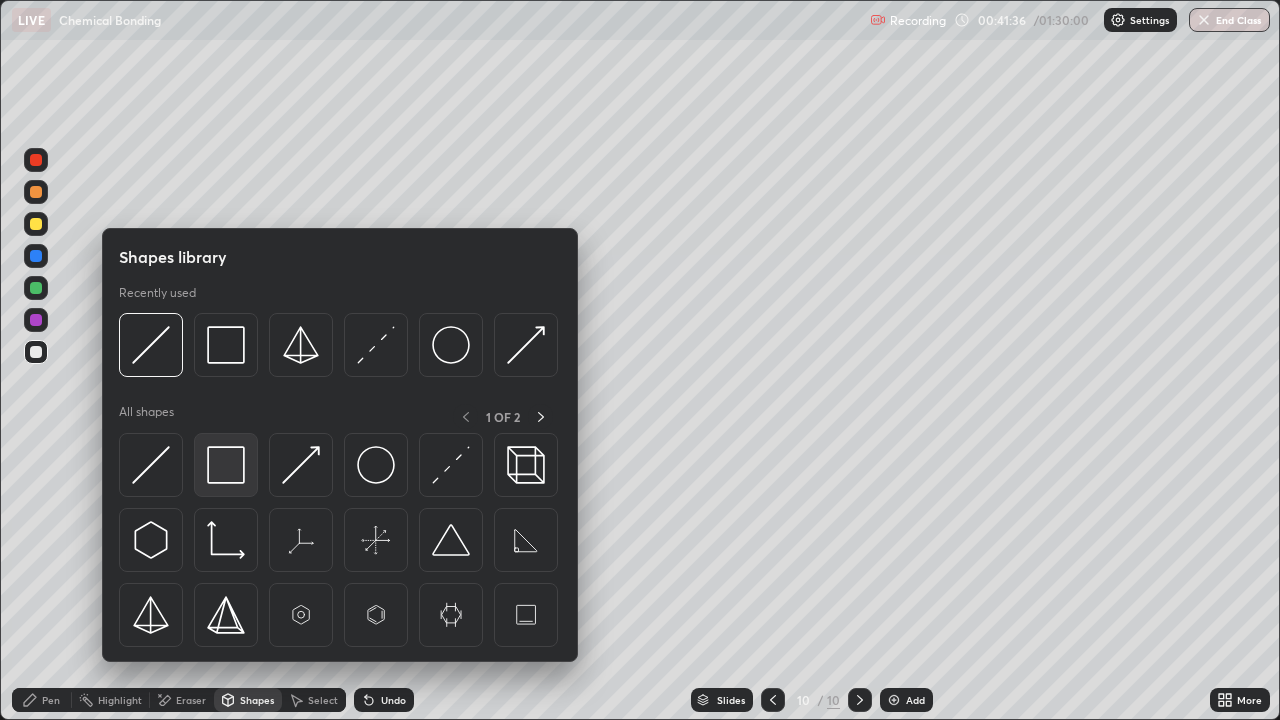 click at bounding box center [226, 465] 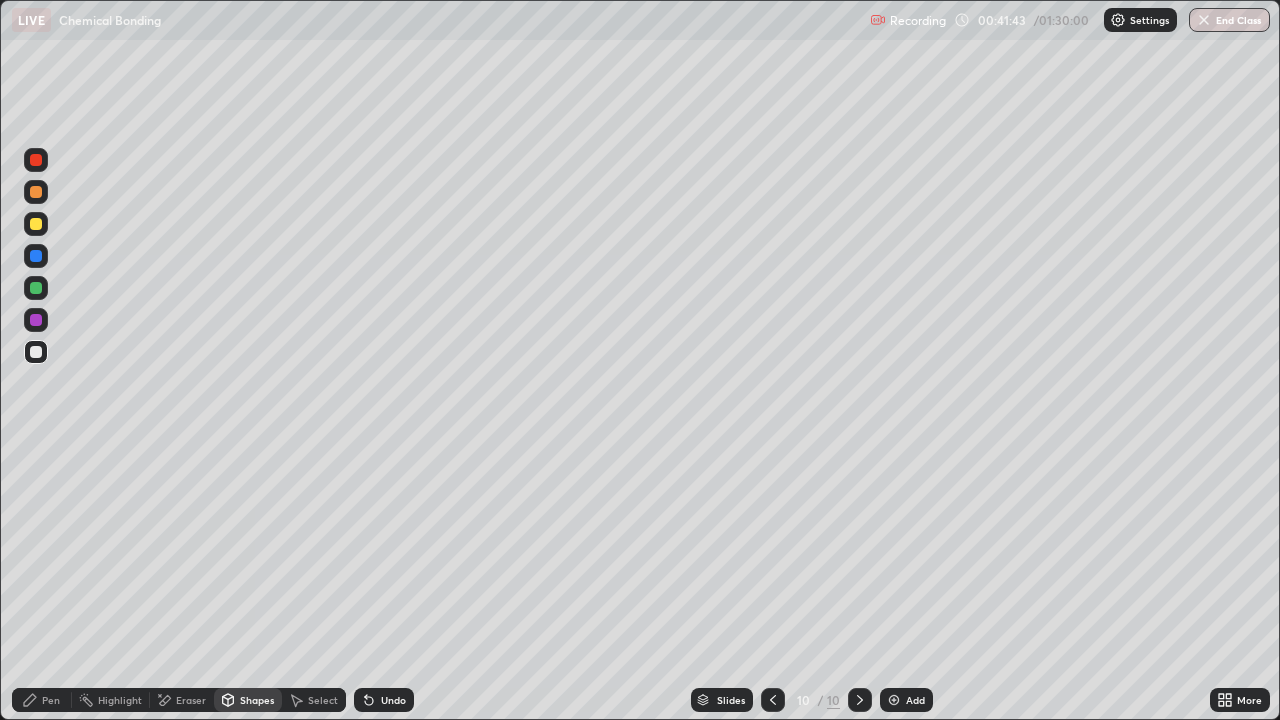 click on "Pen" at bounding box center (42, 700) 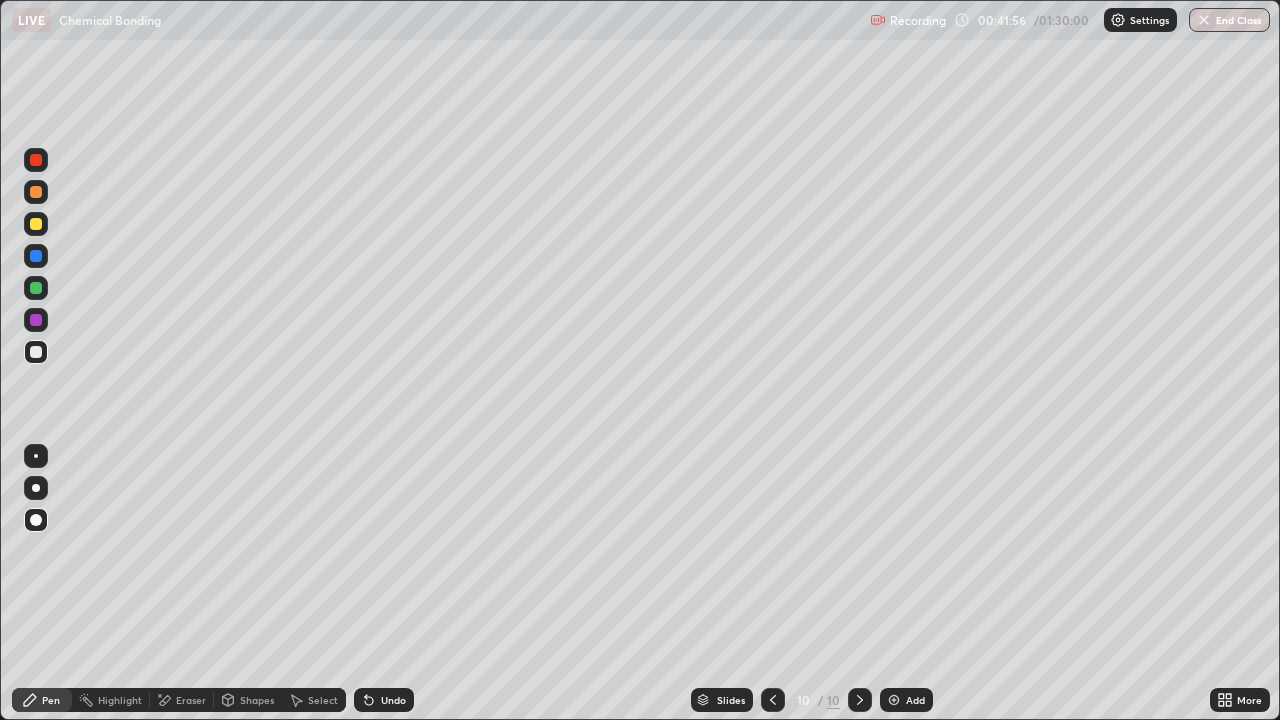click on "Shapes" at bounding box center [257, 700] 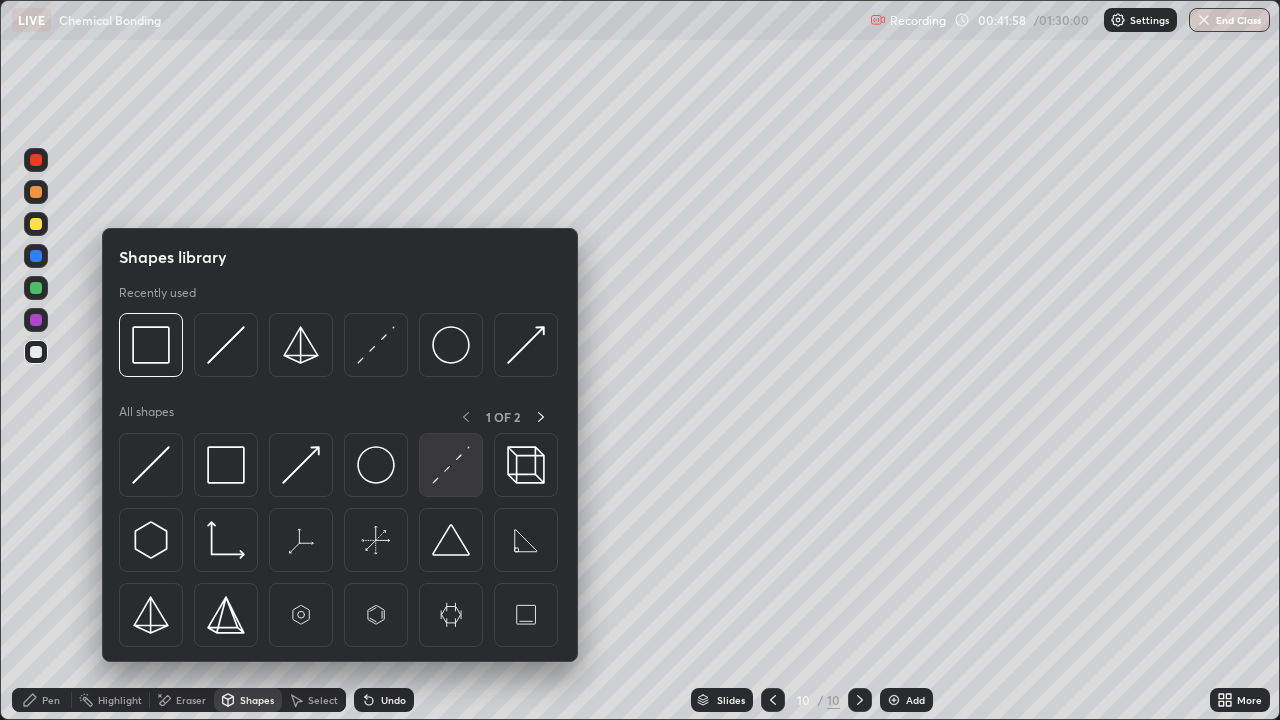 click at bounding box center [451, 465] 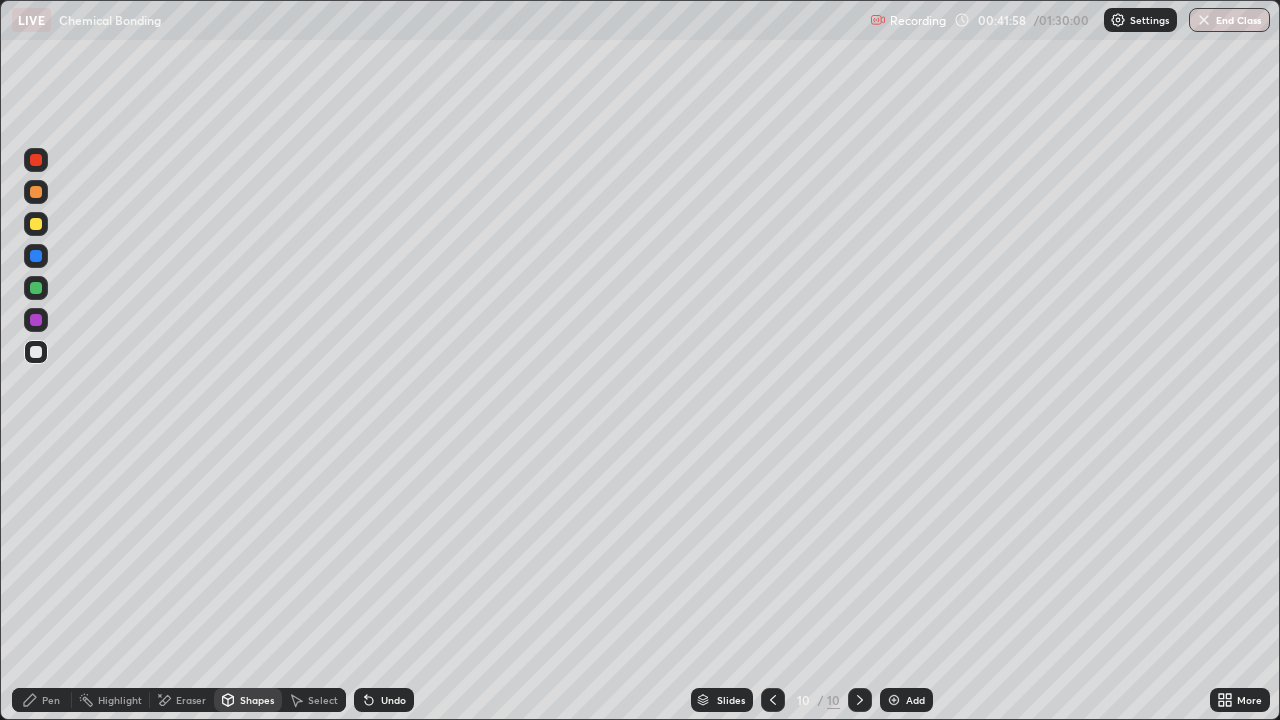 click at bounding box center [36, 224] 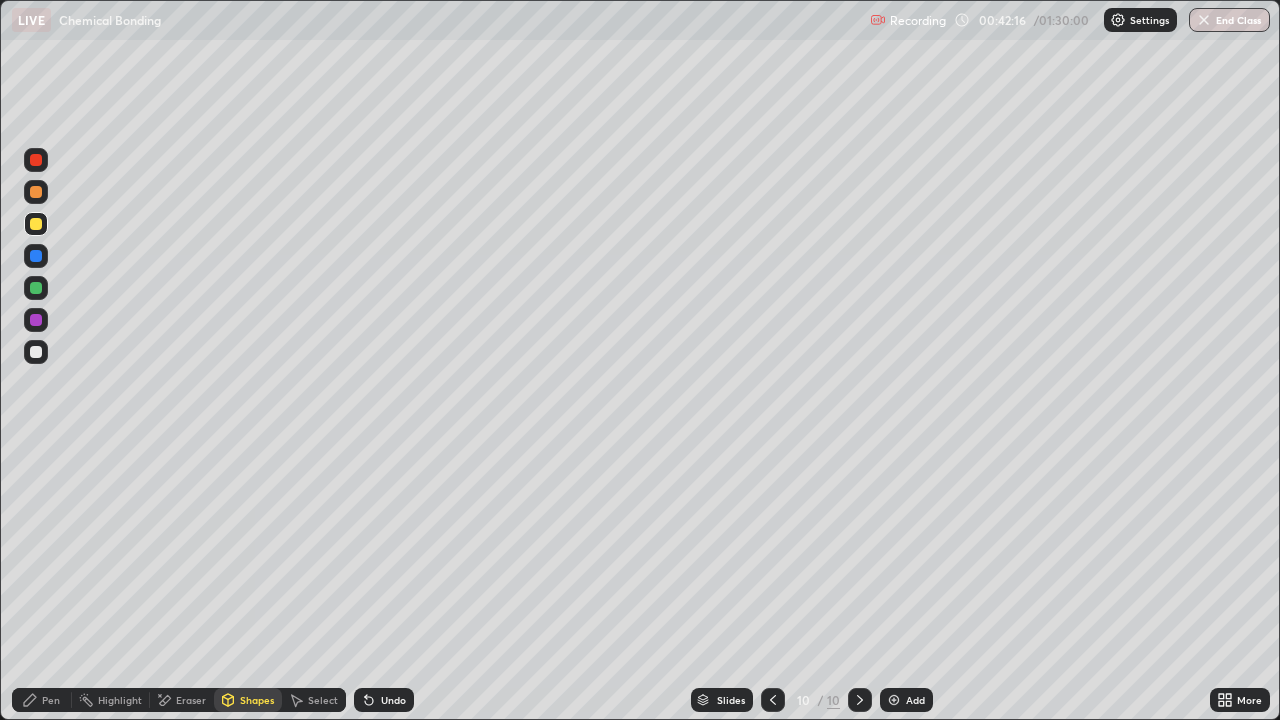 click on "Pen" at bounding box center [51, 700] 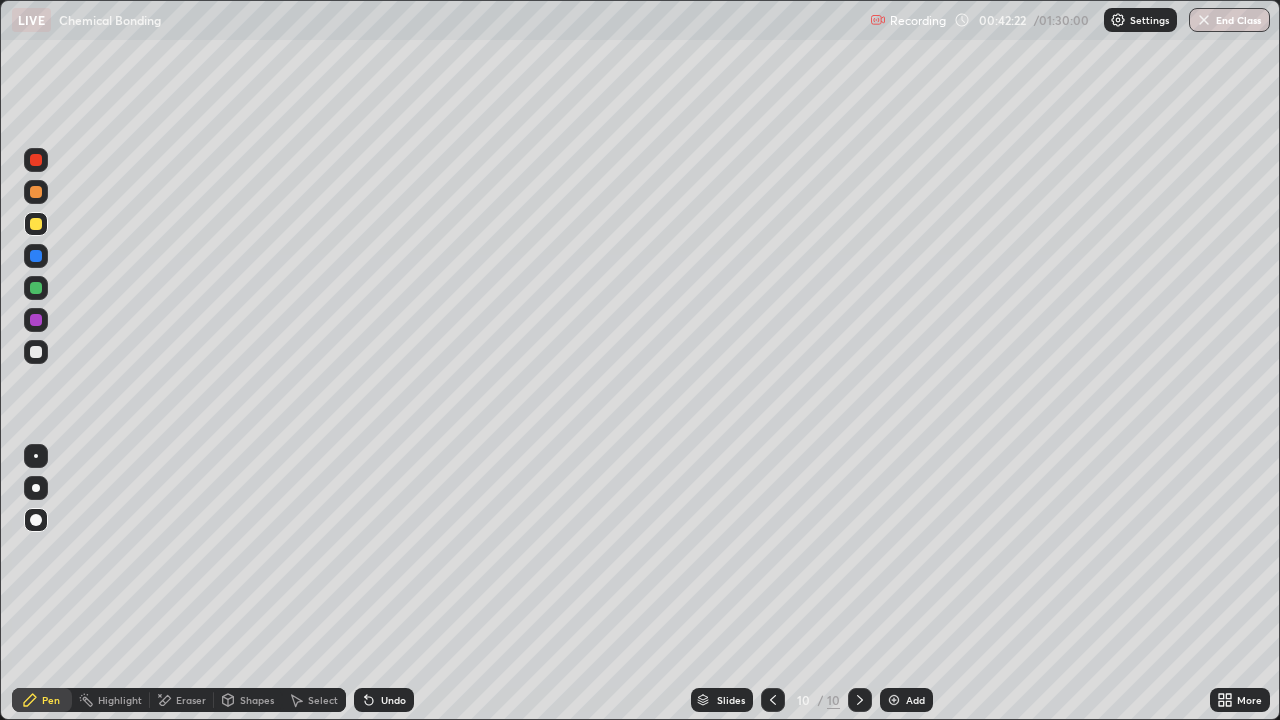 click at bounding box center [36, 352] 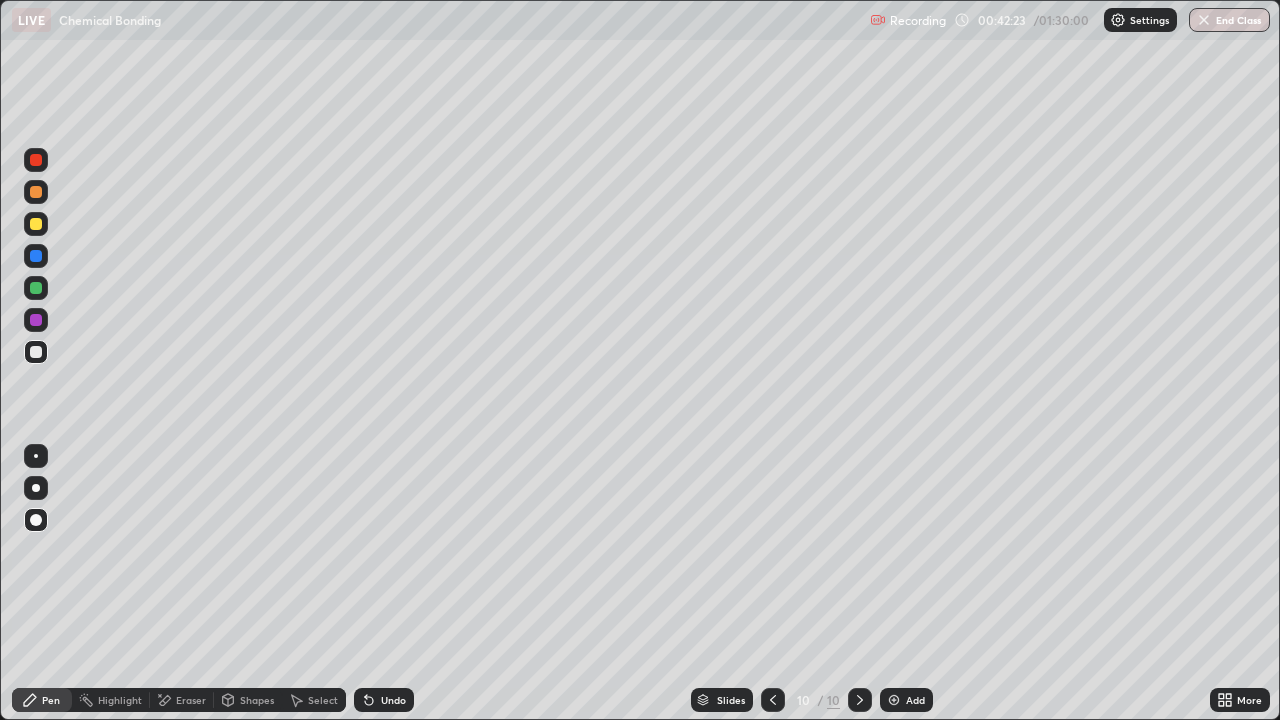 click on "Pen" at bounding box center (51, 700) 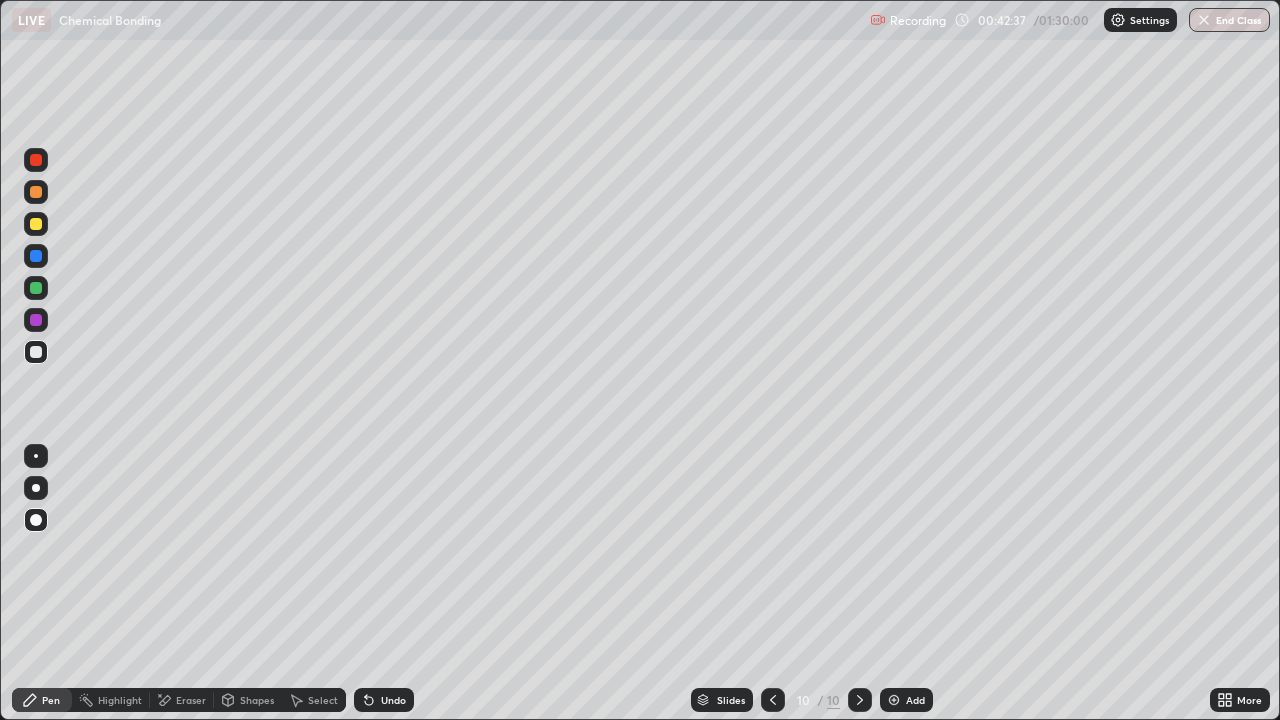 click on "Pen" at bounding box center [51, 700] 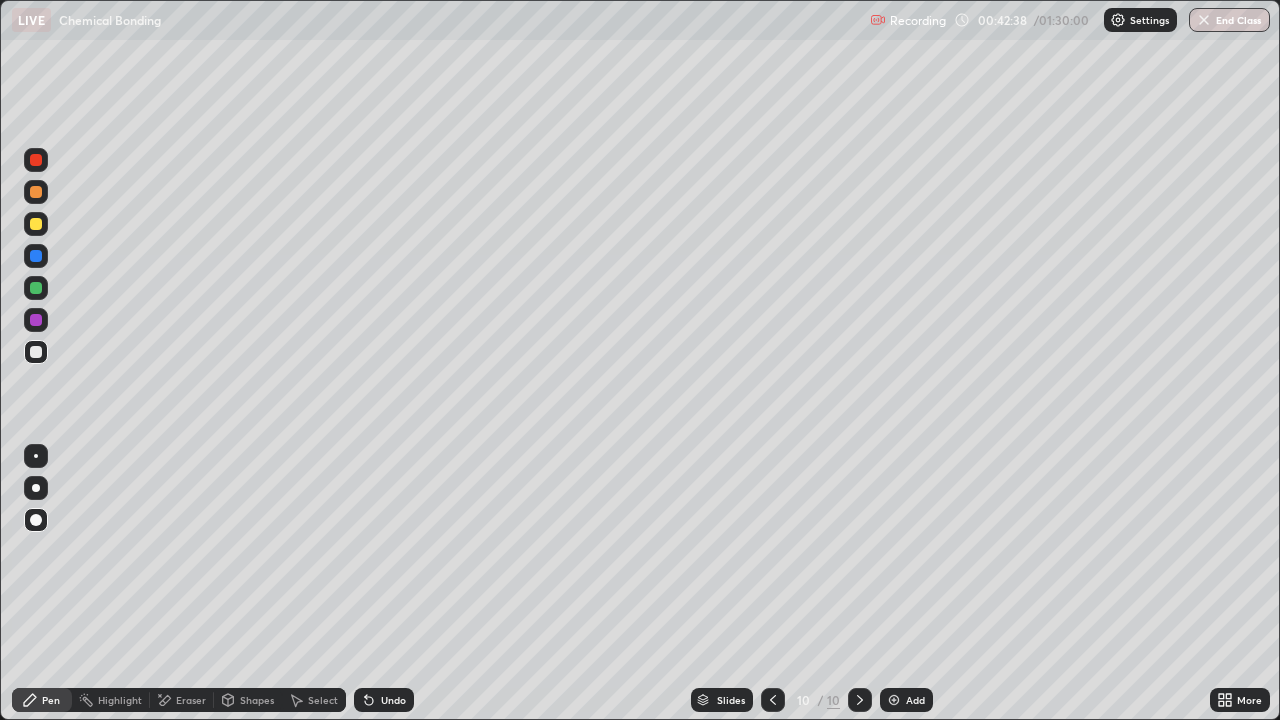 click at bounding box center (36, 352) 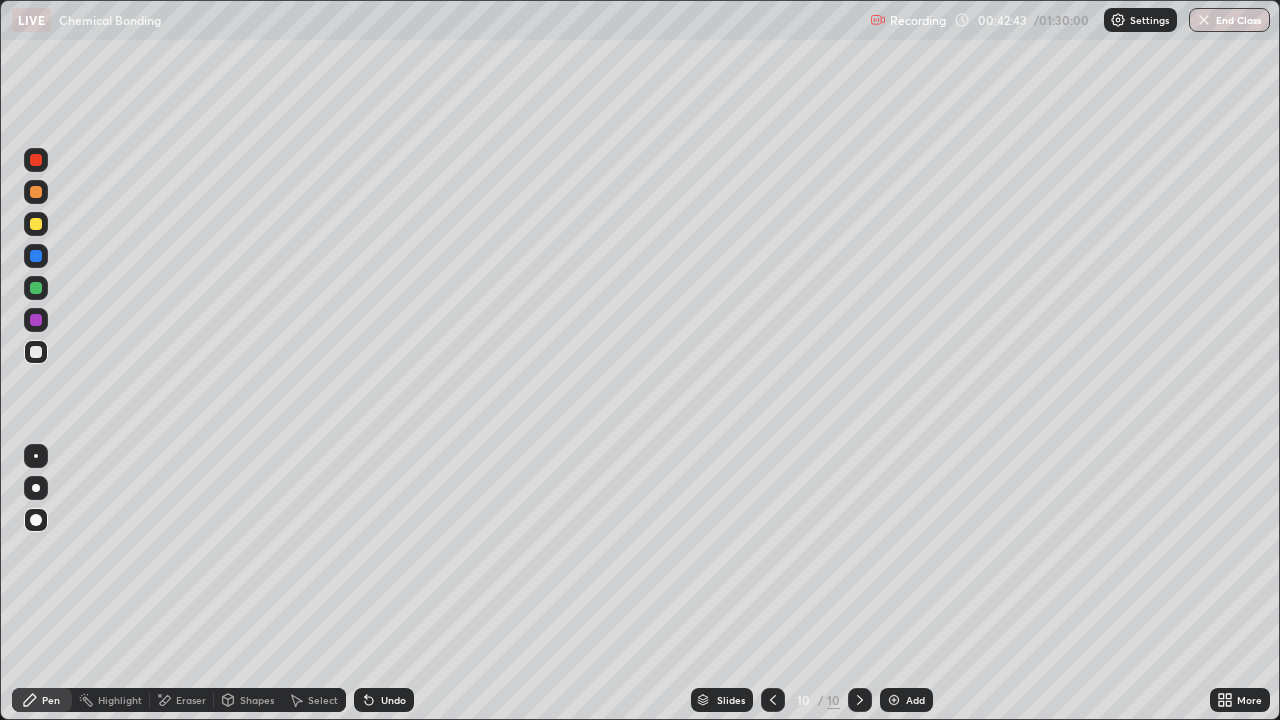 click on "Pen" at bounding box center (51, 700) 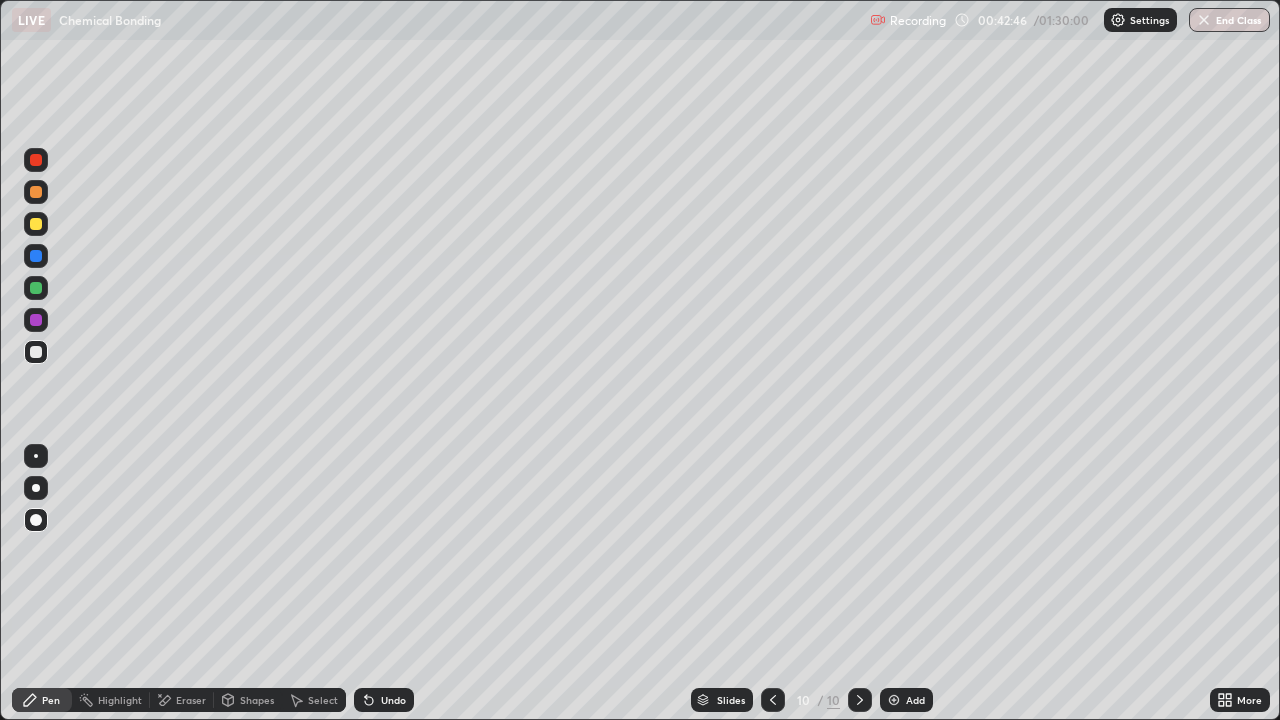 click on "Pen" at bounding box center (51, 700) 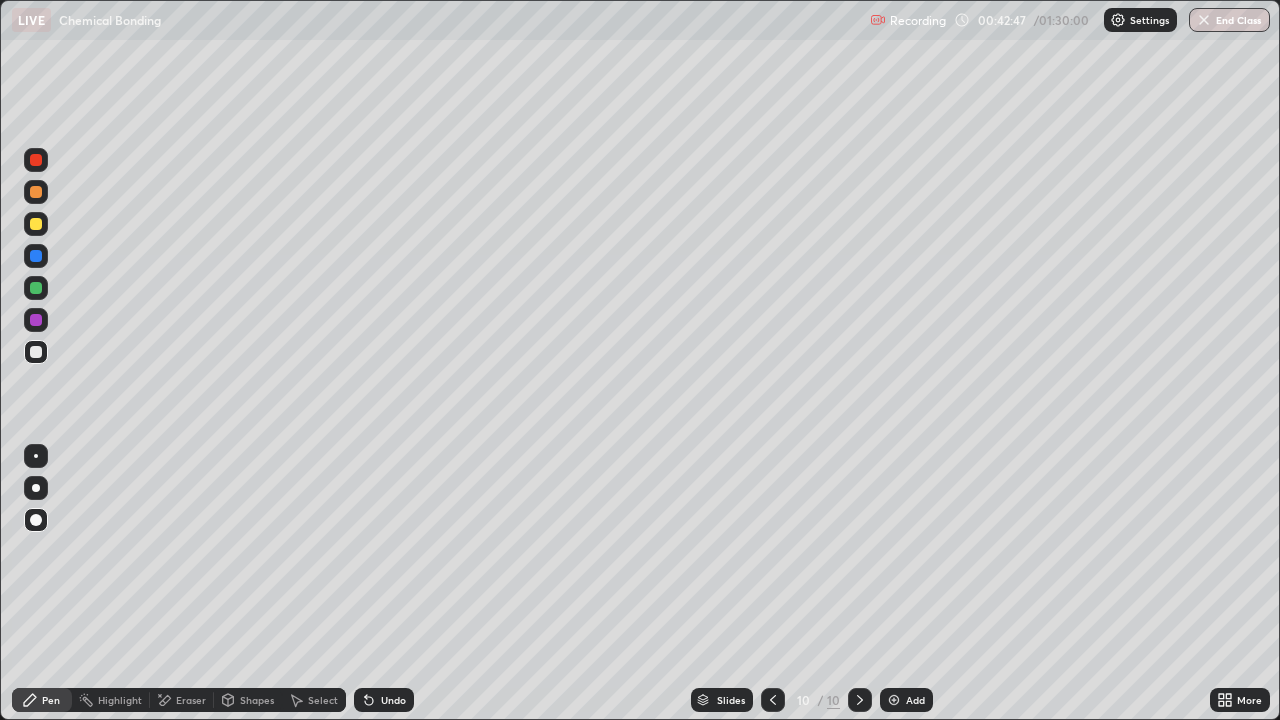 click at bounding box center (36, 224) 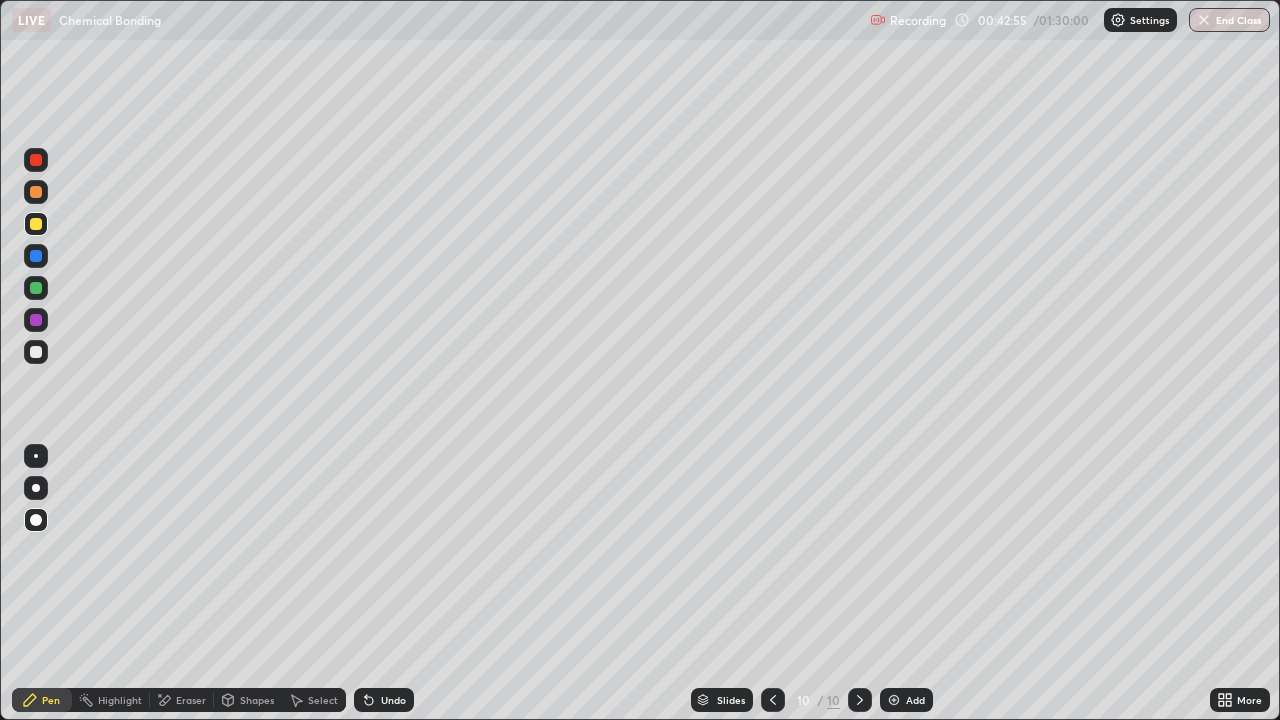 click on "Shapes" at bounding box center (257, 700) 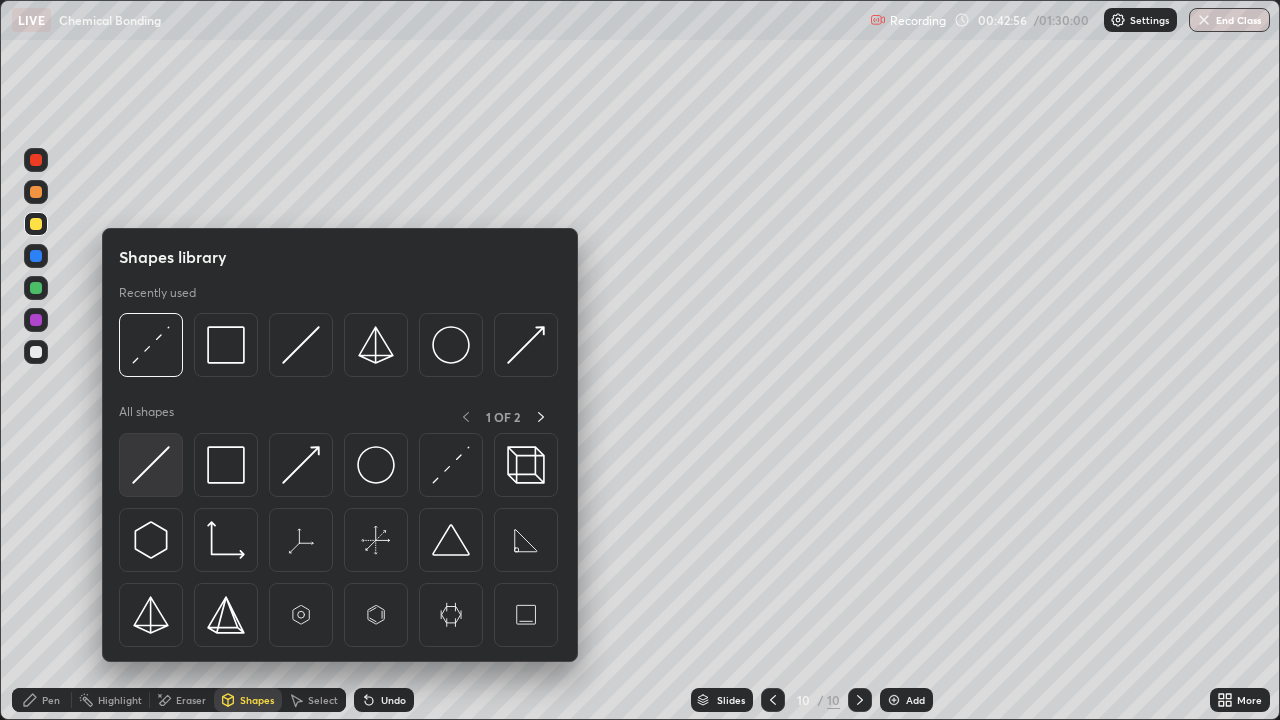 click at bounding box center [151, 465] 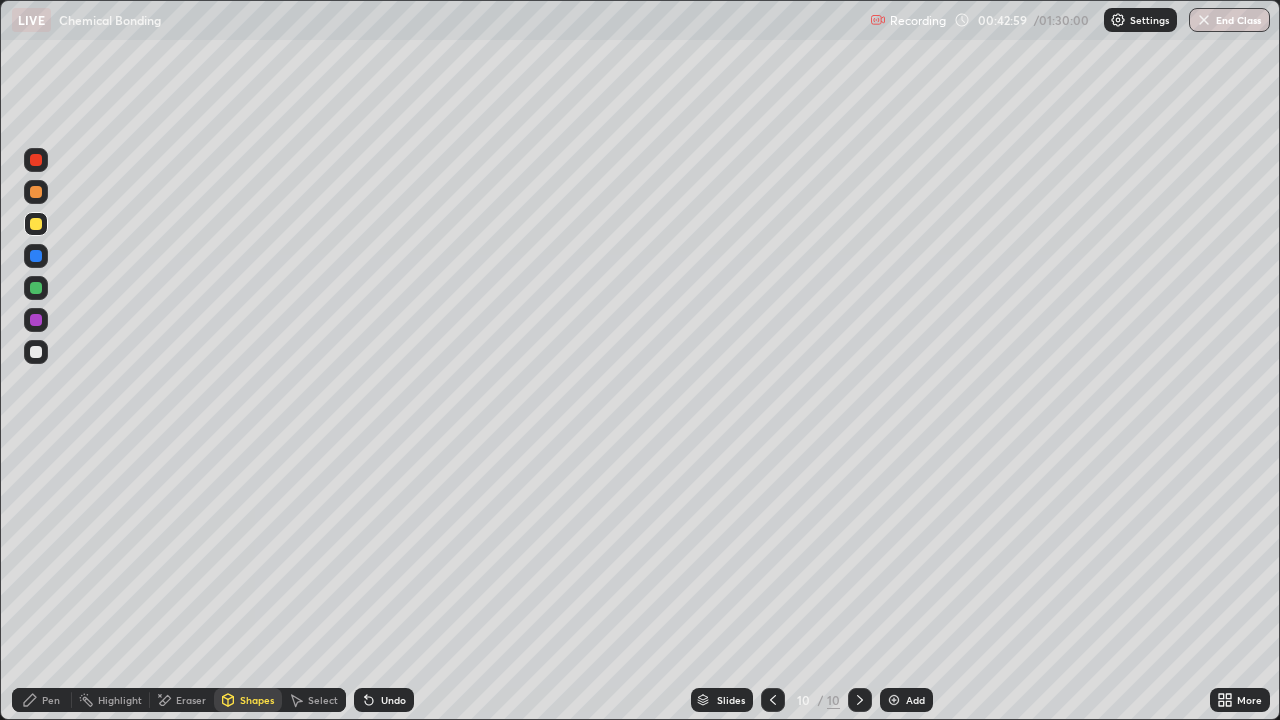 click on "Pen" at bounding box center (51, 700) 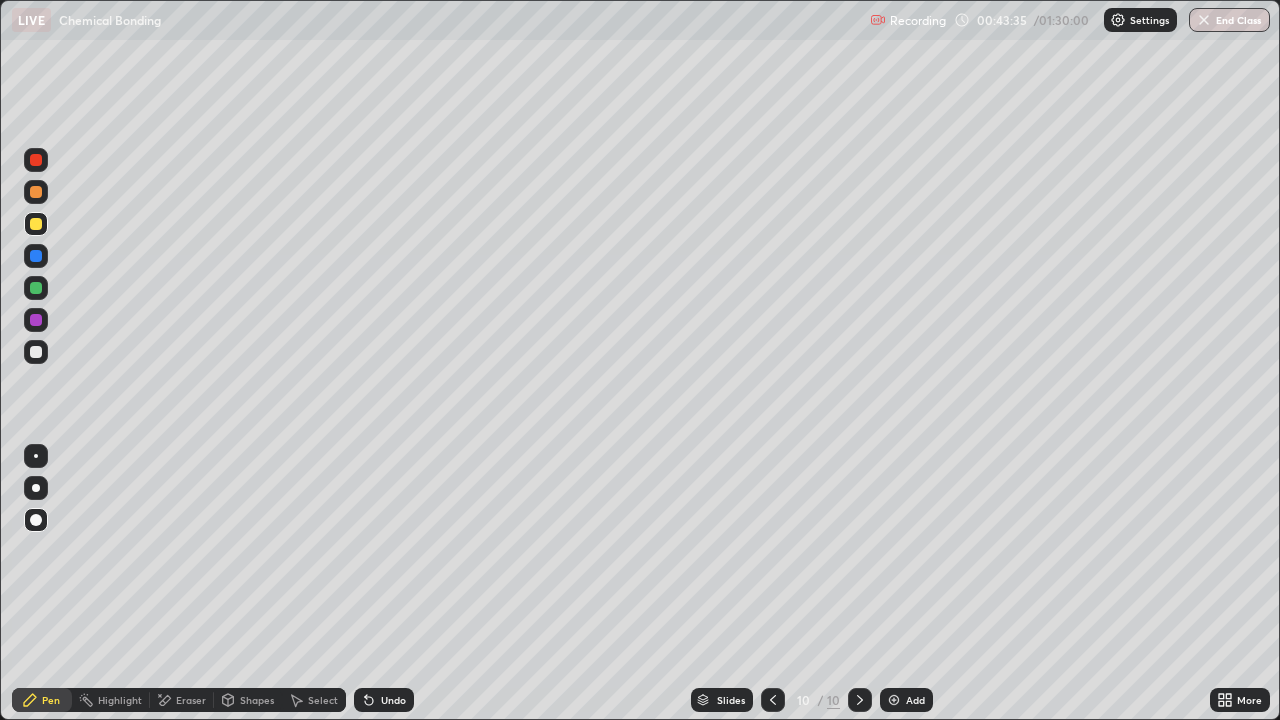 click on "Pen" at bounding box center [51, 700] 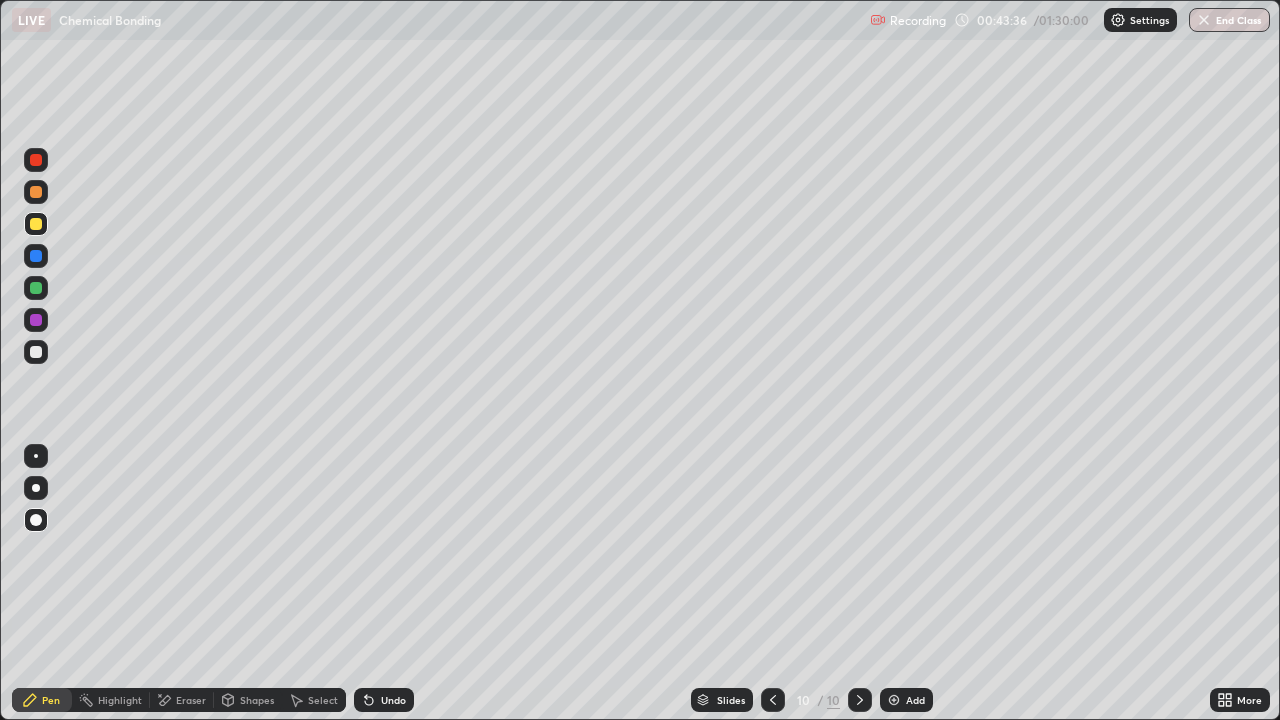 click on "Shapes" at bounding box center [257, 700] 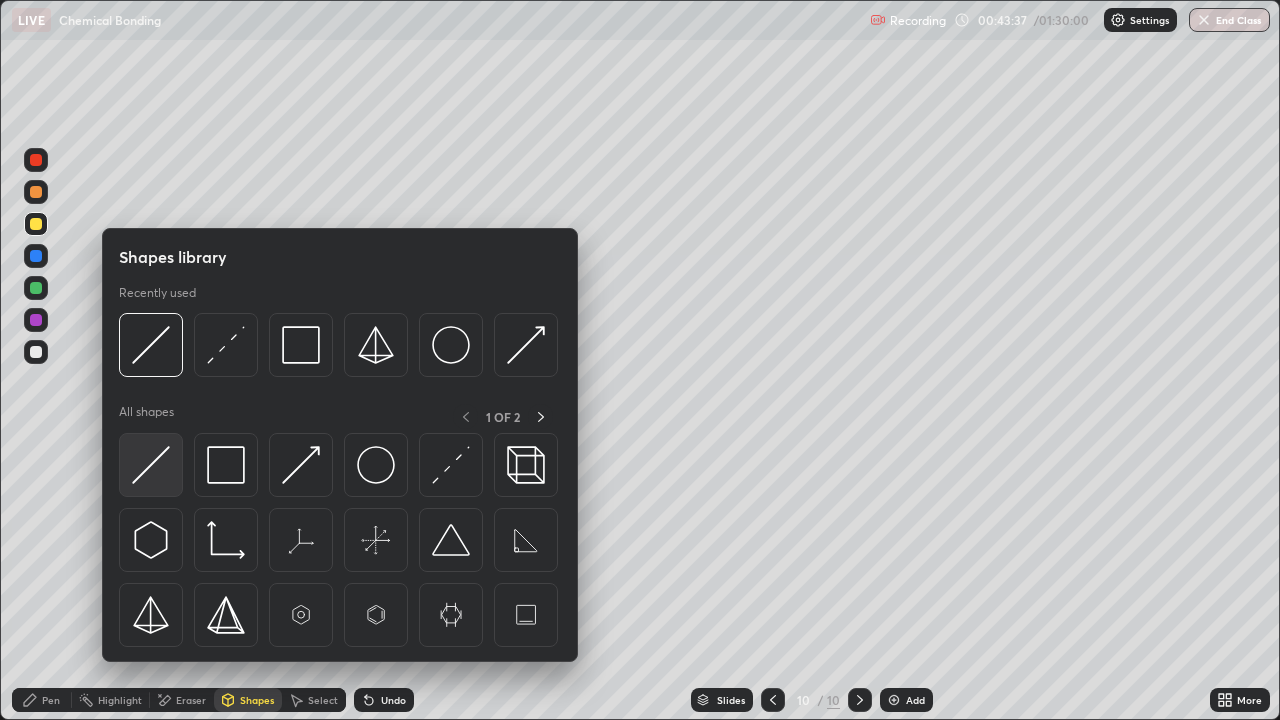 click at bounding box center (151, 465) 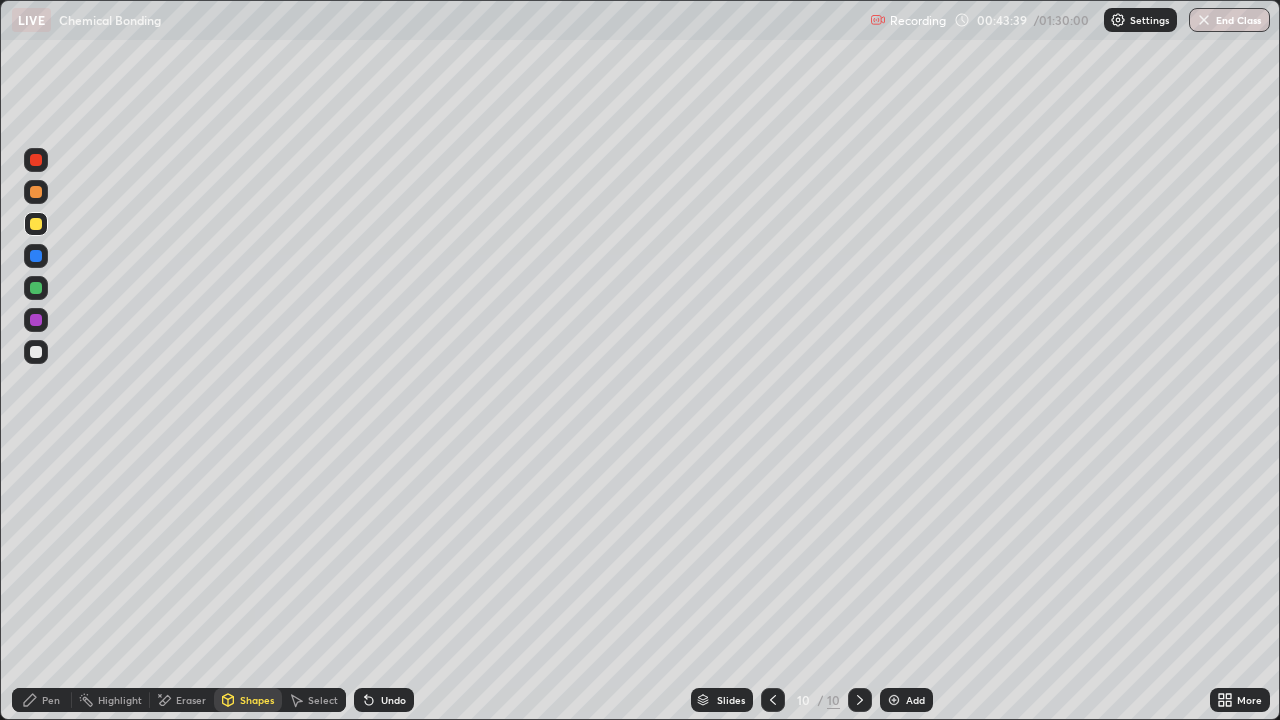click on "Pen" at bounding box center (42, 700) 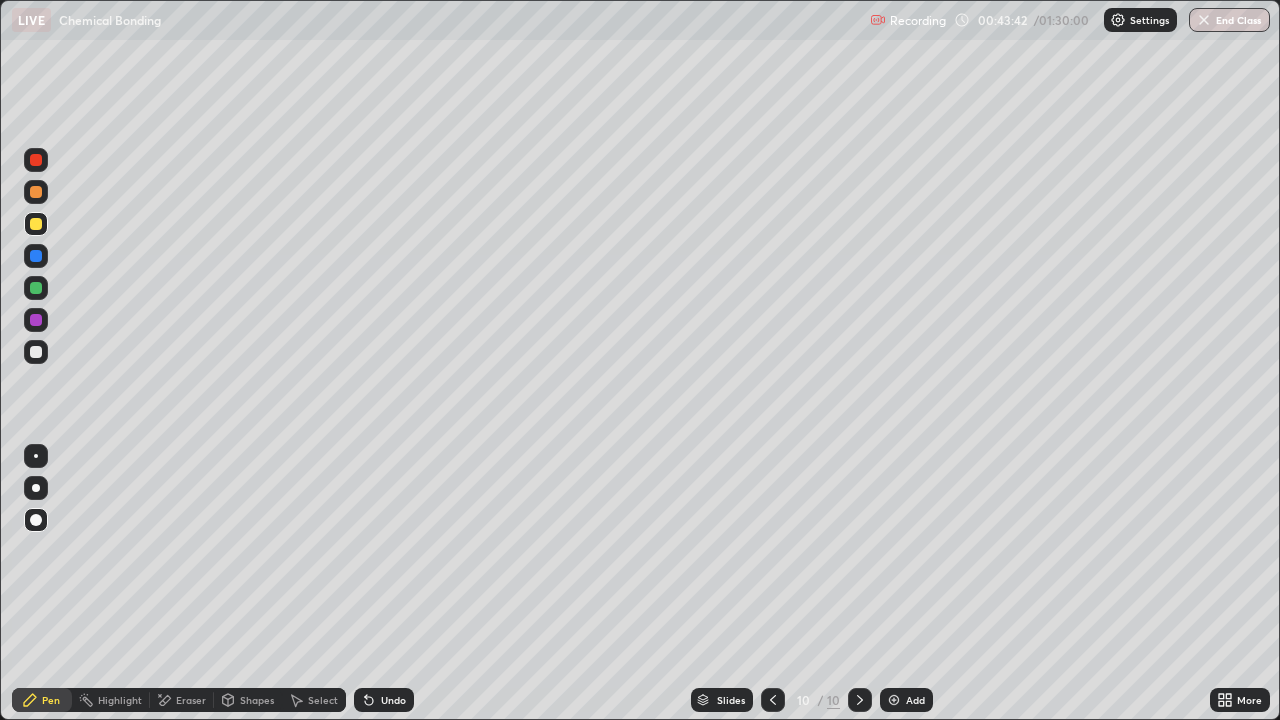 click at bounding box center (36, 352) 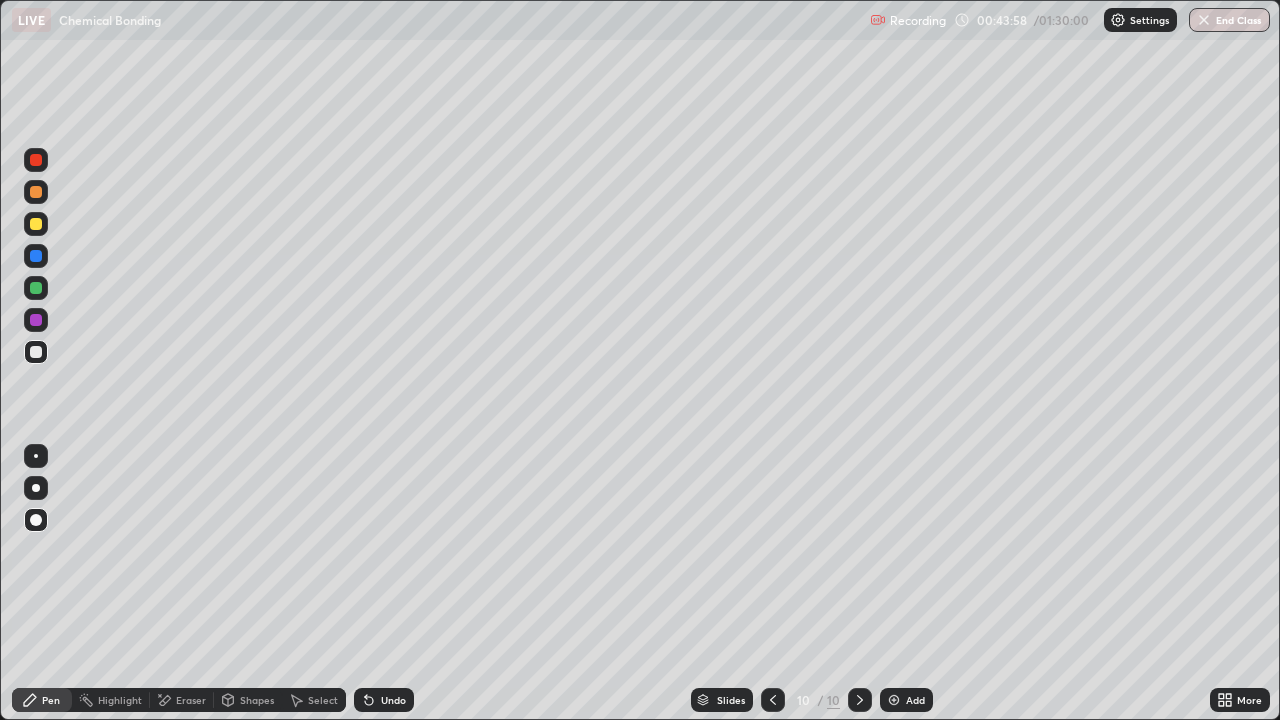 click at bounding box center [36, 352] 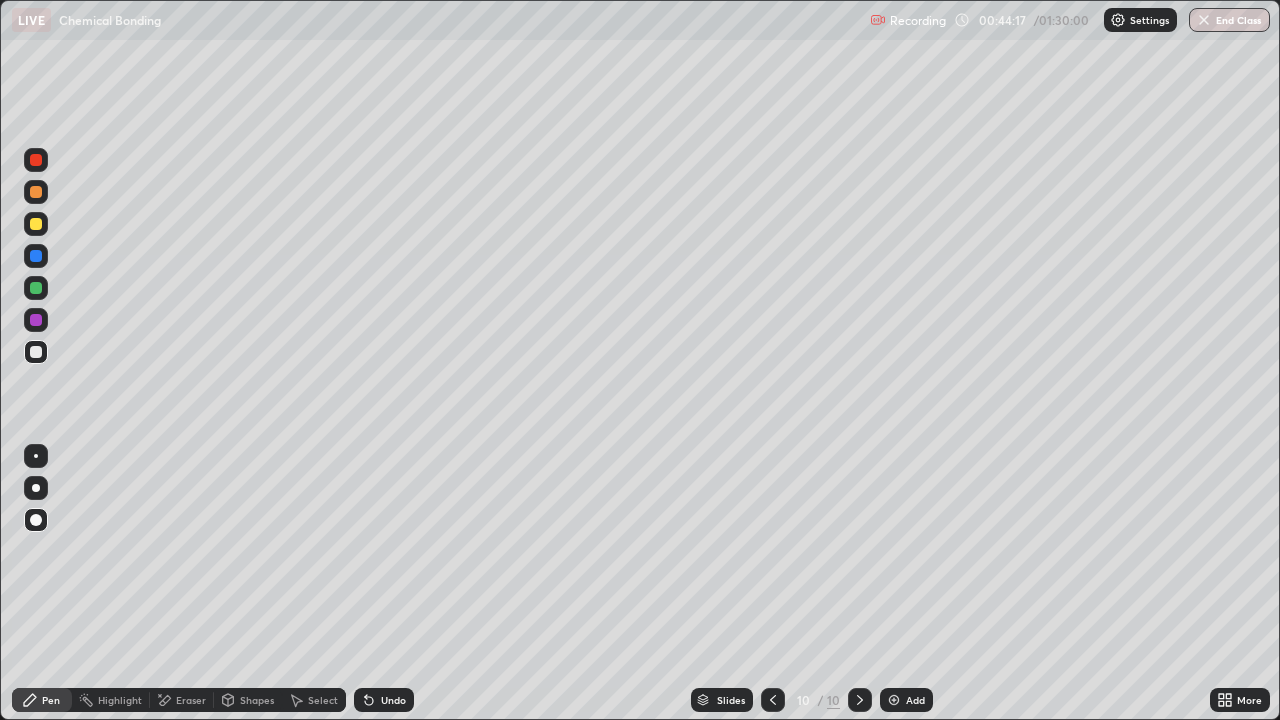 click at bounding box center [36, 288] 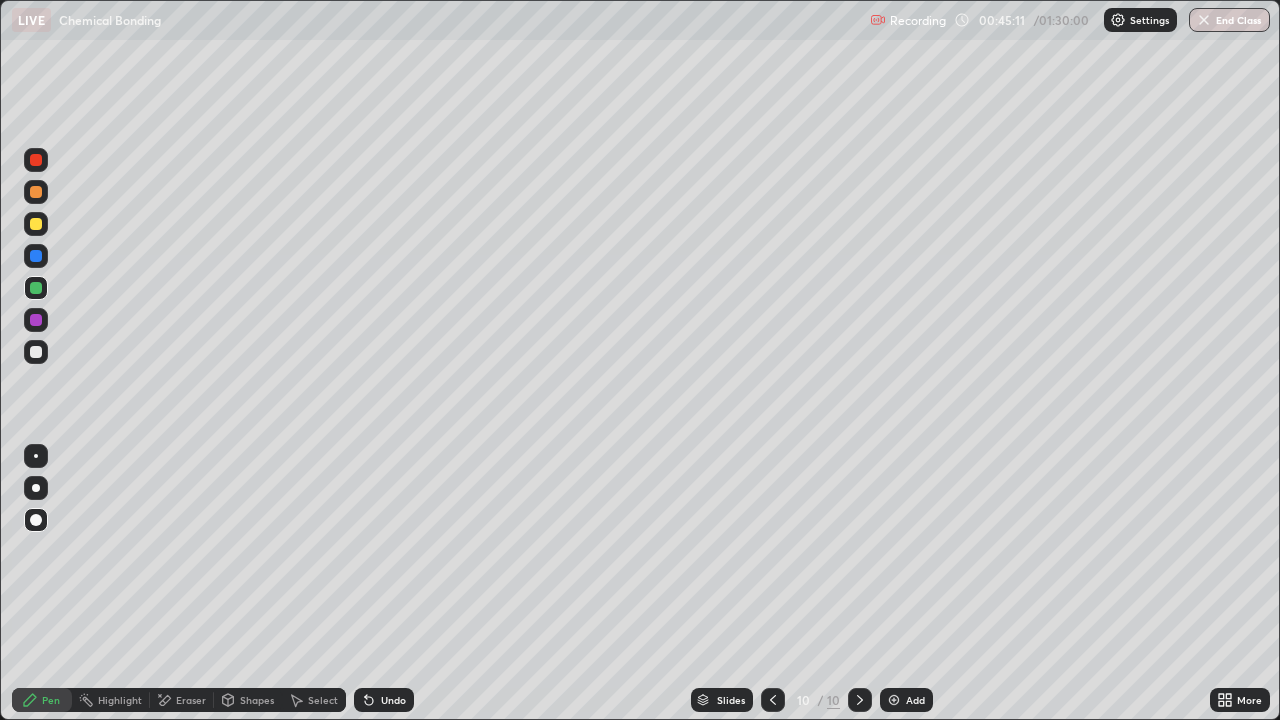 click at bounding box center (36, 320) 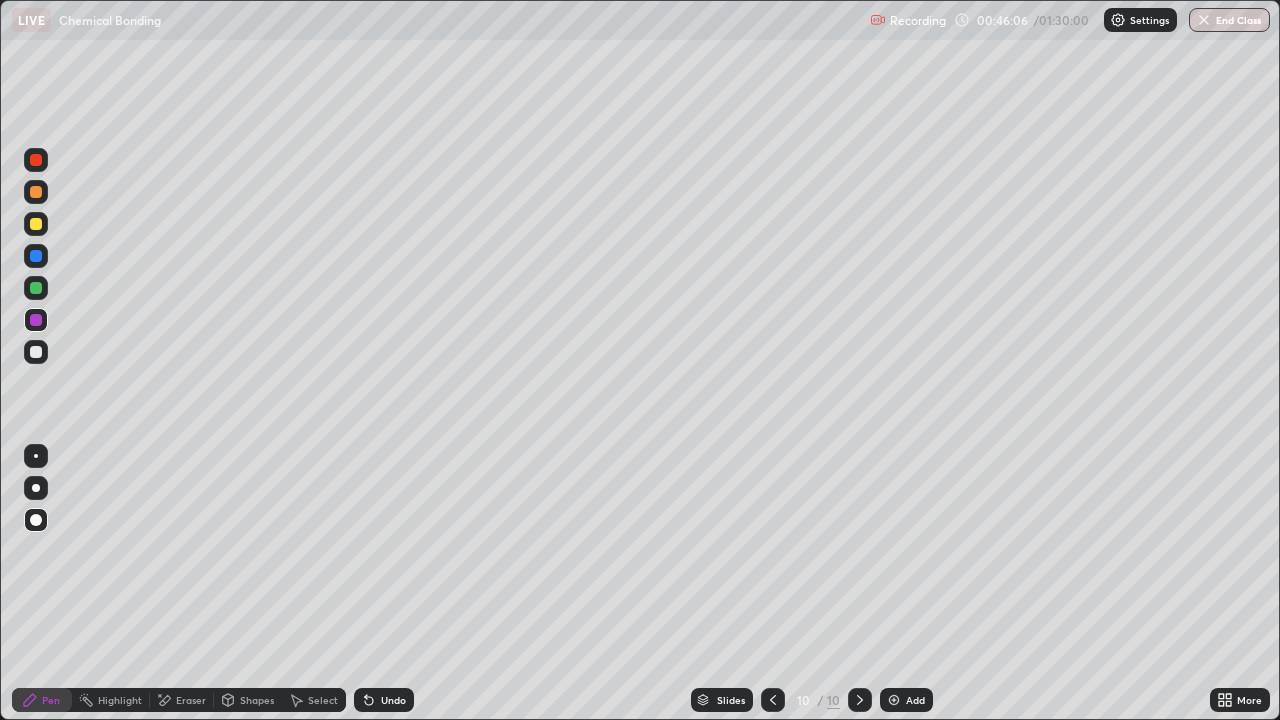 click on "Undo" at bounding box center (384, 700) 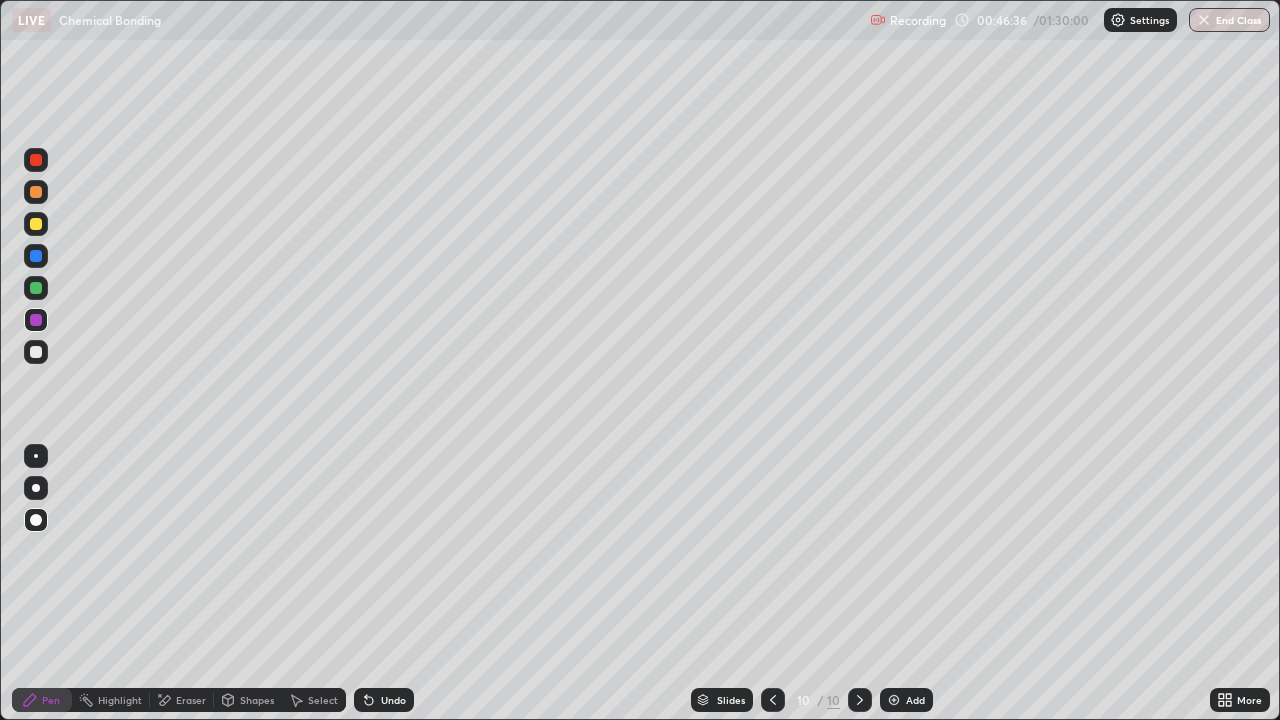 click on "Pen" at bounding box center [51, 700] 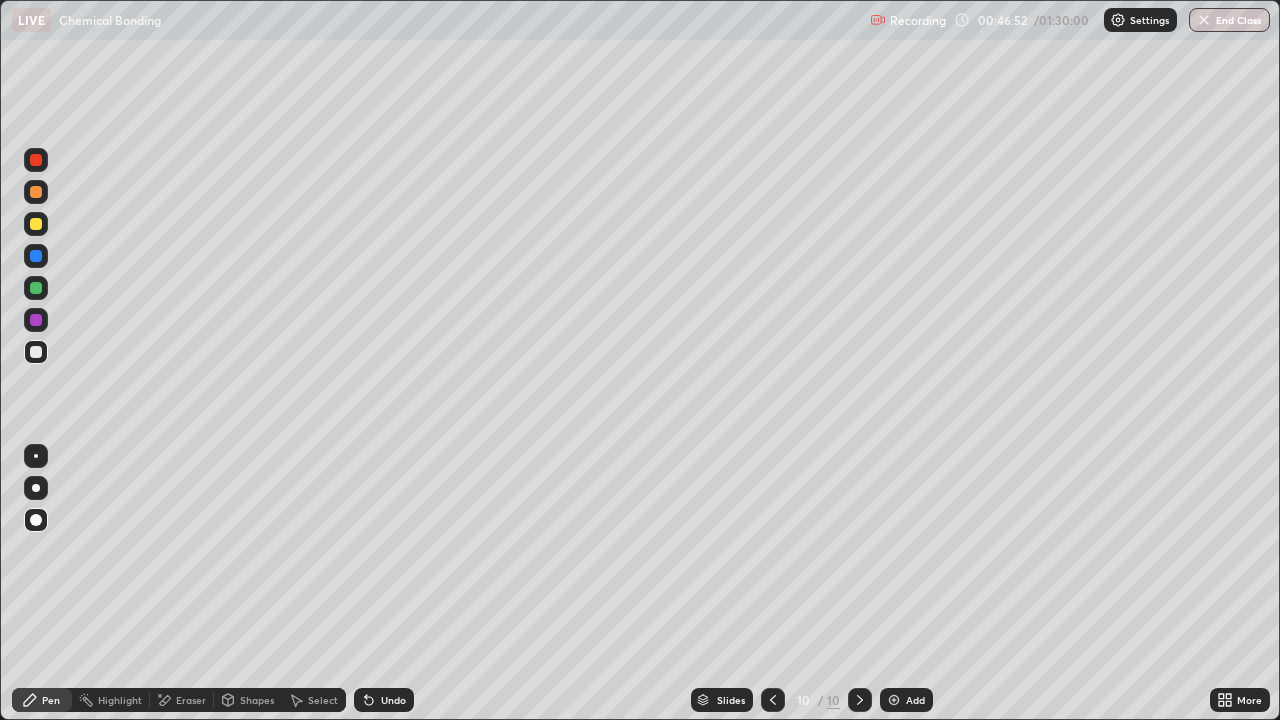 click at bounding box center (36, 320) 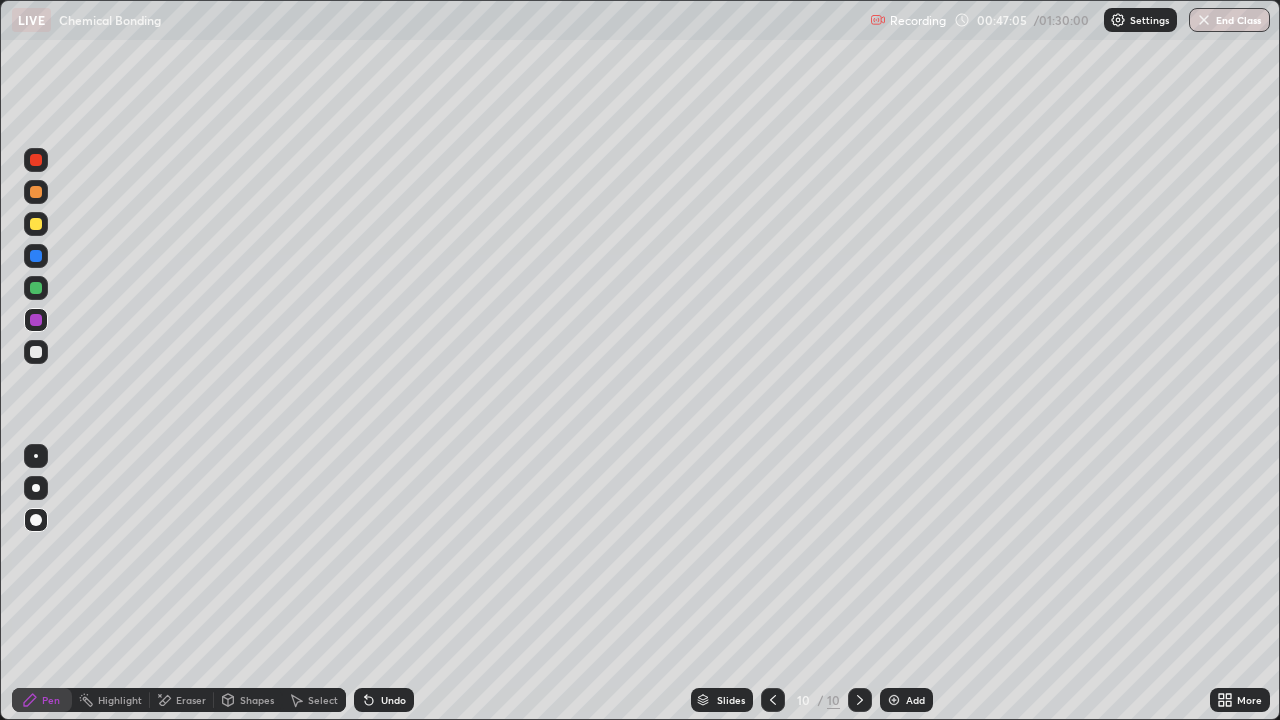 click on "Pen" at bounding box center [42, 700] 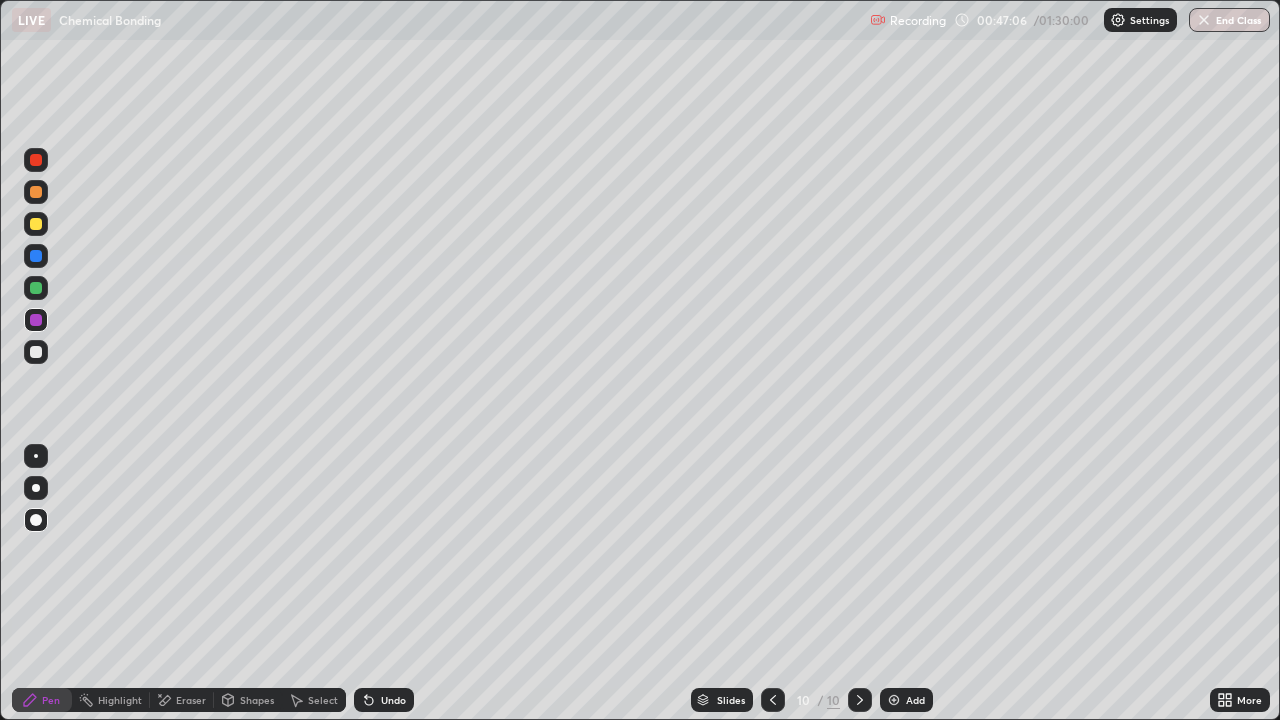 click at bounding box center [36, 352] 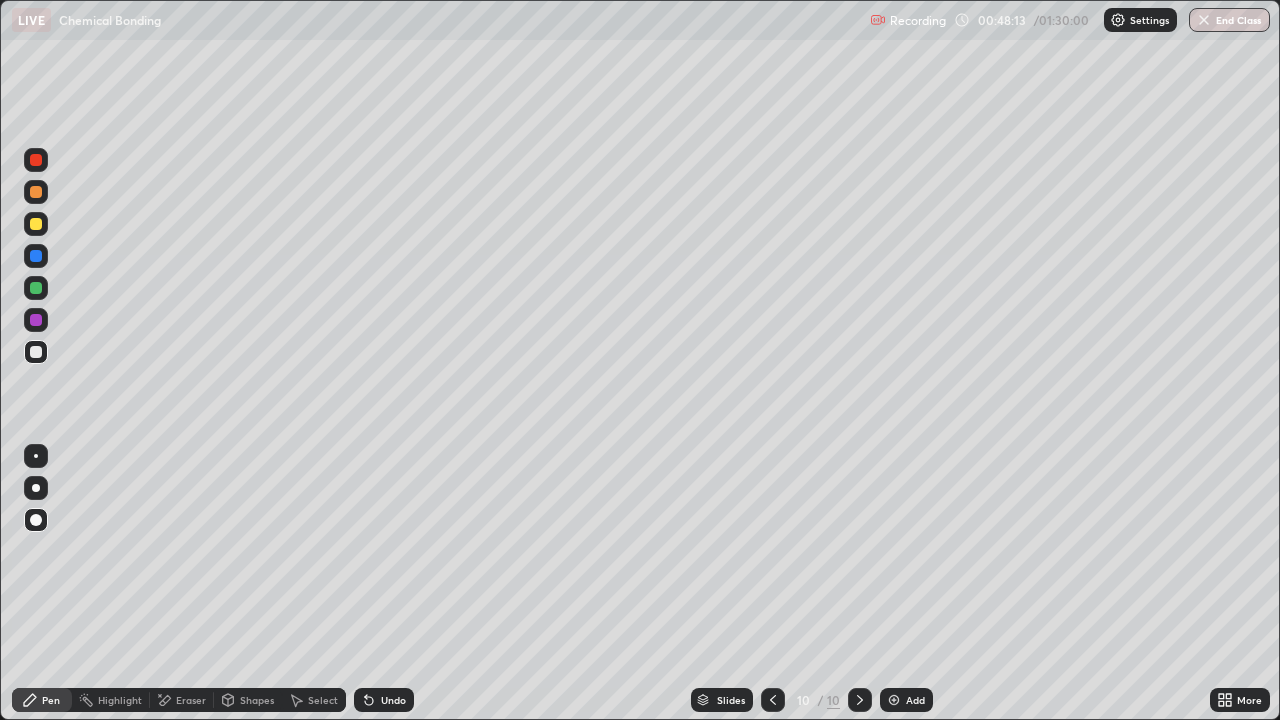 click on "Pen" at bounding box center (42, 700) 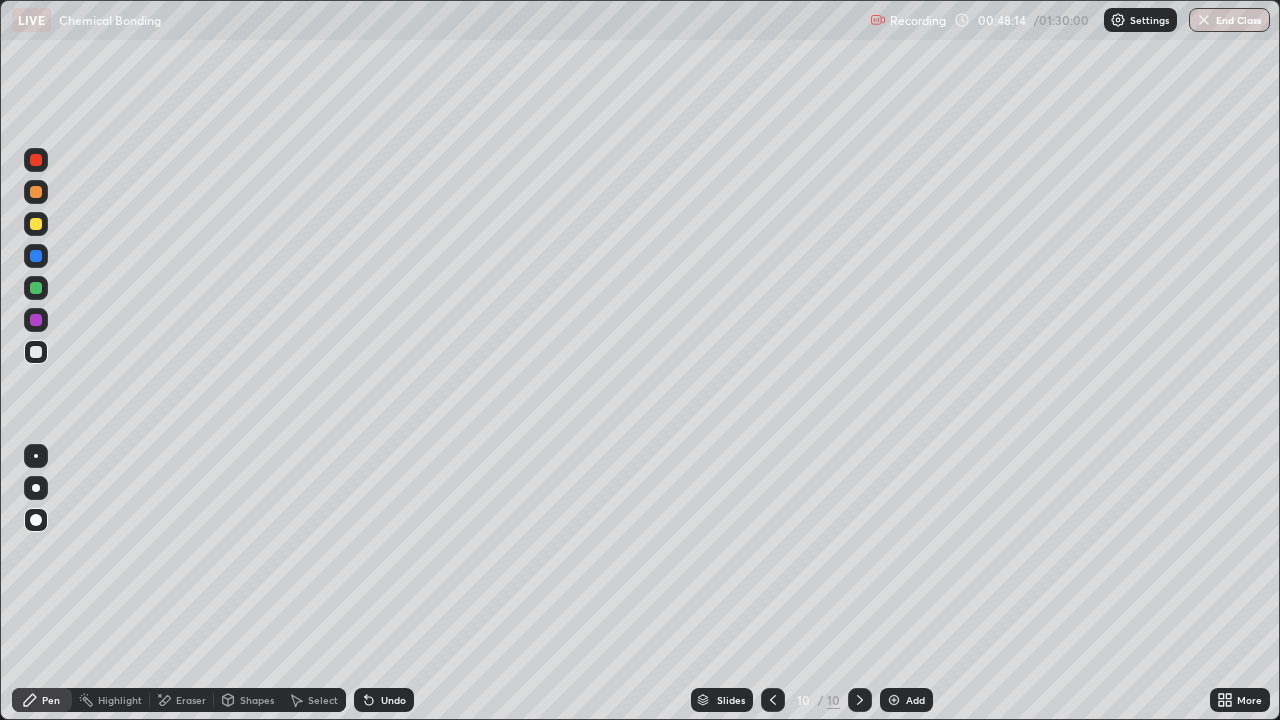 click at bounding box center (36, 352) 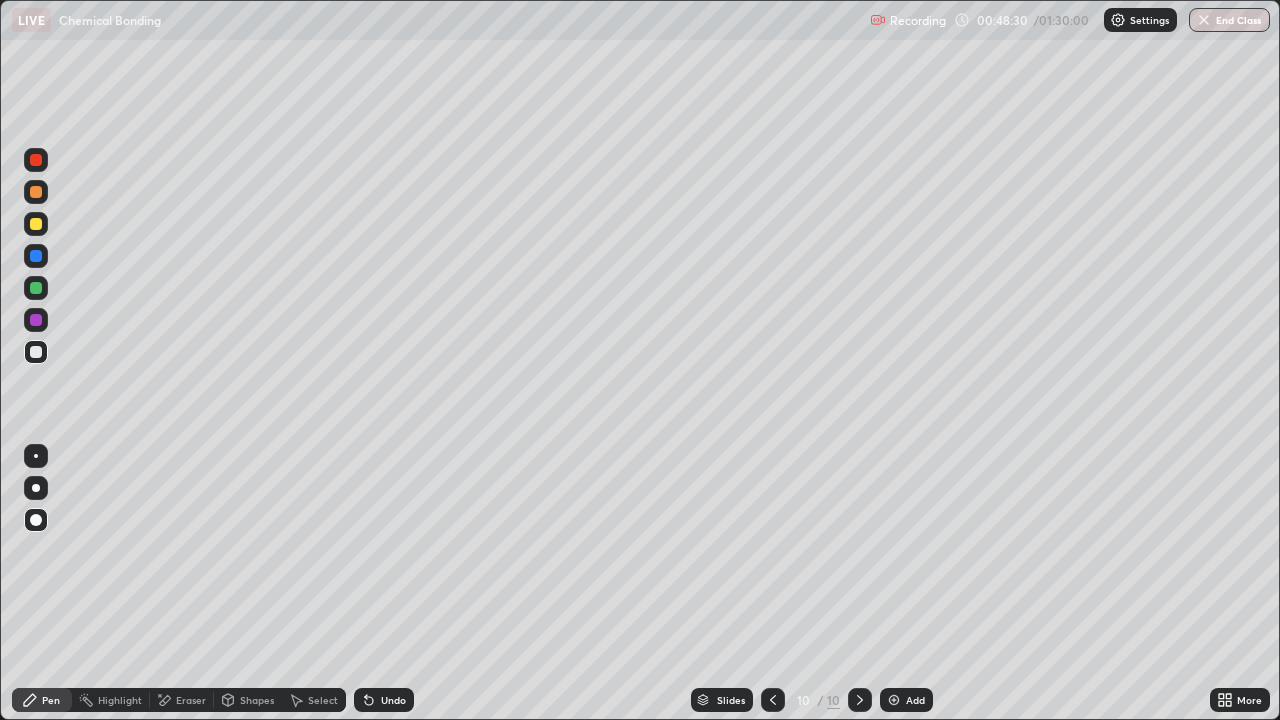 click on "Pen" at bounding box center [51, 700] 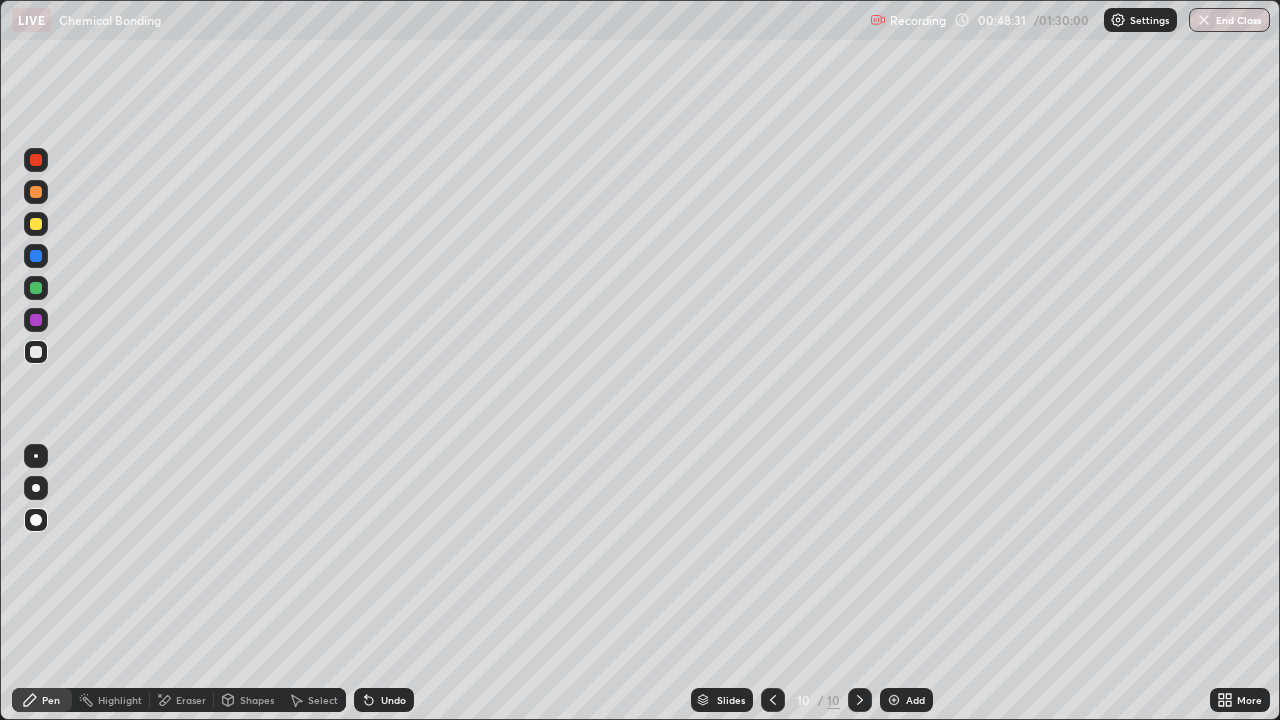click at bounding box center [36, 352] 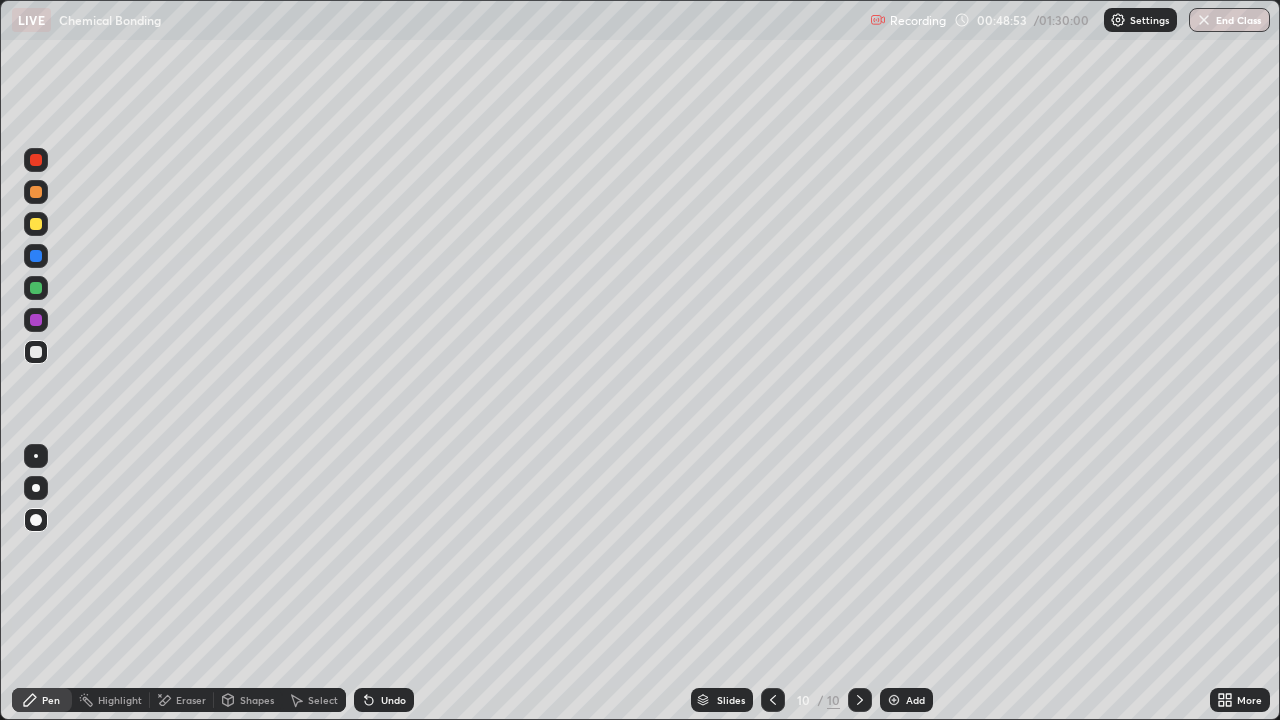 click on "Pen" at bounding box center [51, 700] 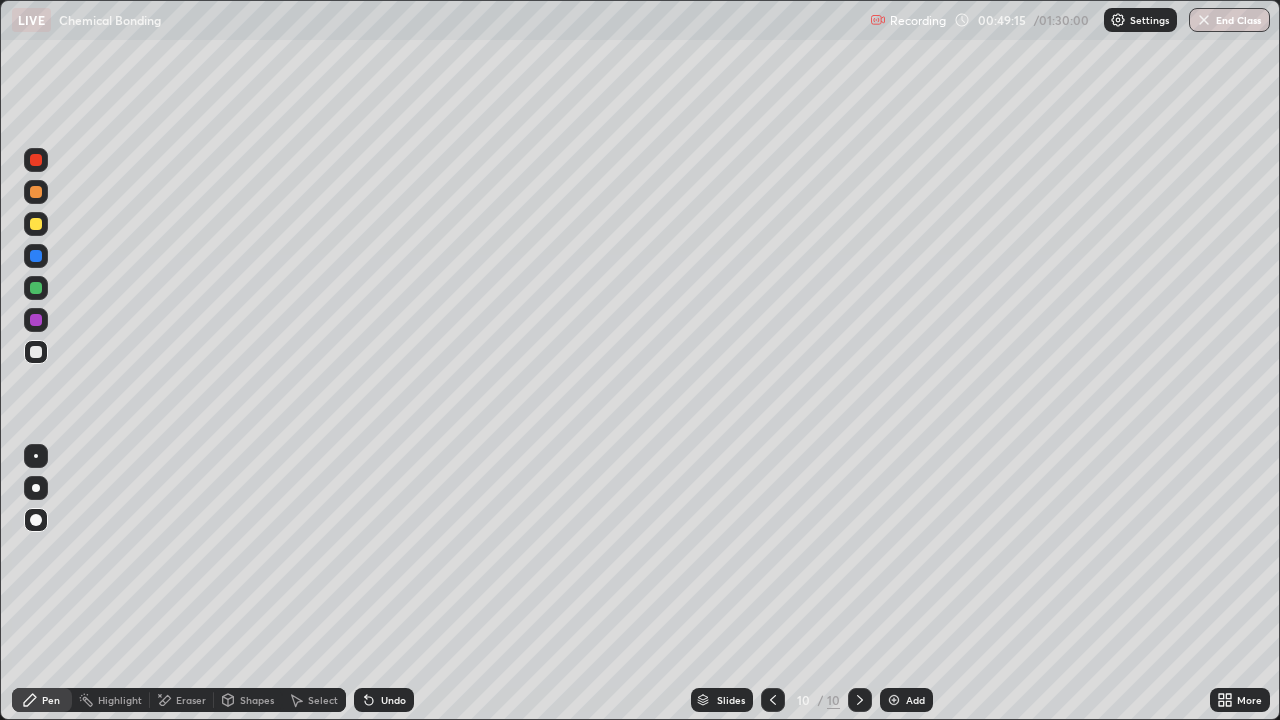 click on "Pen" at bounding box center [51, 700] 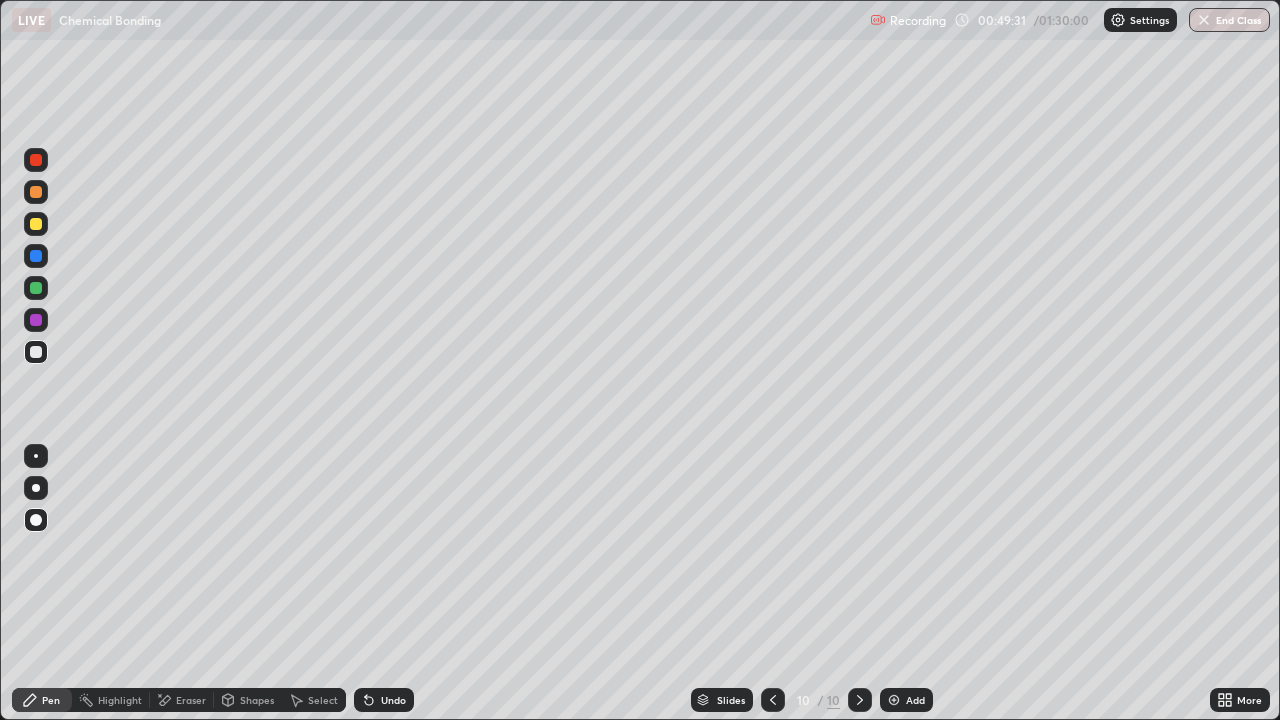 click on "Pen" at bounding box center [51, 700] 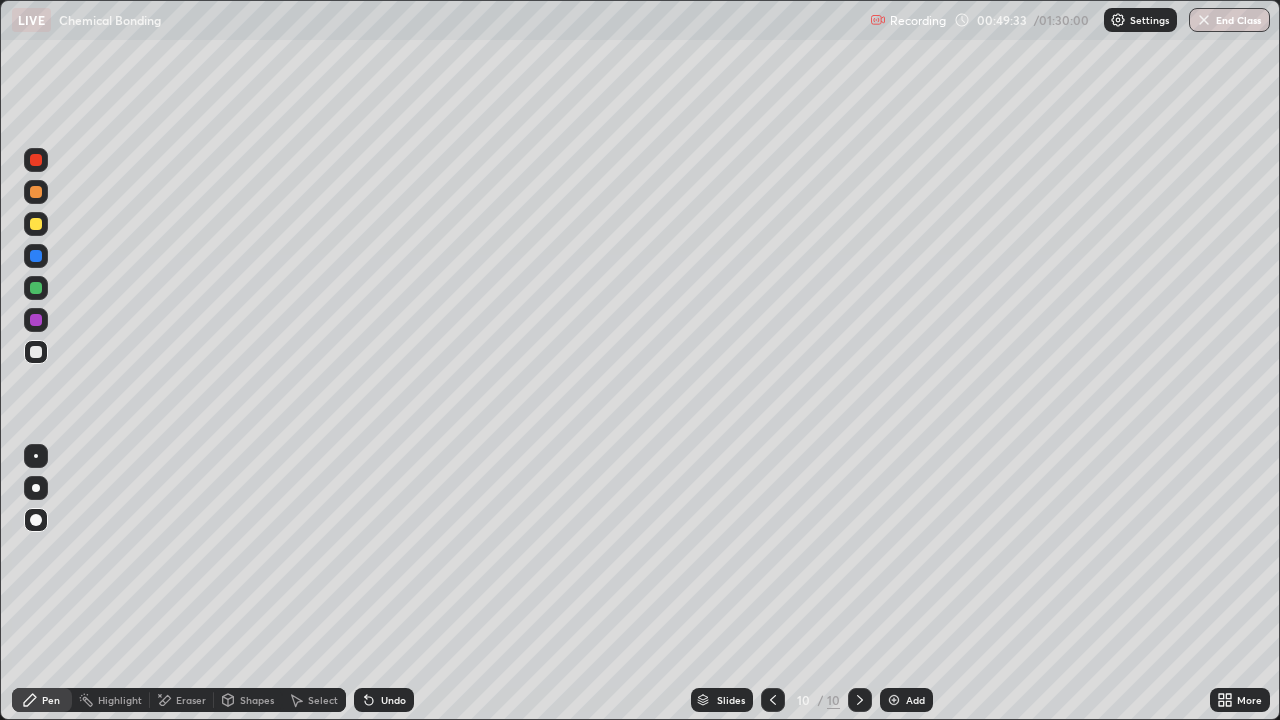click at bounding box center (894, 700) 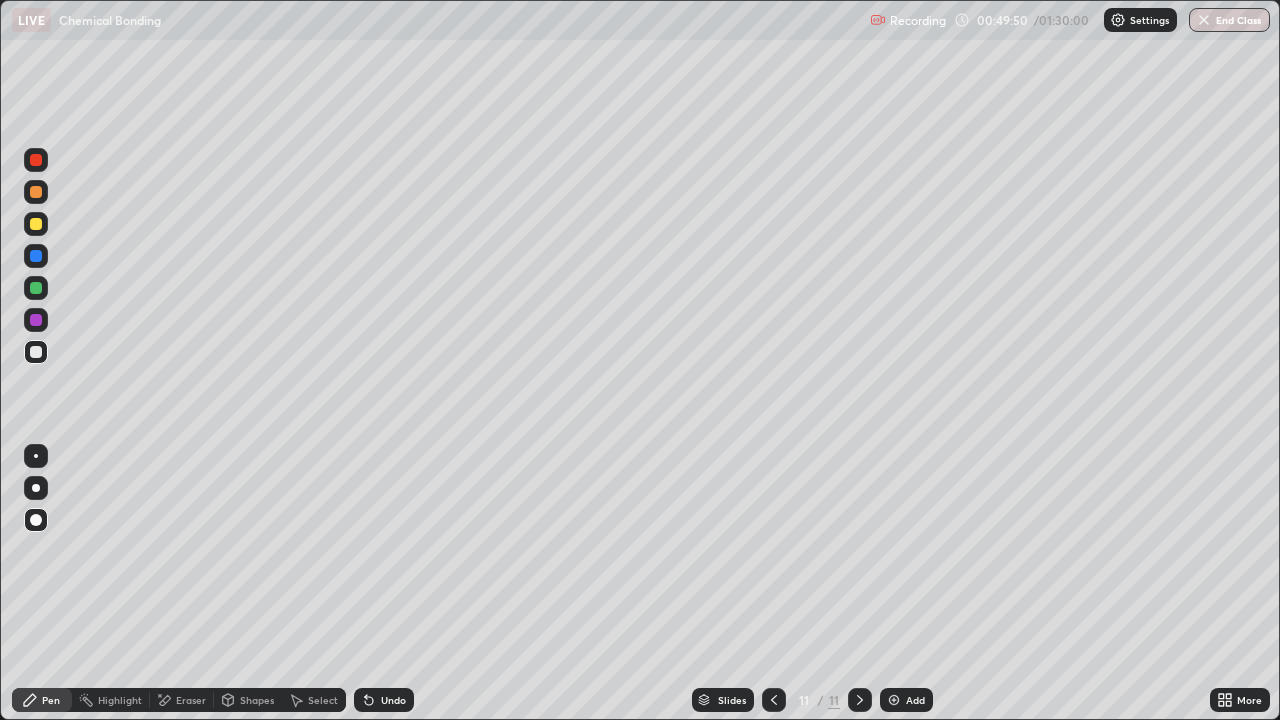 click at bounding box center [36, 352] 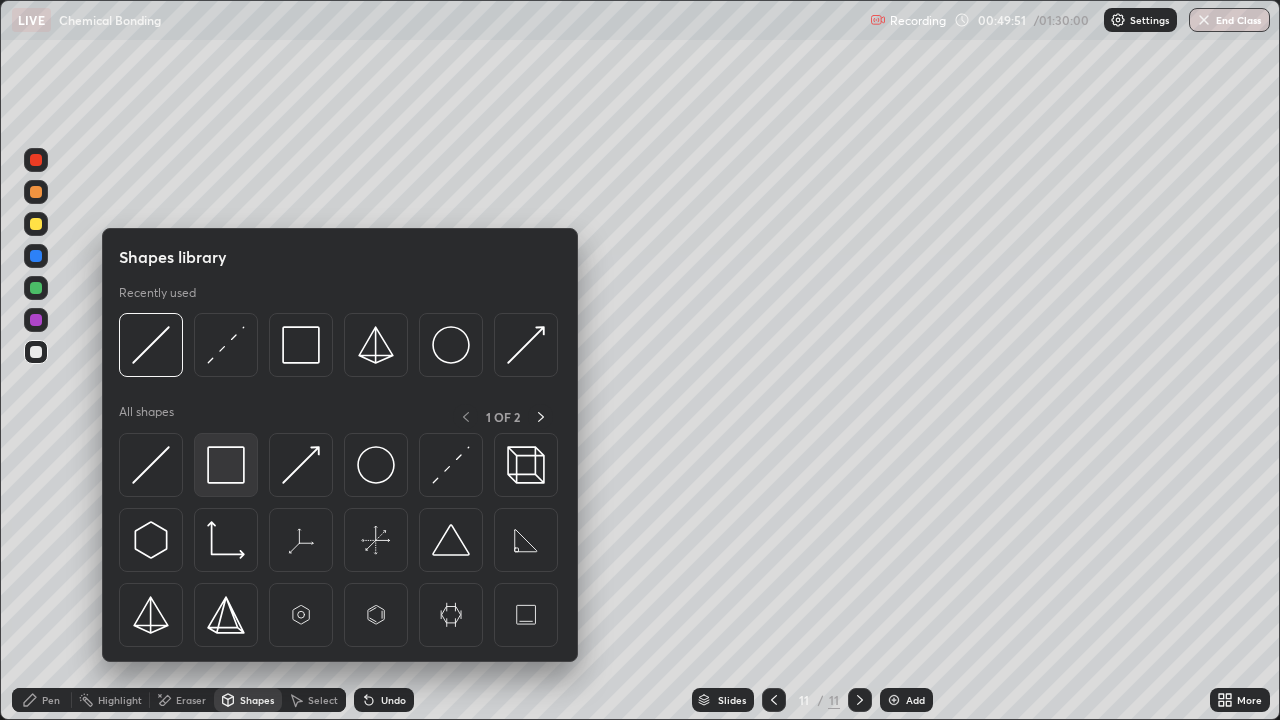 click at bounding box center [226, 465] 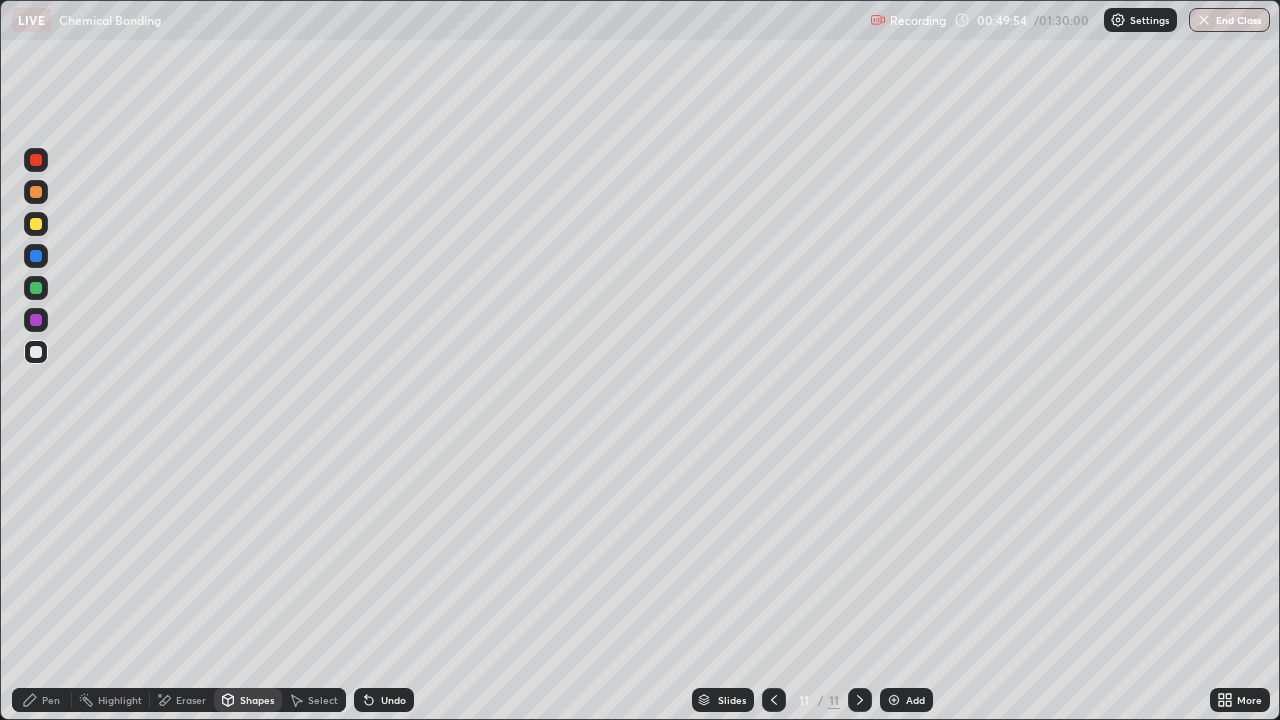 click on "Shapes" at bounding box center [257, 700] 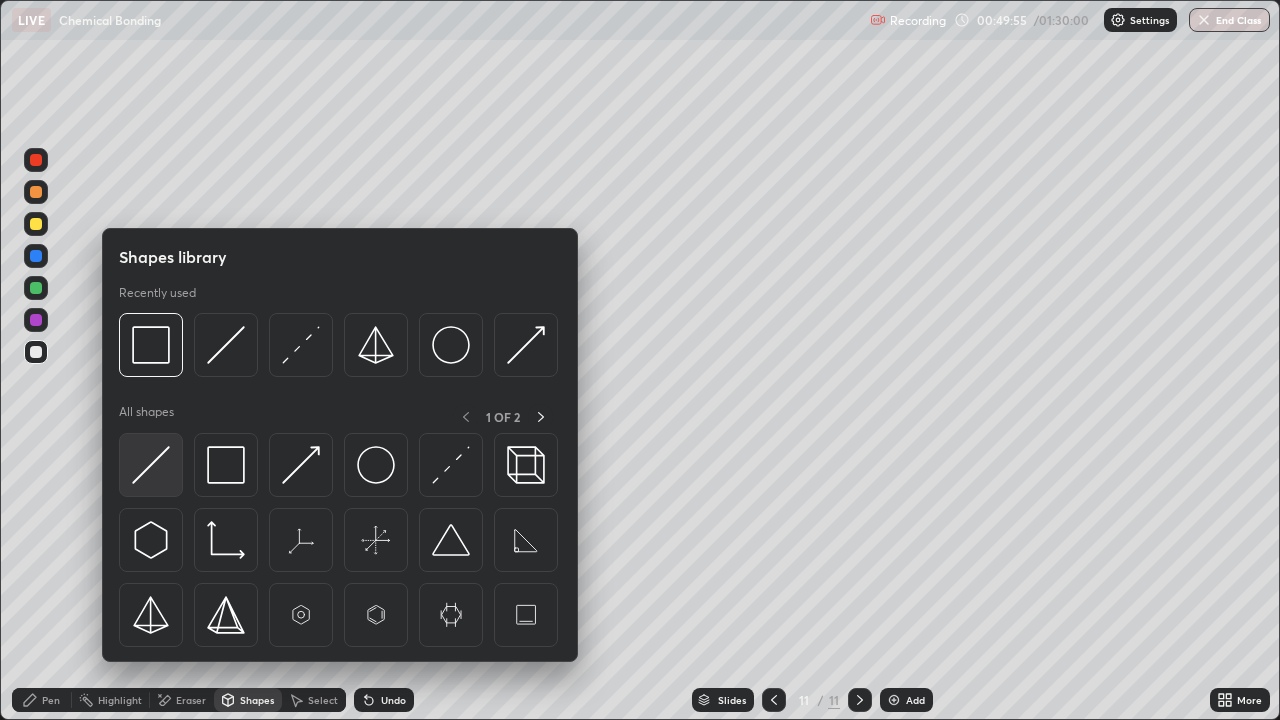 click at bounding box center (151, 465) 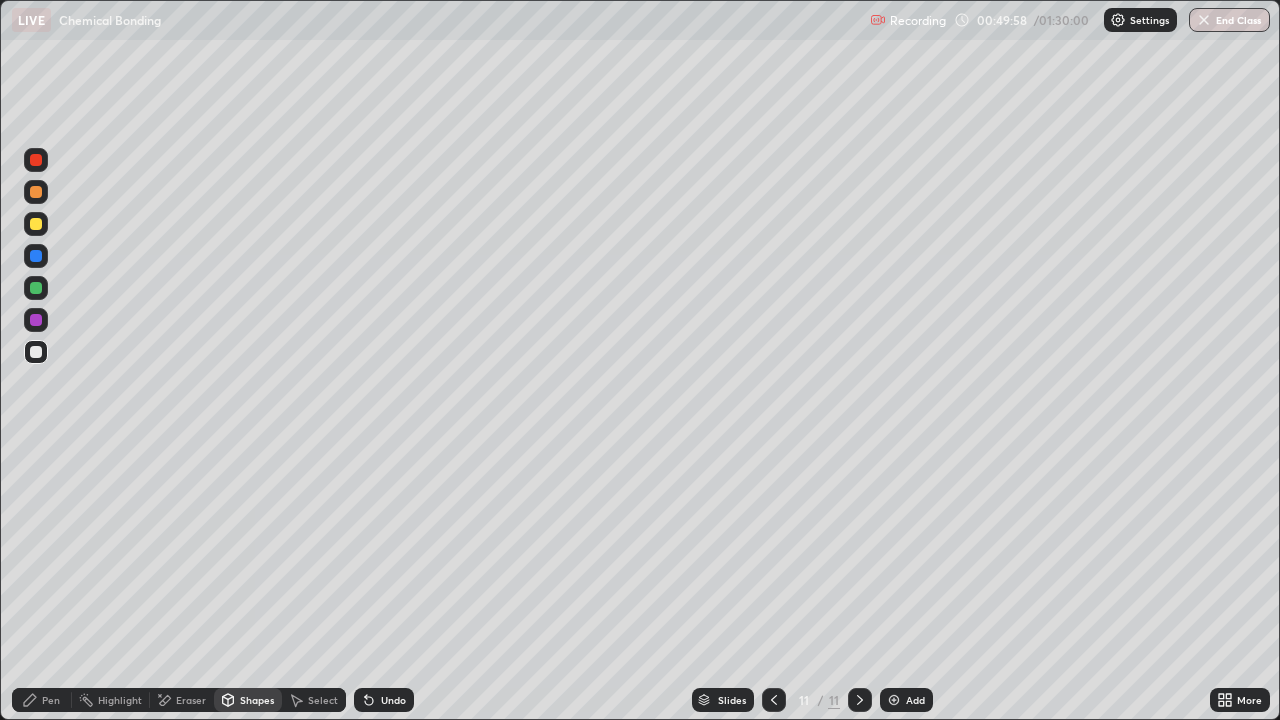 click on "Pen" at bounding box center [51, 700] 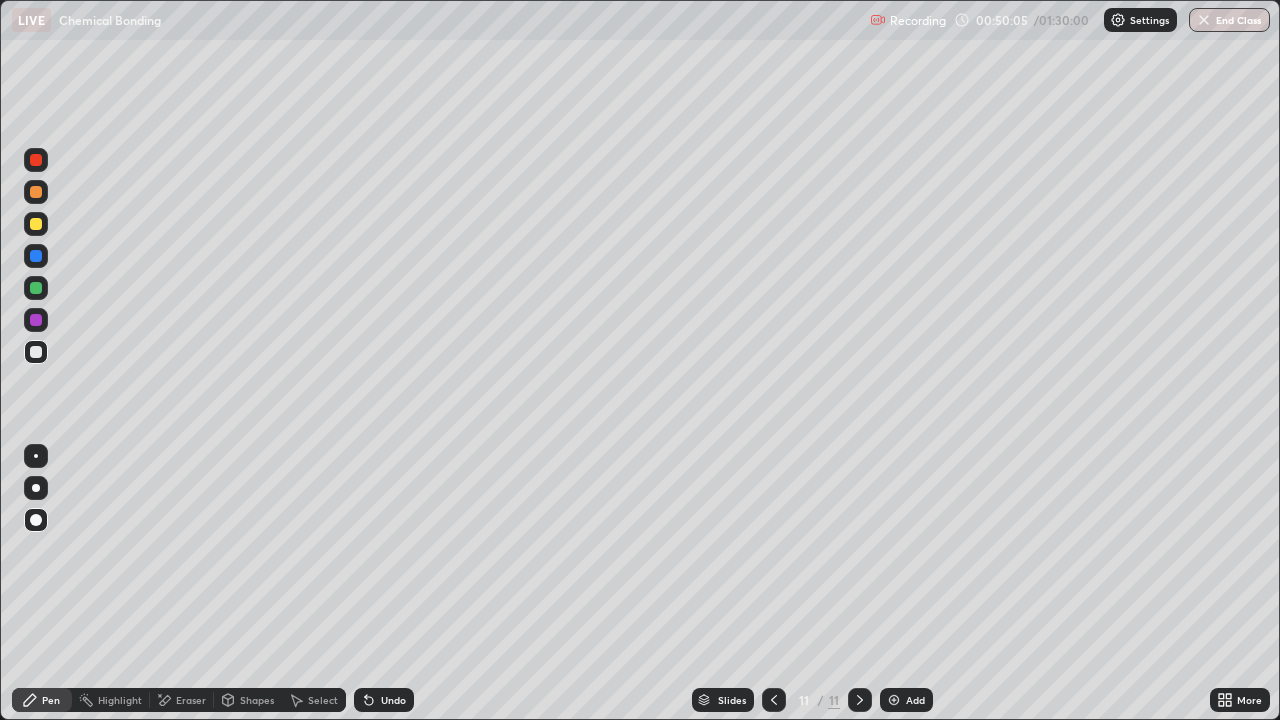 click on "Undo" at bounding box center (393, 700) 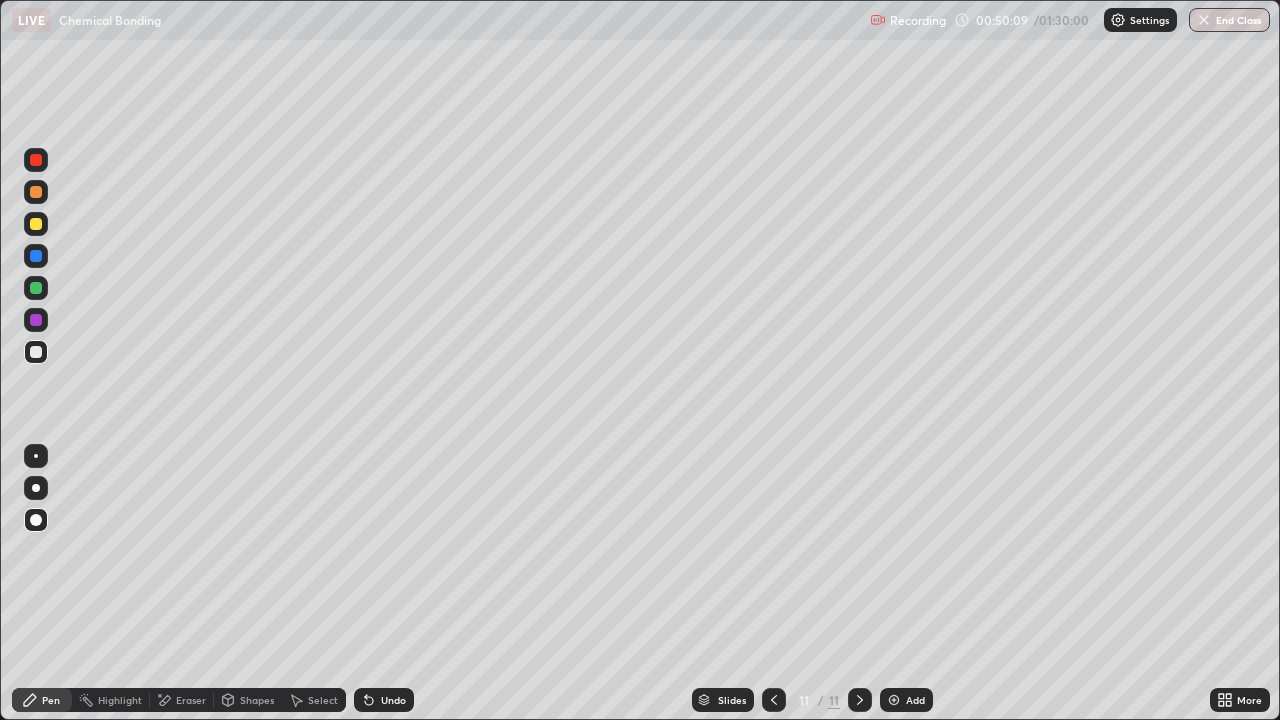 click on "Eraser" at bounding box center [191, 700] 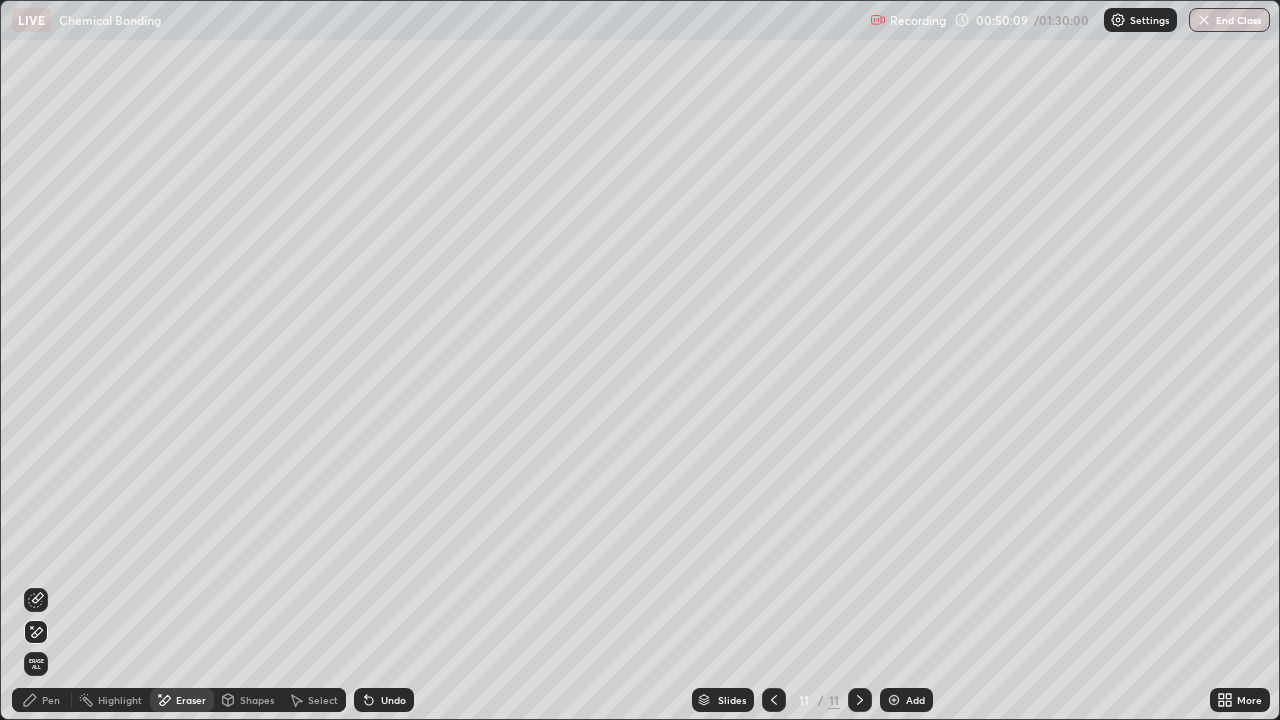 click on "Shapes" at bounding box center [257, 700] 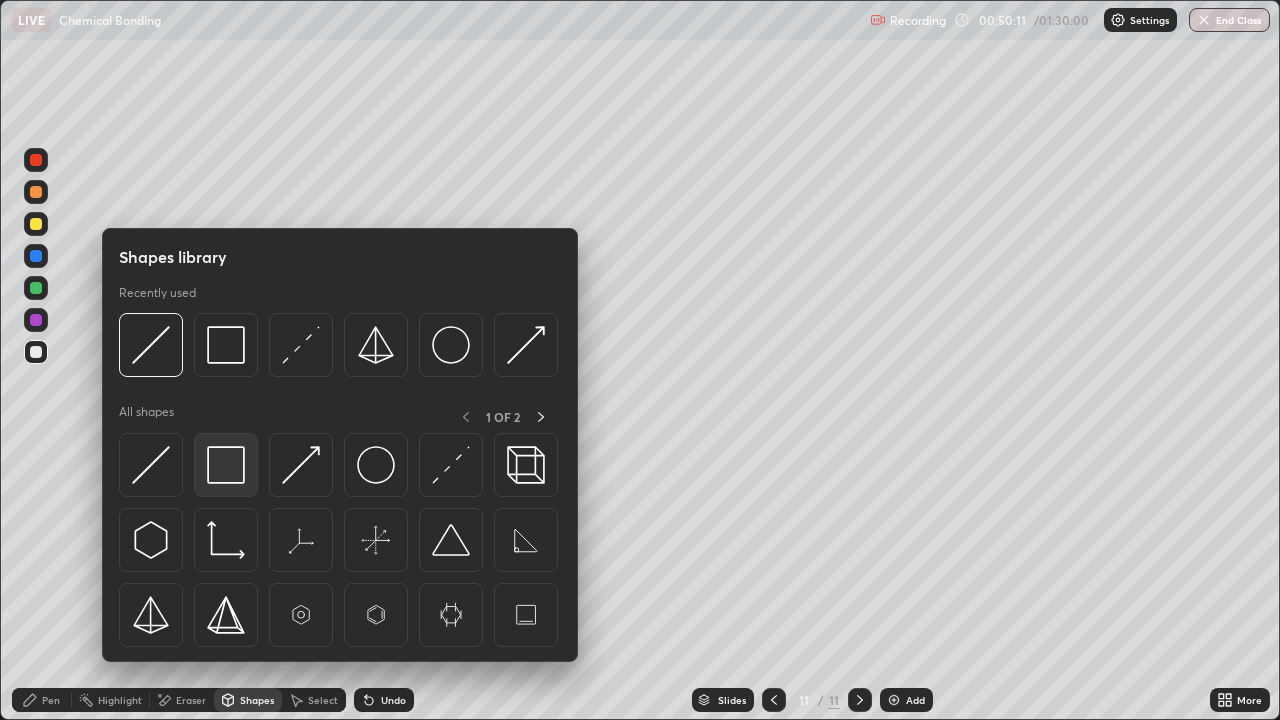 click at bounding box center [226, 465] 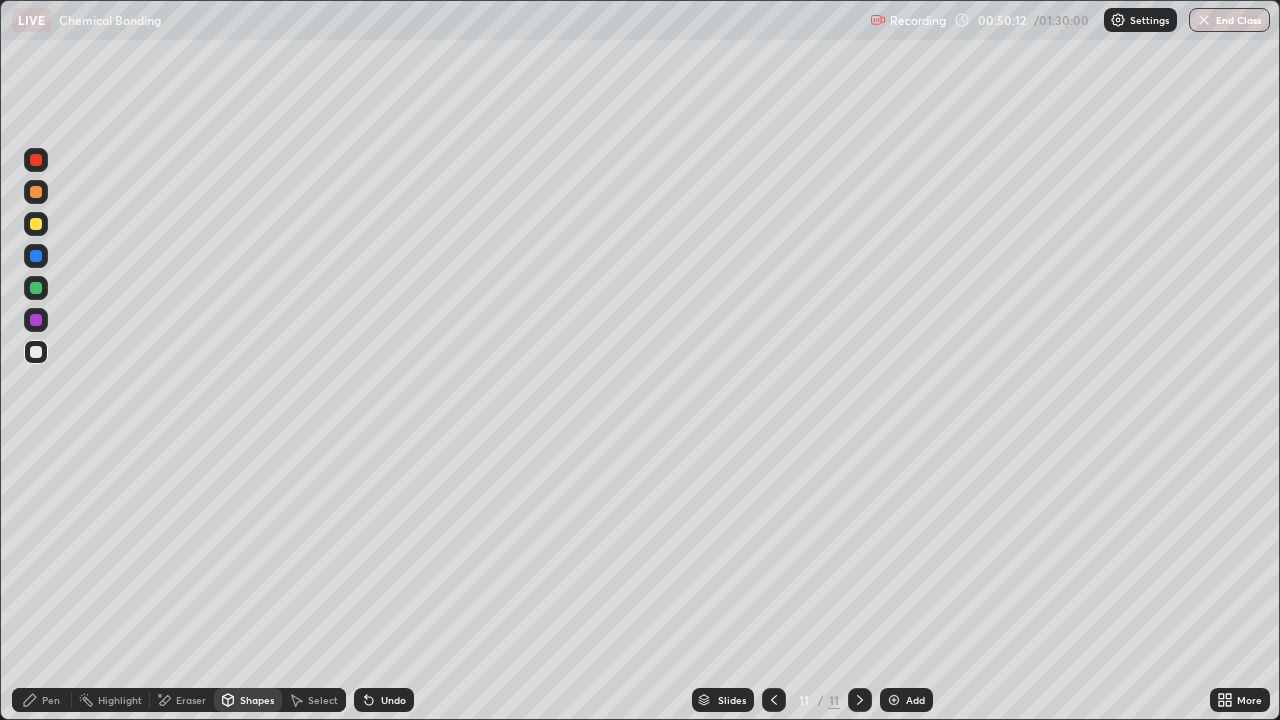 click at bounding box center [36, 352] 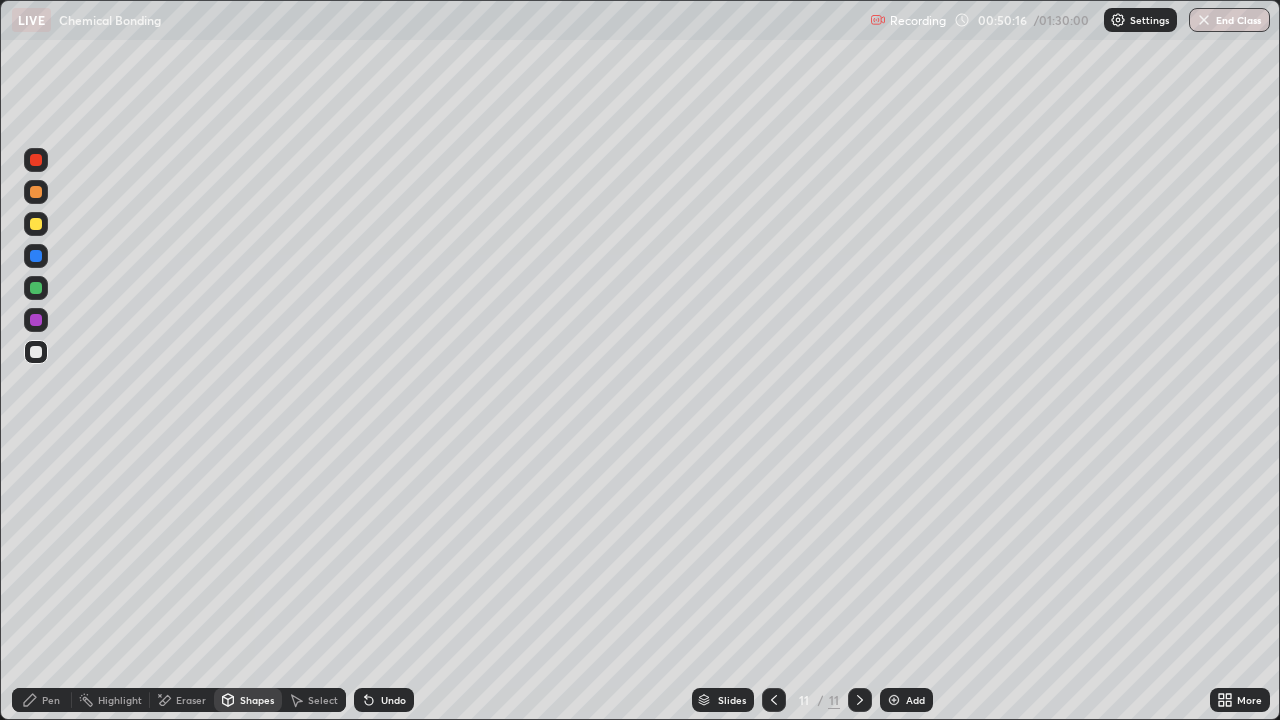 click on "Pen" at bounding box center (51, 700) 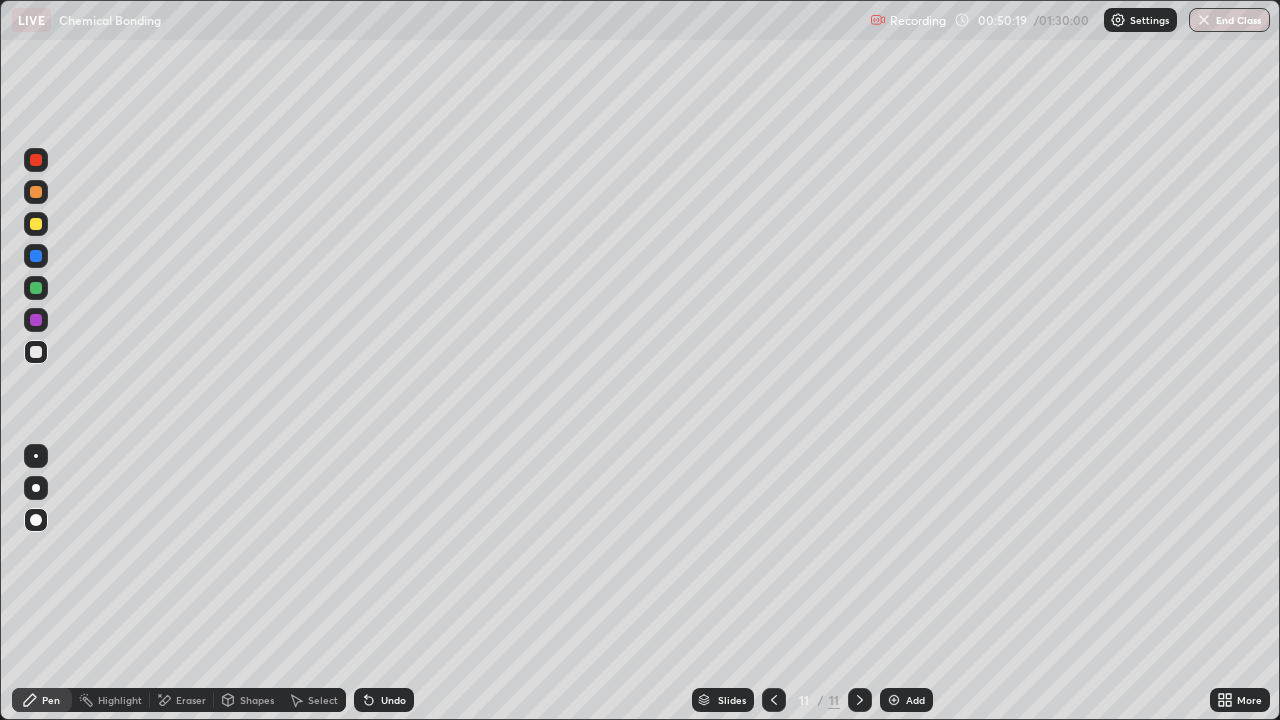 click on "Shapes" at bounding box center (257, 700) 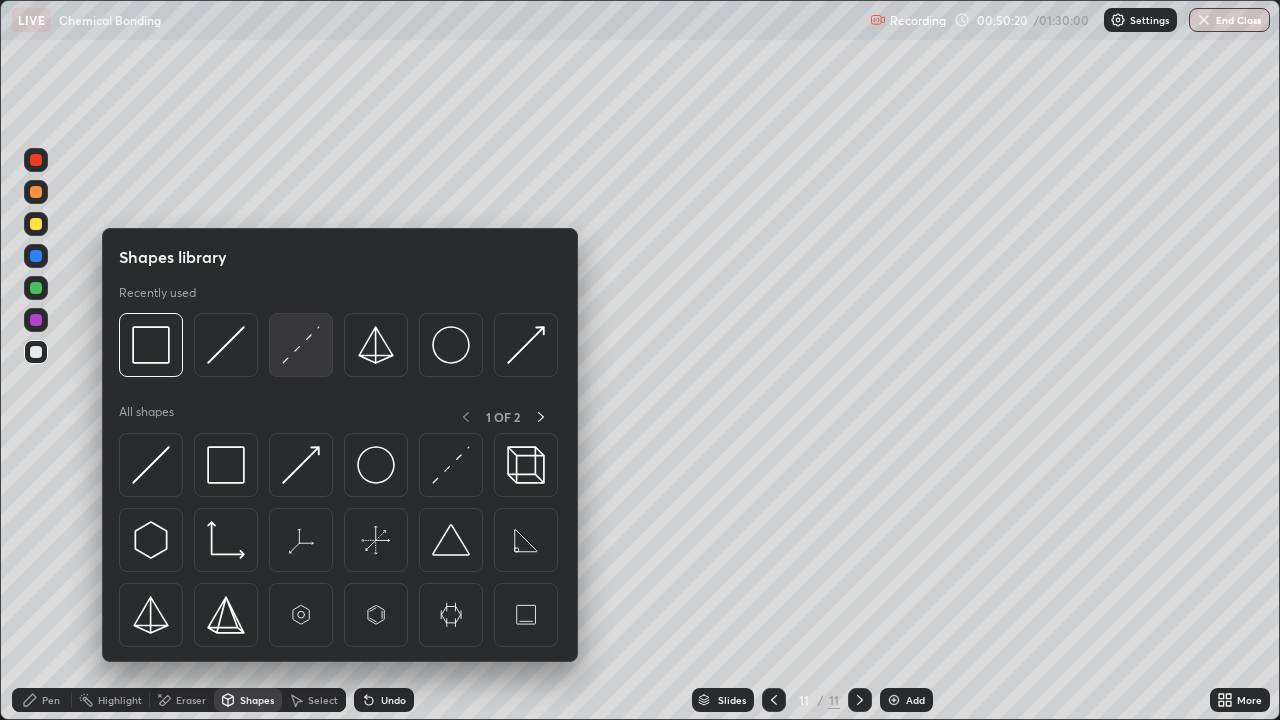 click at bounding box center [301, 345] 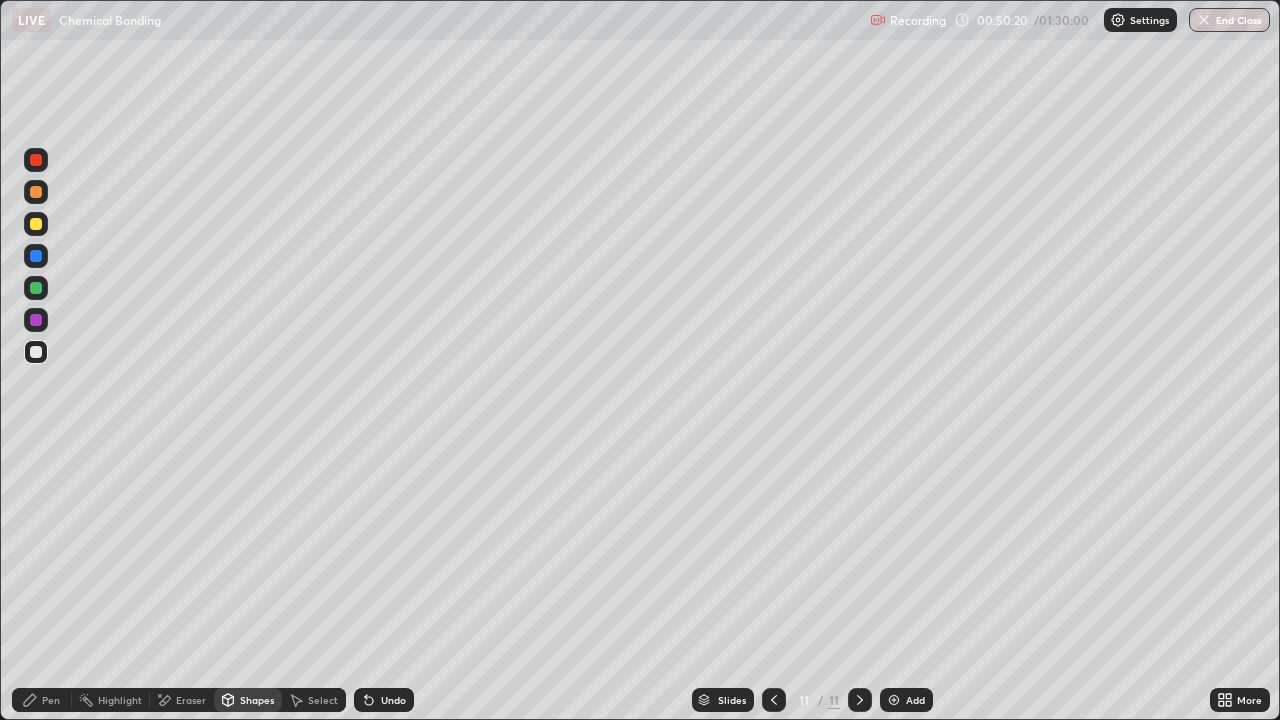 click at bounding box center (36, 160) 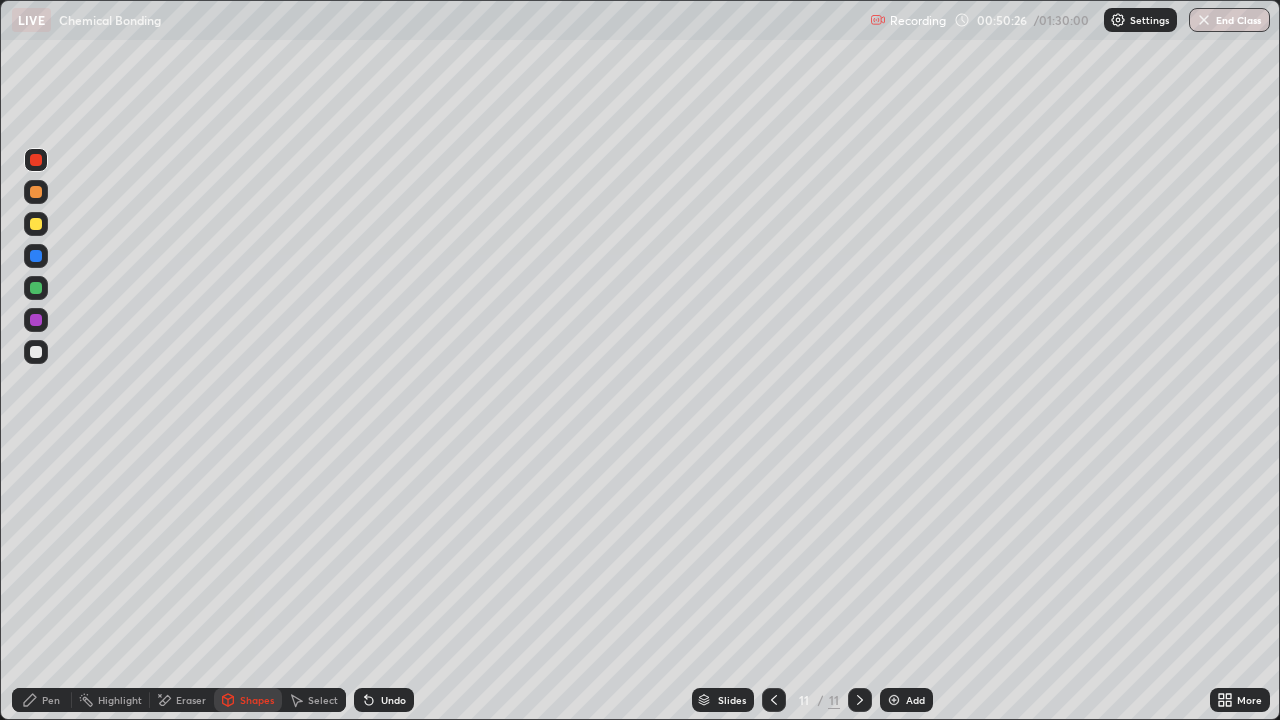 click on "Pen" at bounding box center (51, 700) 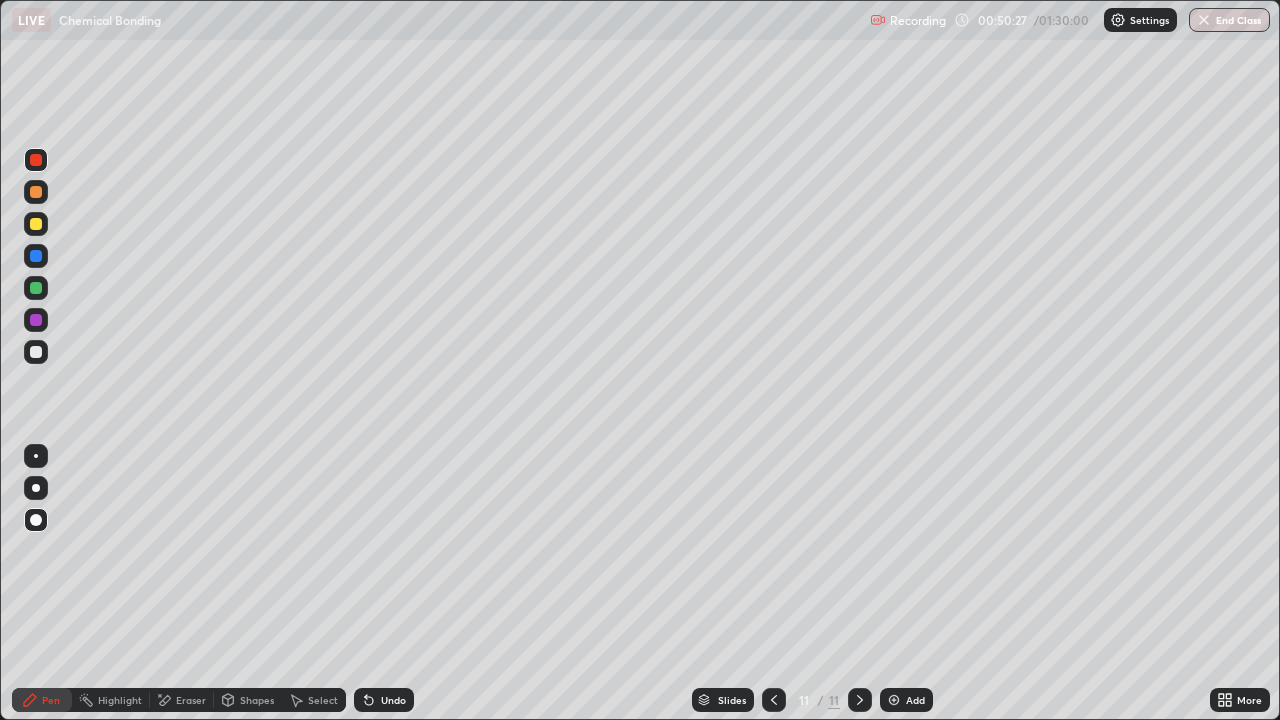 click at bounding box center [36, 160] 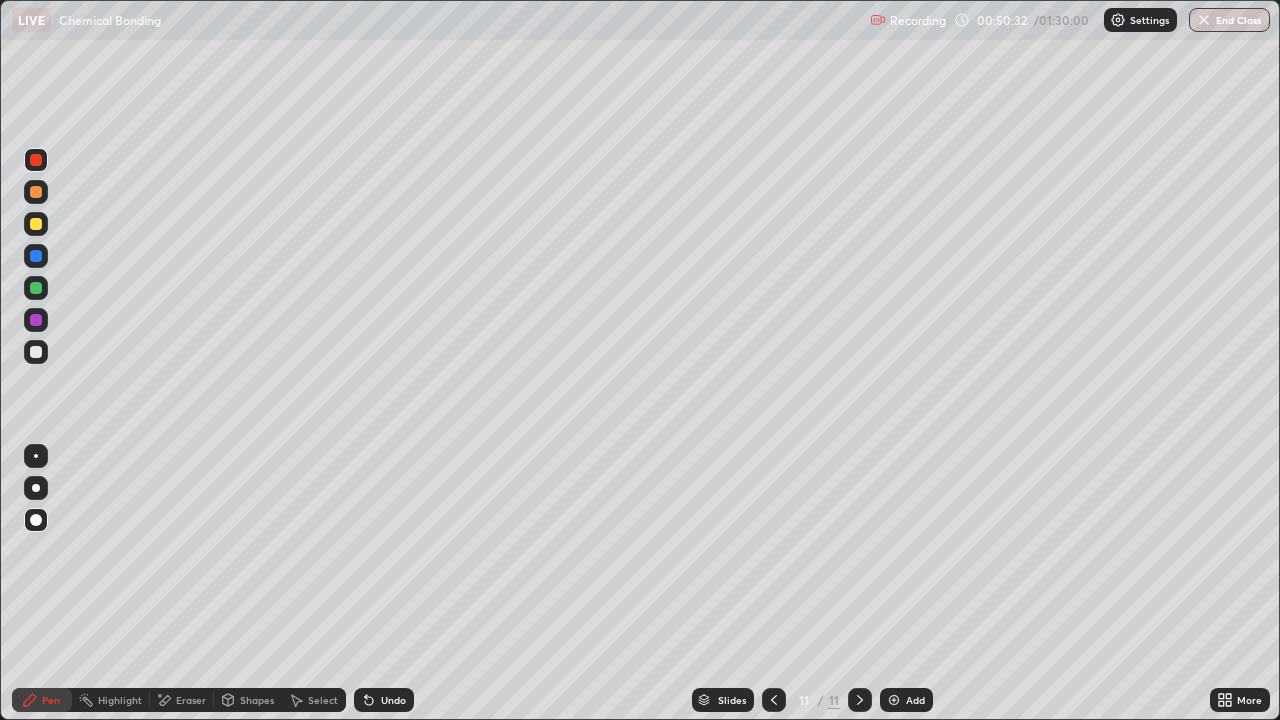 click on "Pen" at bounding box center (51, 700) 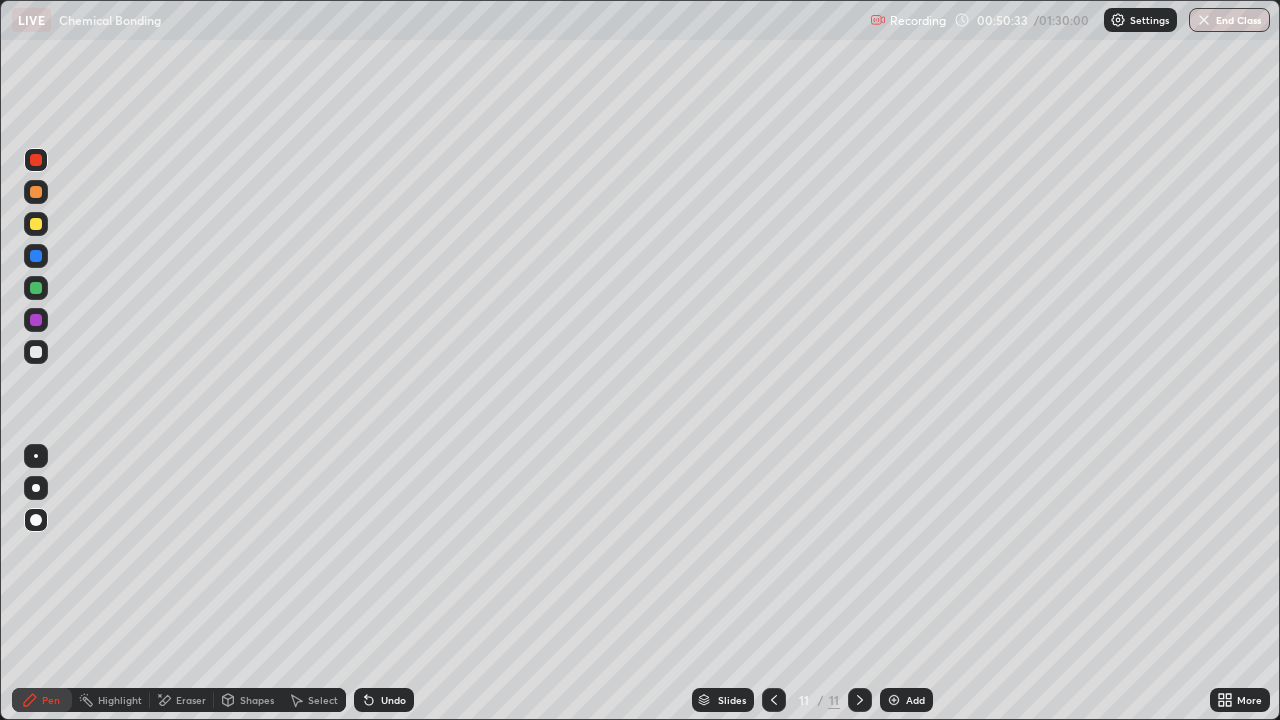 click at bounding box center [36, 352] 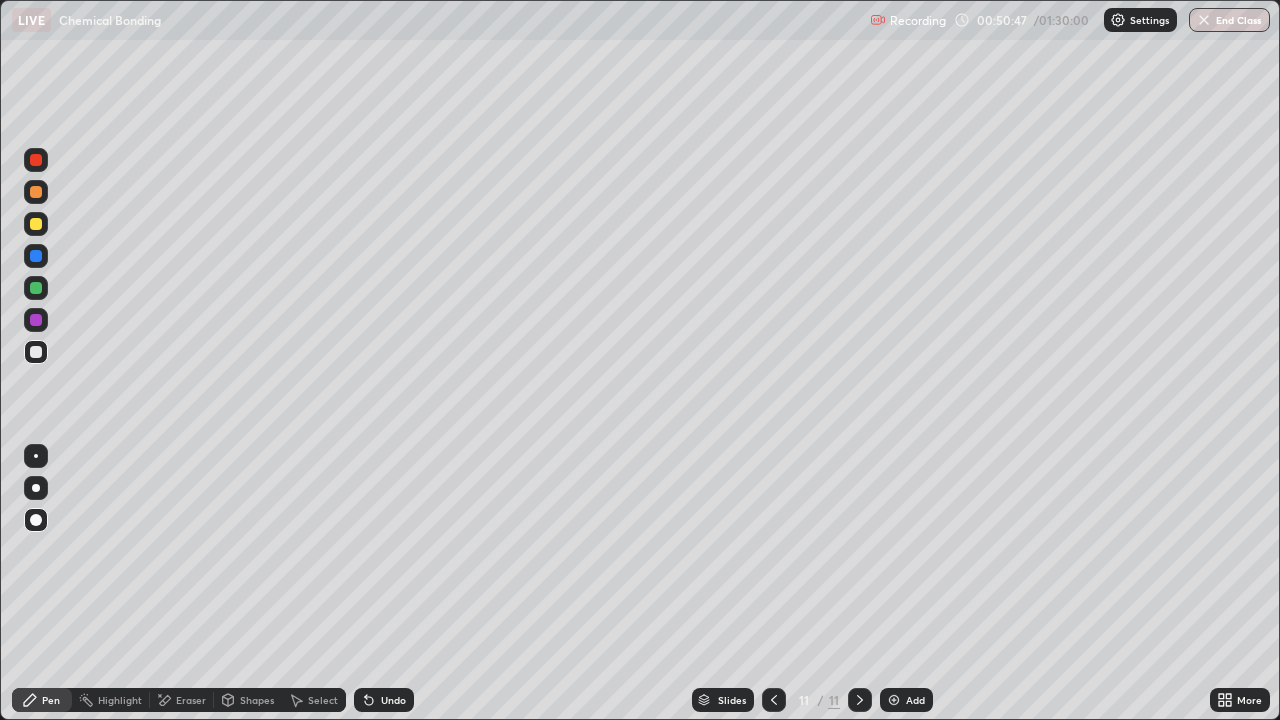 click on "Undo" at bounding box center (393, 700) 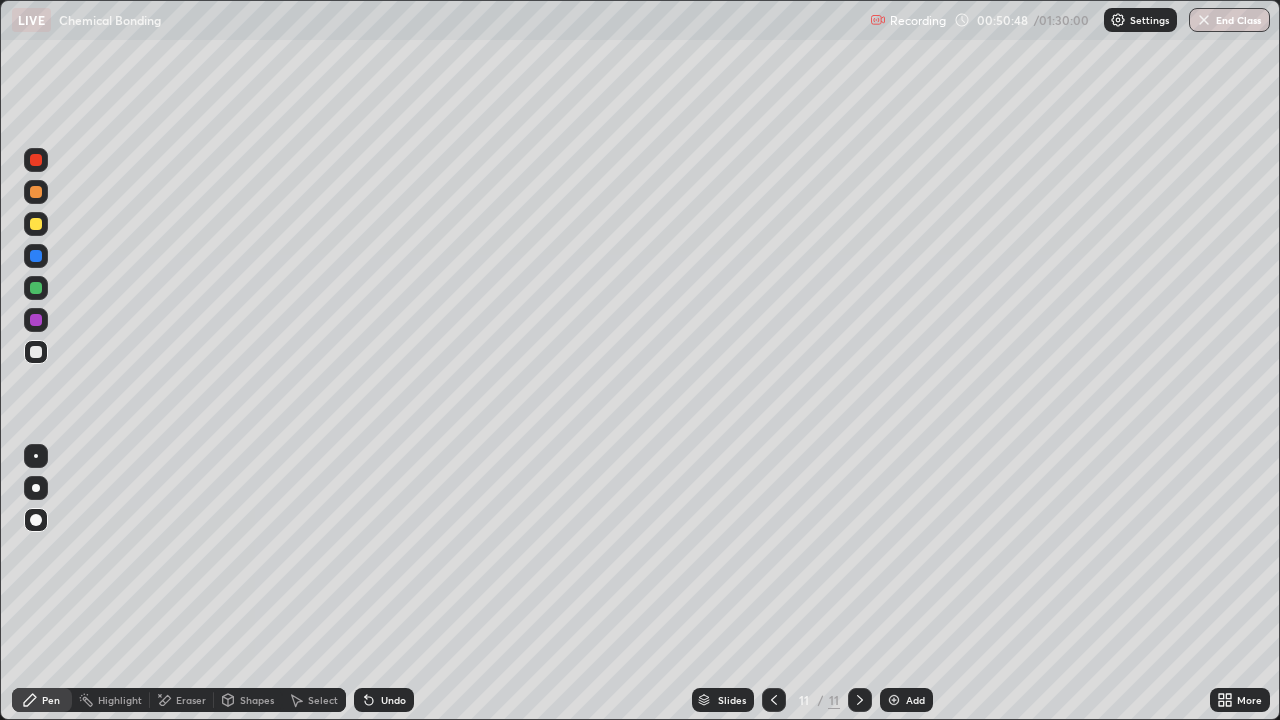 click on "Undo" at bounding box center (393, 700) 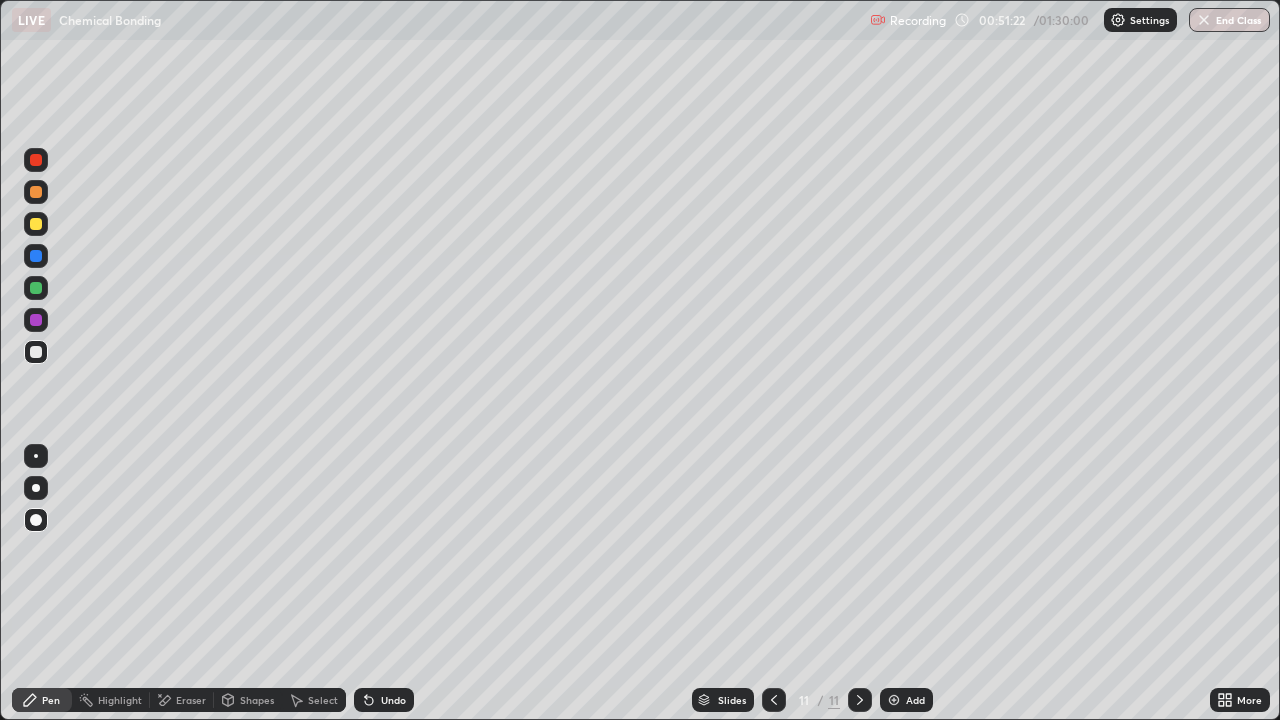 click on "Pen" at bounding box center [42, 700] 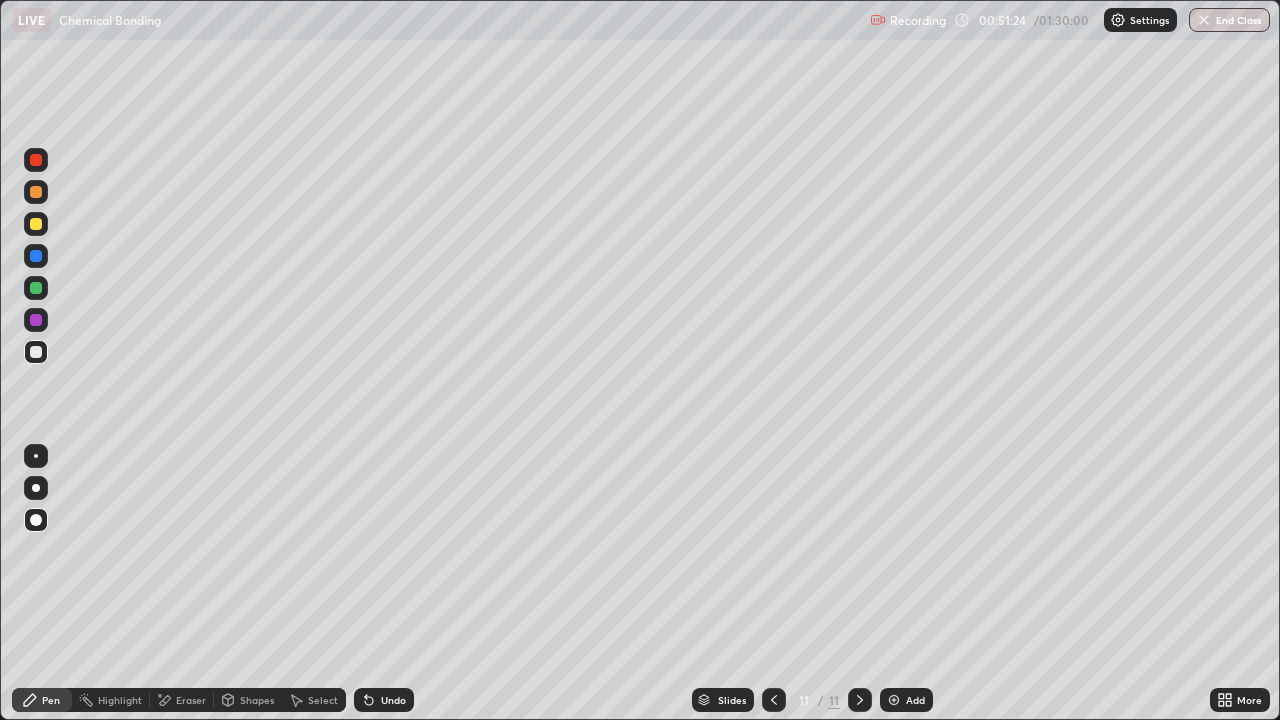 click 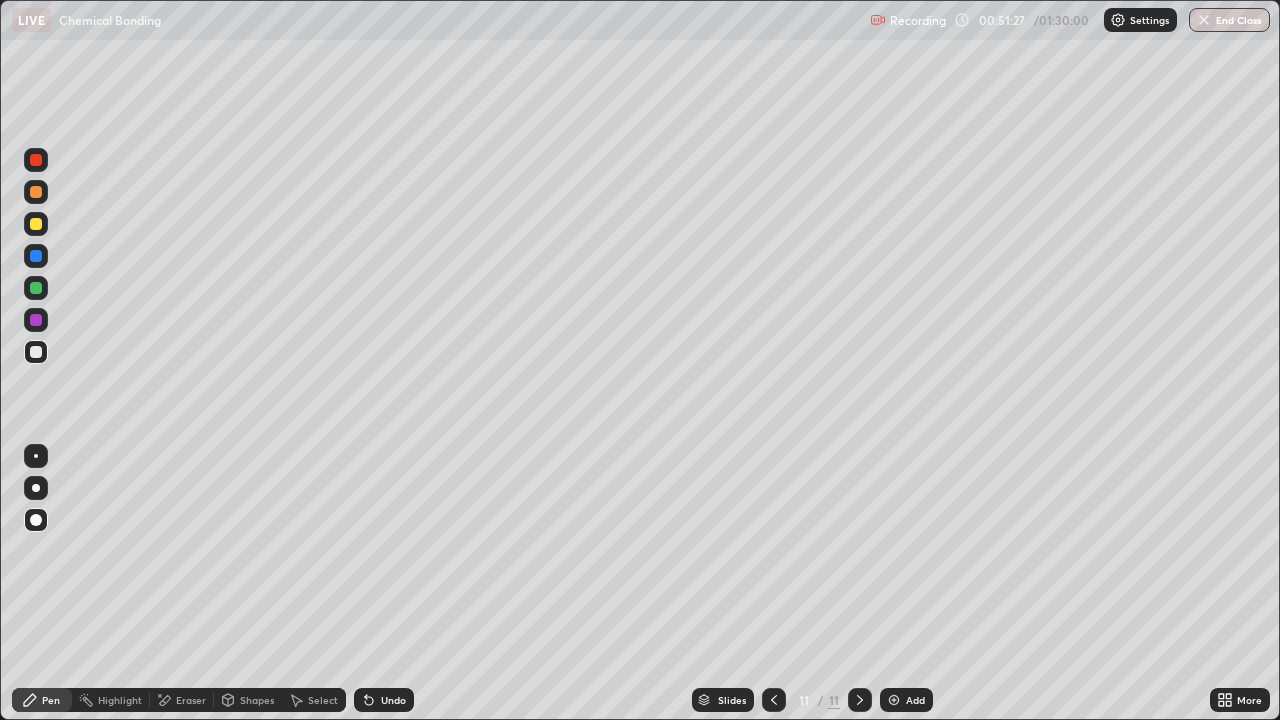 click on "Shapes" at bounding box center (257, 700) 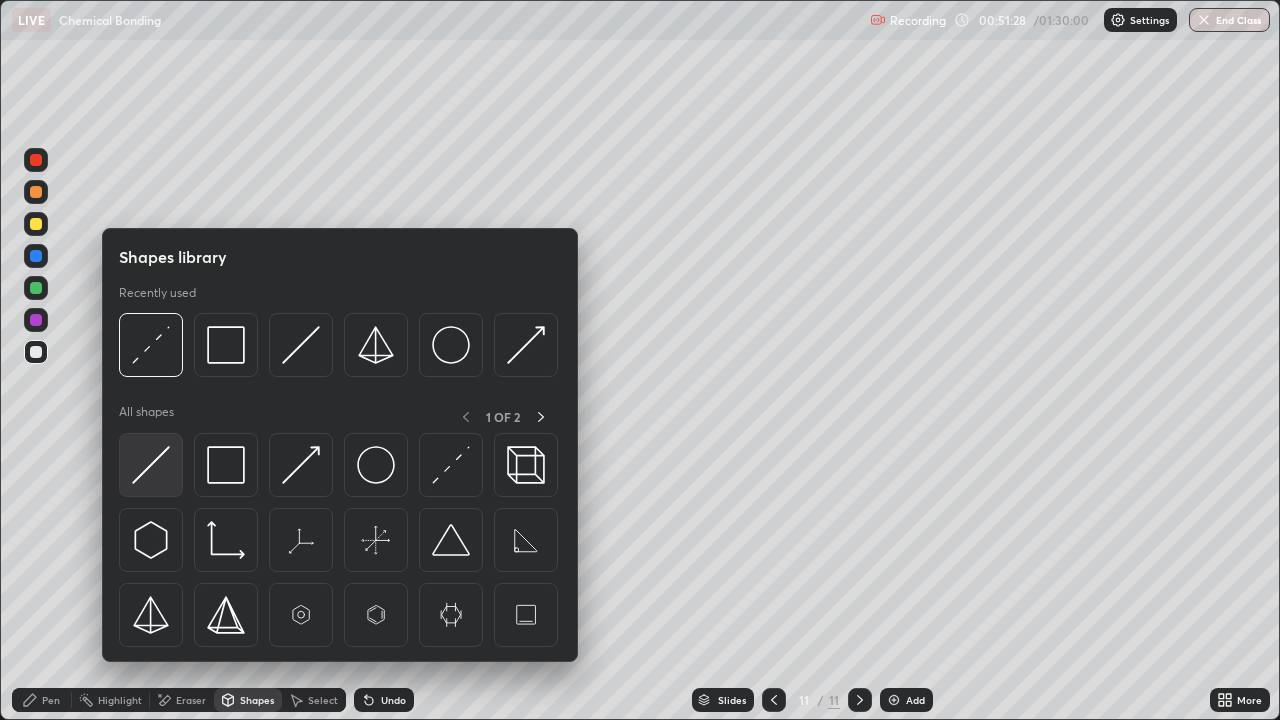 click at bounding box center (151, 465) 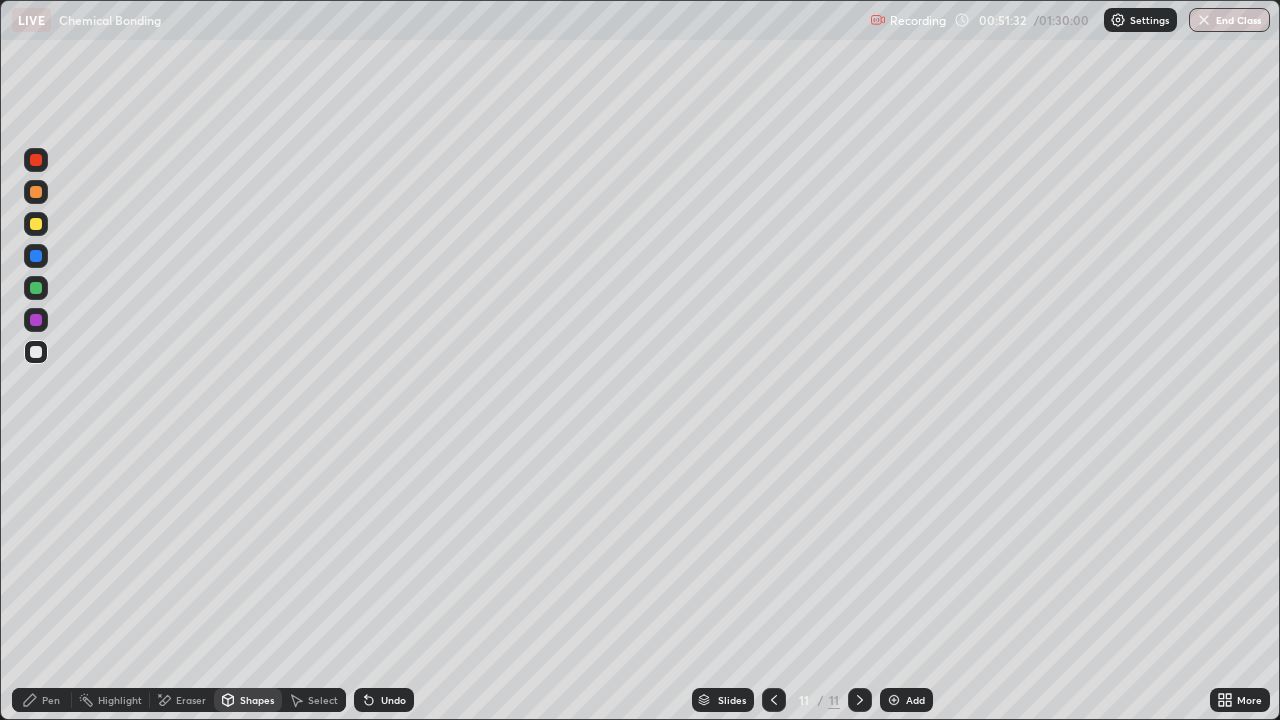 click on "Pen" at bounding box center (42, 700) 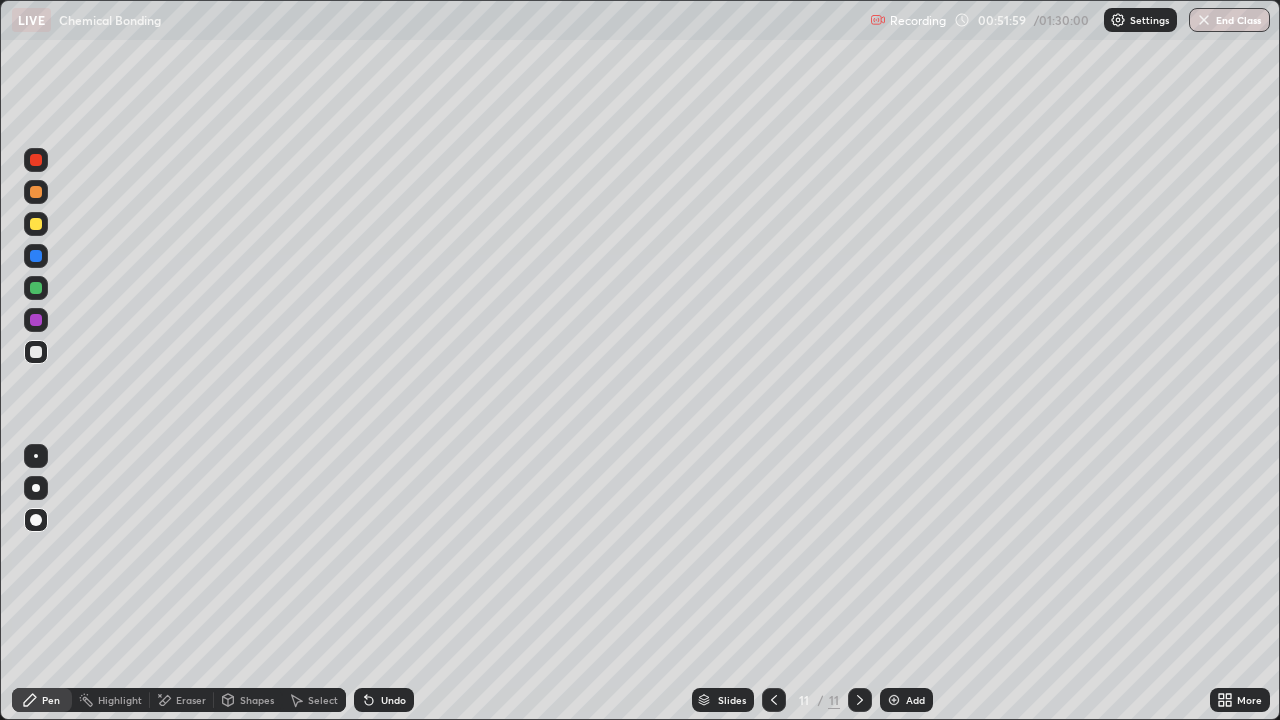 click at bounding box center [36, 288] 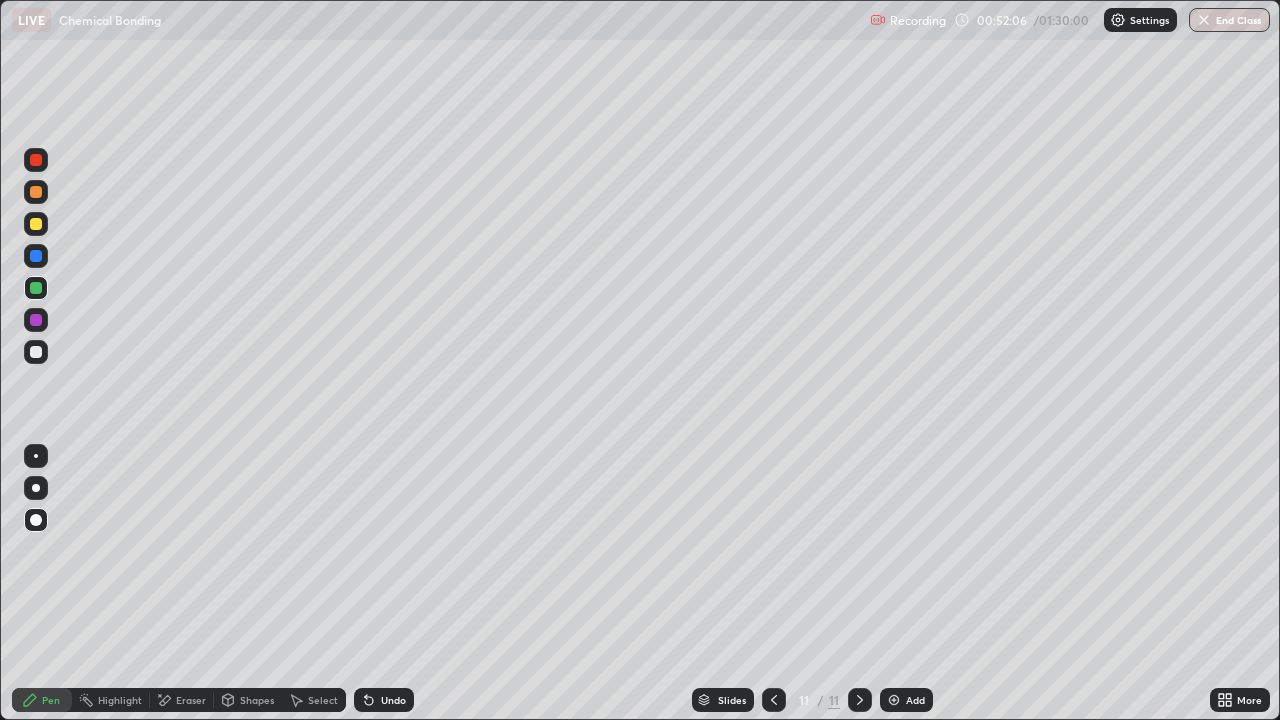 click on "Undo" at bounding box center [393, 700] 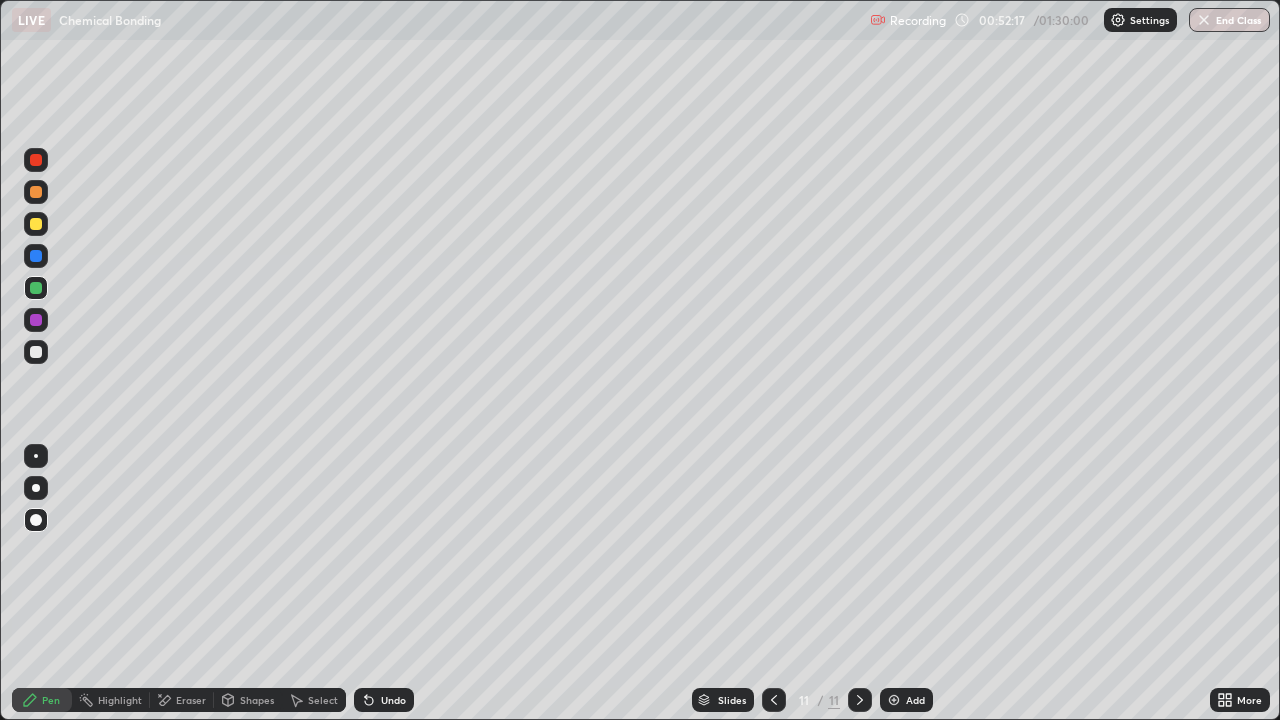 click 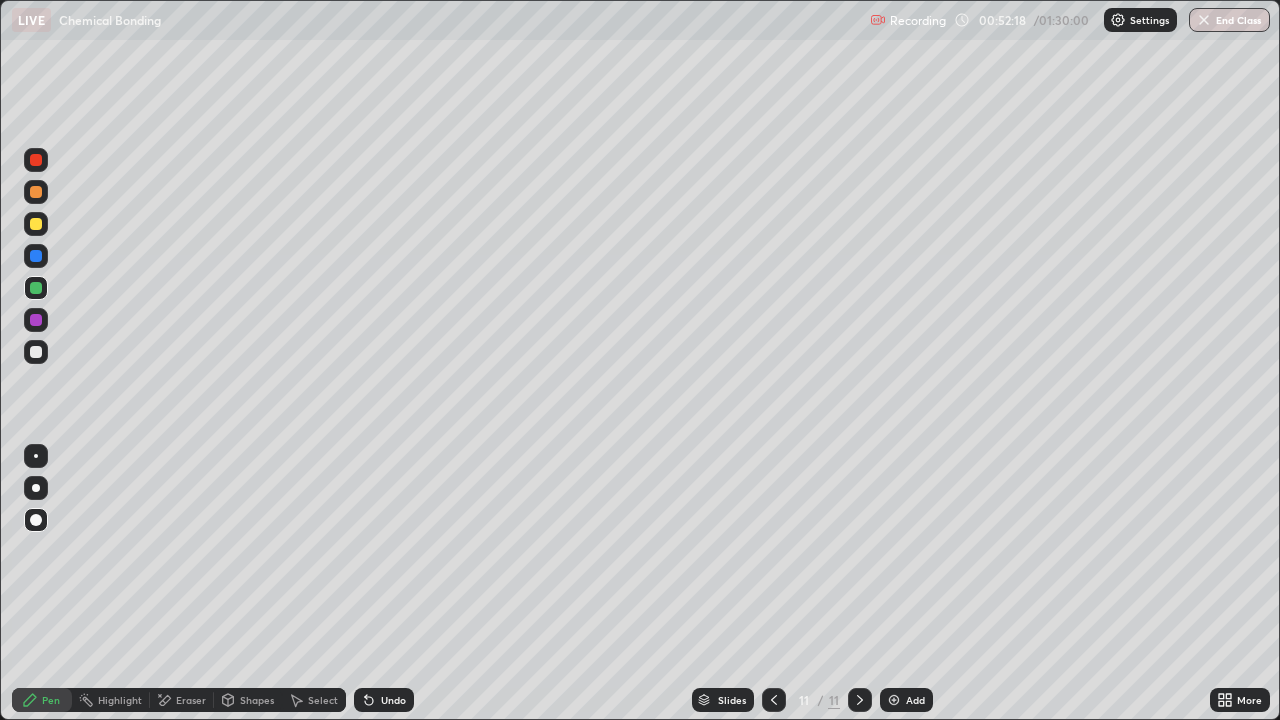 click at bounding box center (36, 320) 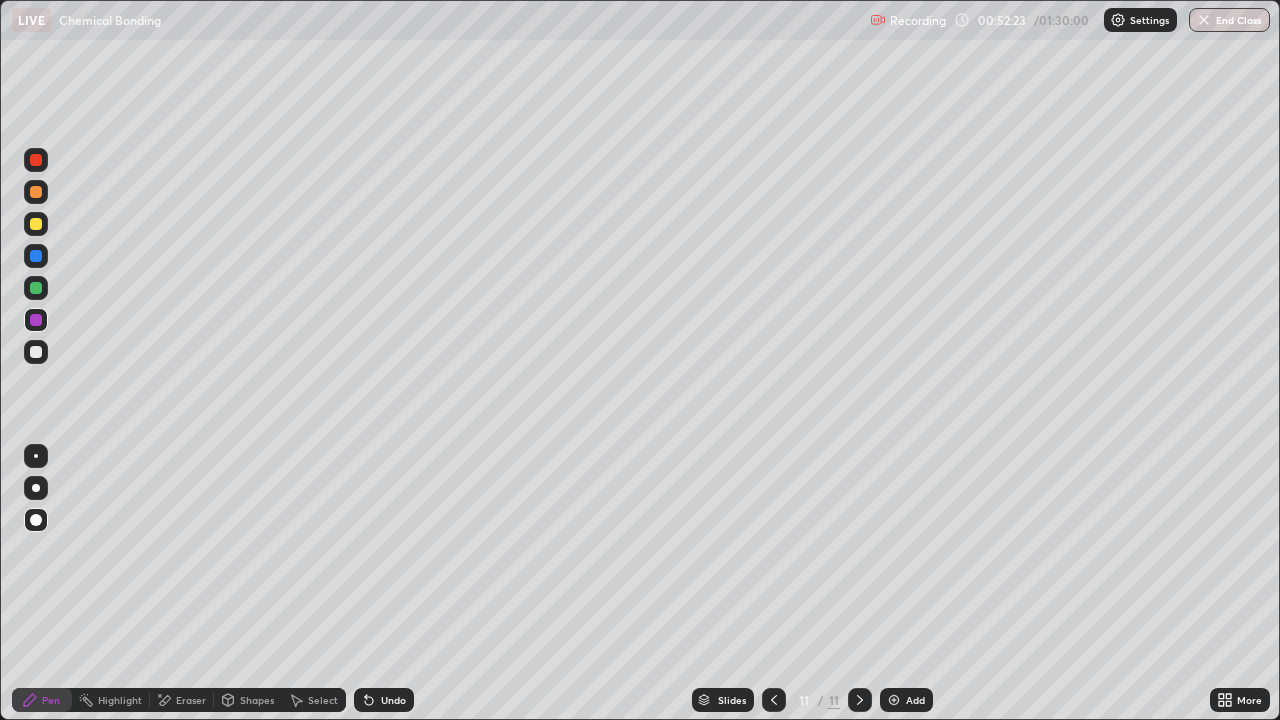 click on "Undo" at bounding box center (393, 700) 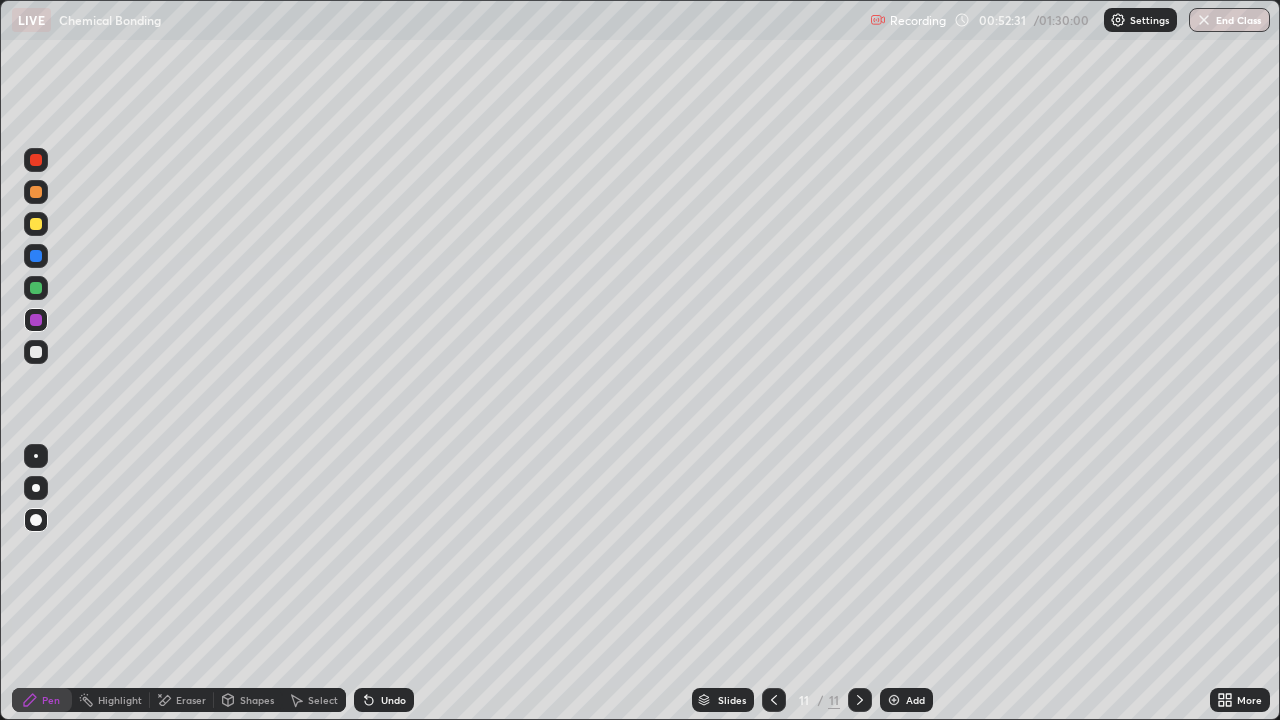 click on "Pen" at bounding box center [42, 700] 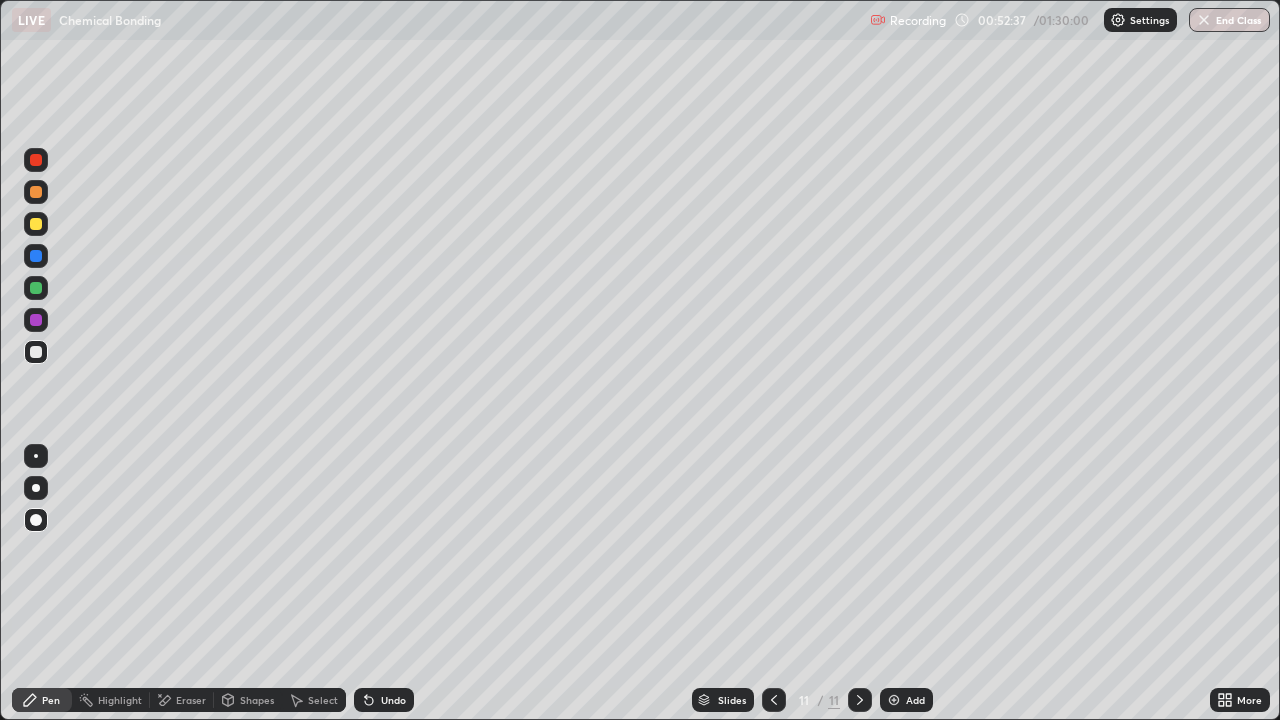 click on "Pen" at bounding box center (42, 700) 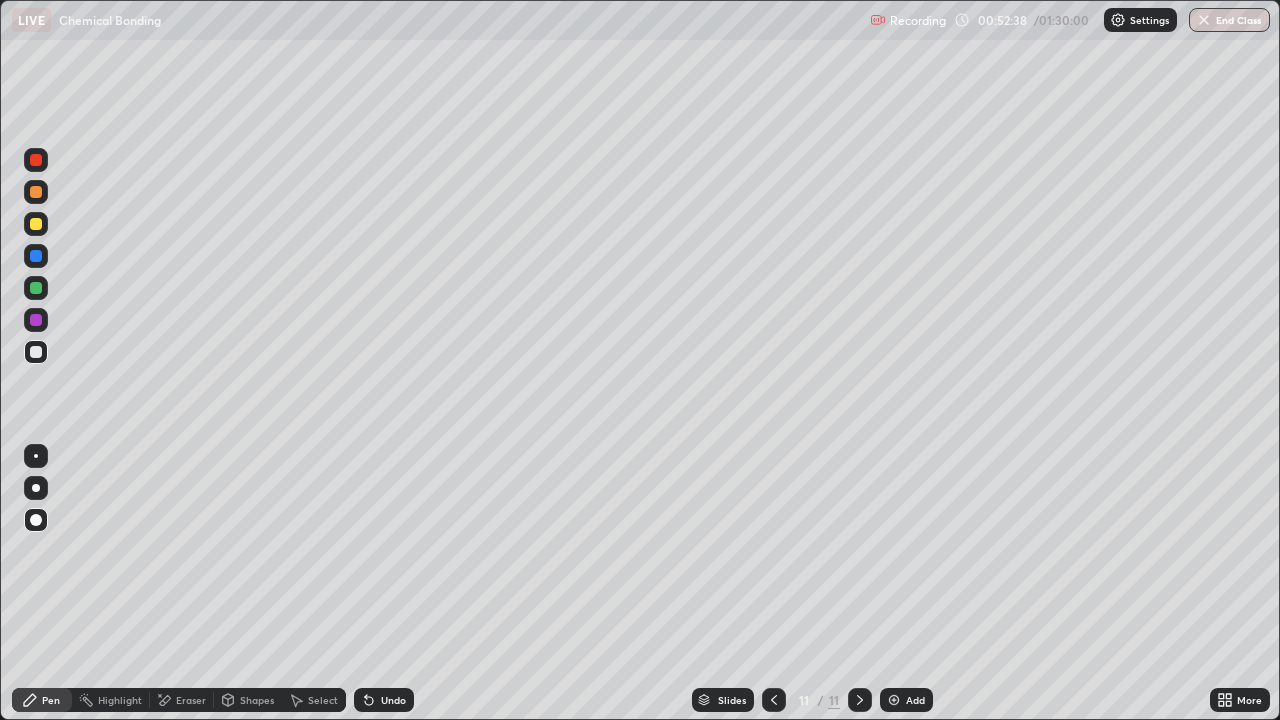 click at bounding box center (36, 352) 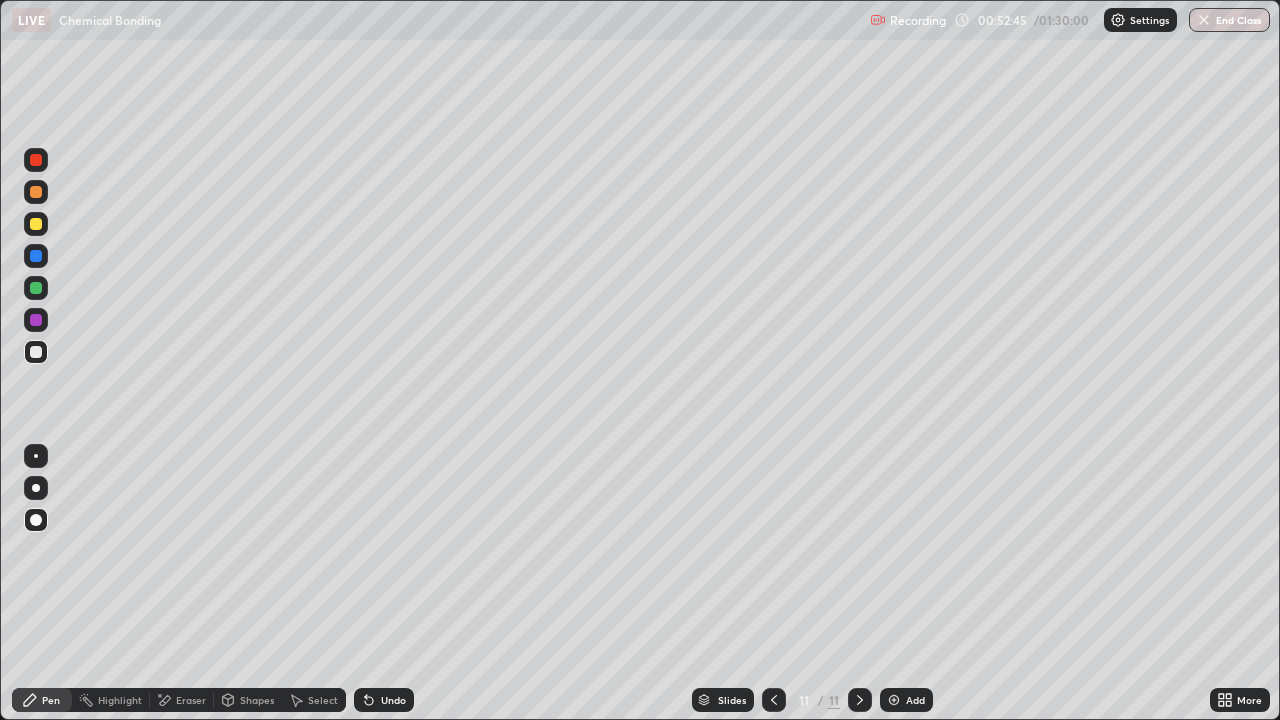 click on "Pen" at bounding box center (51, 700) 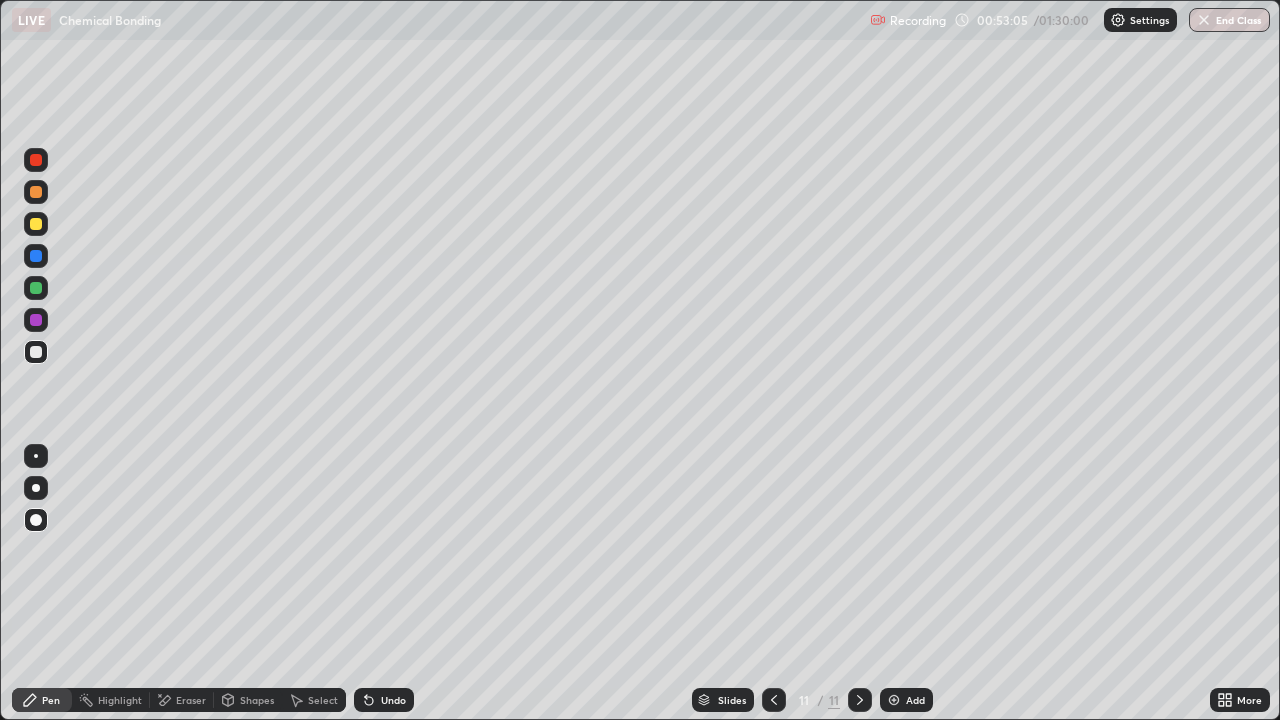 click on "Pen" at bounding box center [42, 700] 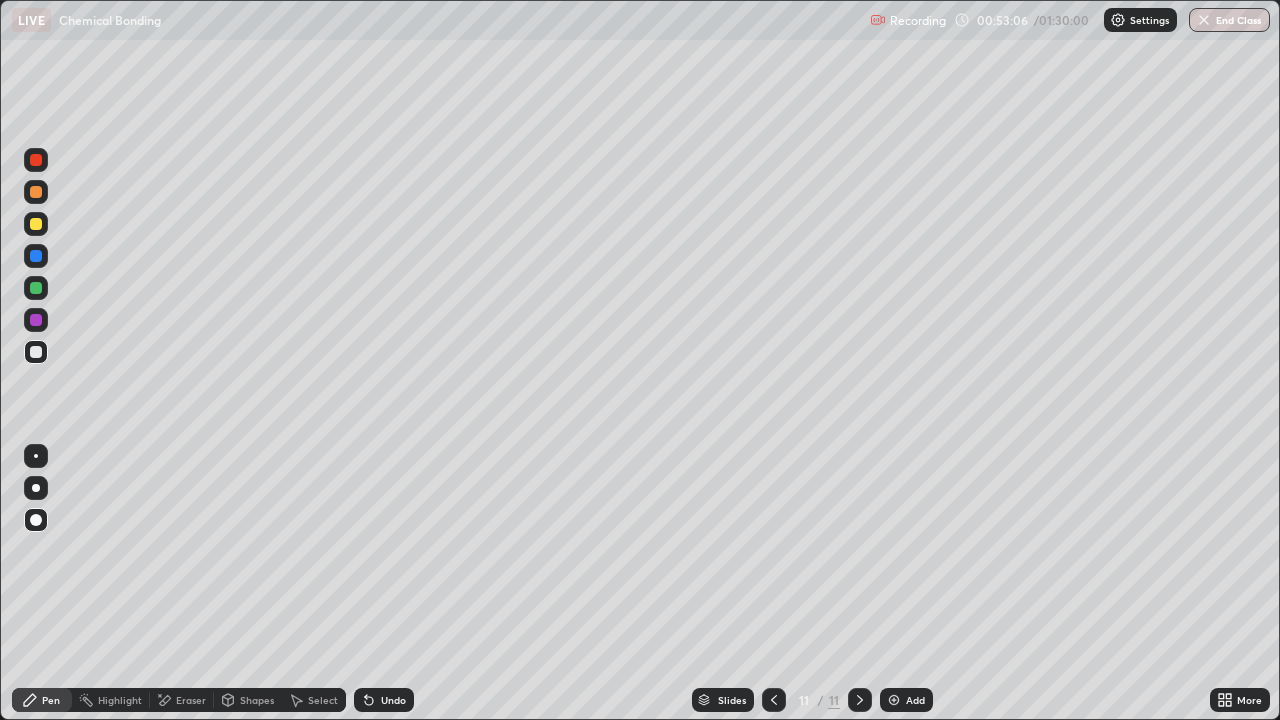 click at bounding box center [36, 352] 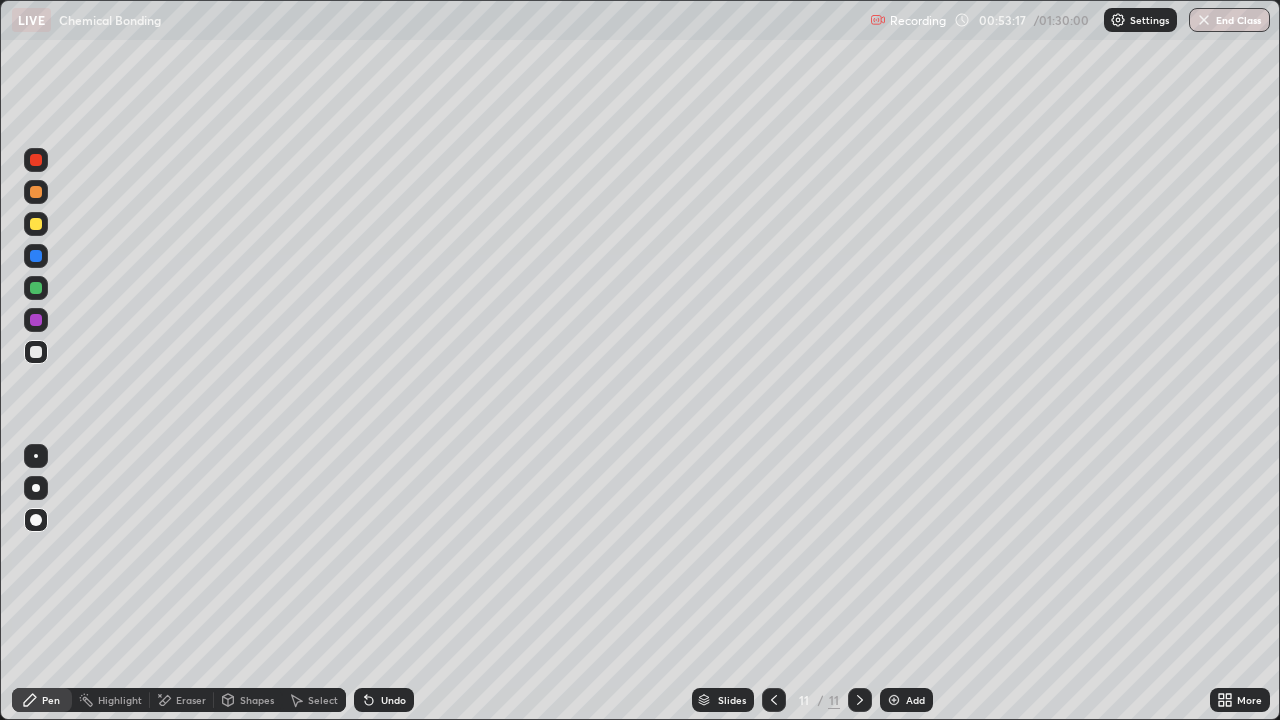 click on "Pen" at bounding box center (51, 700) 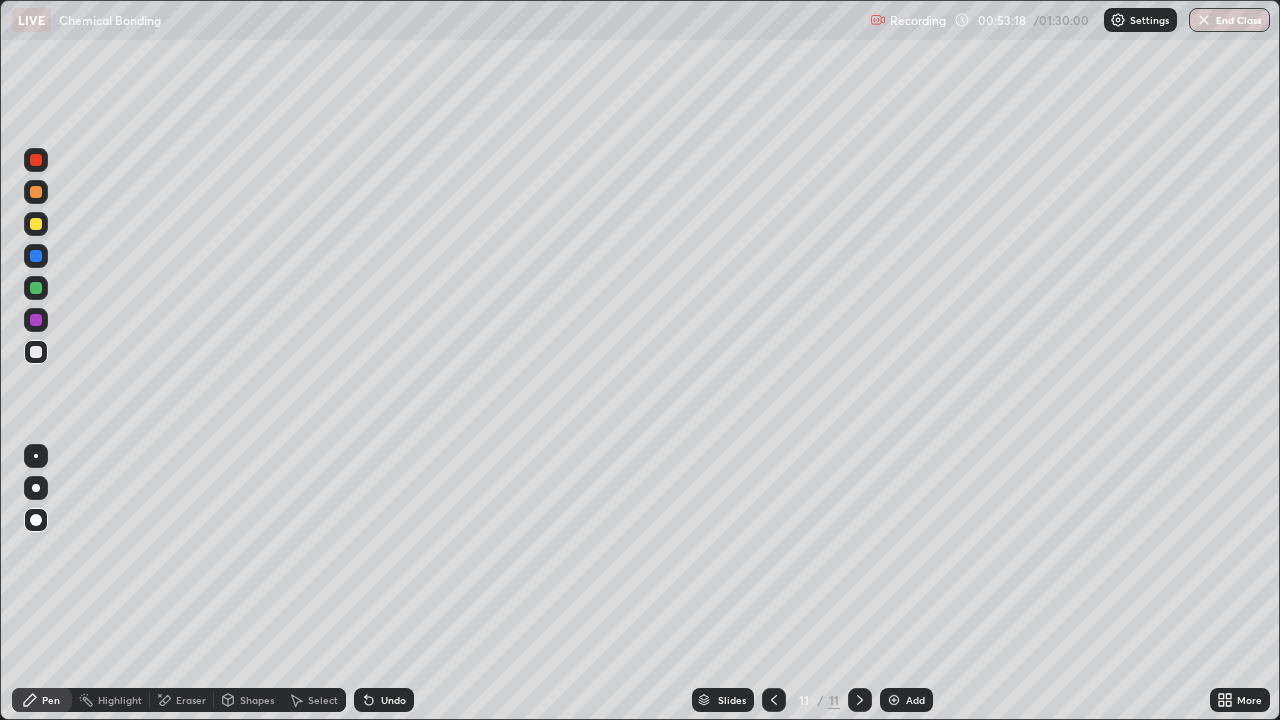 click at bounding box center (36, 352) 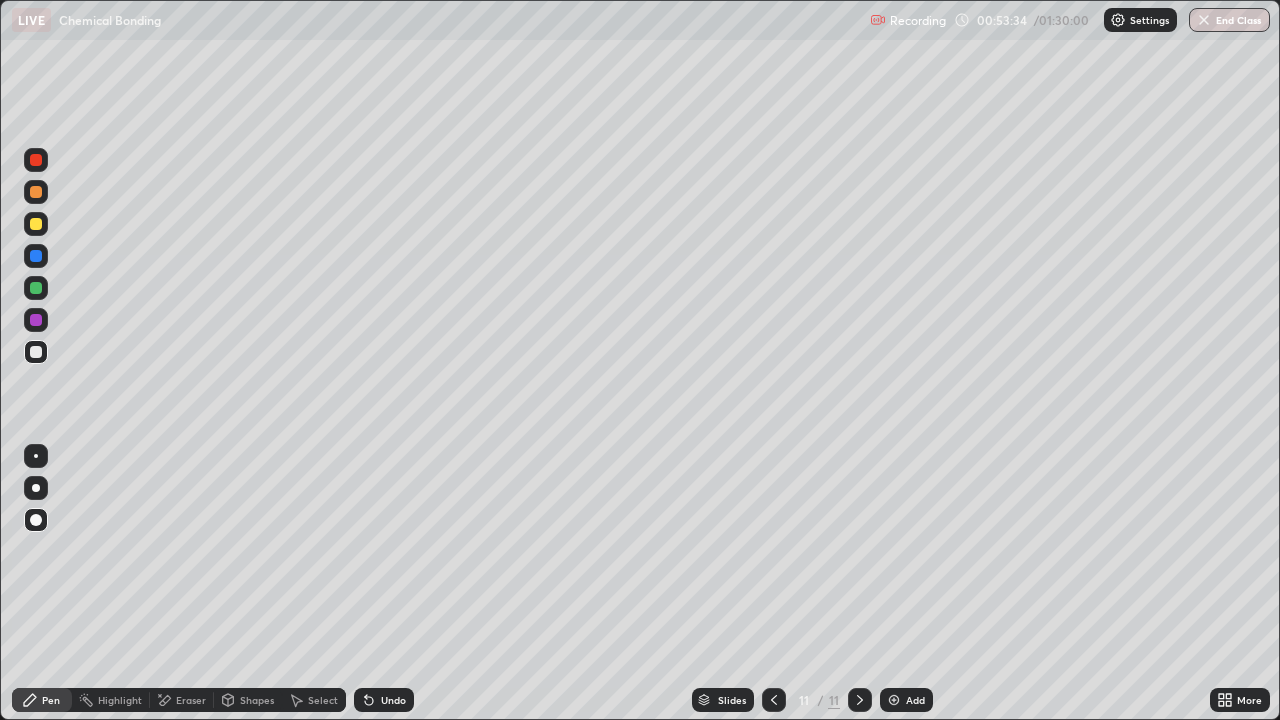 click on "Pen" at bounding box center (51, 700) 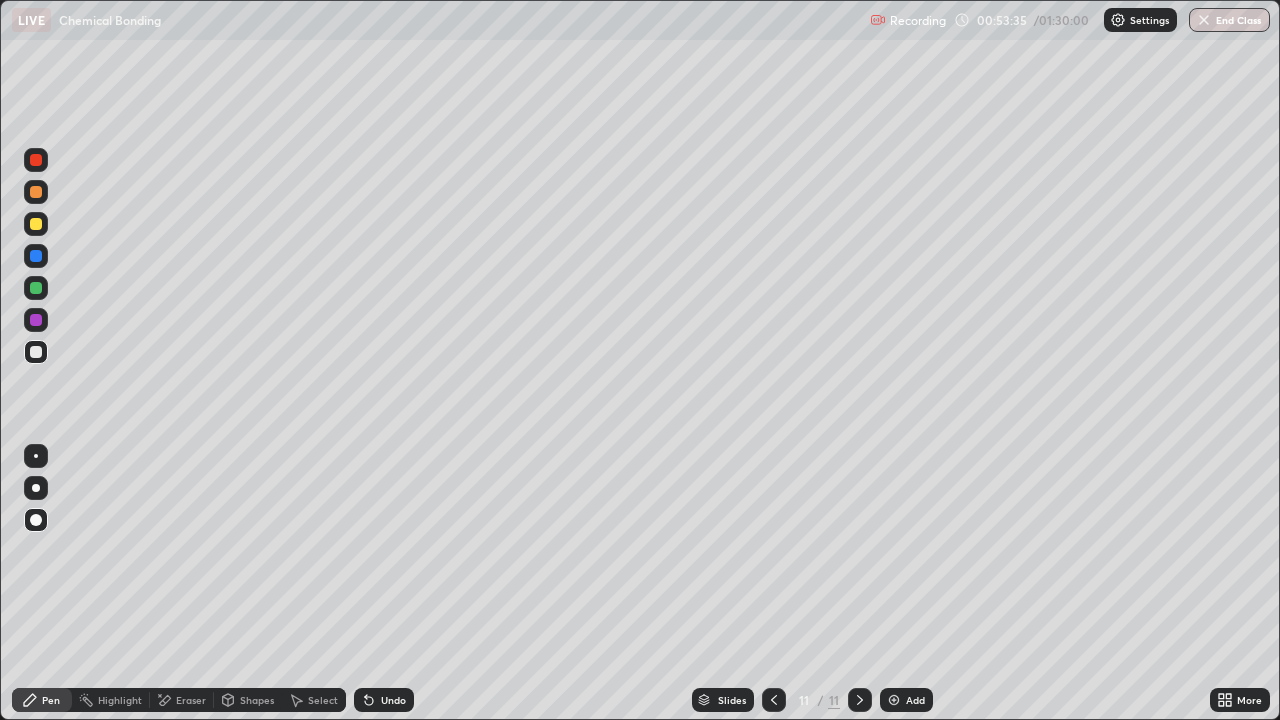 click at bounding box center (36, 352) 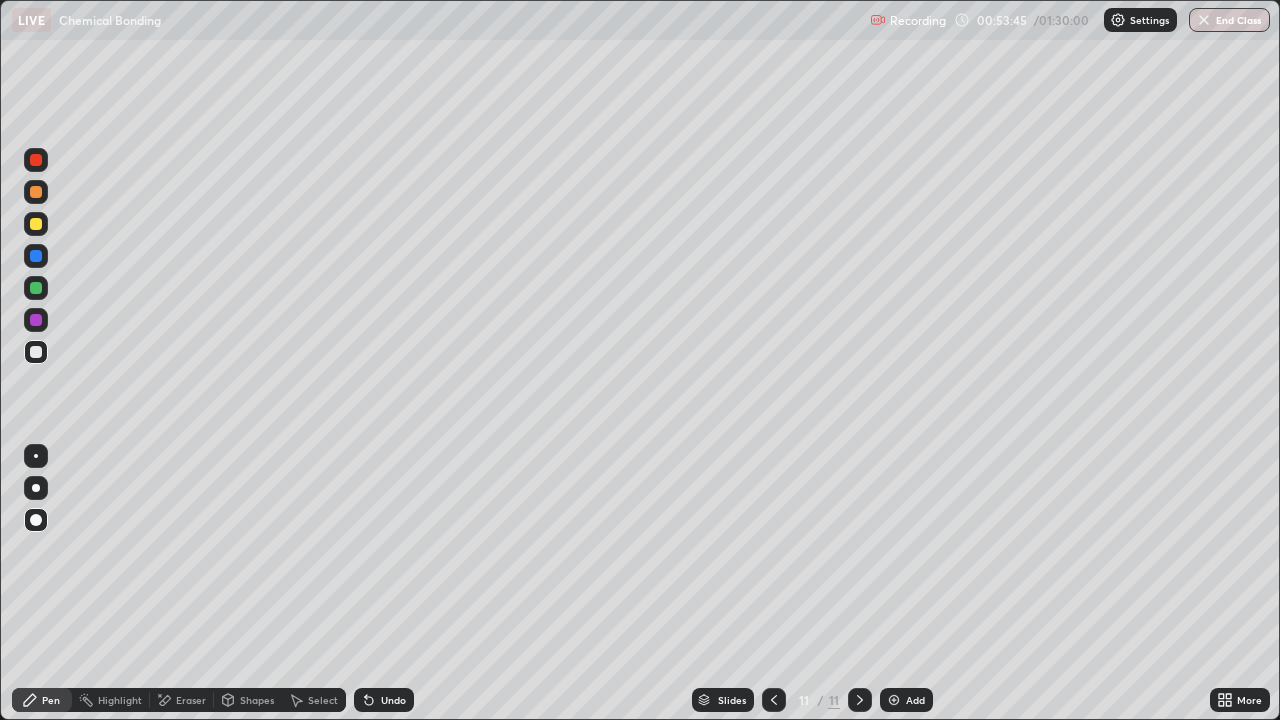 click at bounding box center [36, 224] 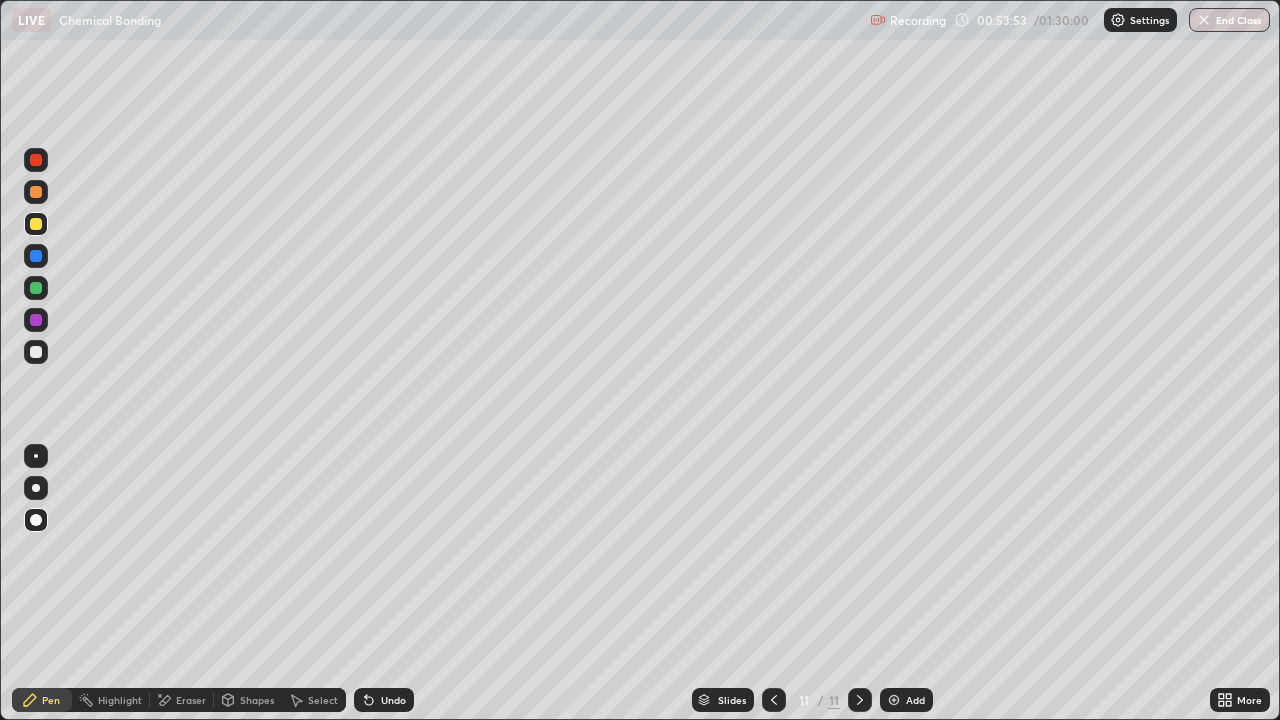 click on "Pen" at bounding box center (51, 700) 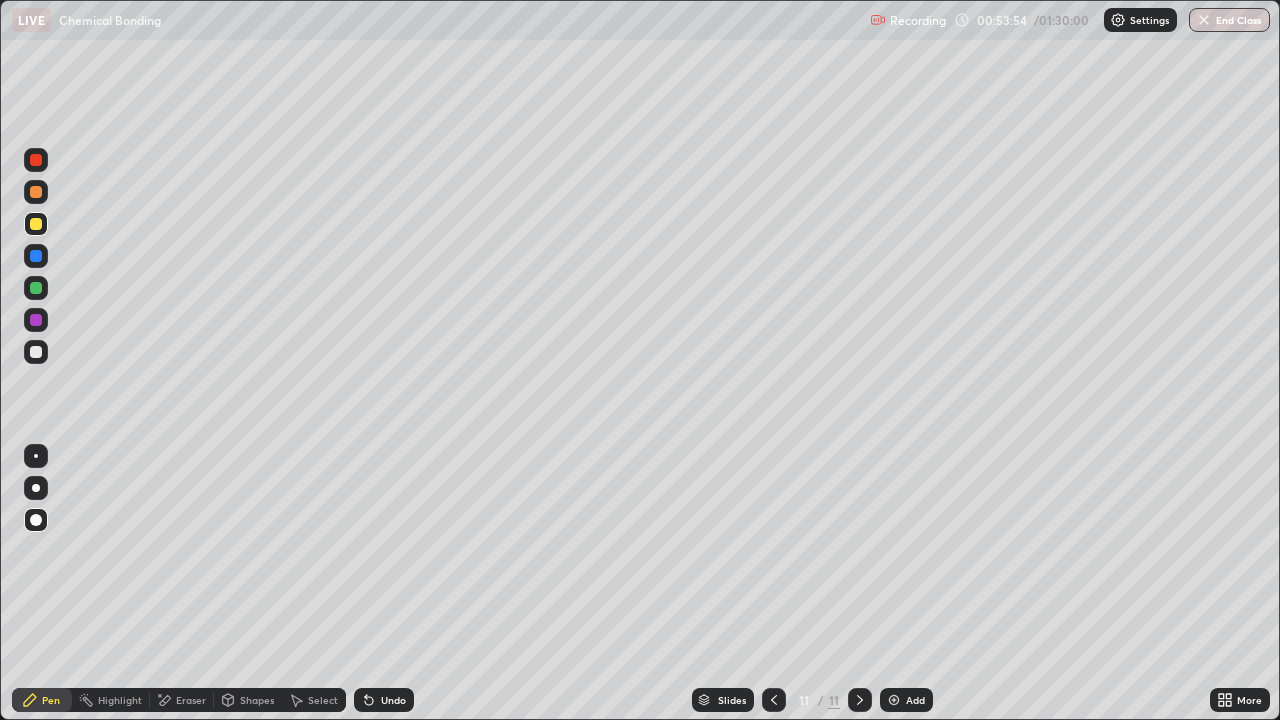 click at bounding box center [36, 352] 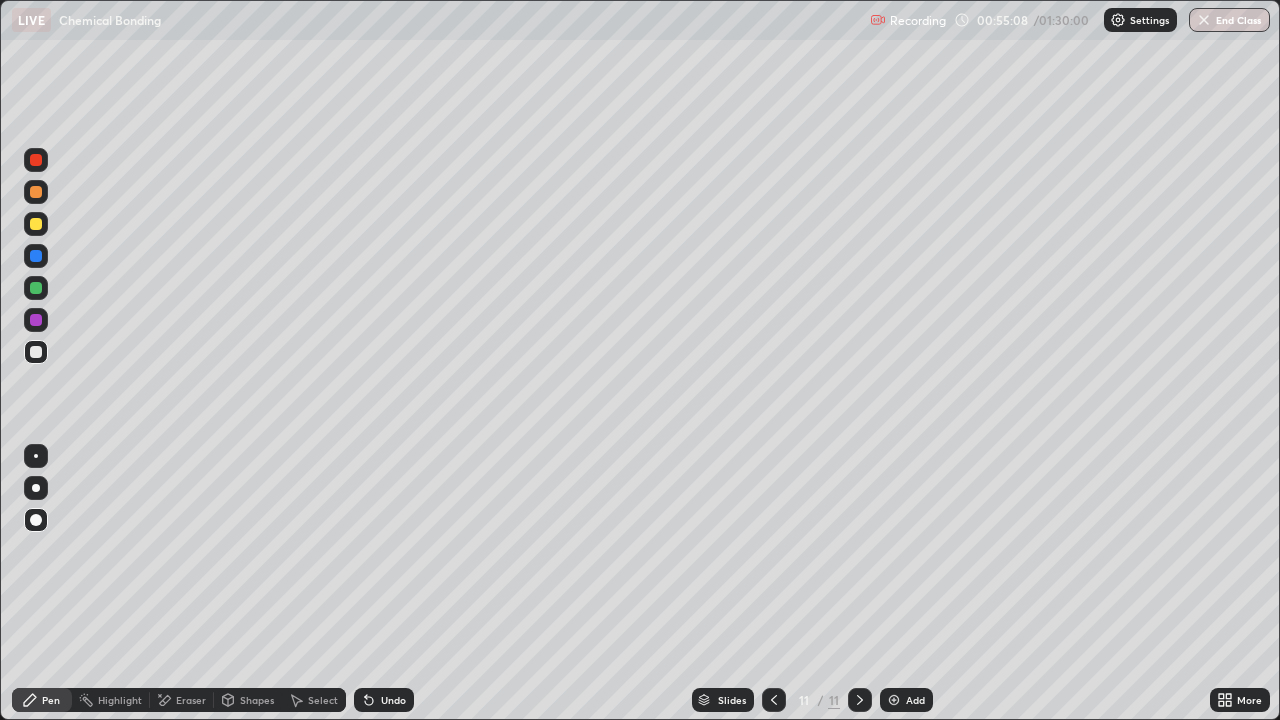 click on "Pen" at bounding box center (51, 700) 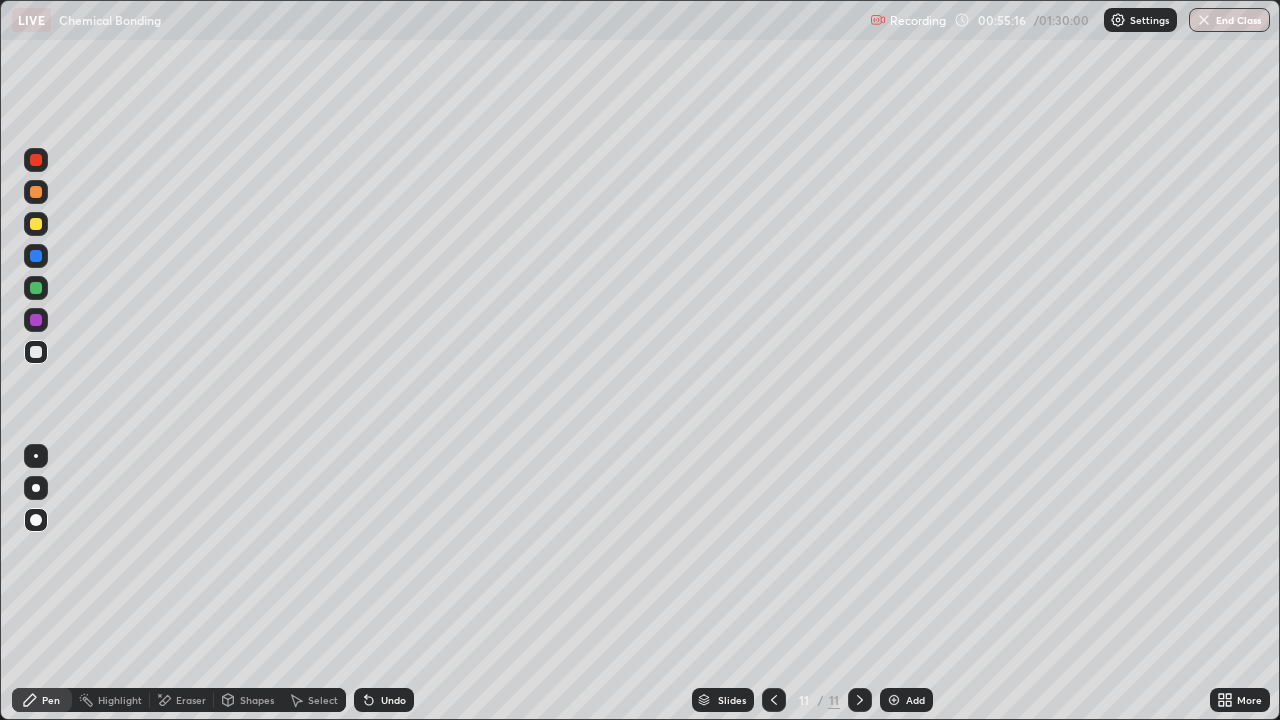 click at bounding box center [36, 352] 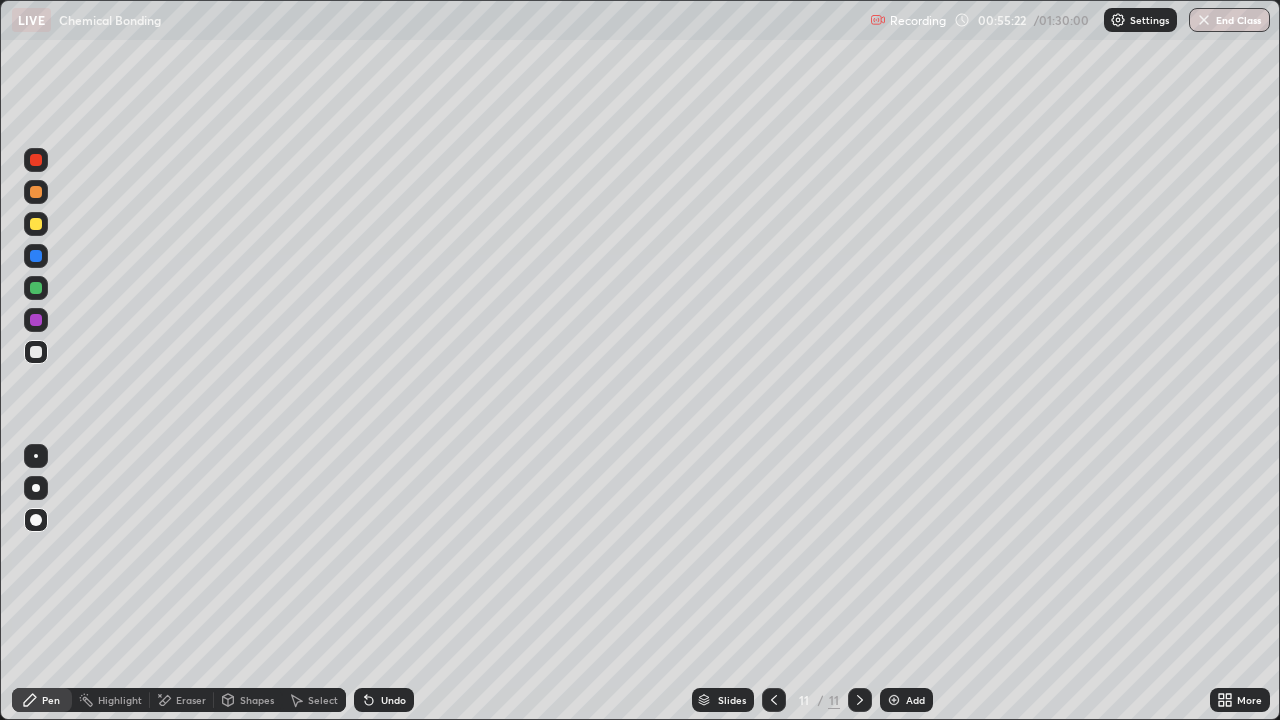 click on "Eraser" at bounding box center [191, 700] 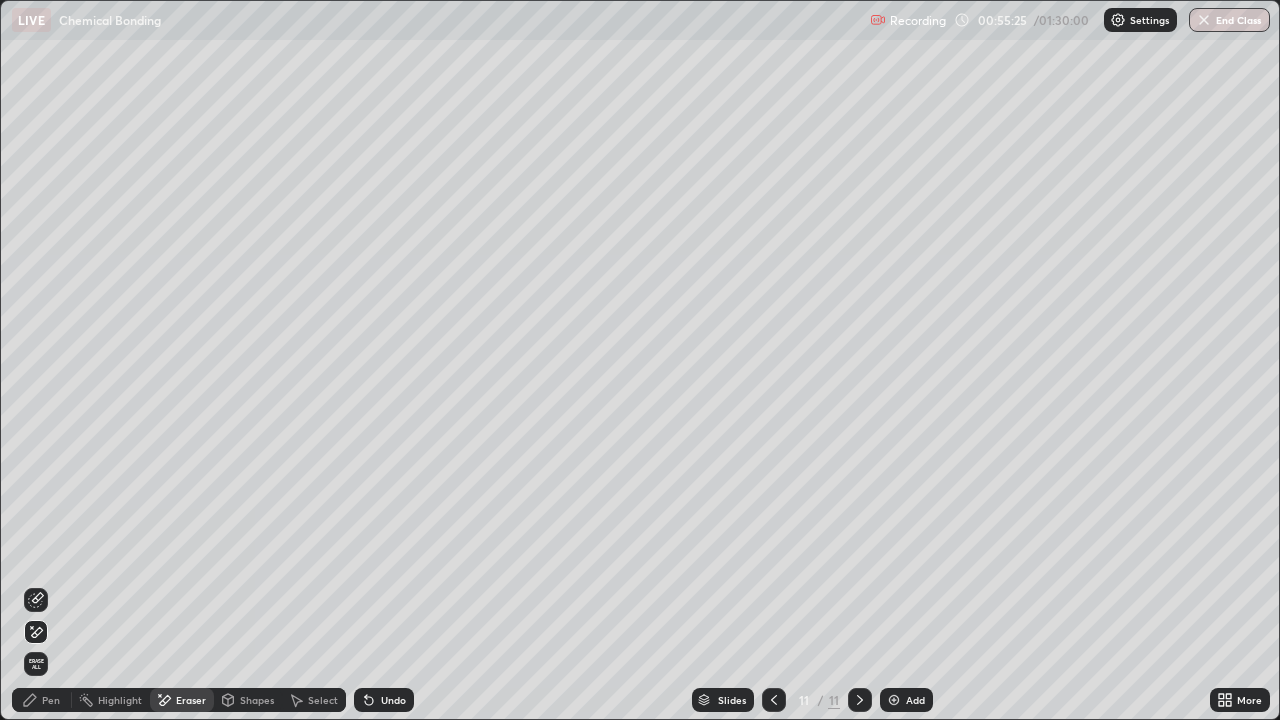 click on "Pen" at bounding box center [51, 700] 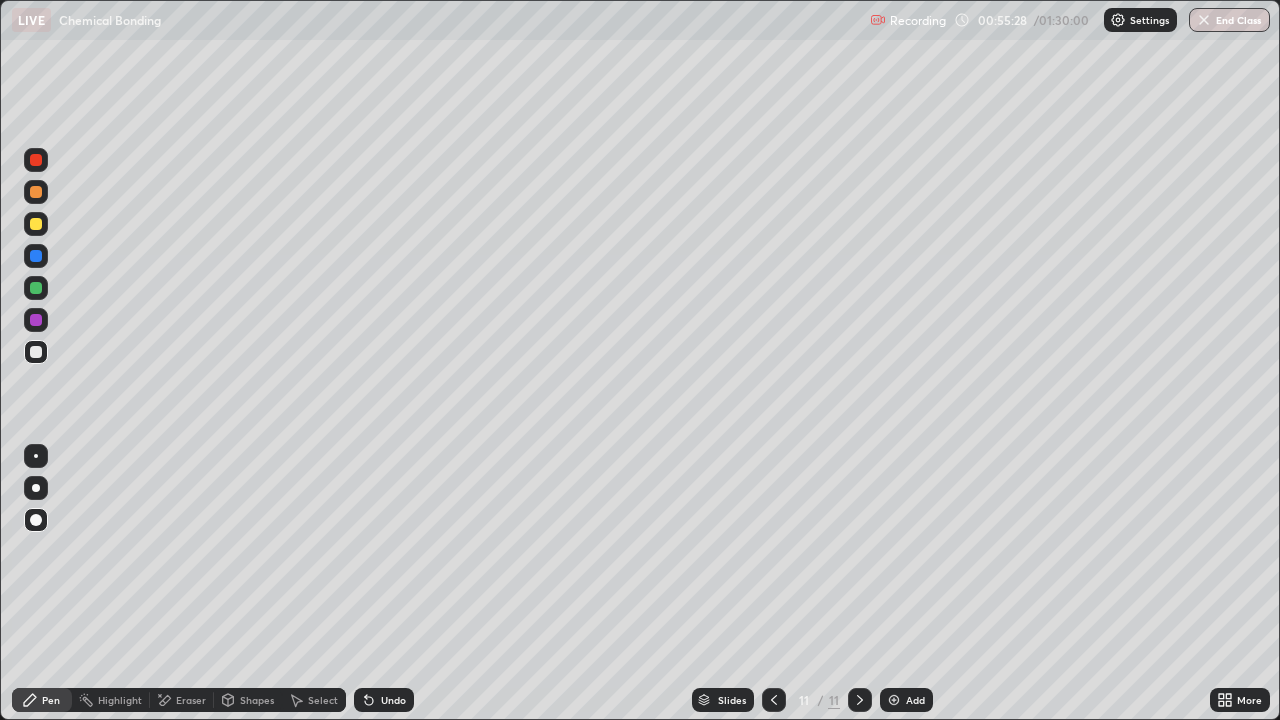 click at bounding box center (36, 320) 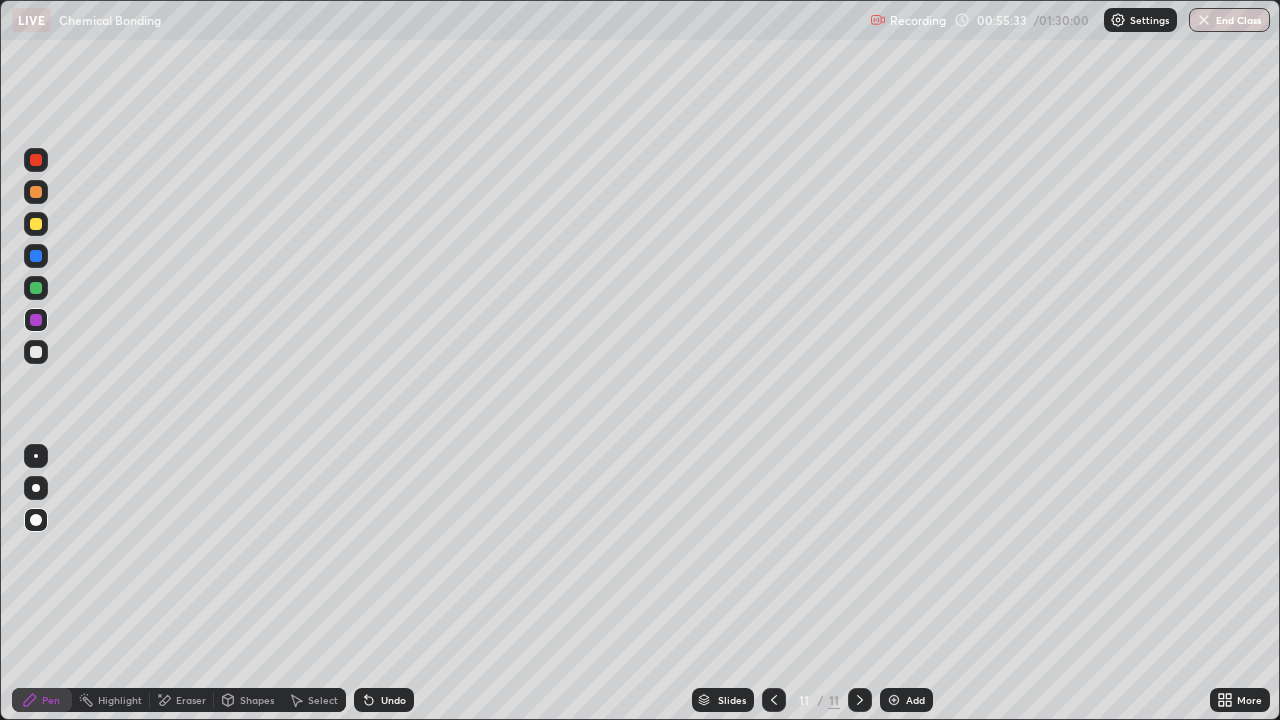click on "Pen" at bounding box center (42, 700) 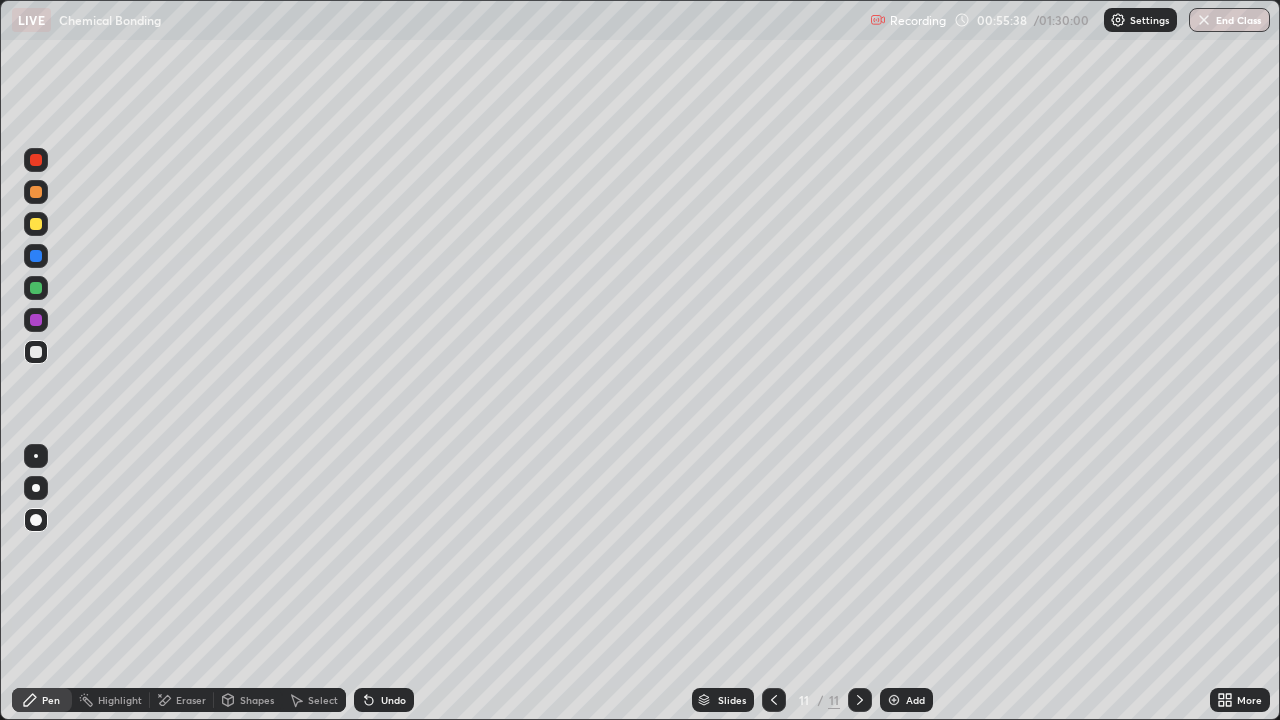 click on "Pen" at bounding box center [51, 700] 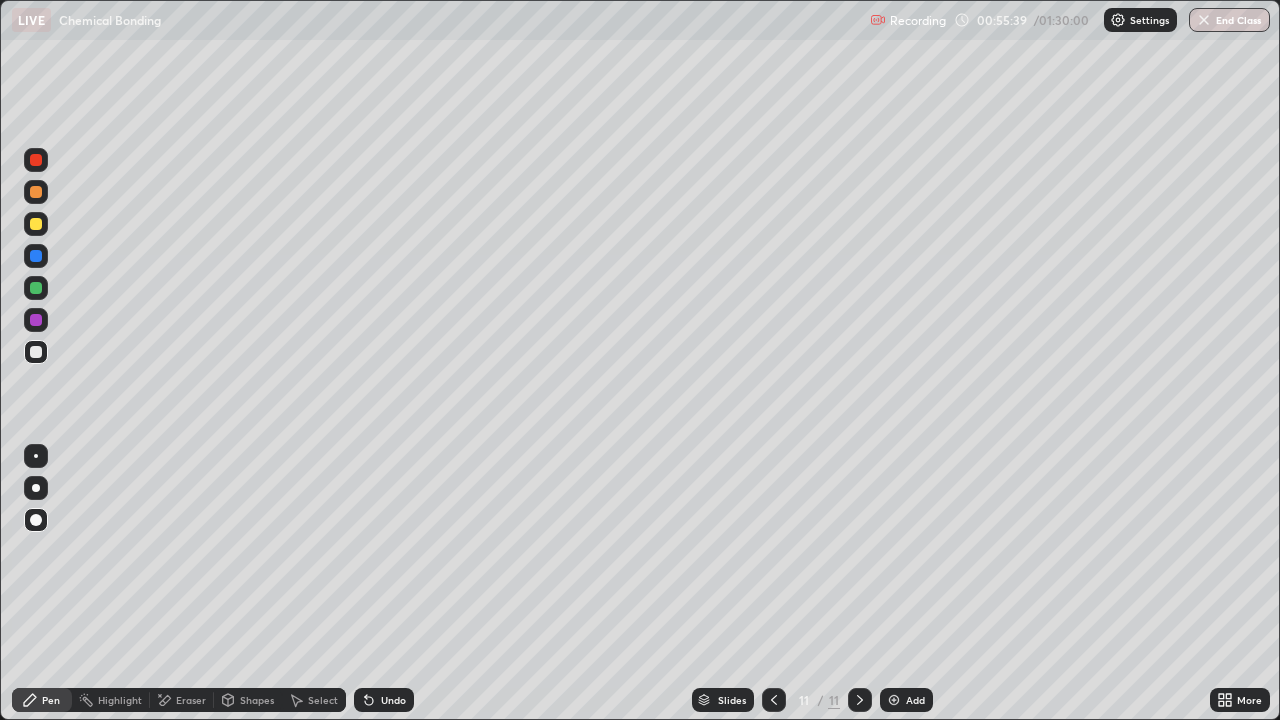 click at bounding box center [36, 352] 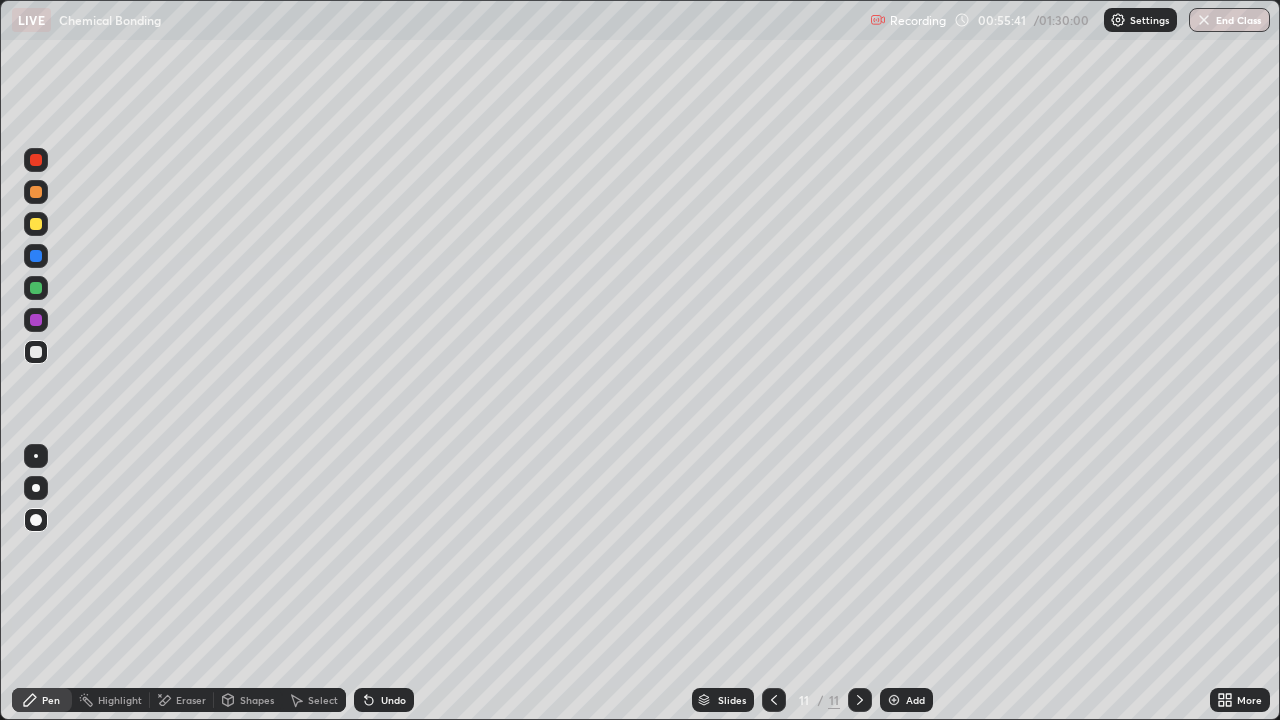 click at bounding box center [894, 700] 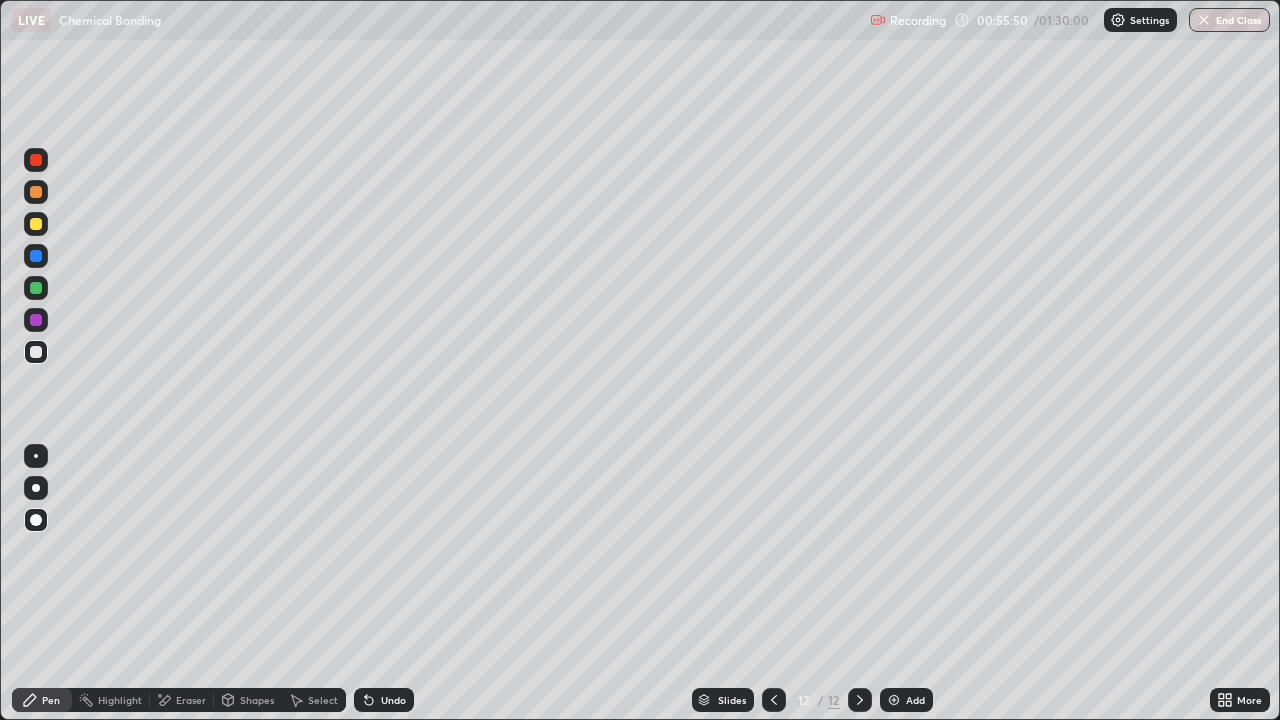 click on "Eraser" at bounding box center (191, 700) 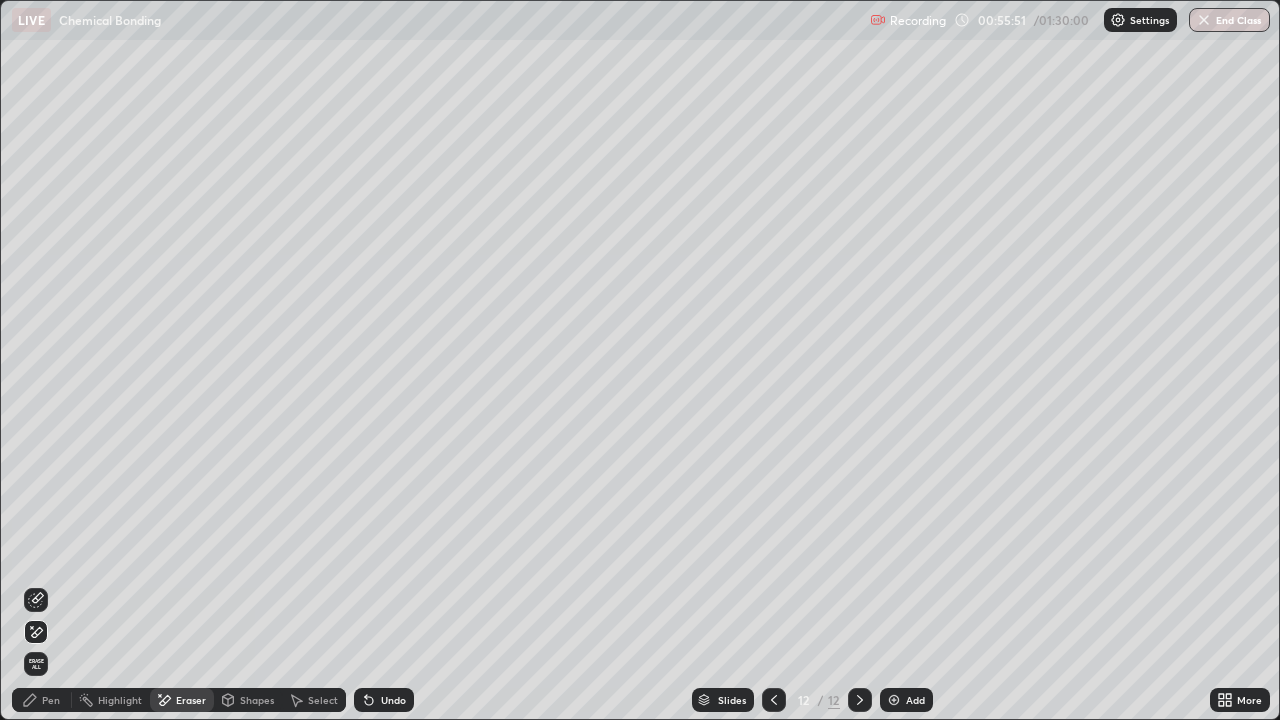 click on "Shapes" at bounding box center (257, 700) 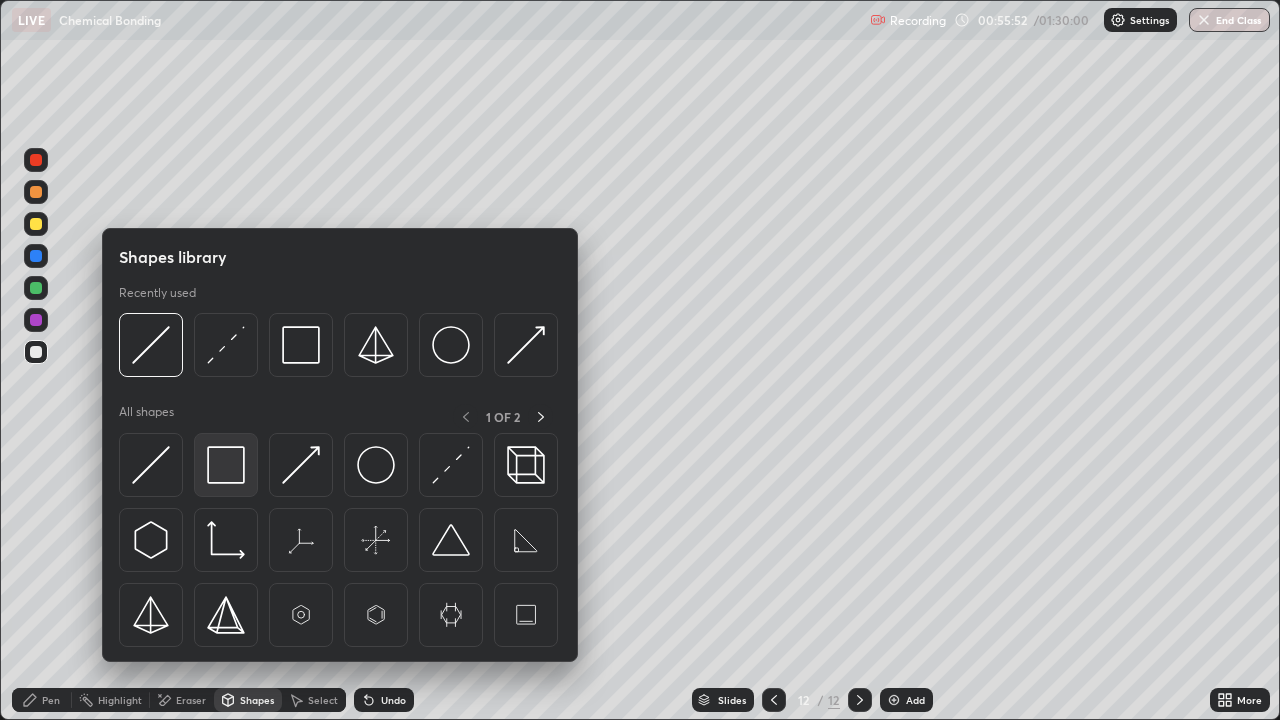 click at bounding box center [226, 465] 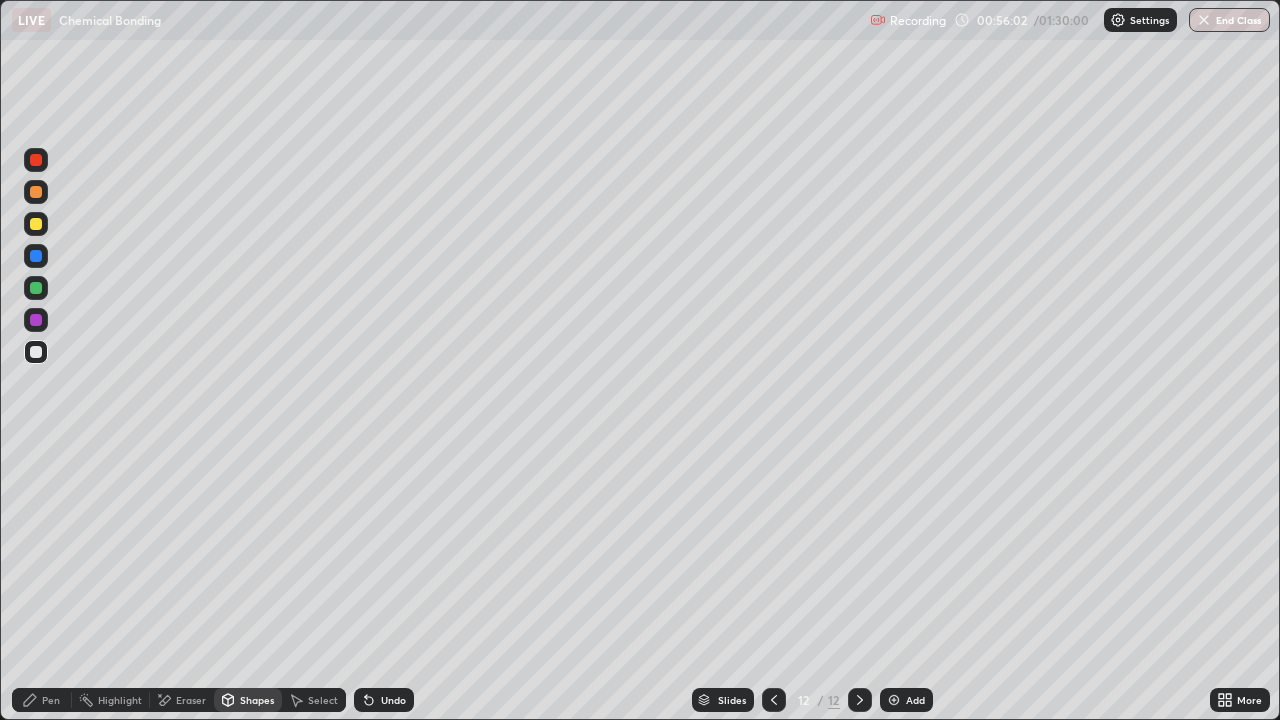 click on "Undo" at bounding box center [384, 700] 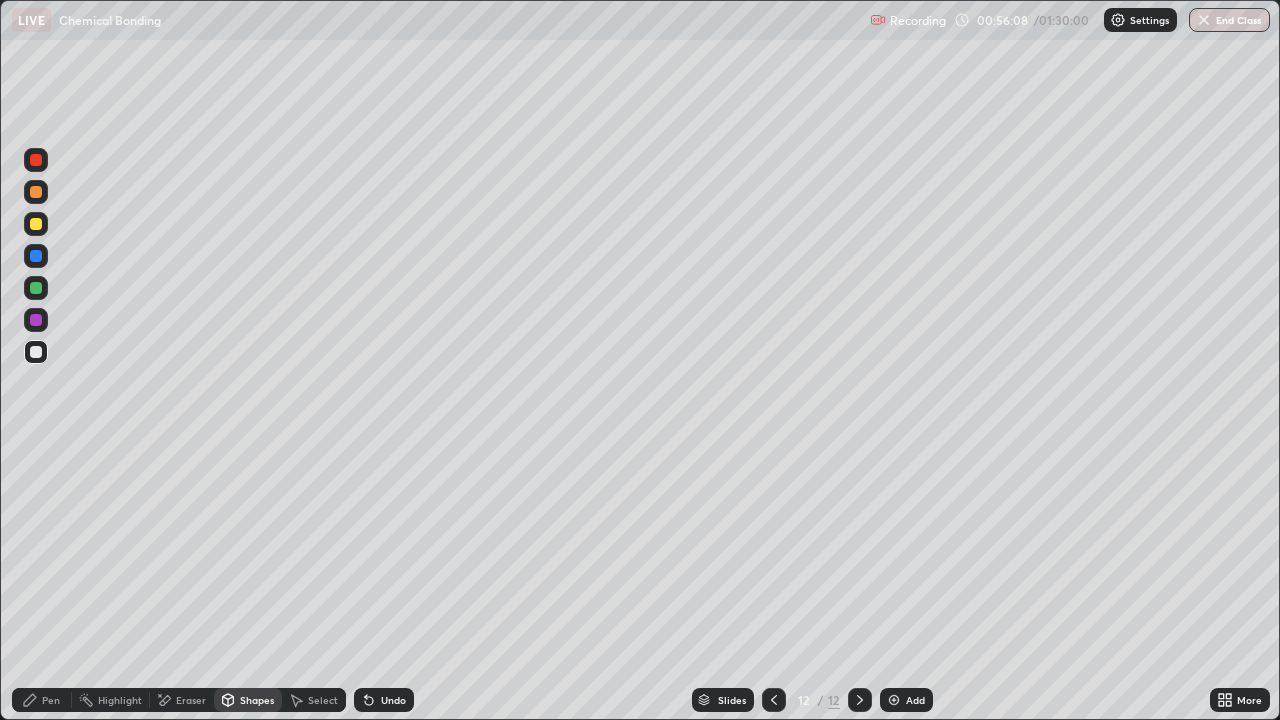 click on "Shapes" at bounding box center [257, 700] 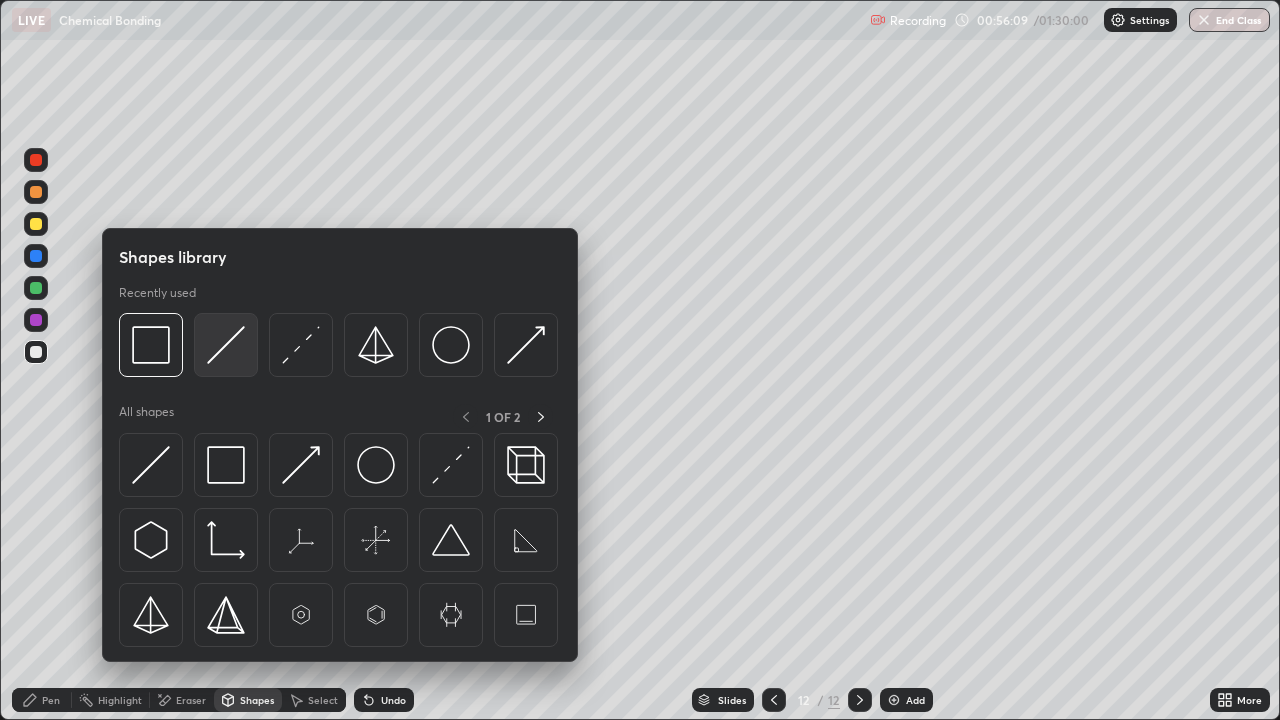 click at bounding box center [226, 345] 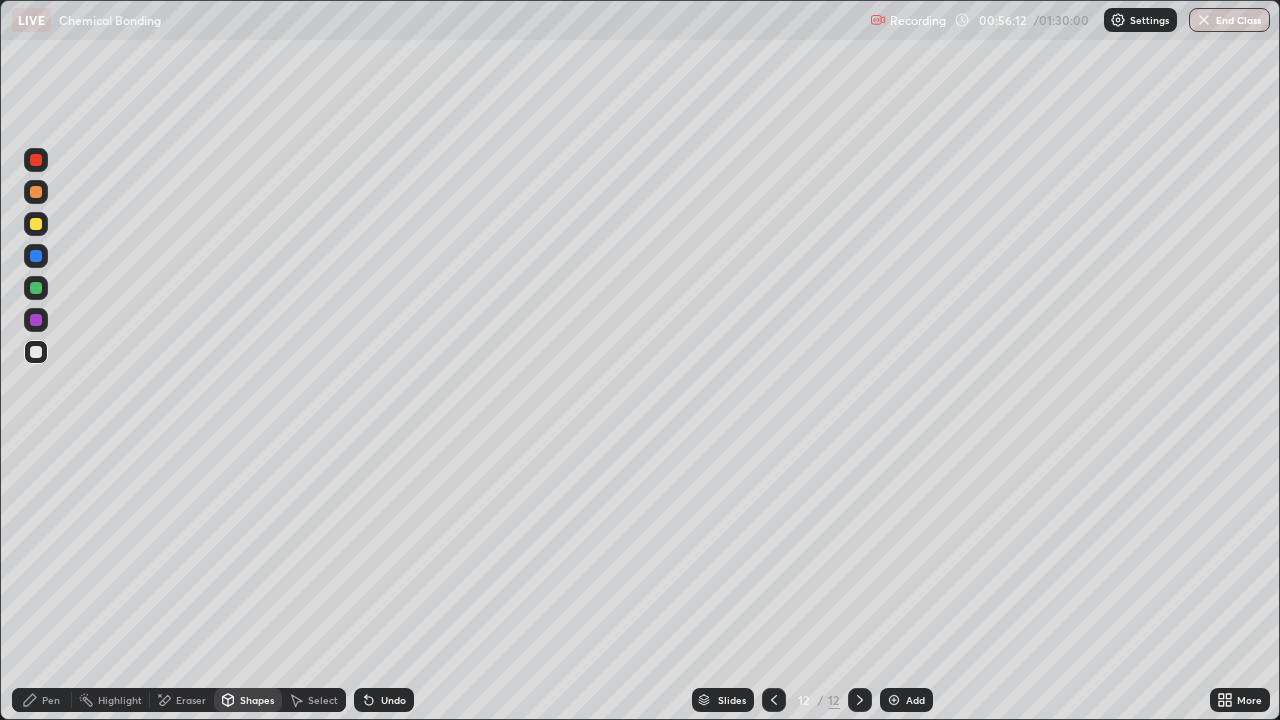 click on "Pen" at bounding box center (51, 700) 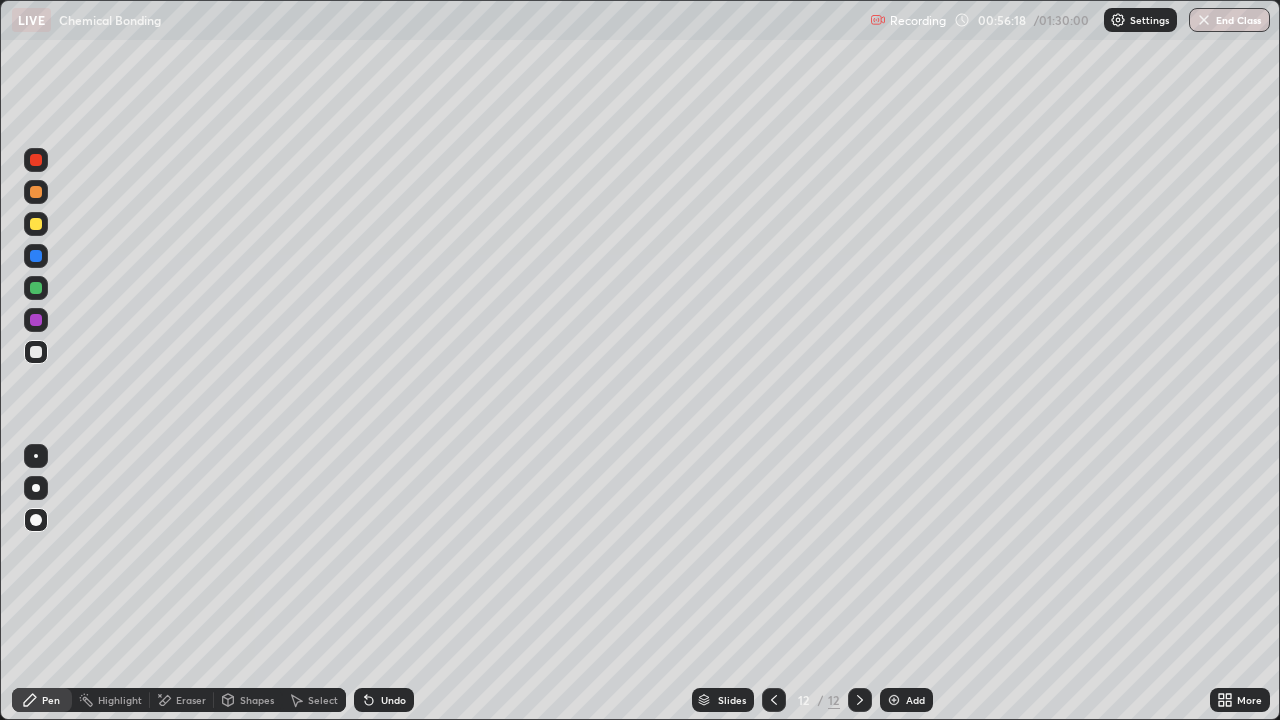 click on "Undo" at bounding box center [393, 700] 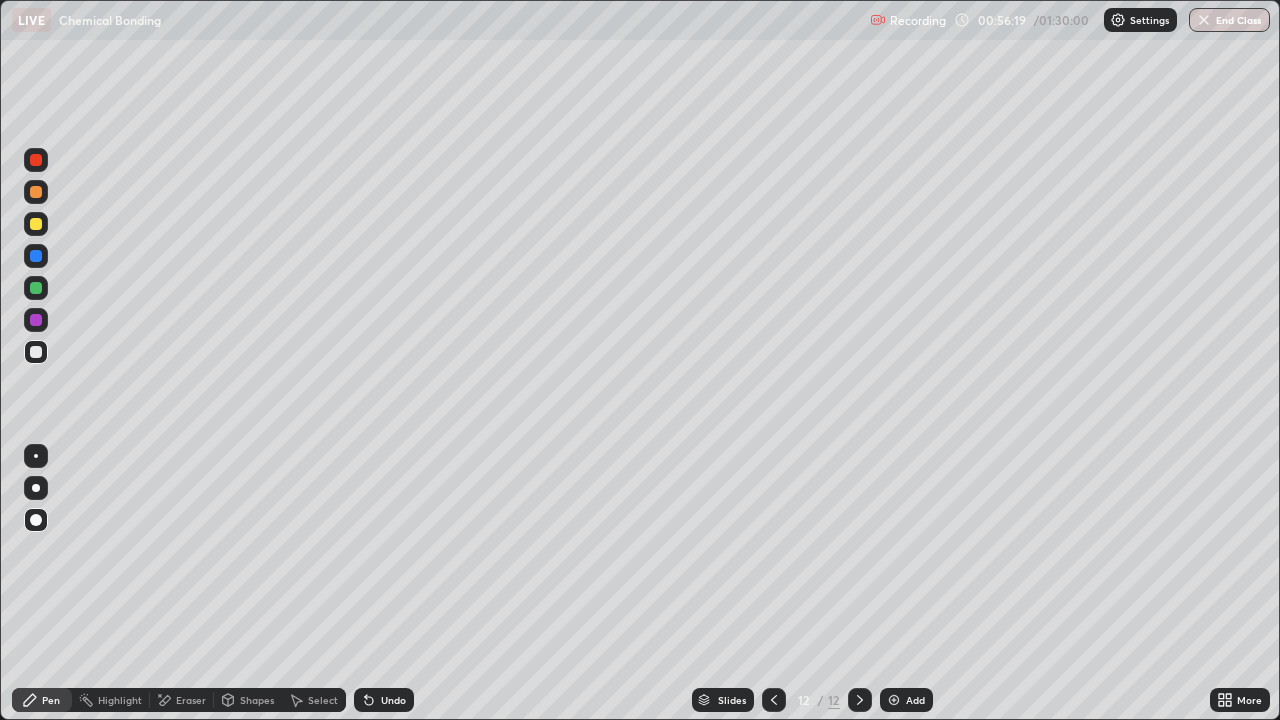 click on "Undo" at bounding box center [393, 700] 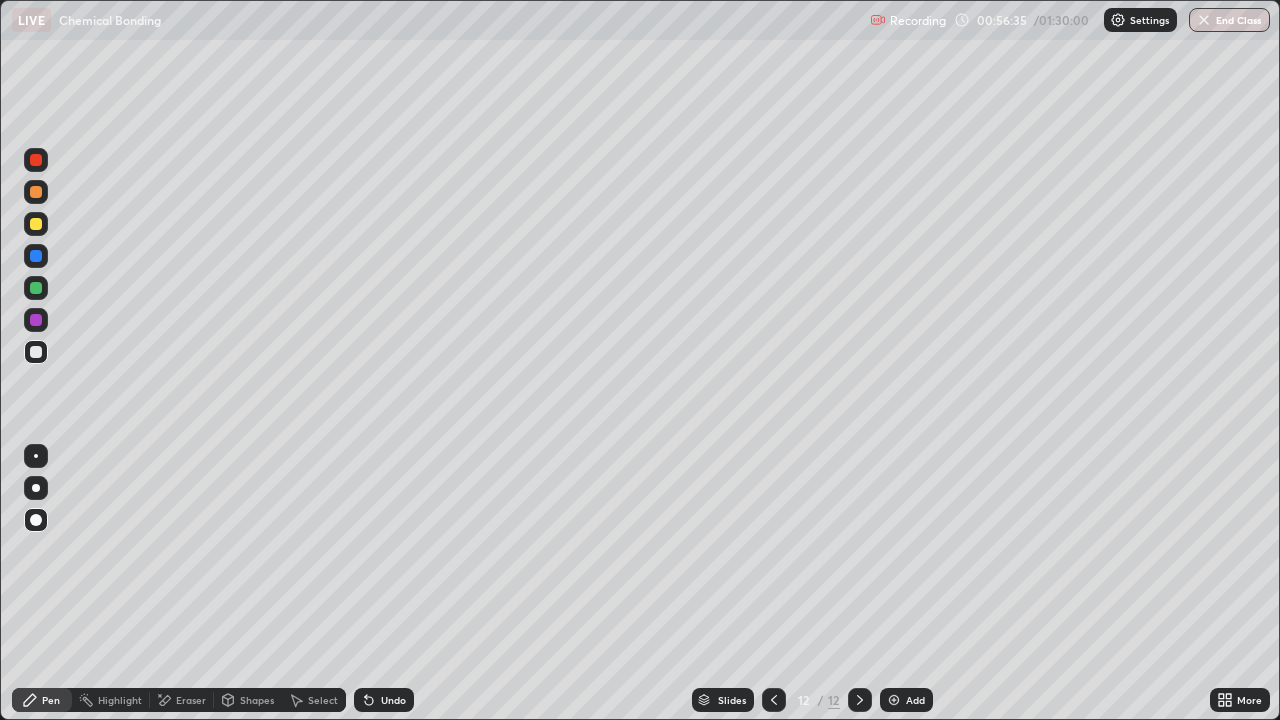 click at bounding box center [36, 192] 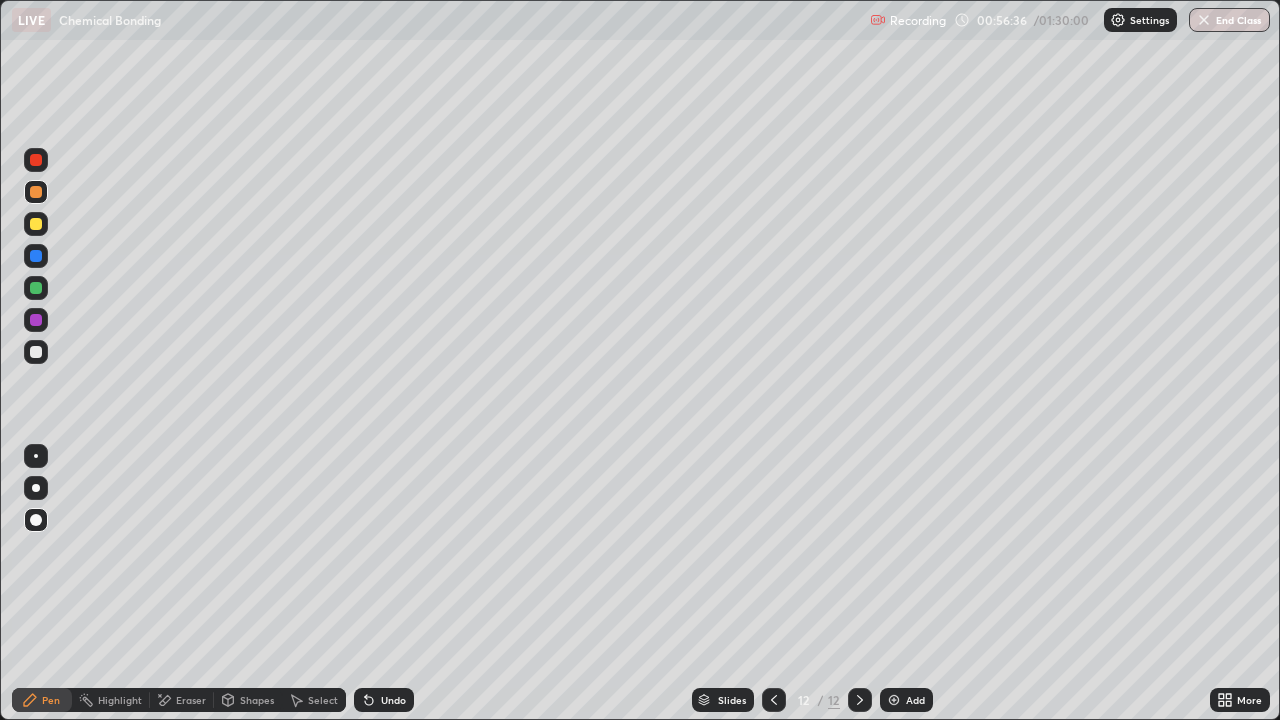 click on "Shapes" at bounding box center (248, 700) 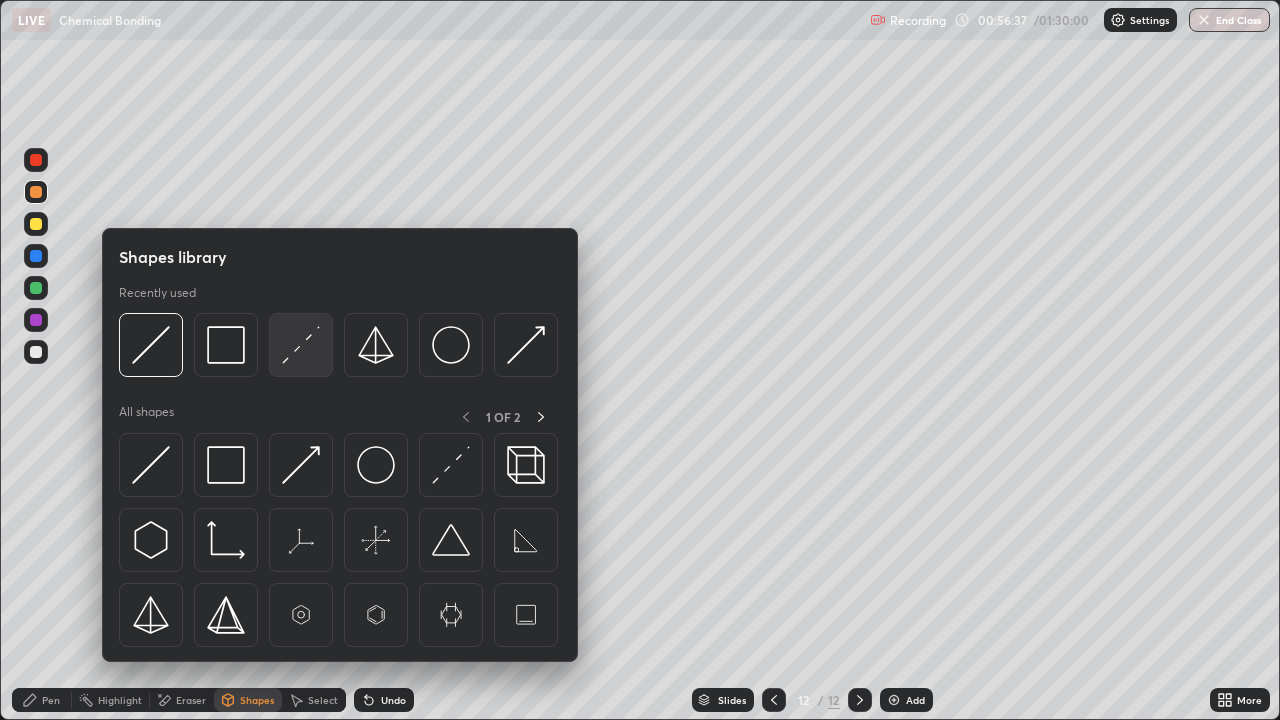 click at bounding box center (301, 345) 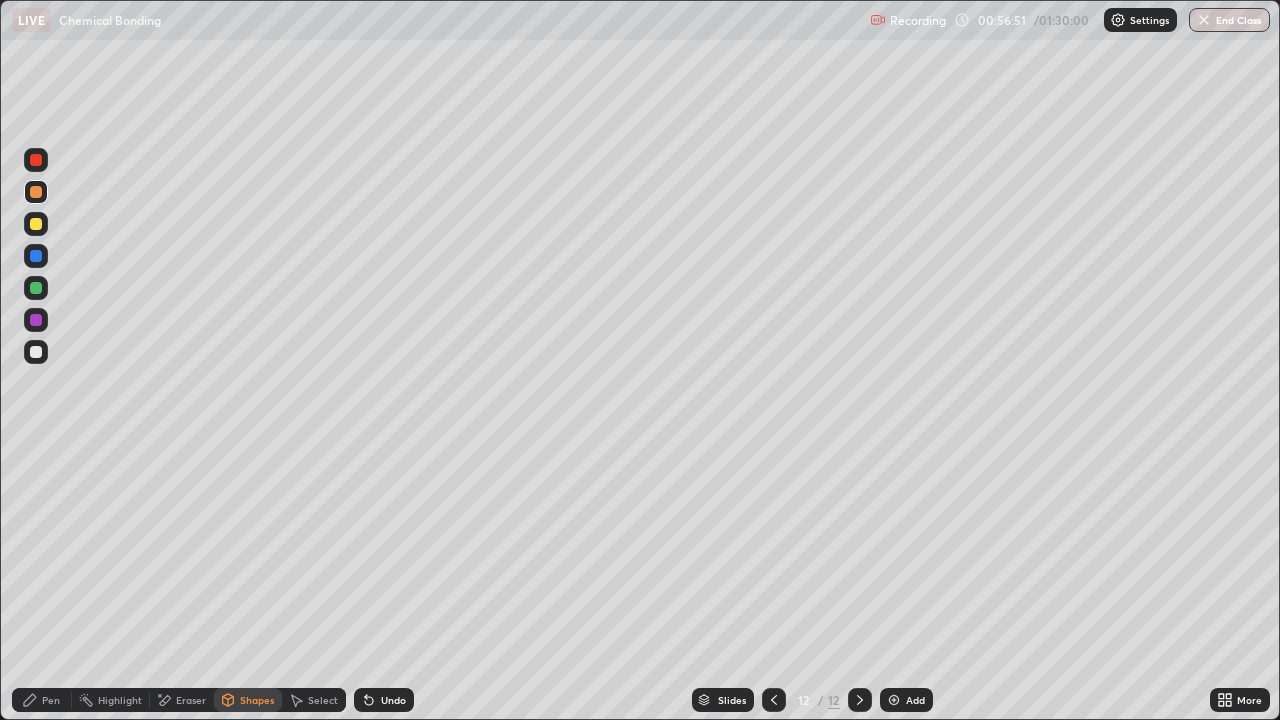 click on "Pen" at bounding box center [51, 700] 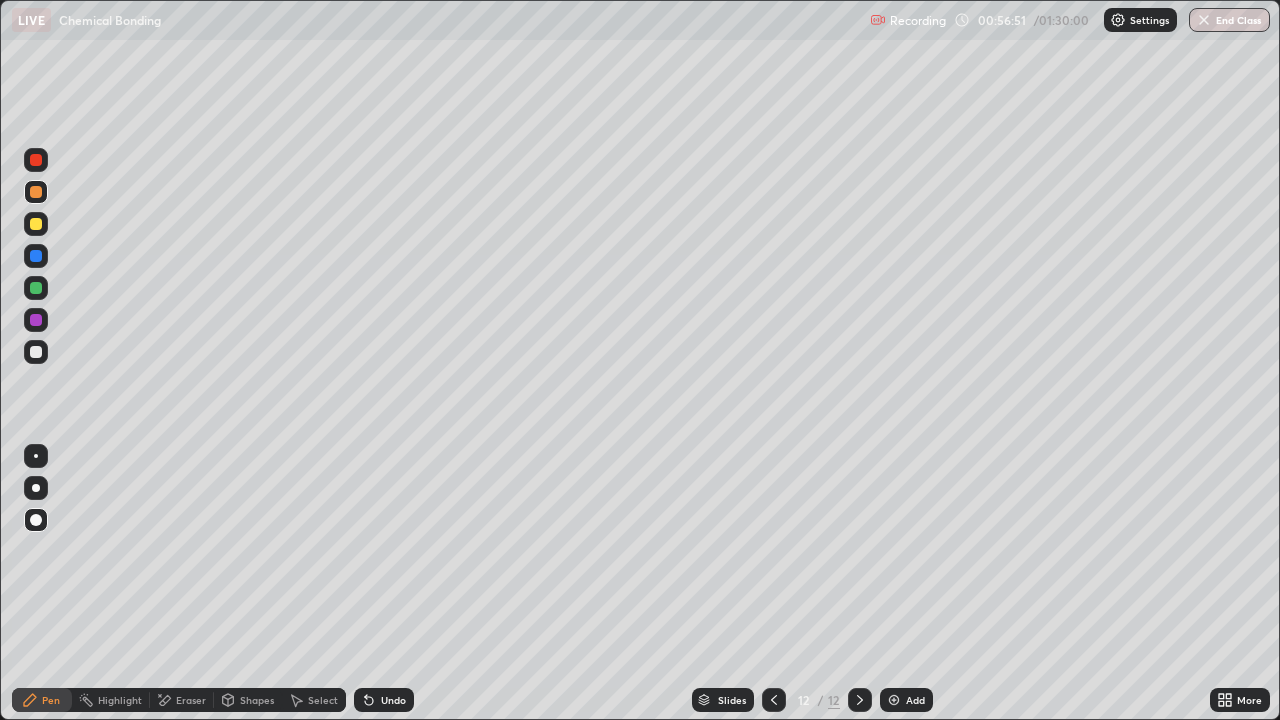 click at bounding box center [36, 352] 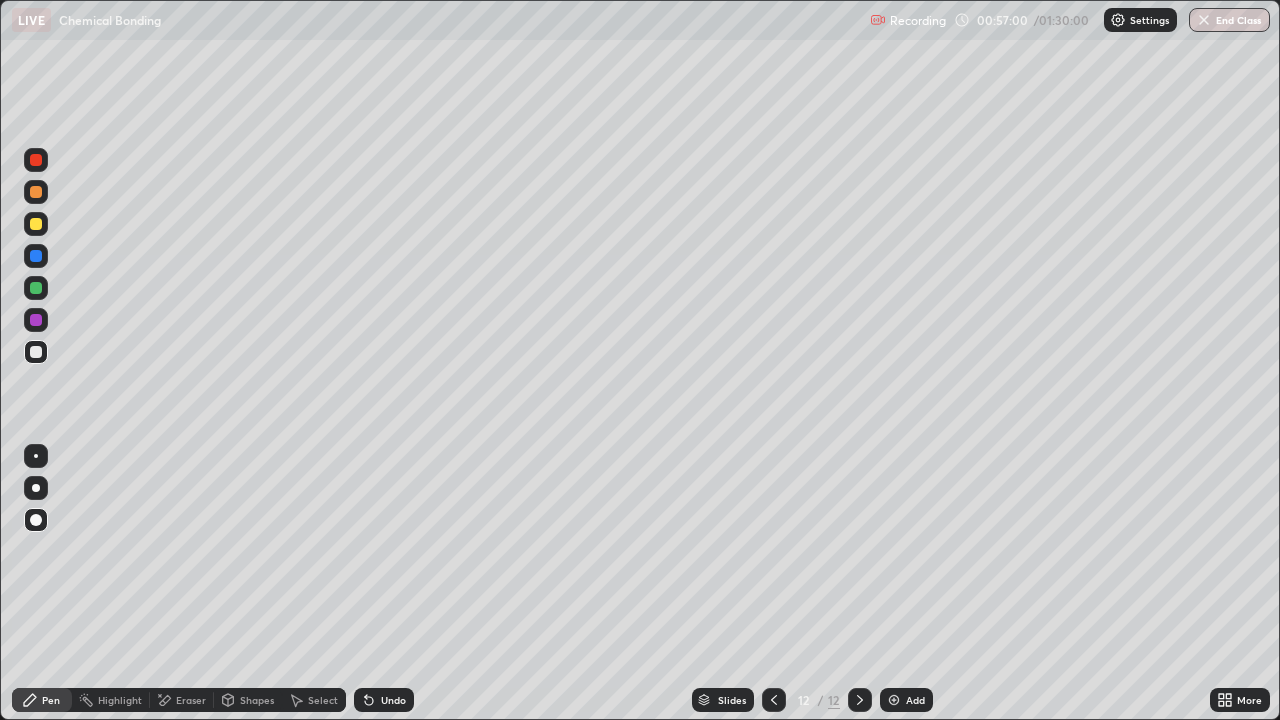 click on "Pen" at bounding box center [42, 700] 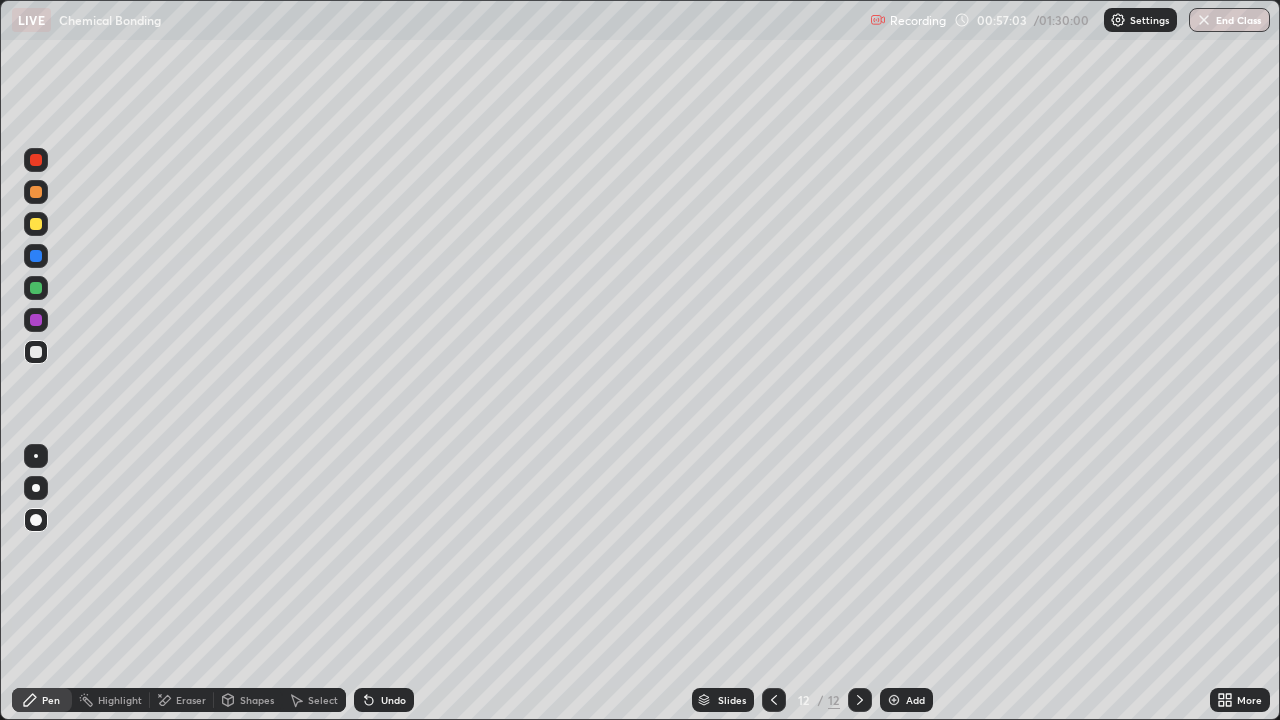 click on "Shapes" at bounding box center (257, 700) 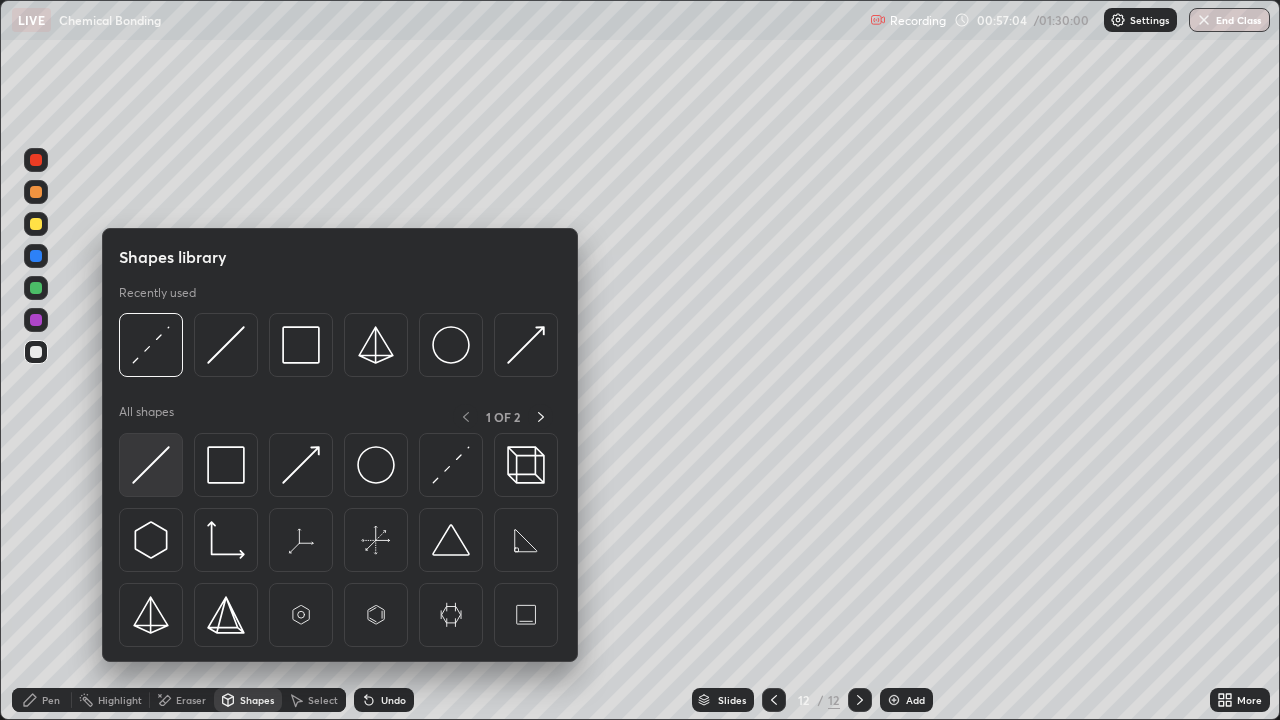 click at bounding box center [151, 465] 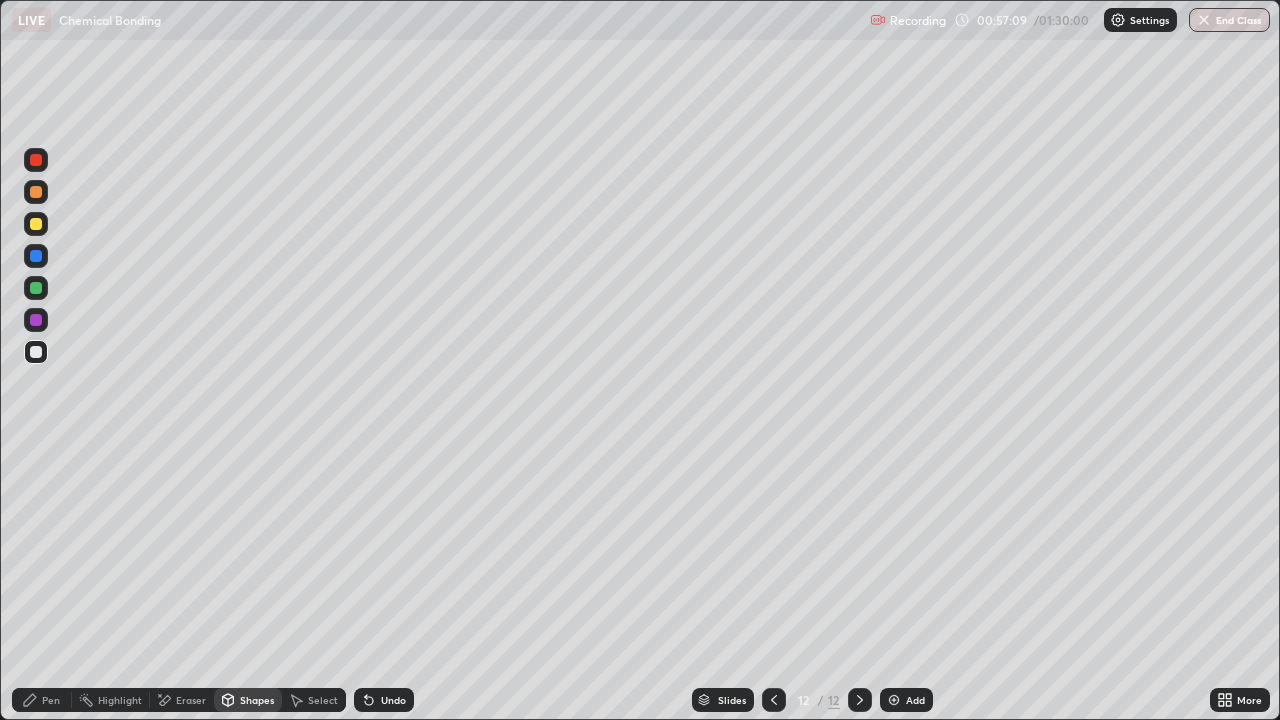 click on "Pen" at bounding box center (42, 700) 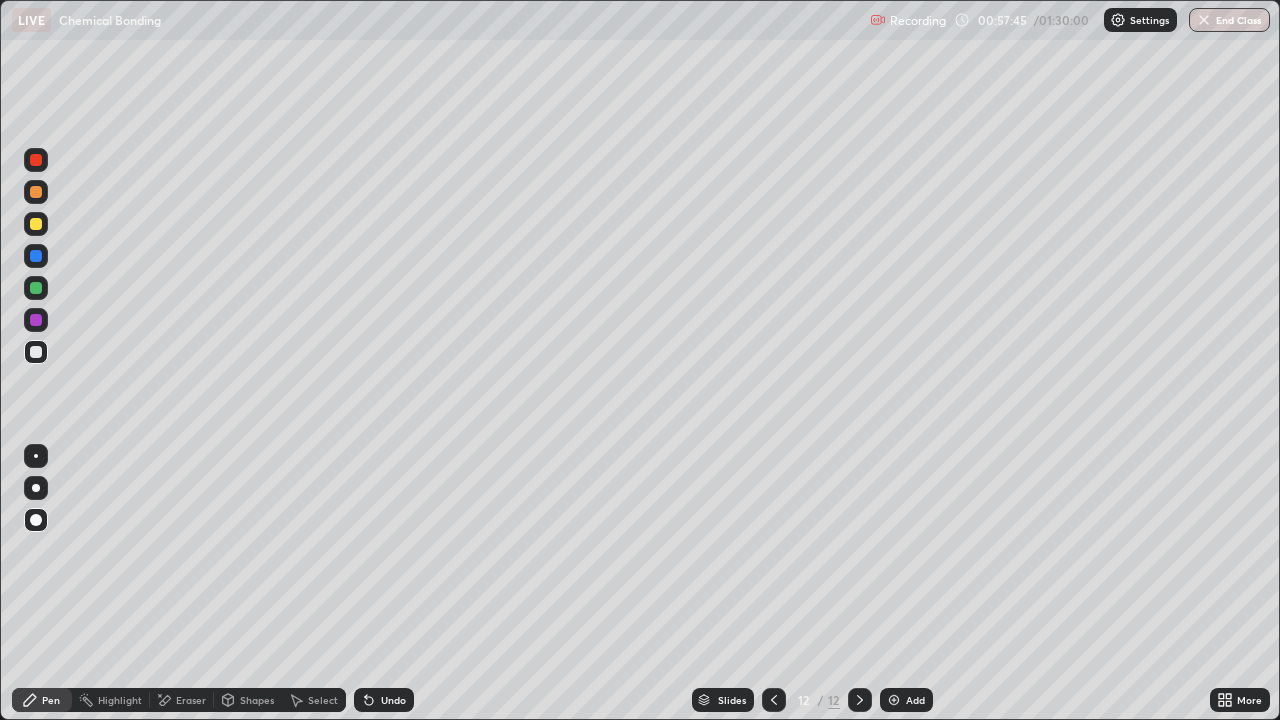 click on "Shapes" at bounding box center (257, 700) 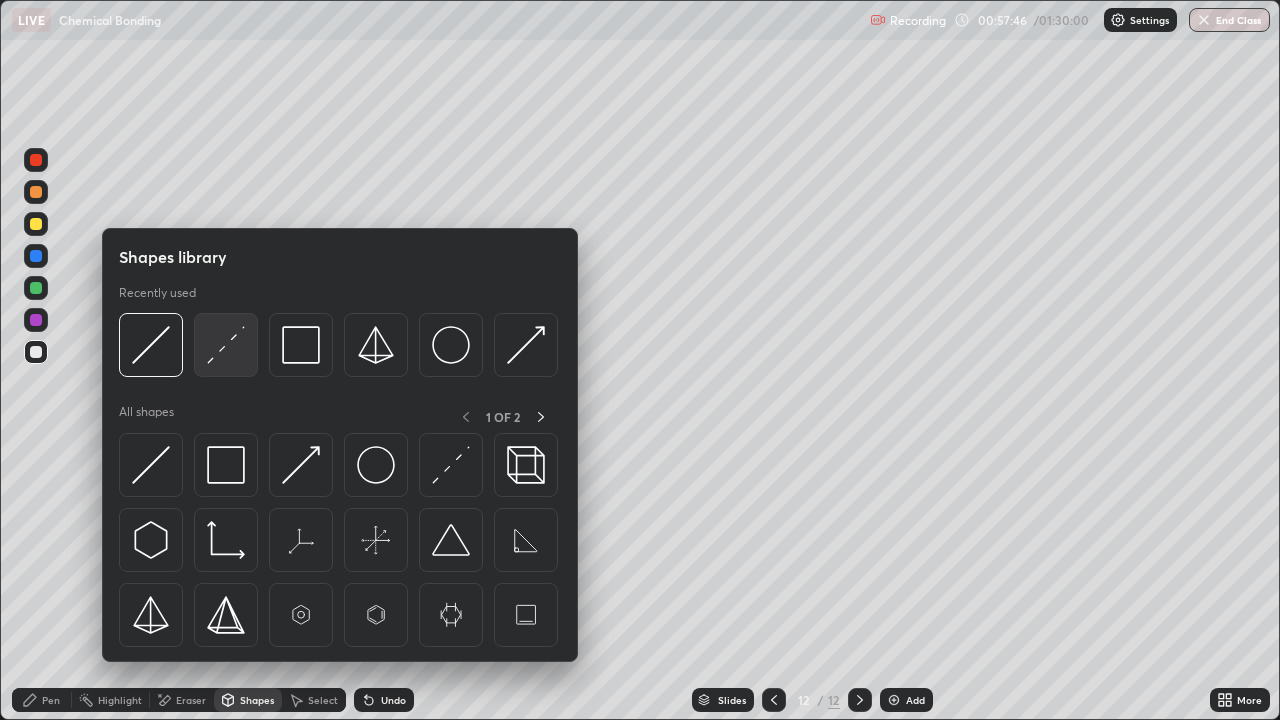 click at bounding box center (226, 345) 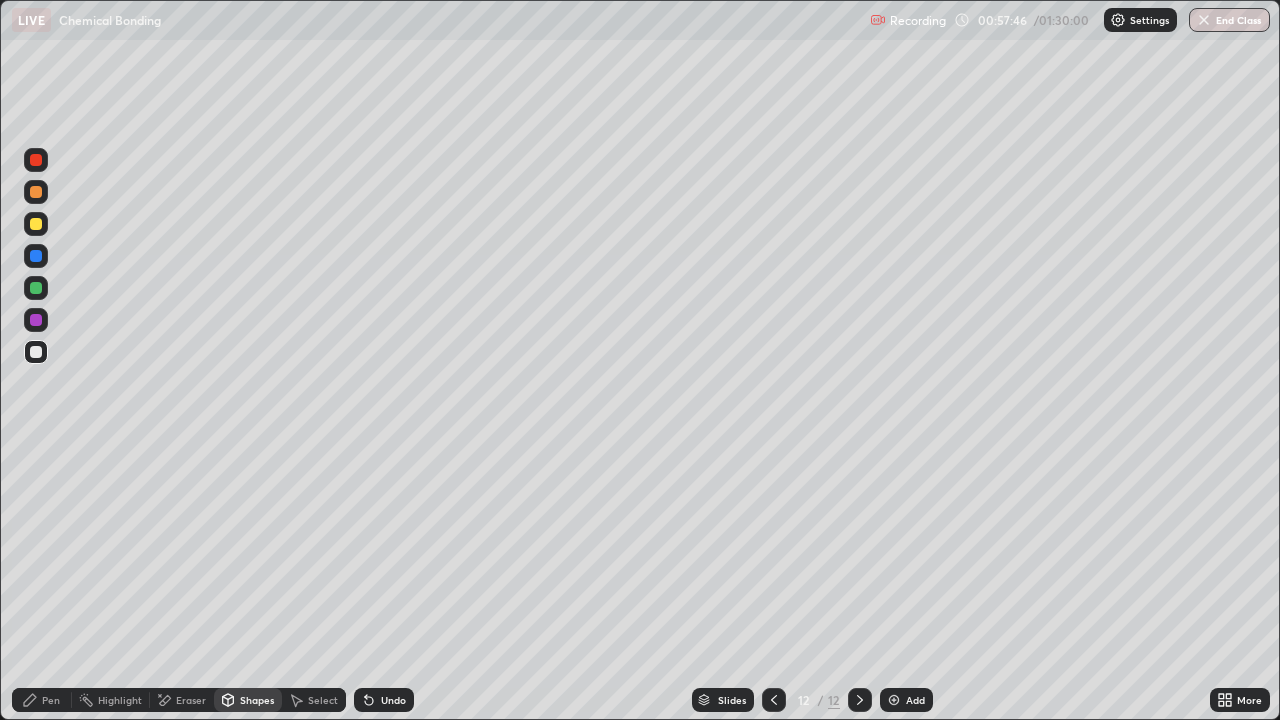 click at bounding box center (36, 352) 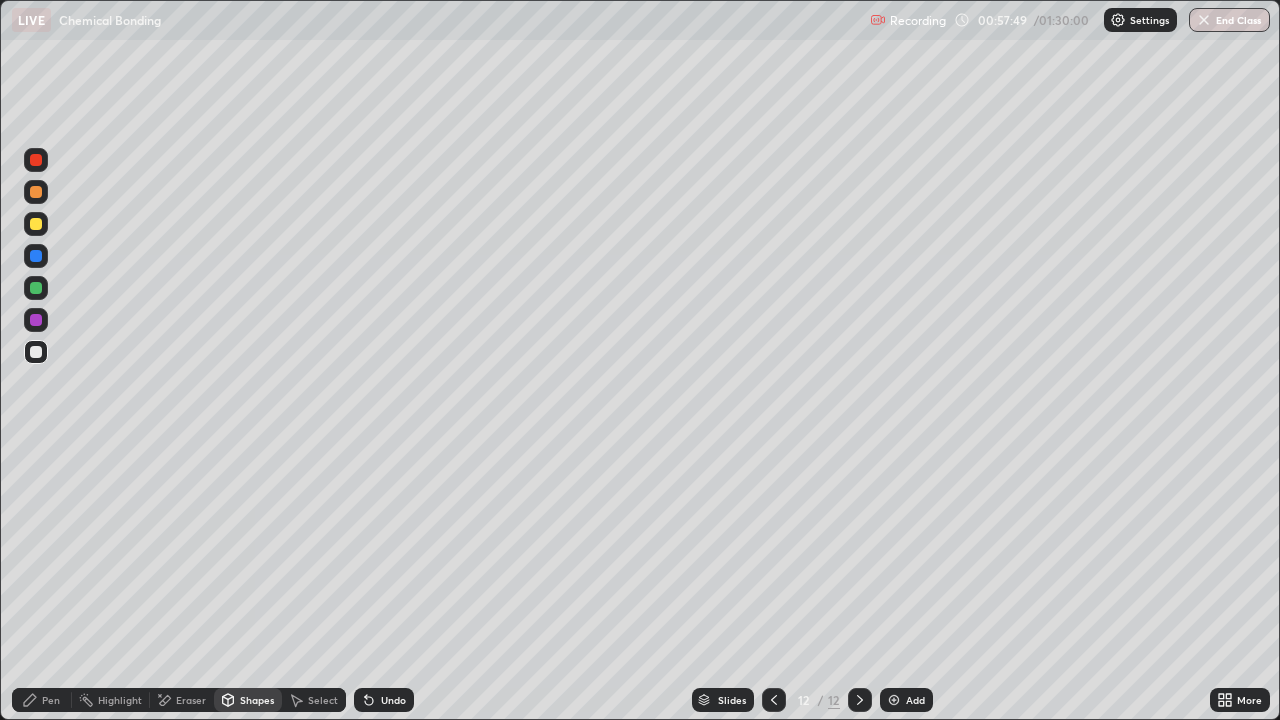 click on "Pen" at bounding box center (51, 700) 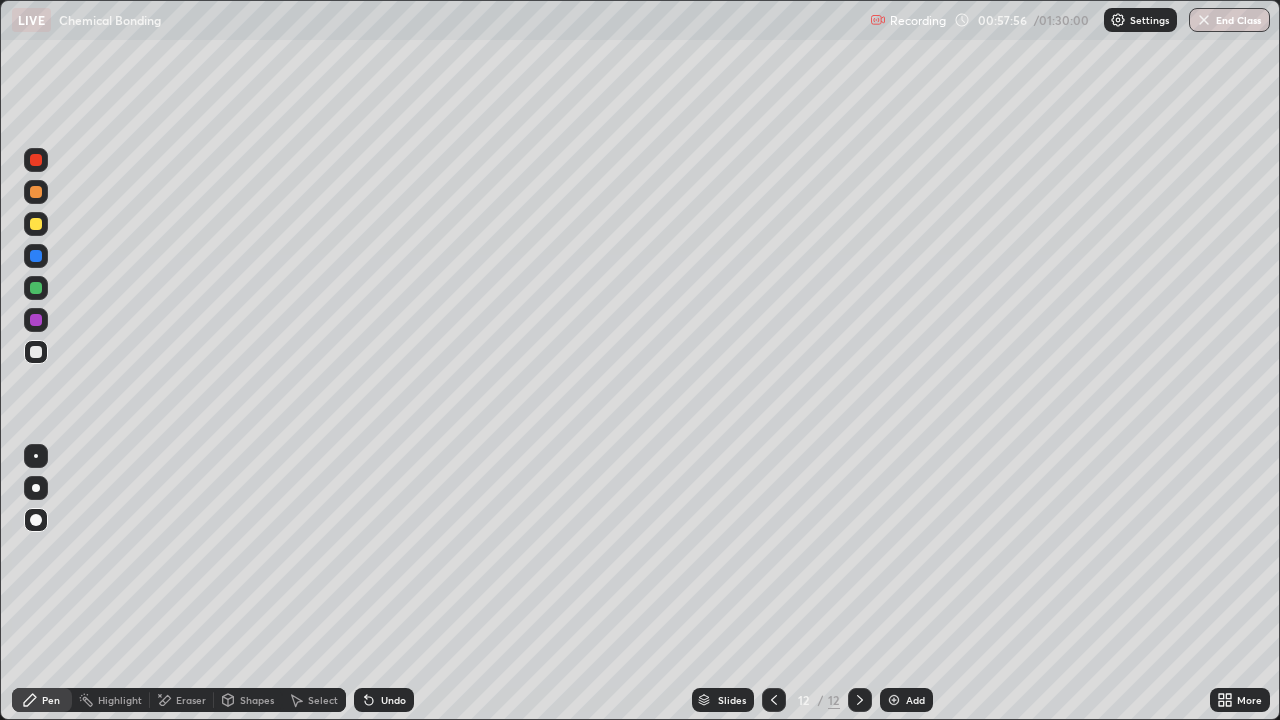 click on "Undo" at bounding box center (393, 700) 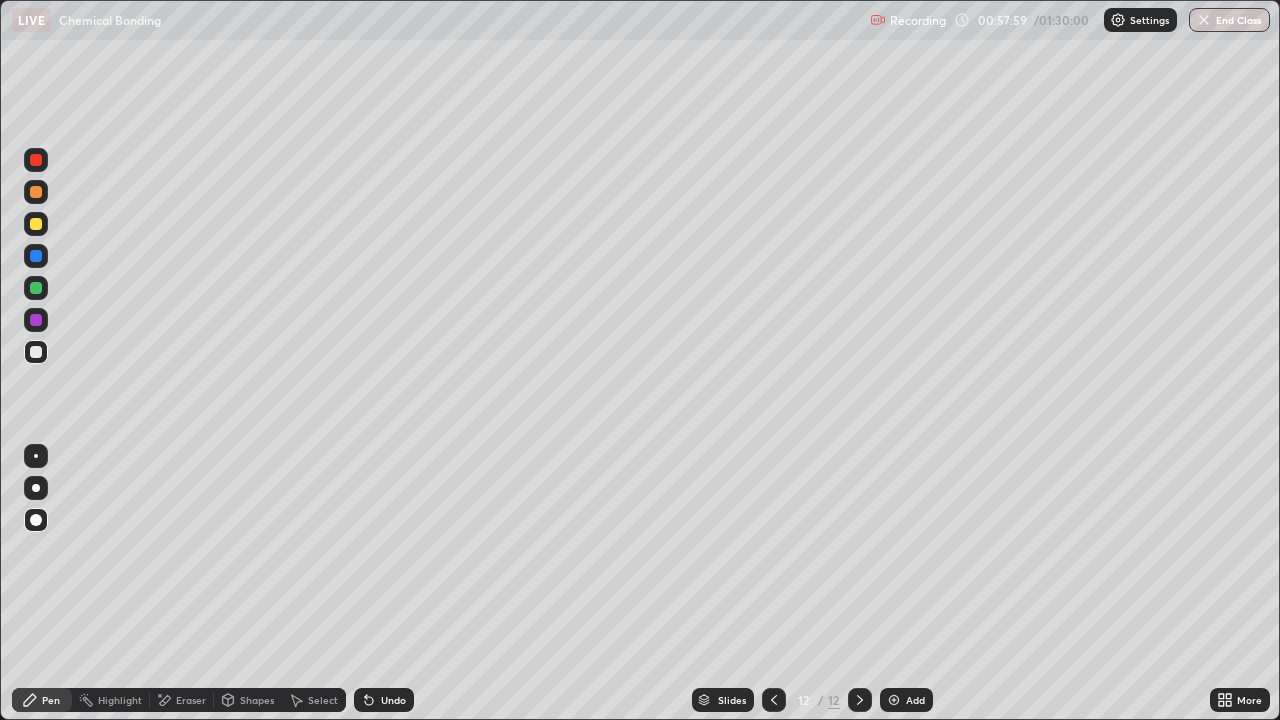 click on "Undo" at bounding box center (393, 700) 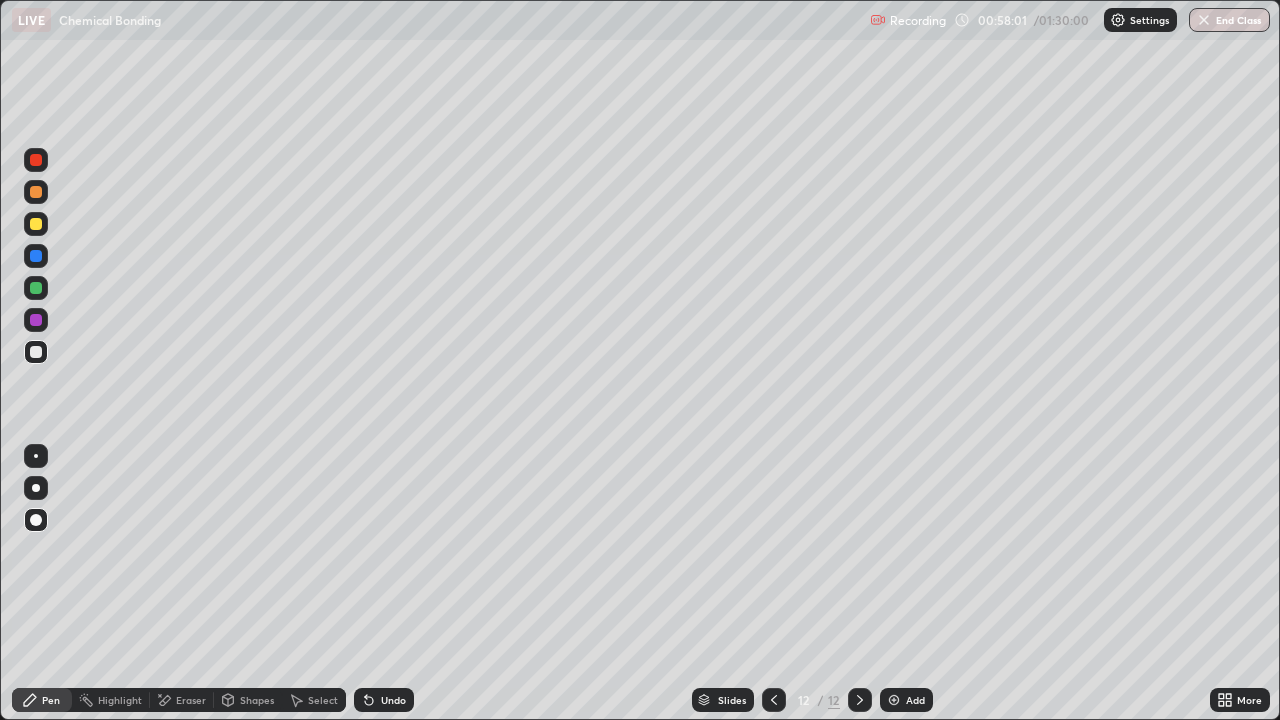 click on "Pen" at bounding box center (51, 700) 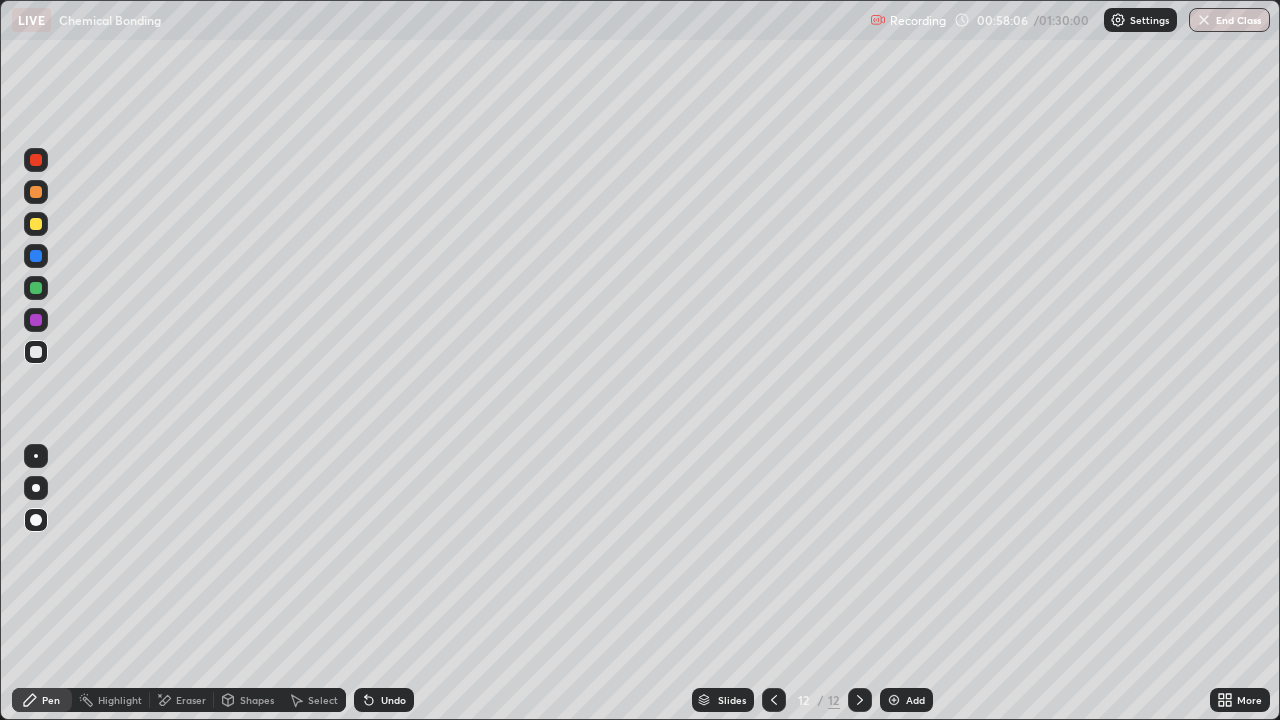 click on "Undo" at bounding box center [393, 700] 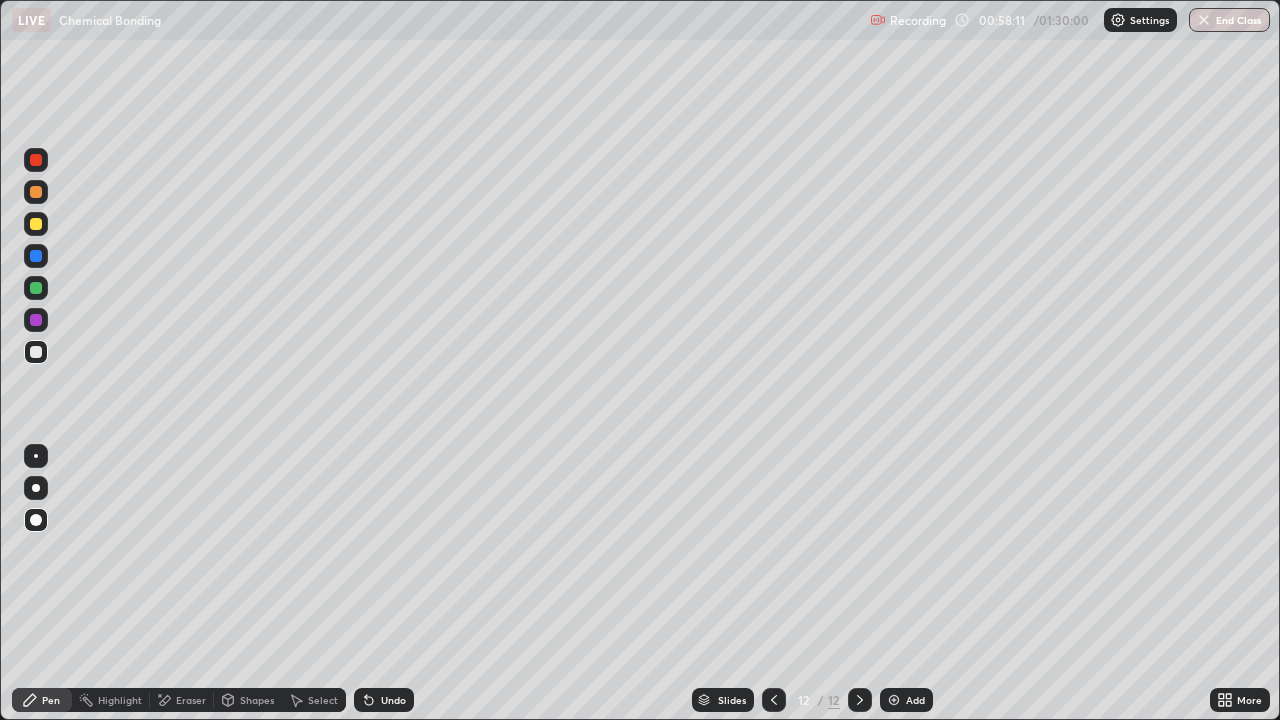 click at bounding box center [36, 320] 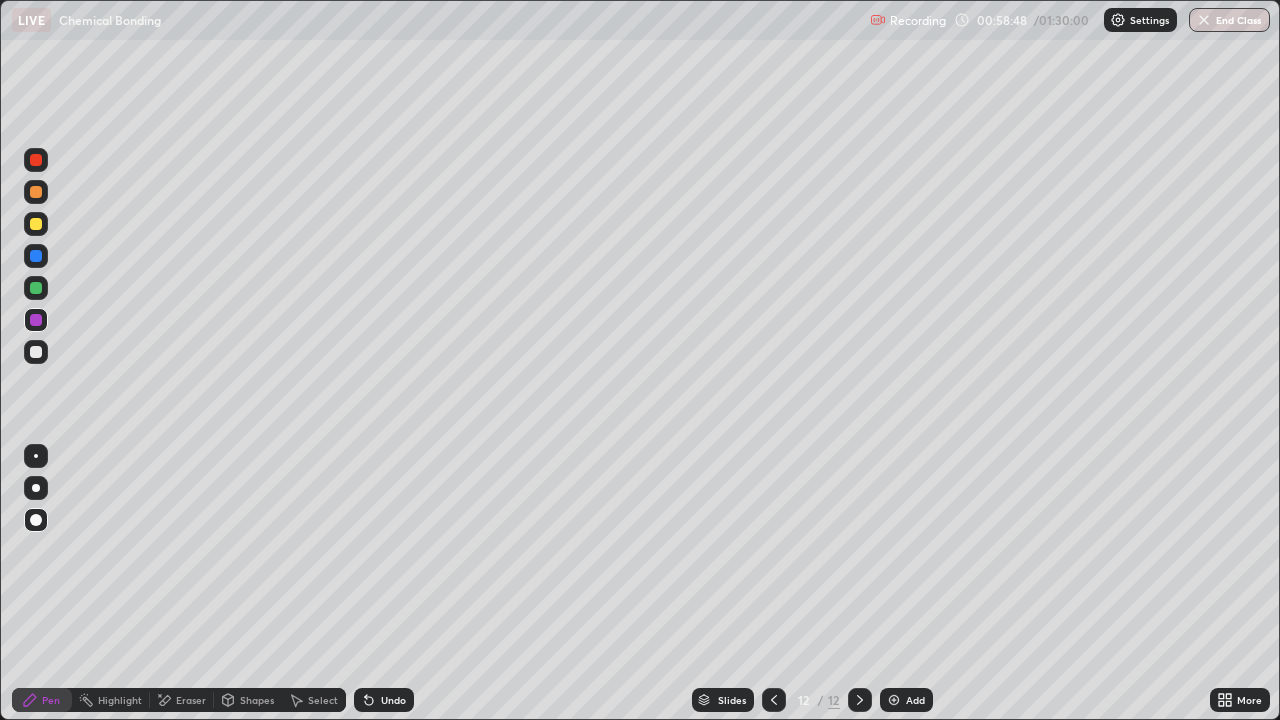 click on "Pen" at bounding box center (42, 700) 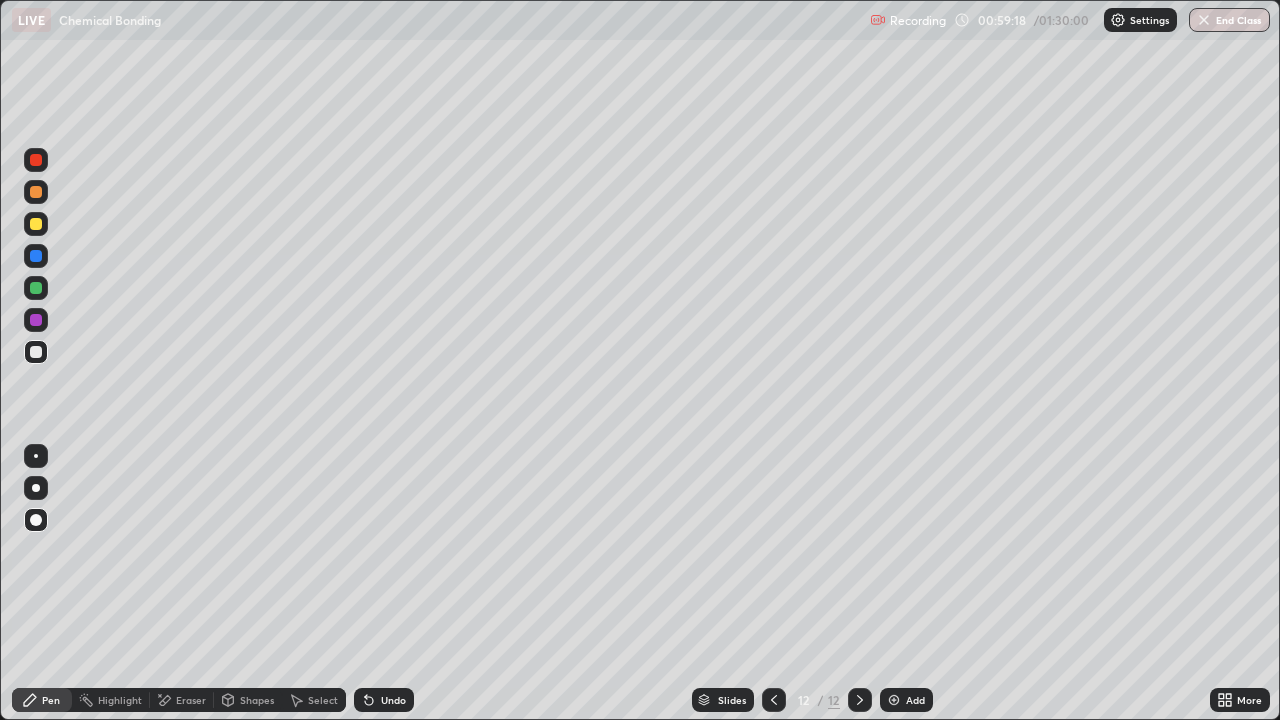 click at bounding box center [36, 352] 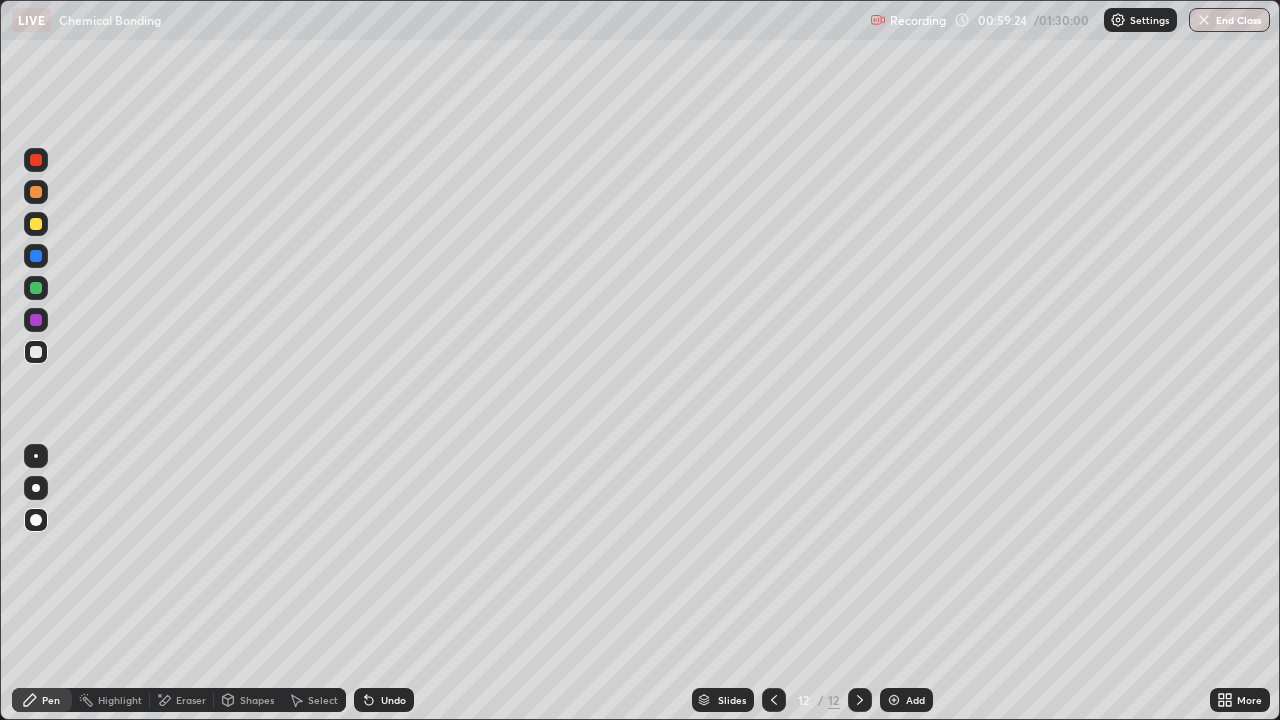 click on "Pen" at bounding box center [51, 700] 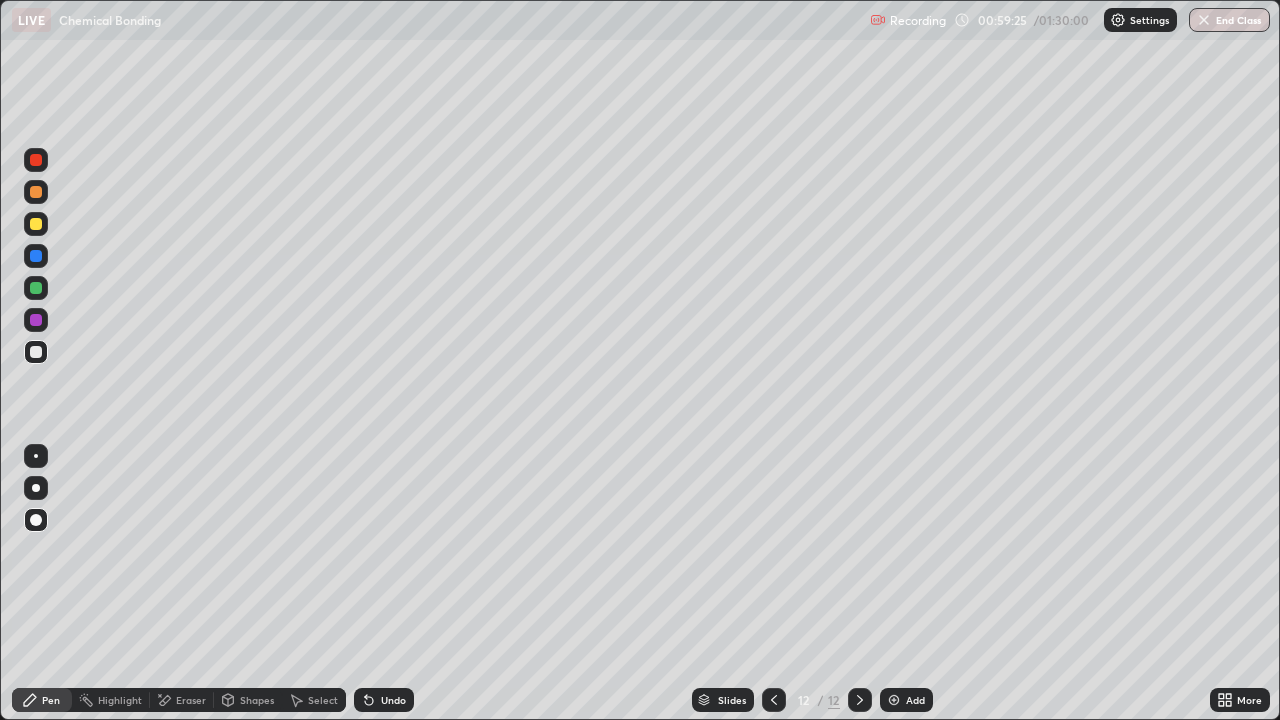 click at bounding box center [36, 352] 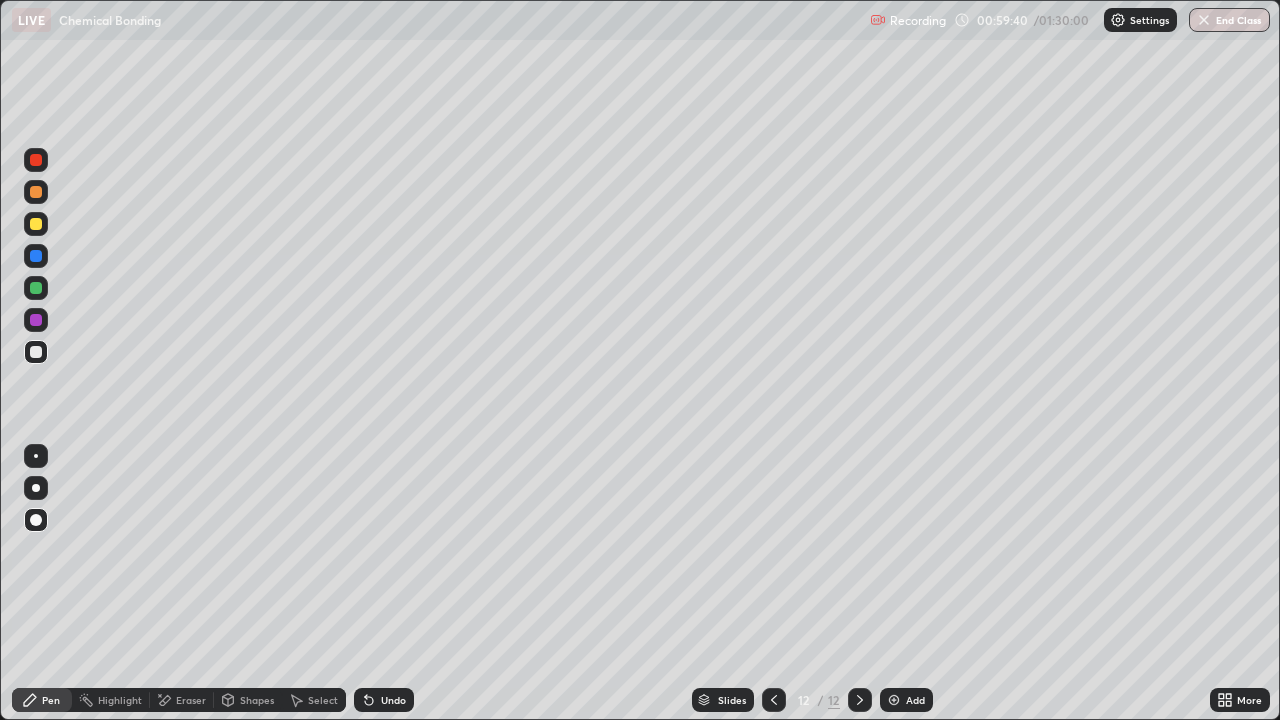 click at bounding box center [36, 352] 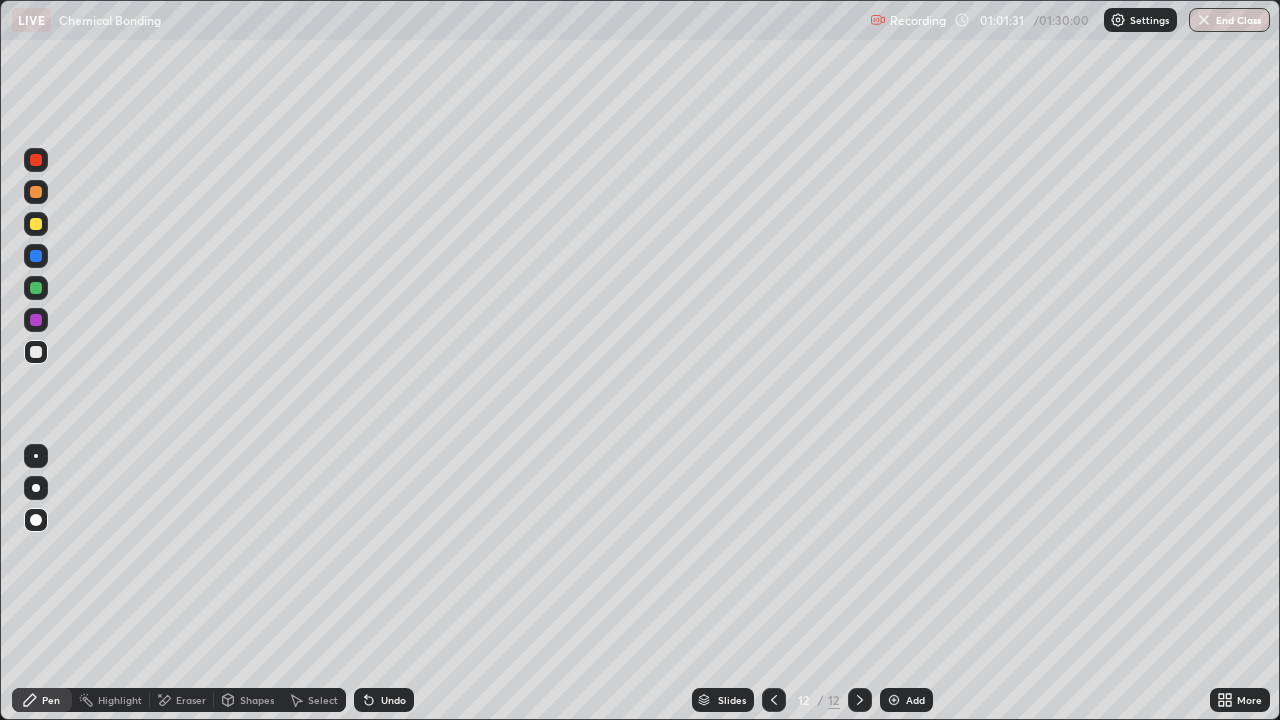 click on "Pen" at bounding box center [42, 700] 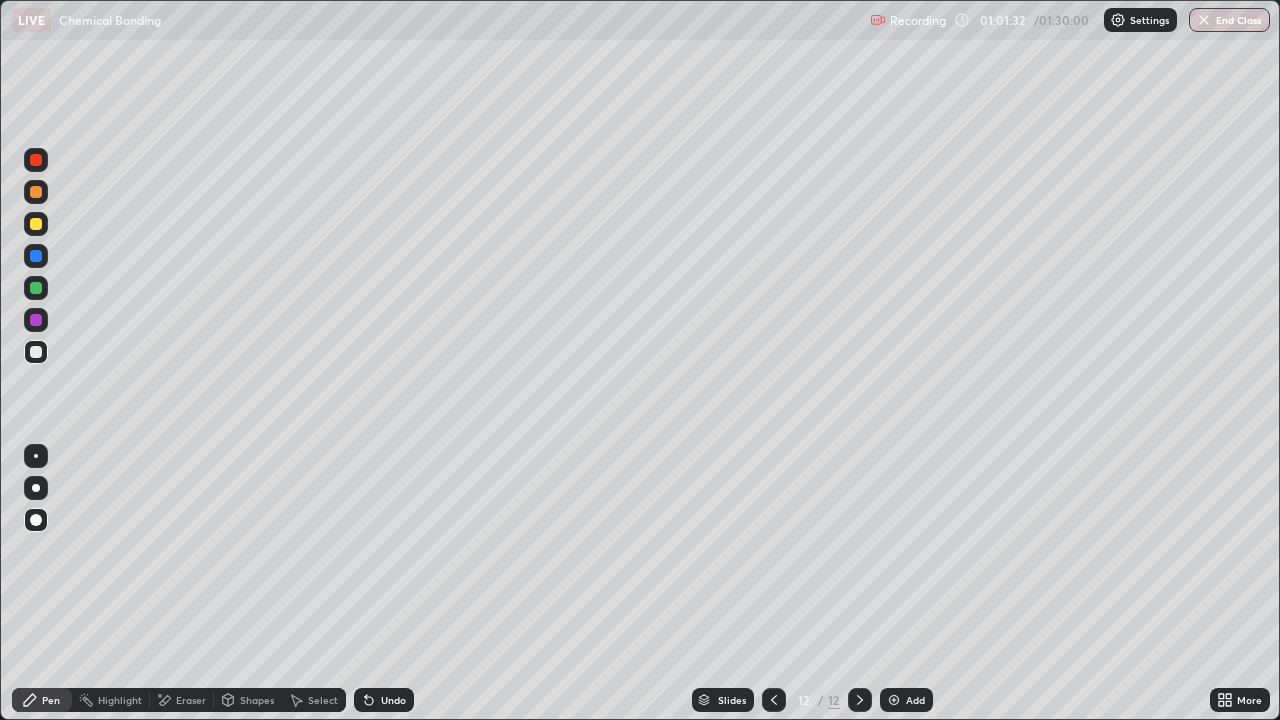 click at bounding box center (36, 352) 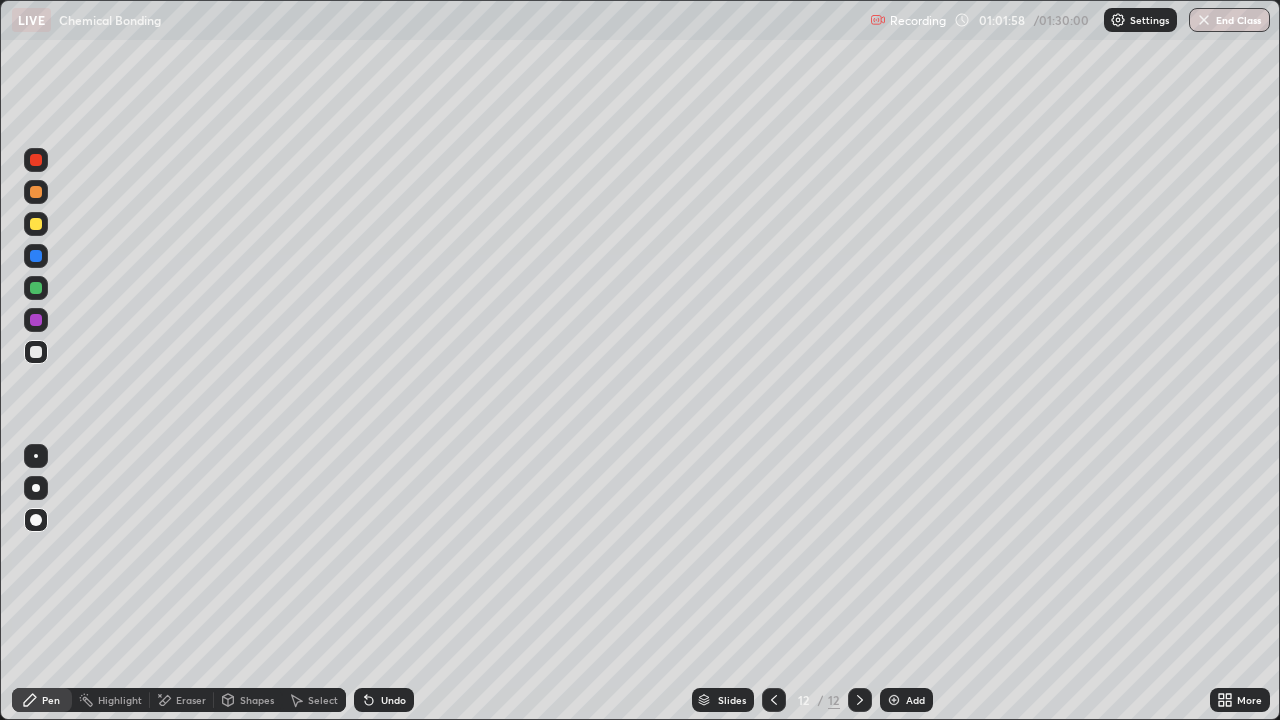 click at bounding box center (36, 288) 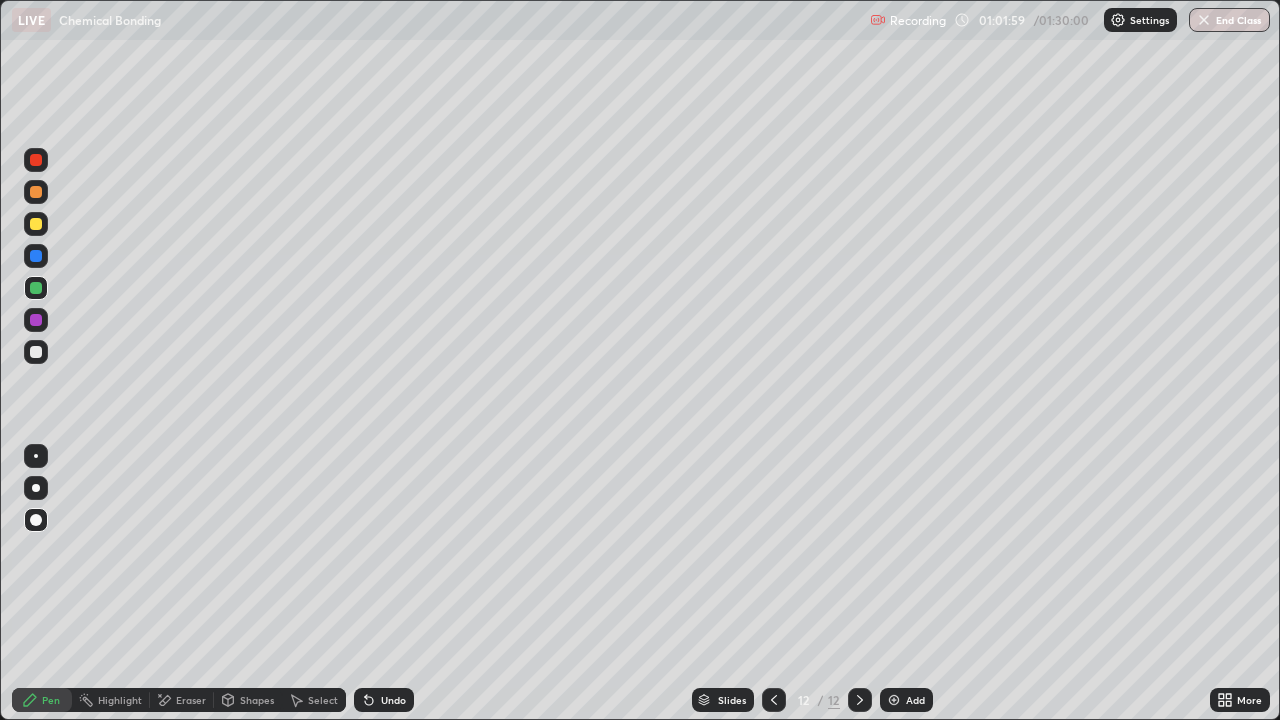 click on "Eraser" at bounding box center [191, 700] 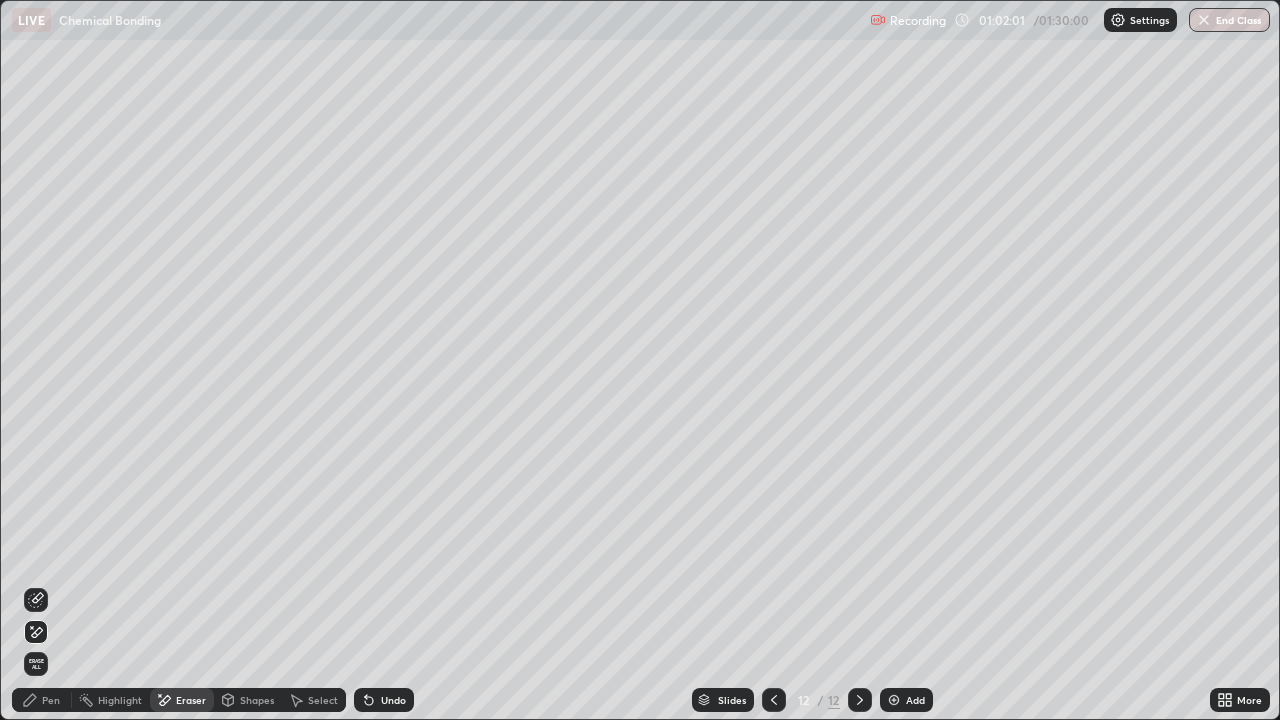 click on "Shapes" at bounding box center [257, 700] 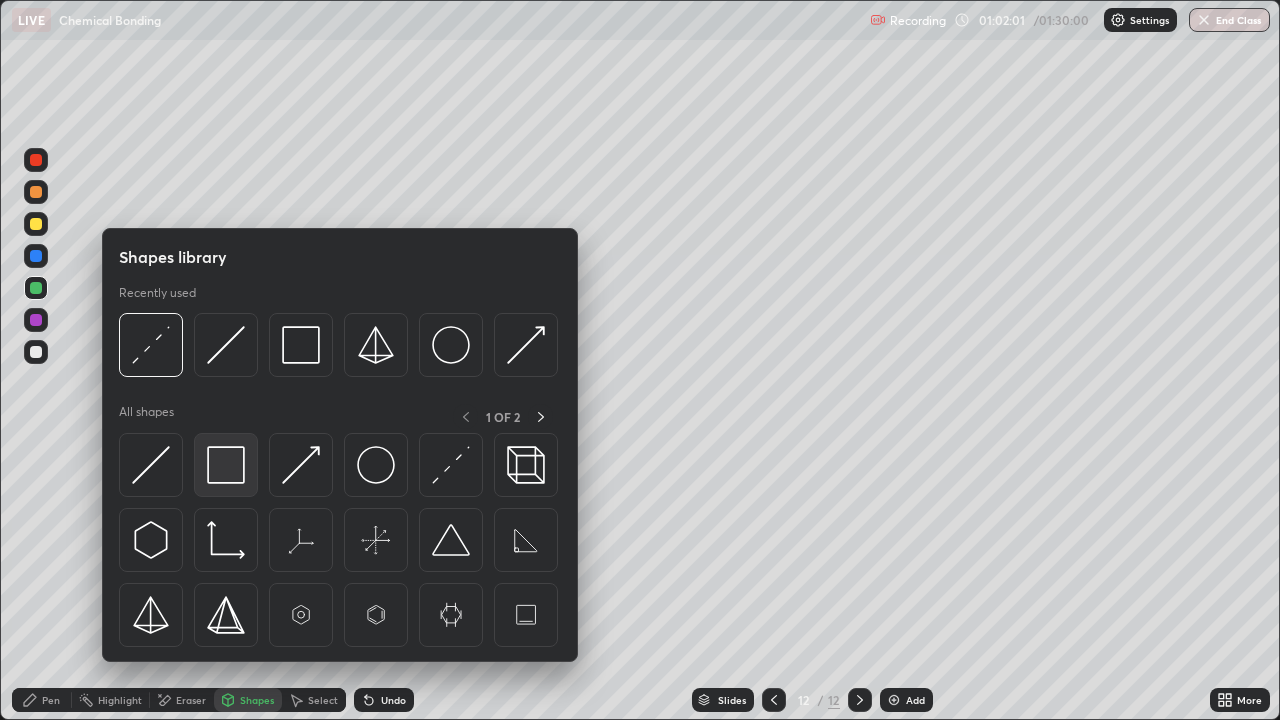 click at bounding box center (226, 465) 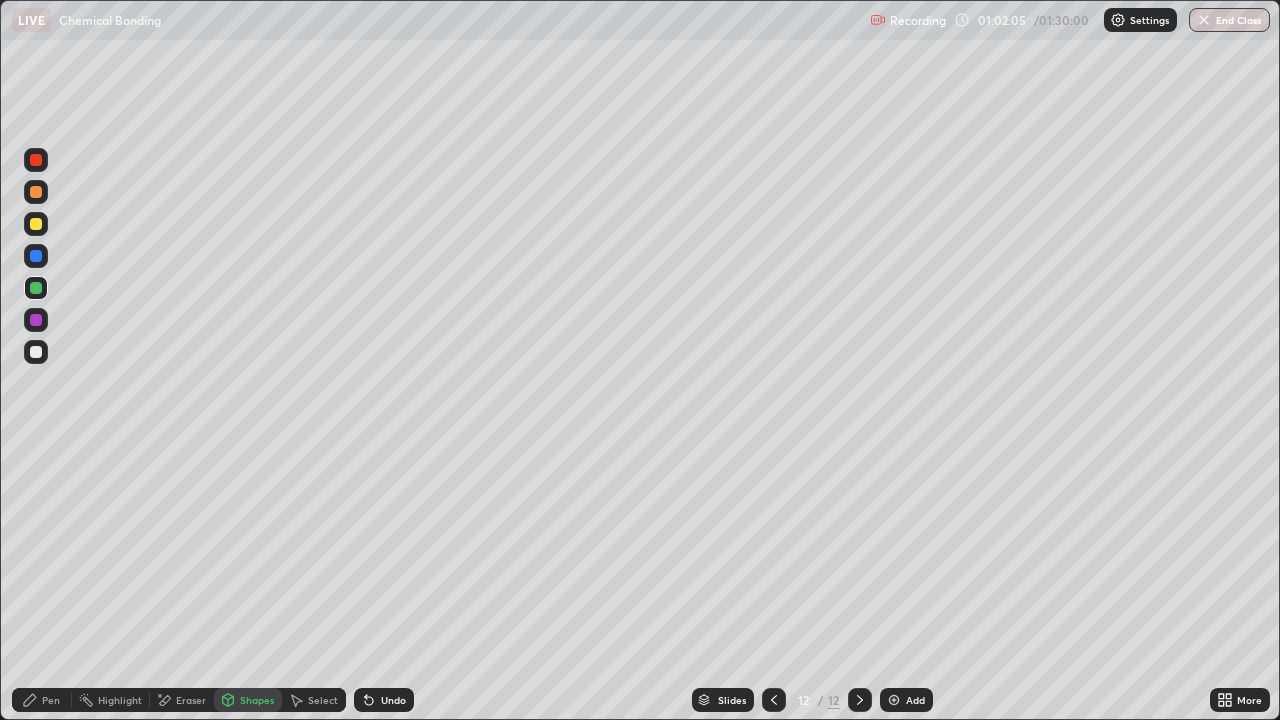 click 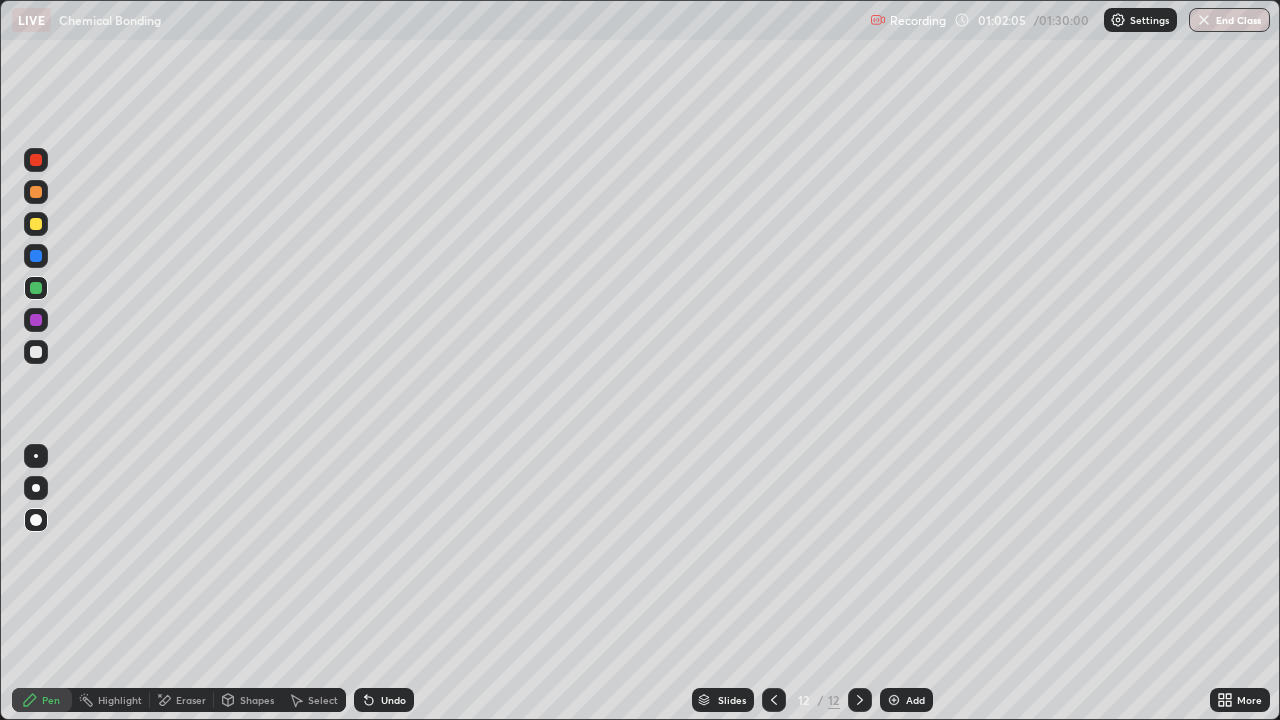 click on "Shapes" at bounding box center (248, 700) 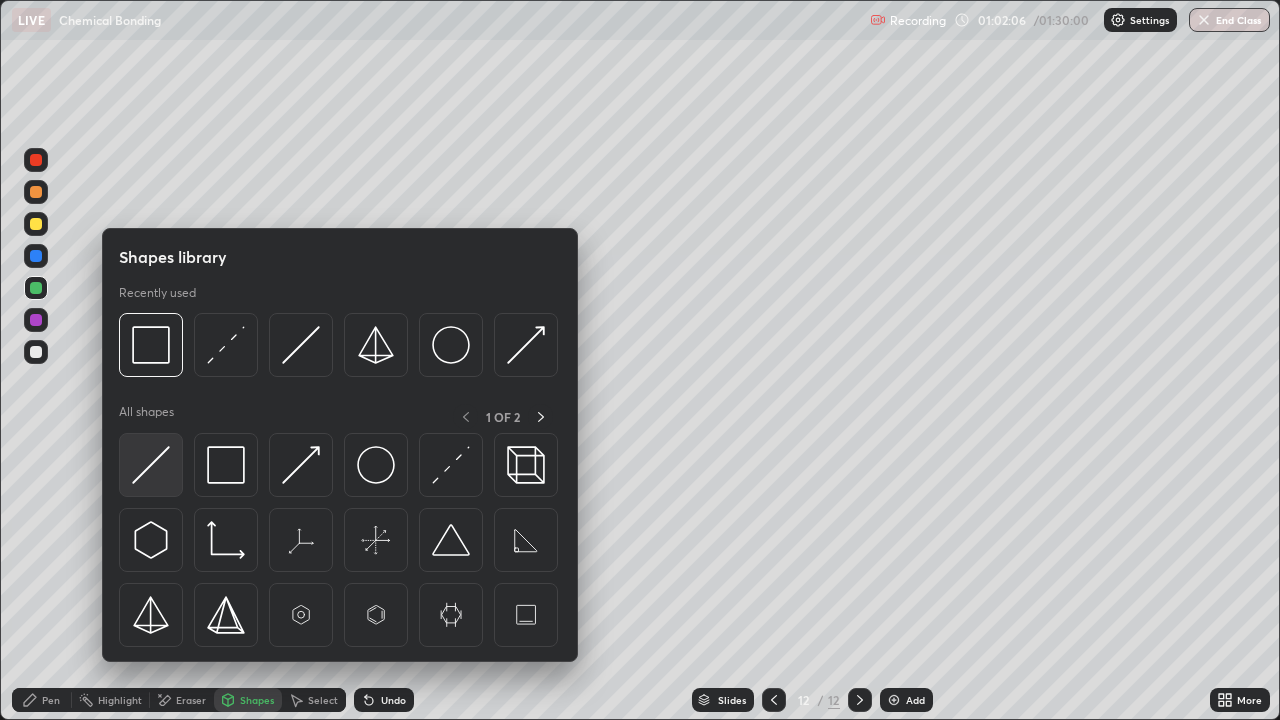 click at bounding box center (151, 465) 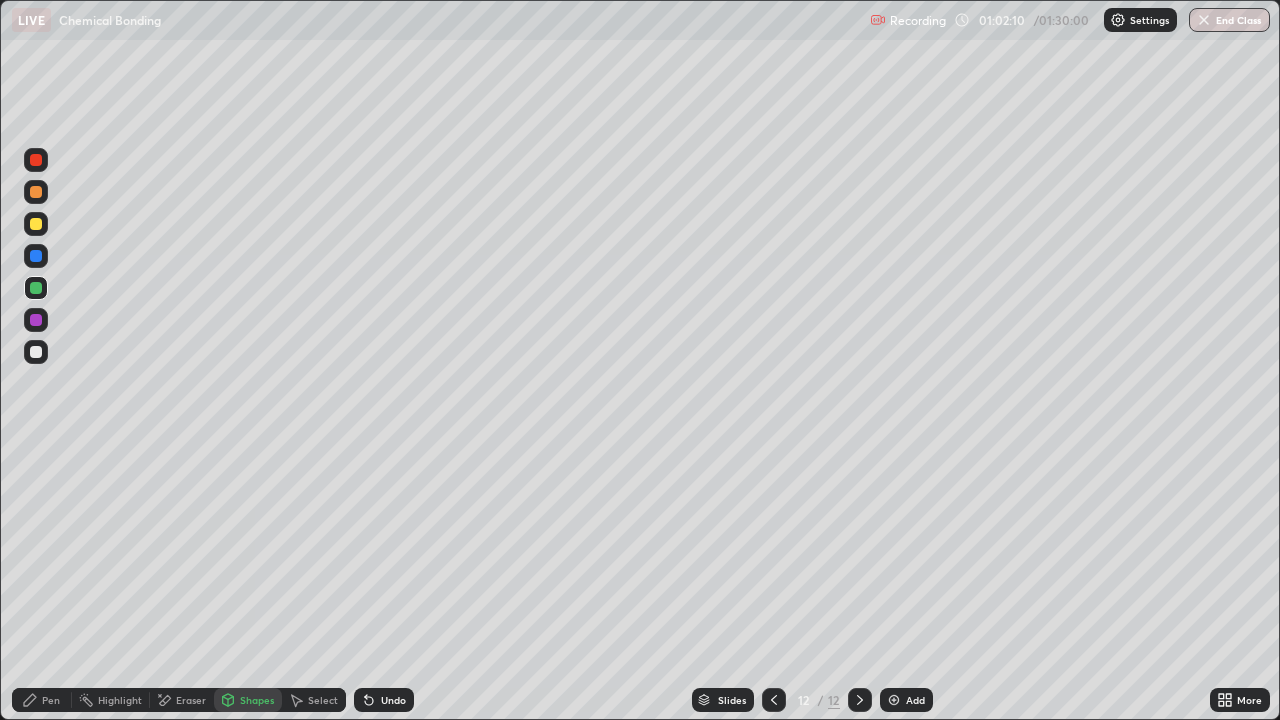click on "Pen" at bounding box center (42, 700) 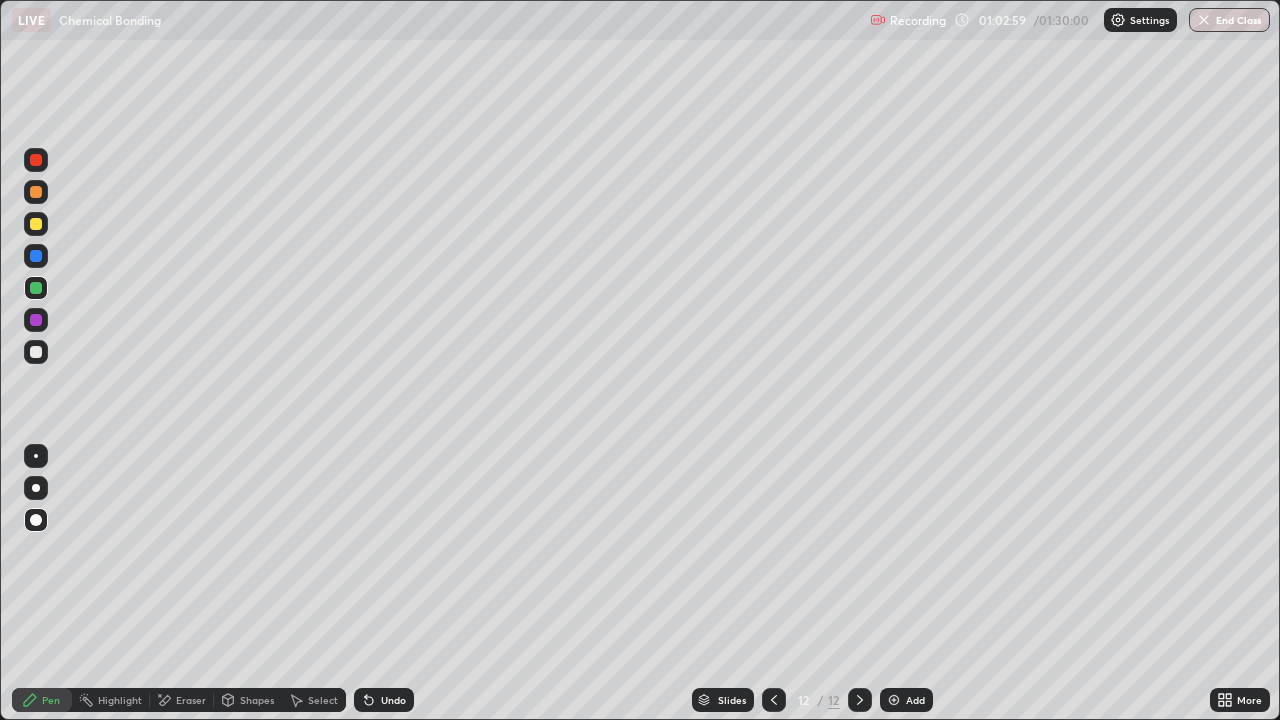 click on "Pen" at bounding box center (42, 700) 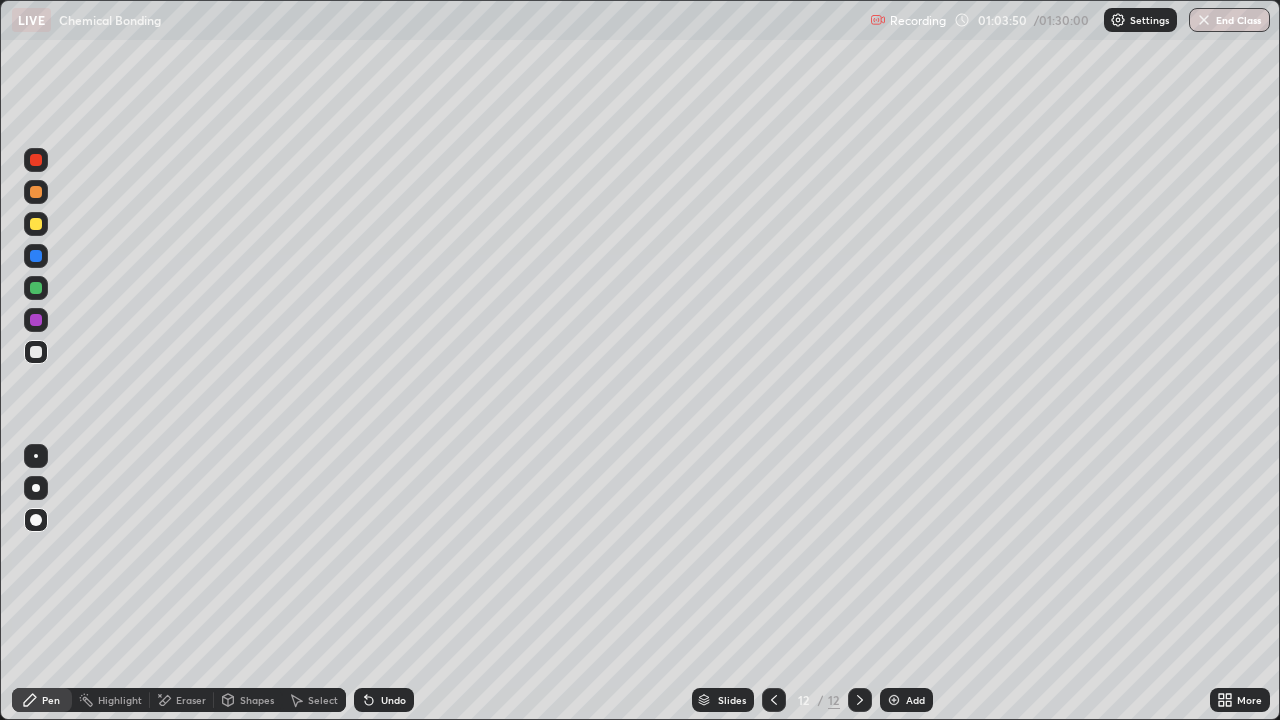 click 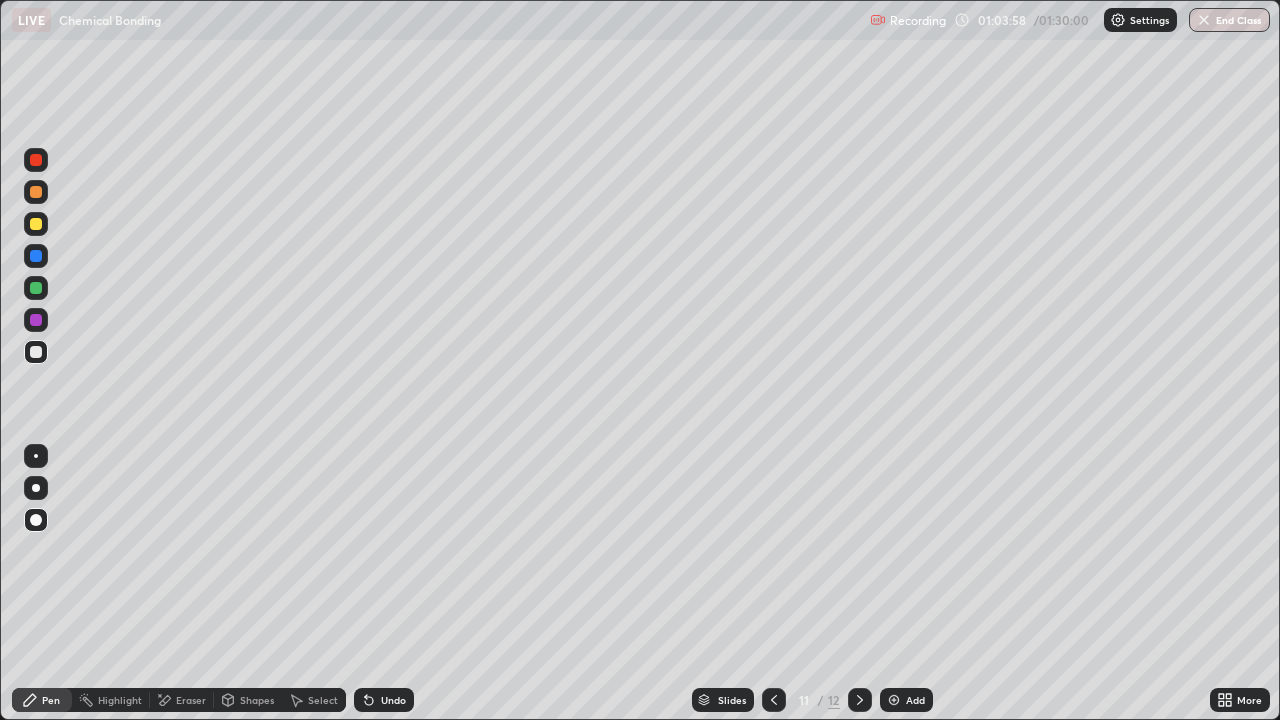 click 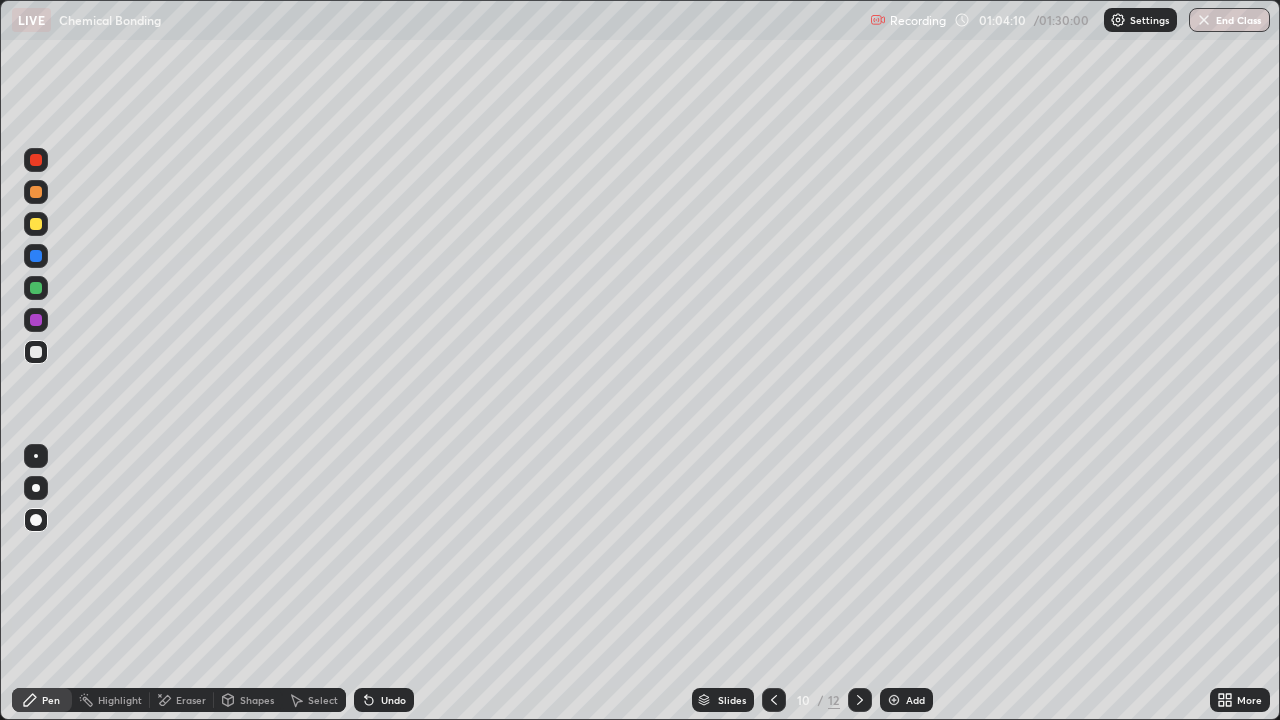 click 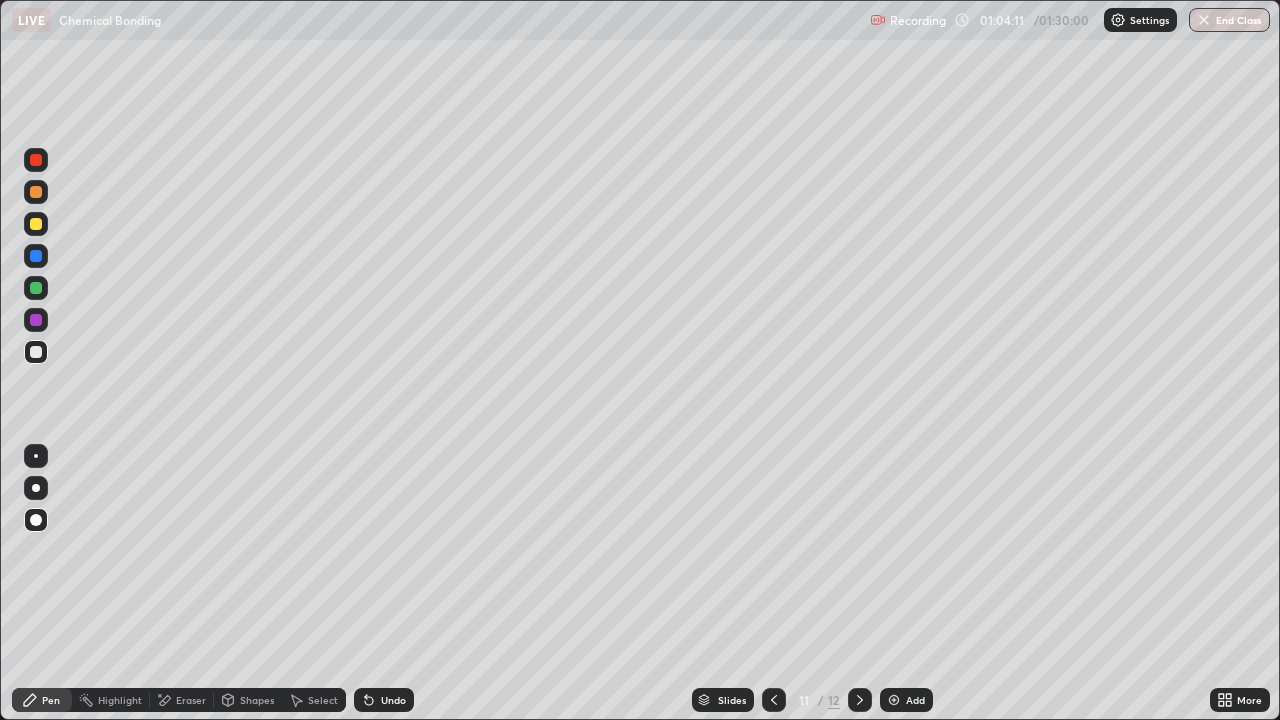 click at bounding box center (860, 700) 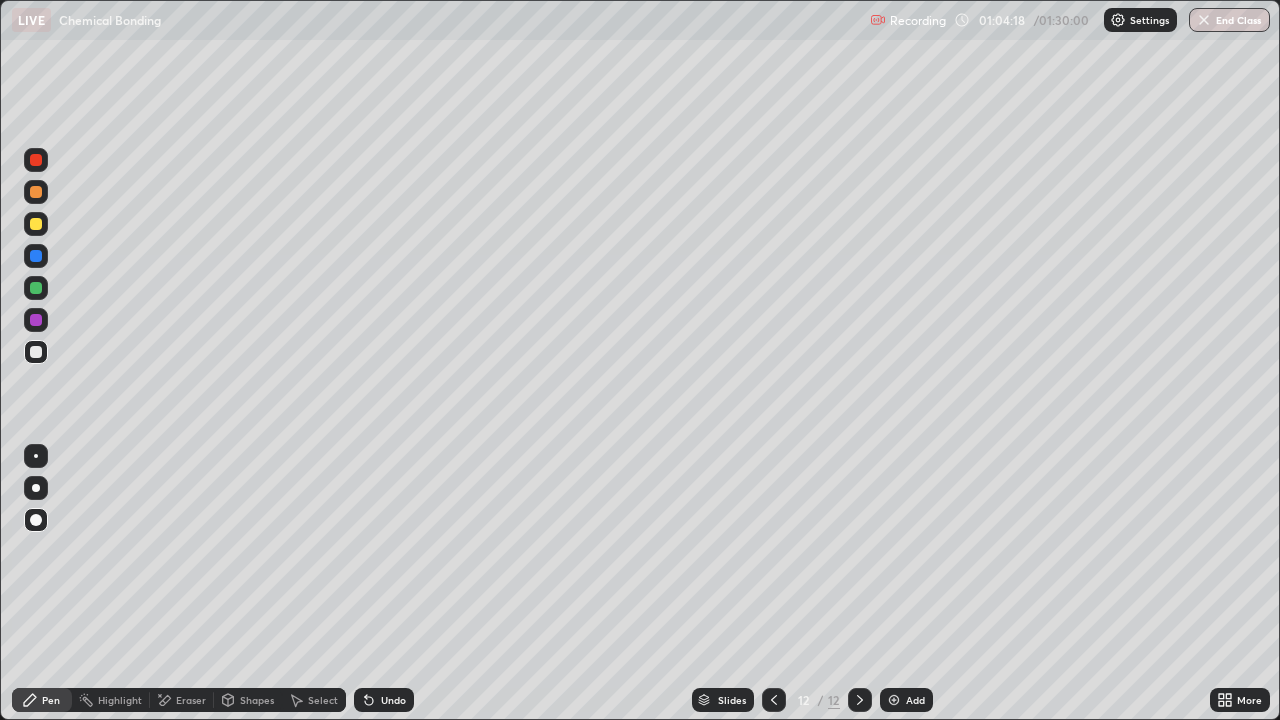 click on "Pen" at bounding box center [51, 700] 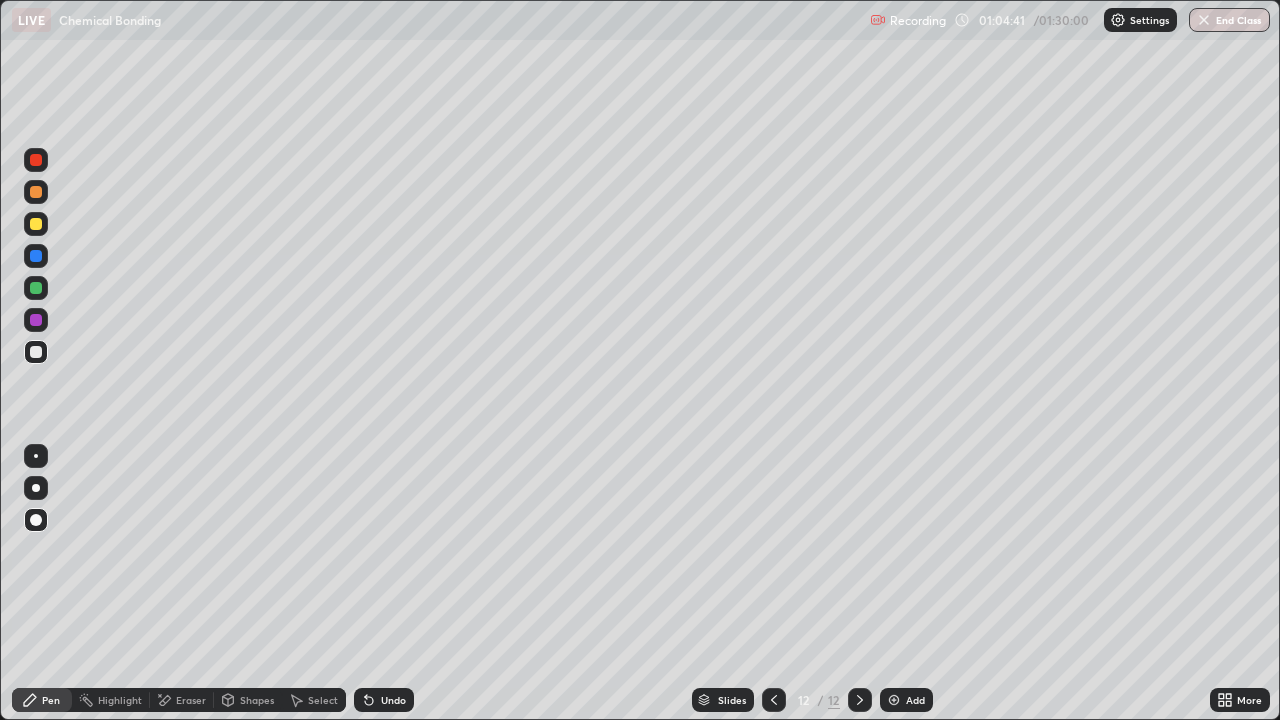 click on "Pen" at bounding box center [51, 700] 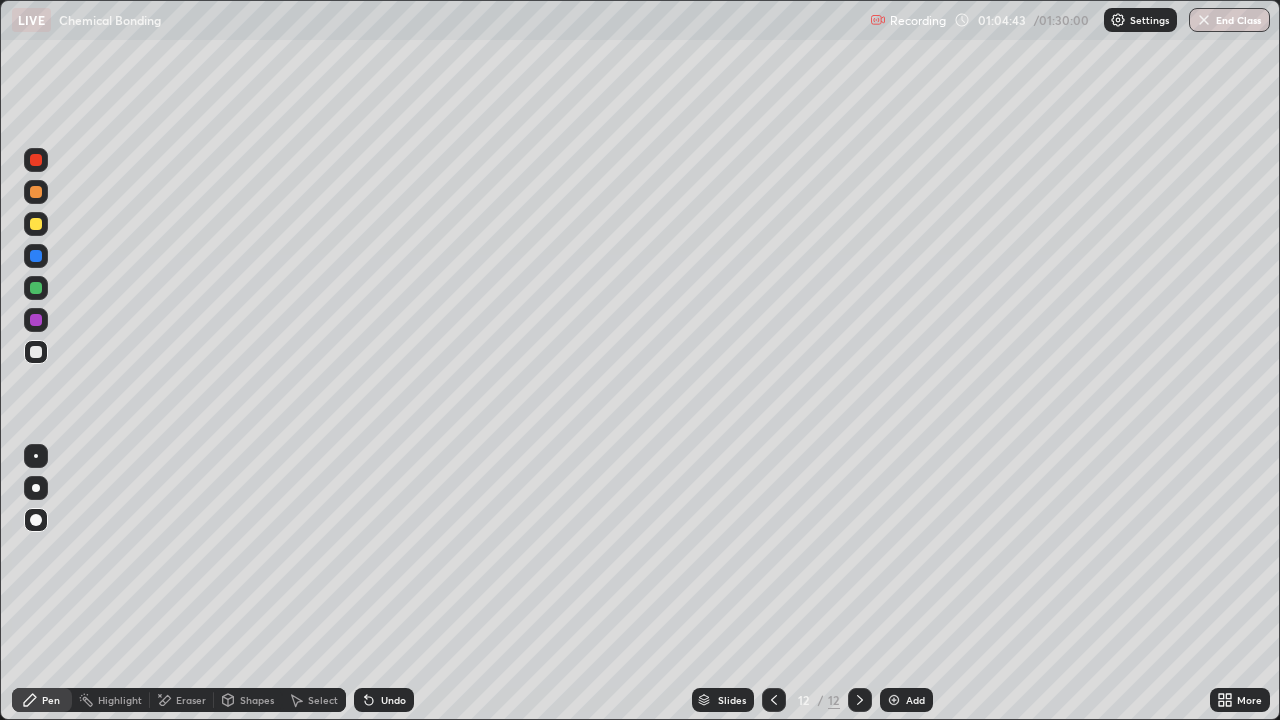 click at bounding box center (894, 700) 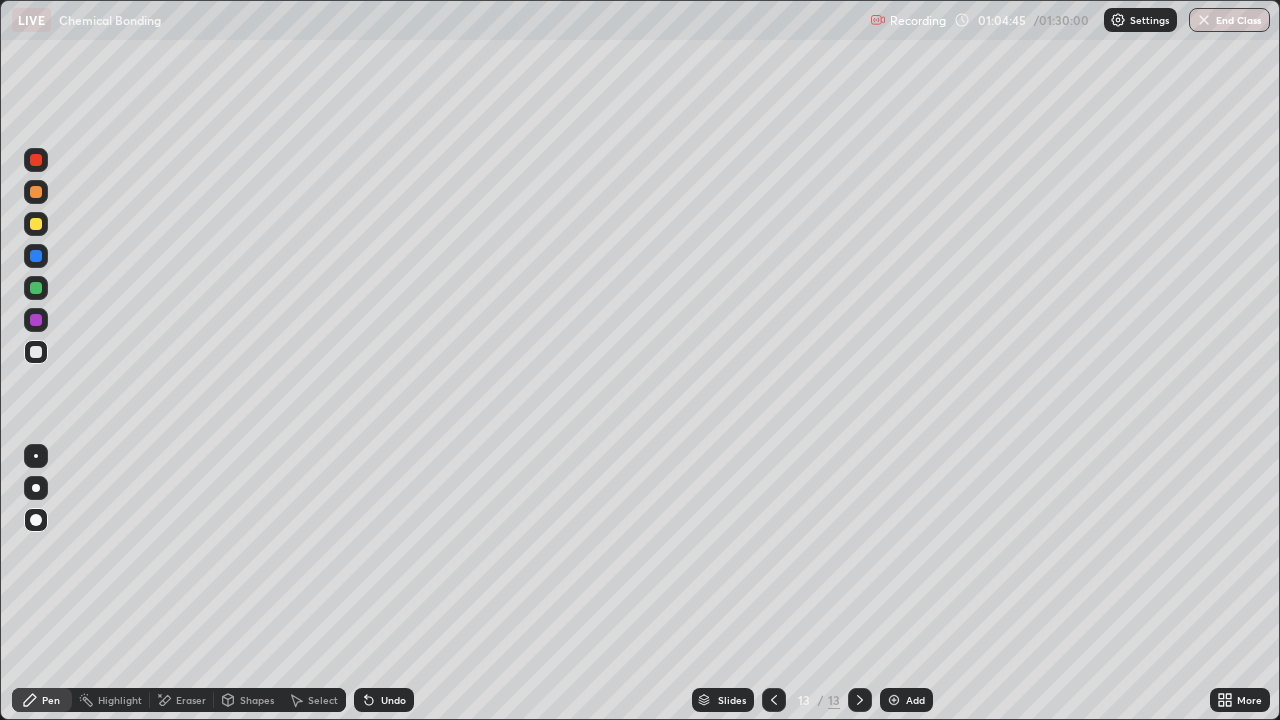click at bounding box center [36, 224] 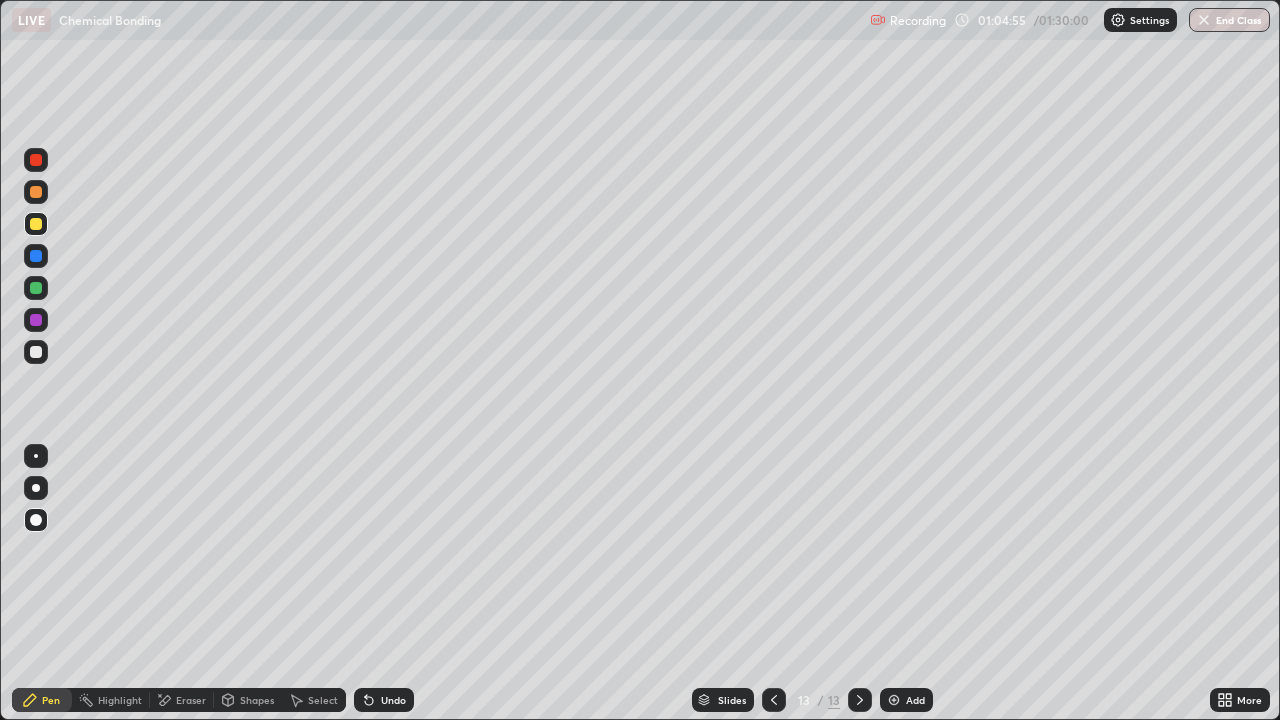 click on "Shapes" at bounding box center (257, 700) 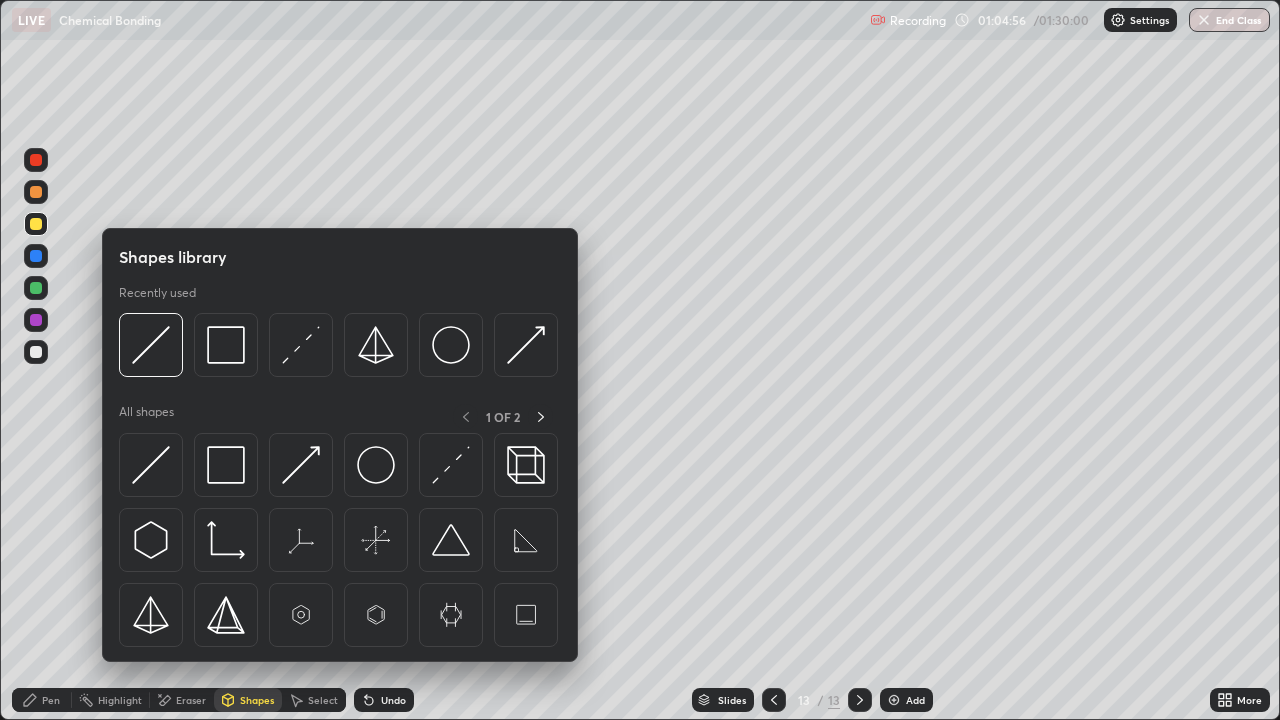 click at bounding box center [36, 352] 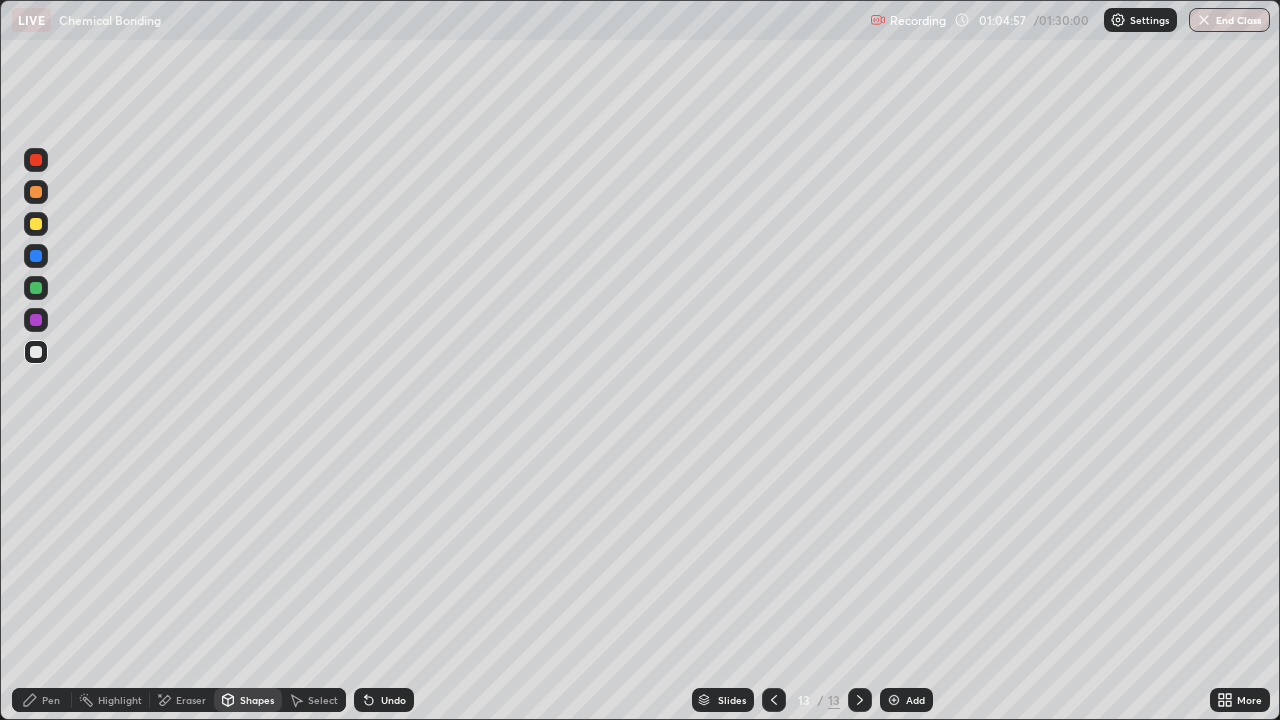 click on "Pen" at bounding box center (51, 700) 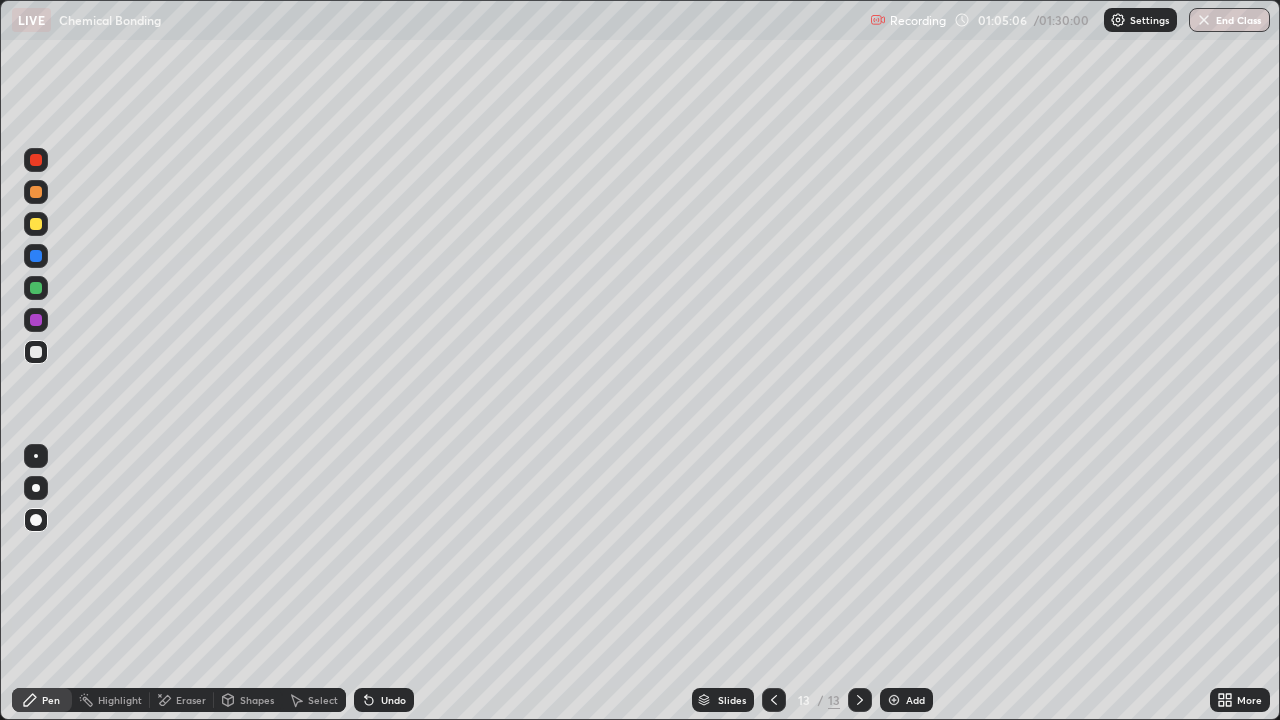 click on "Pen" at bounding box center [51, 700] 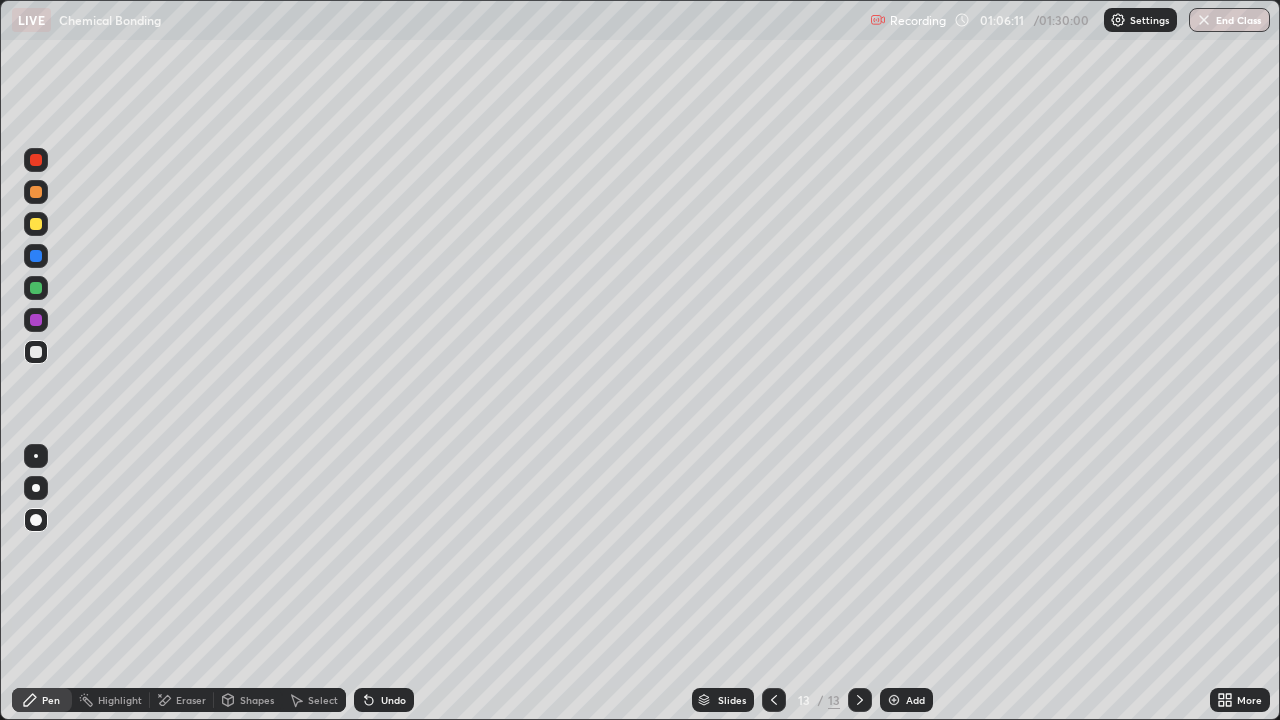 click on "Pen" at bounding box center (51, 700) 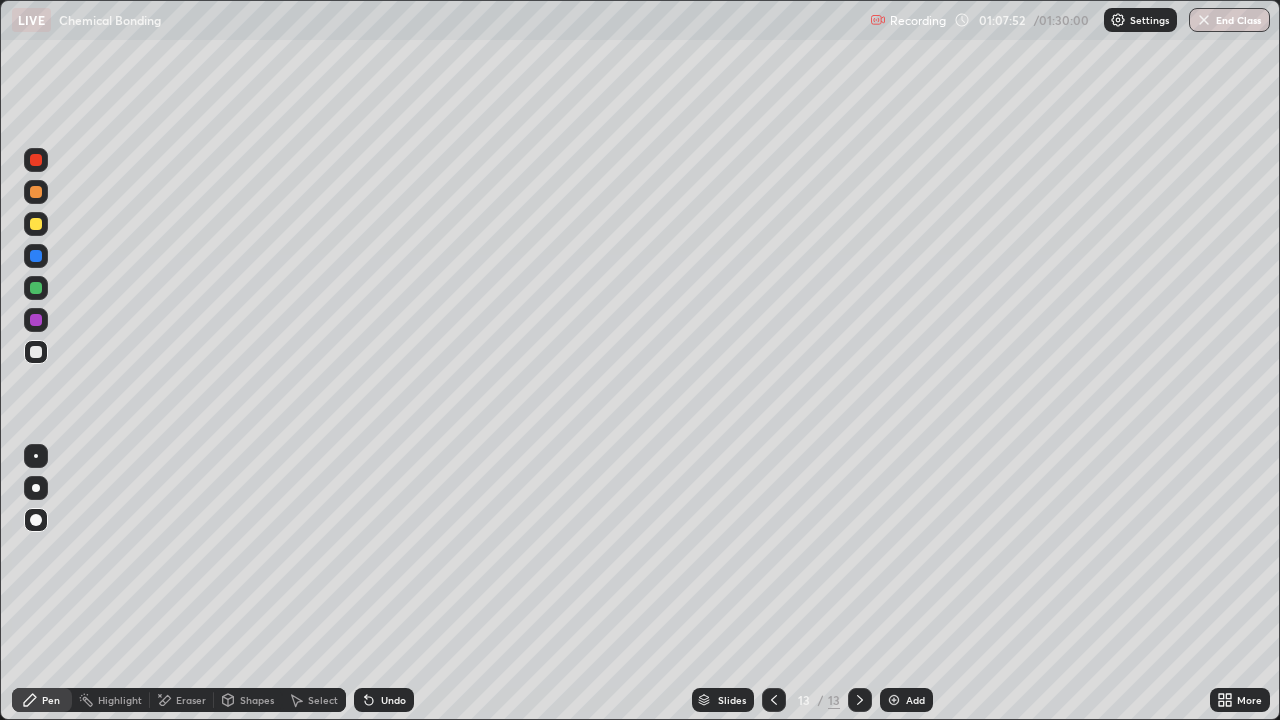 click 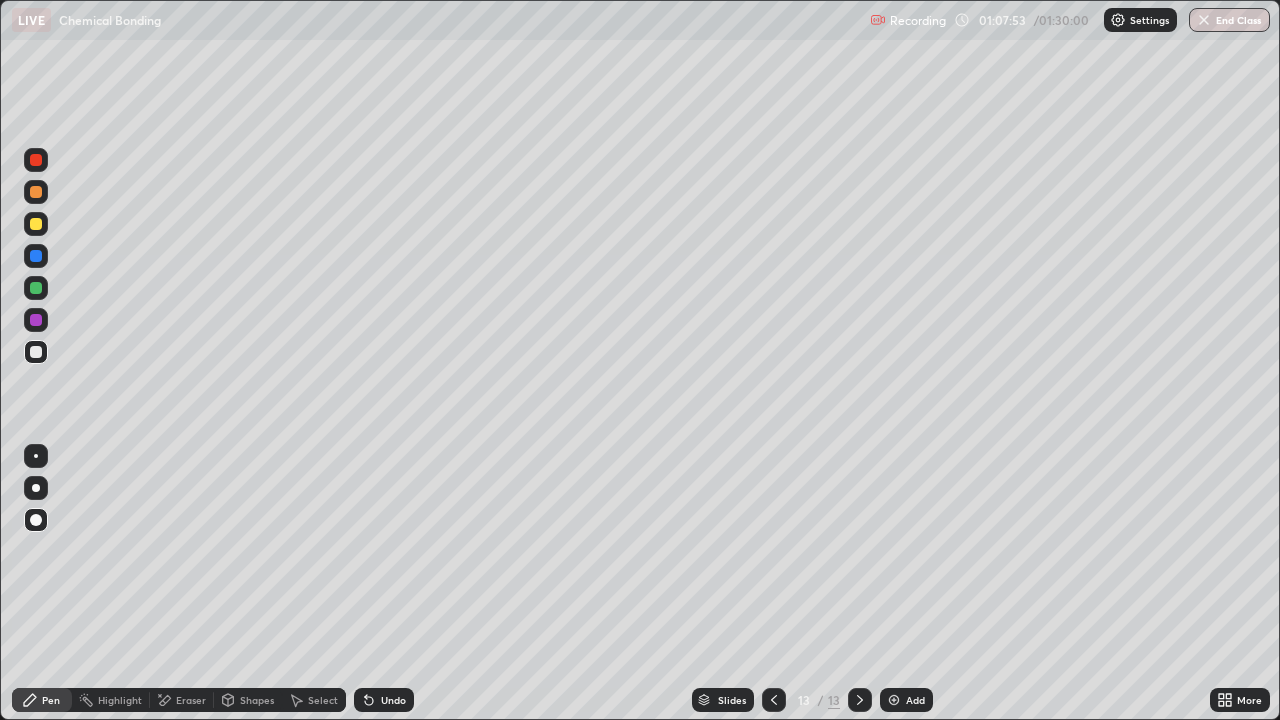 click at bounding box center [36, 352] 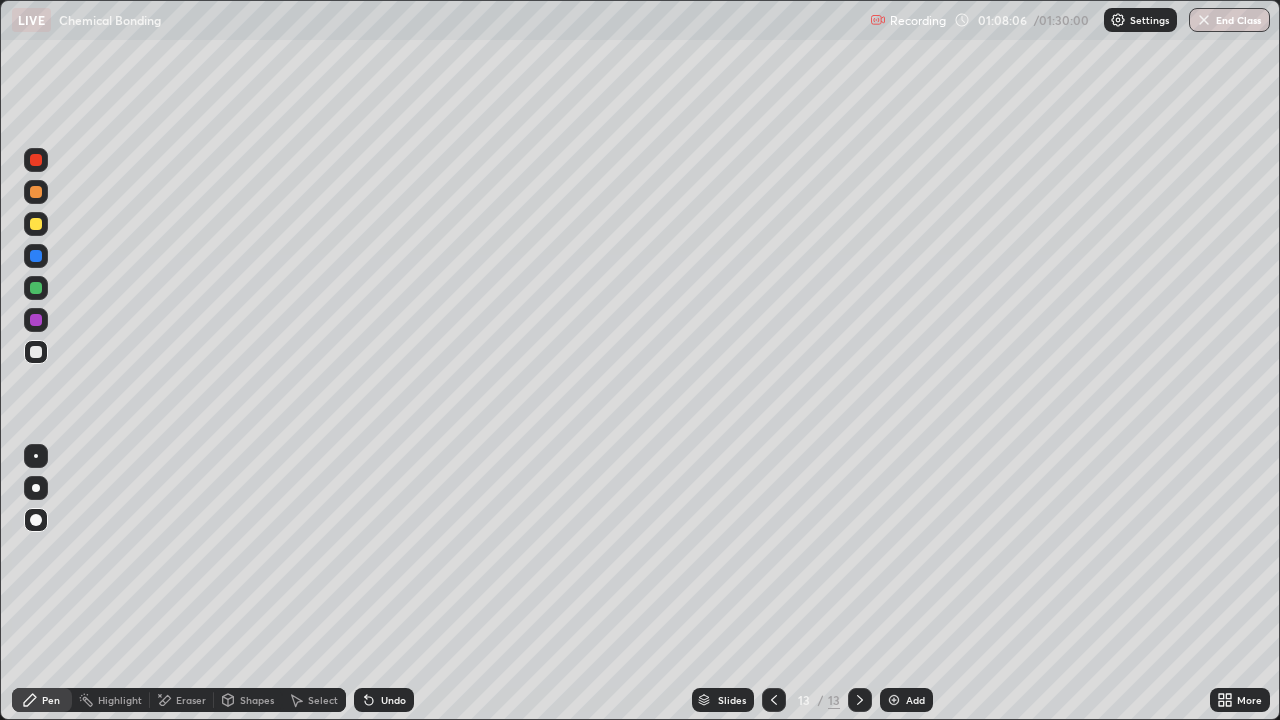 click on "Undo" at bounding box center [384, 700] 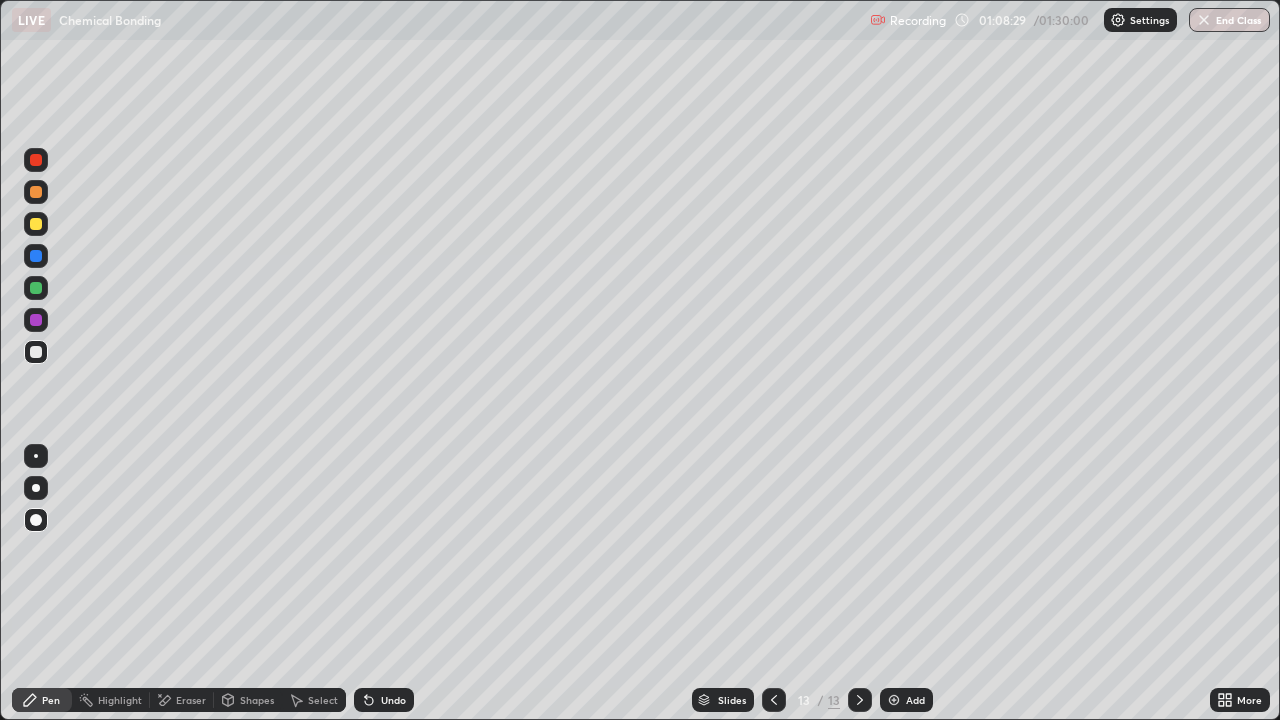click 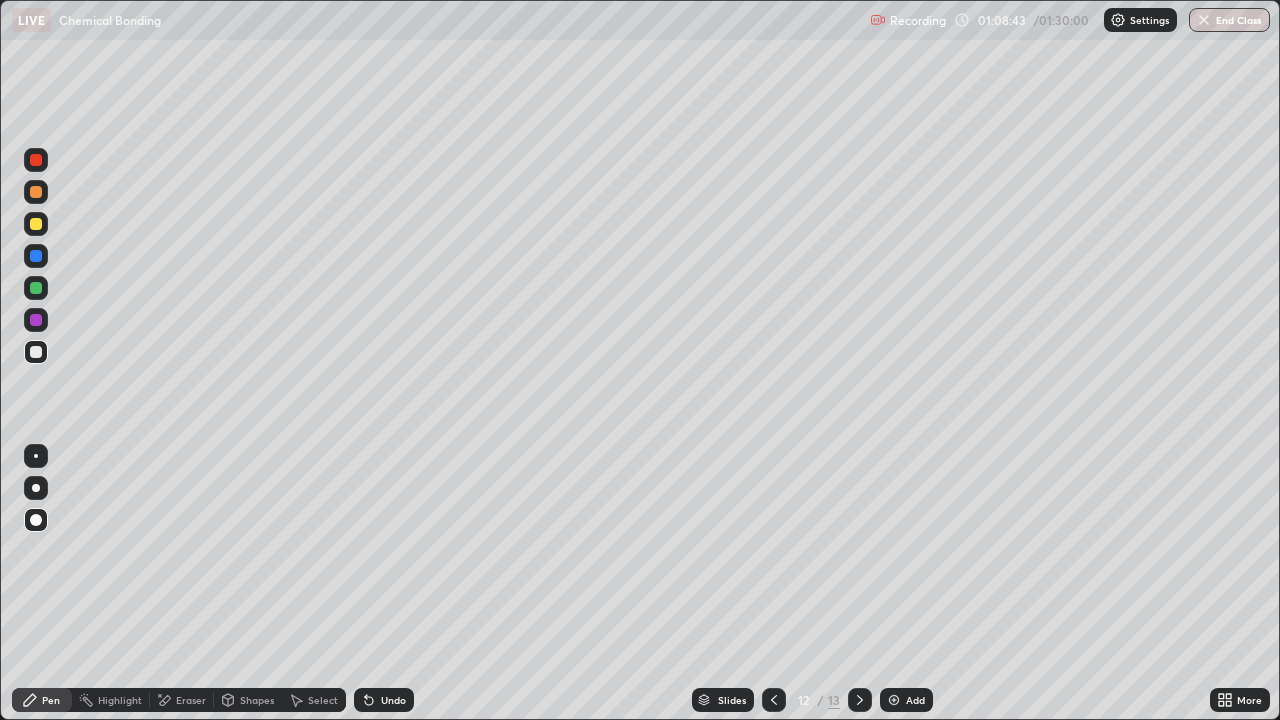 click 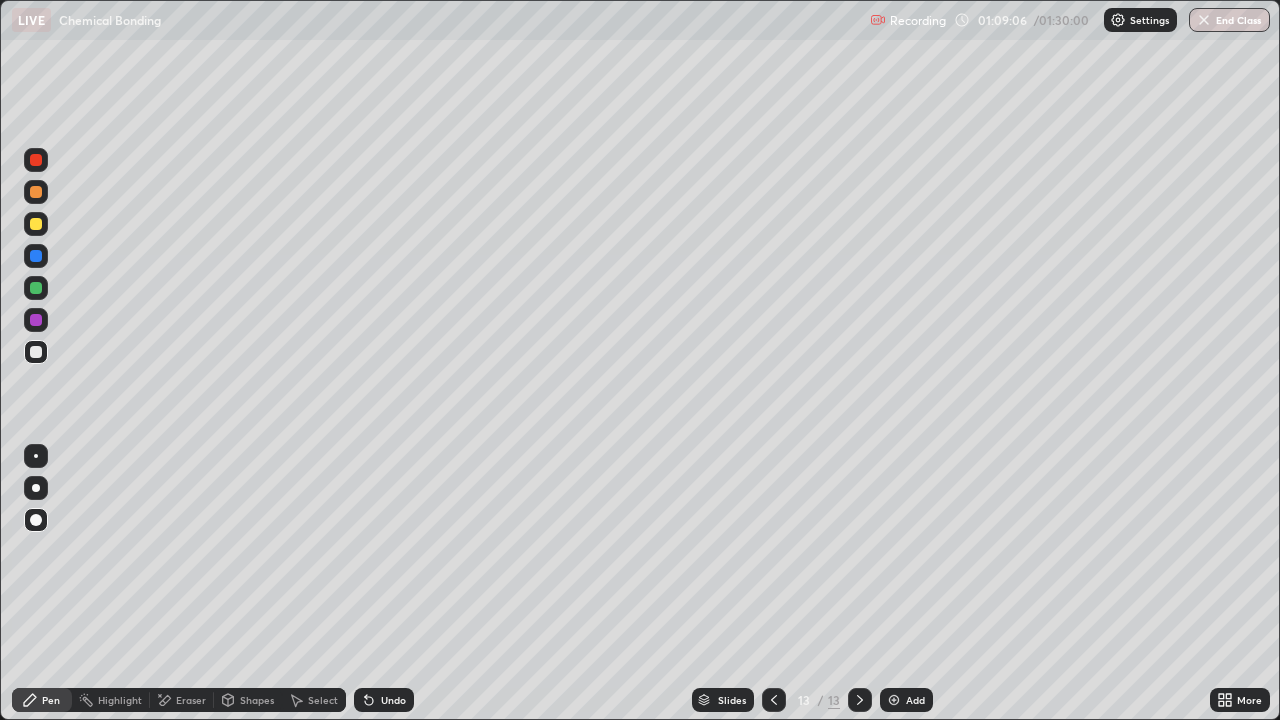 click on "Undo" at bounding box center [393, 700] 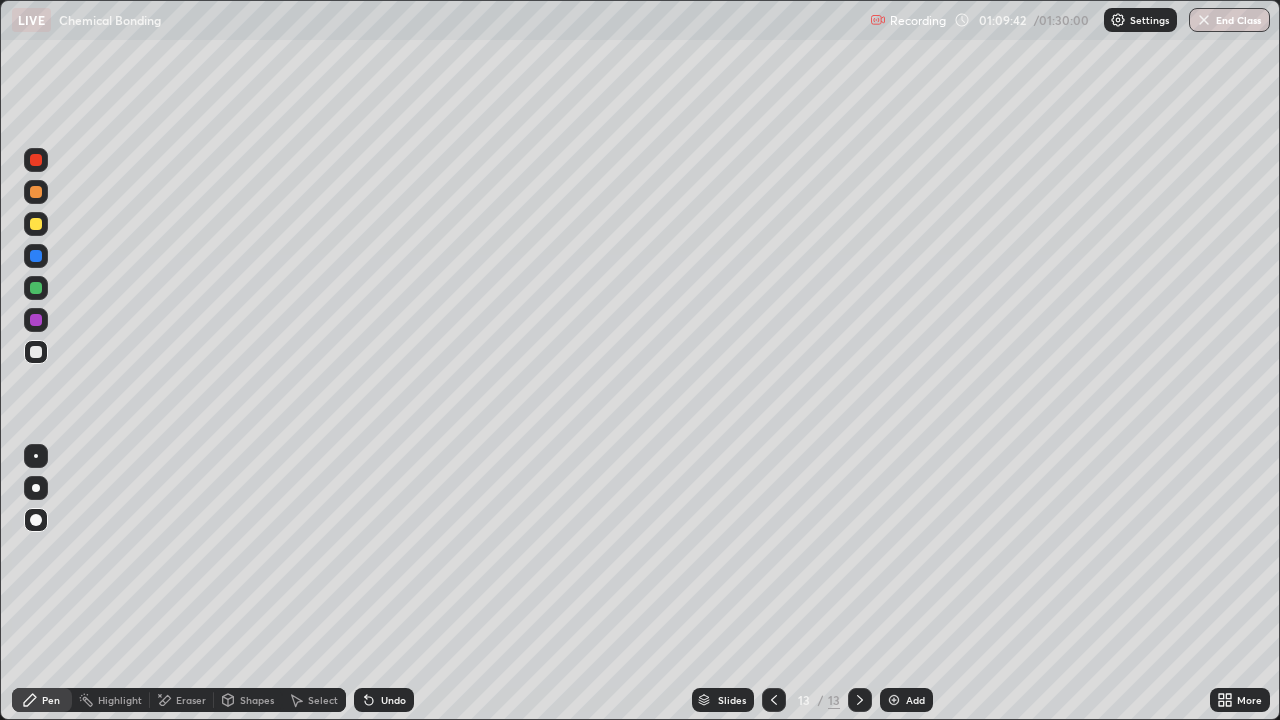 click at bounding box center (36, 224) 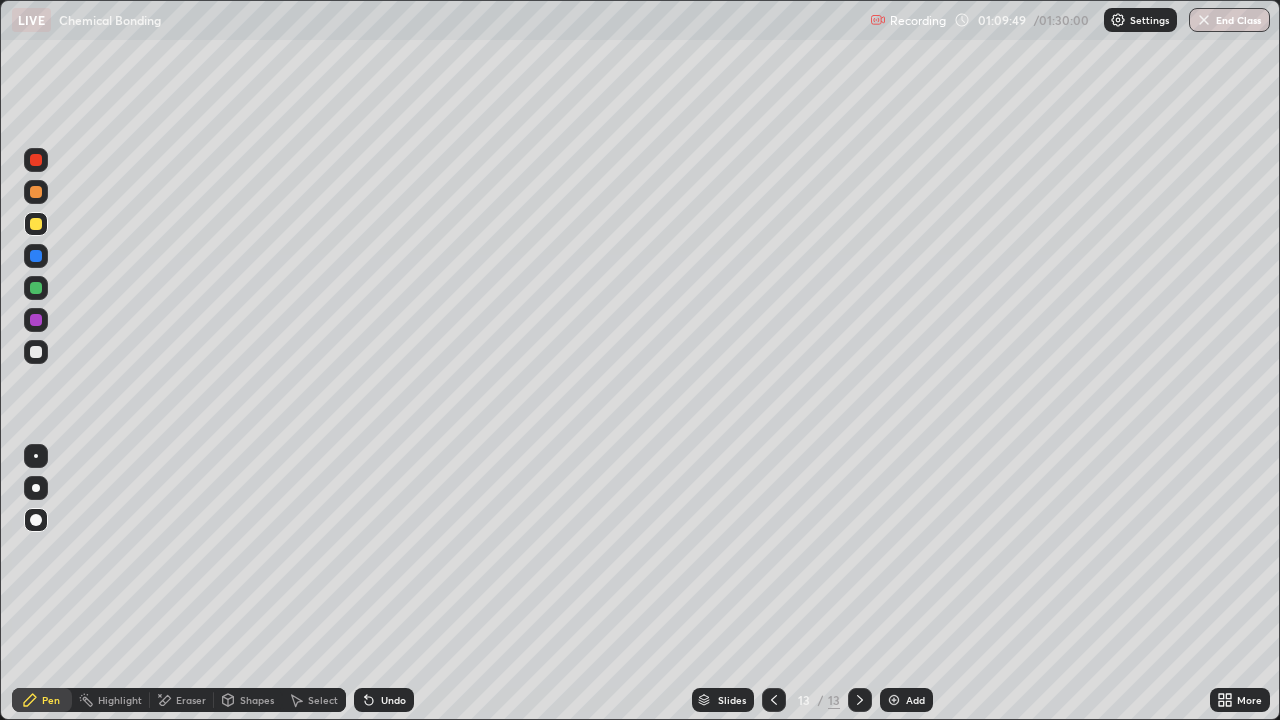 click on "Shapes" at bounding box center [257, 700] 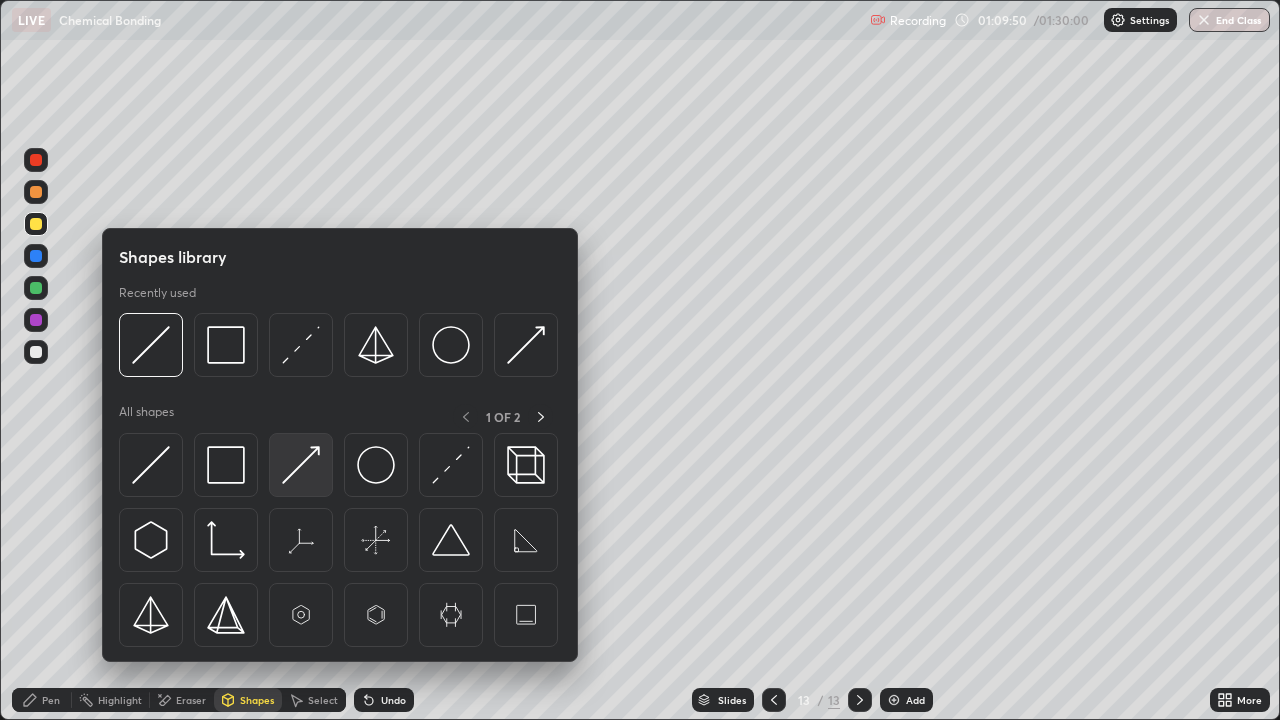 click at bounding box center [301, 465] 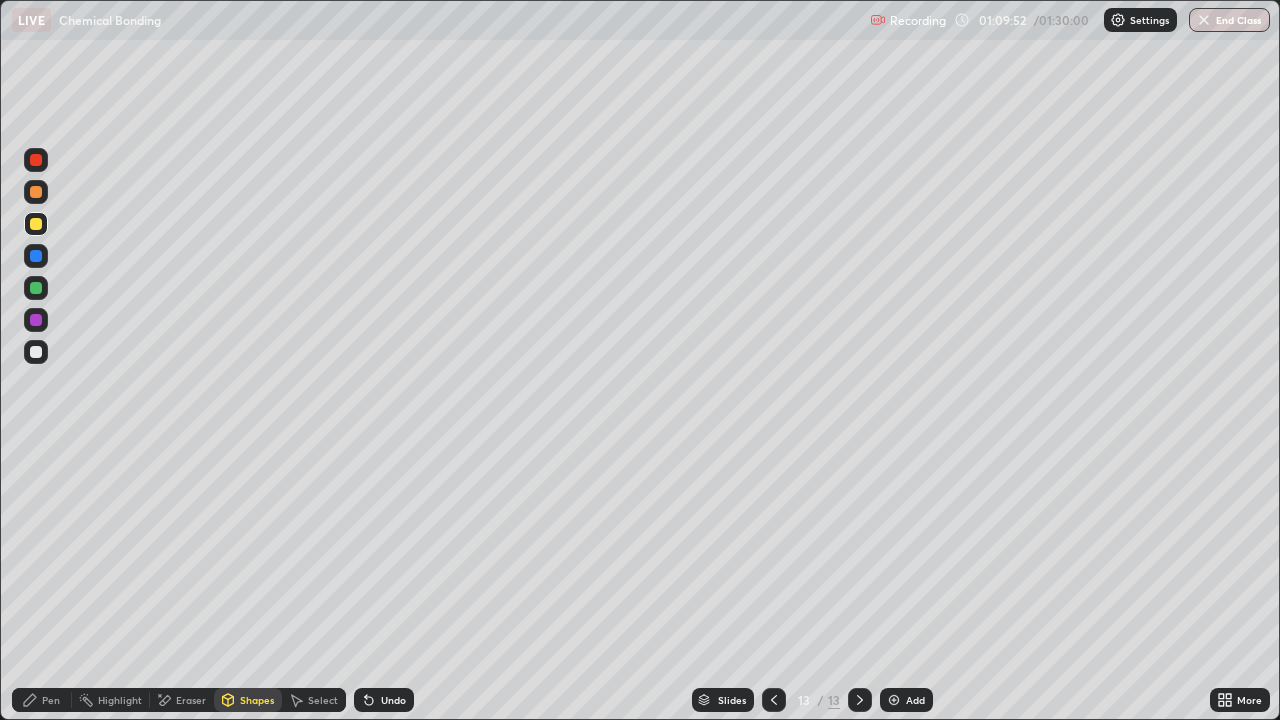 click on "Pen" at bounding box center [42, 700] 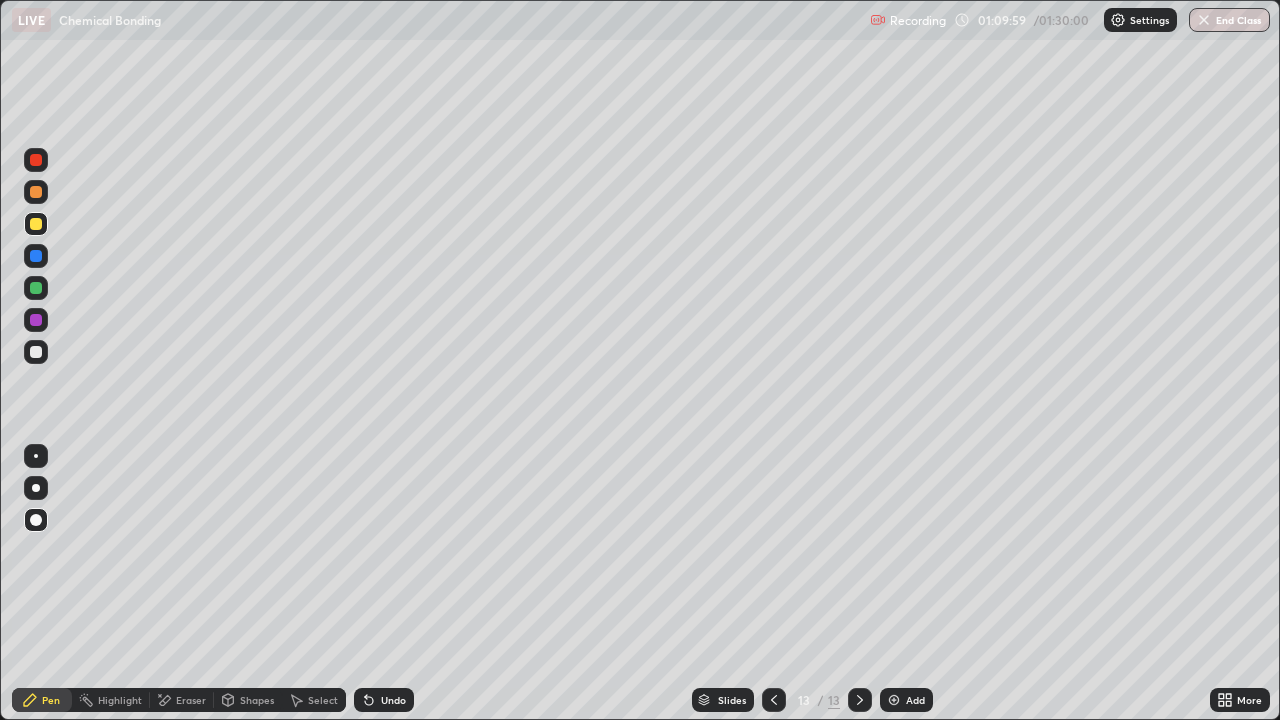click on "Shapes" at bounding box center [257, 700] 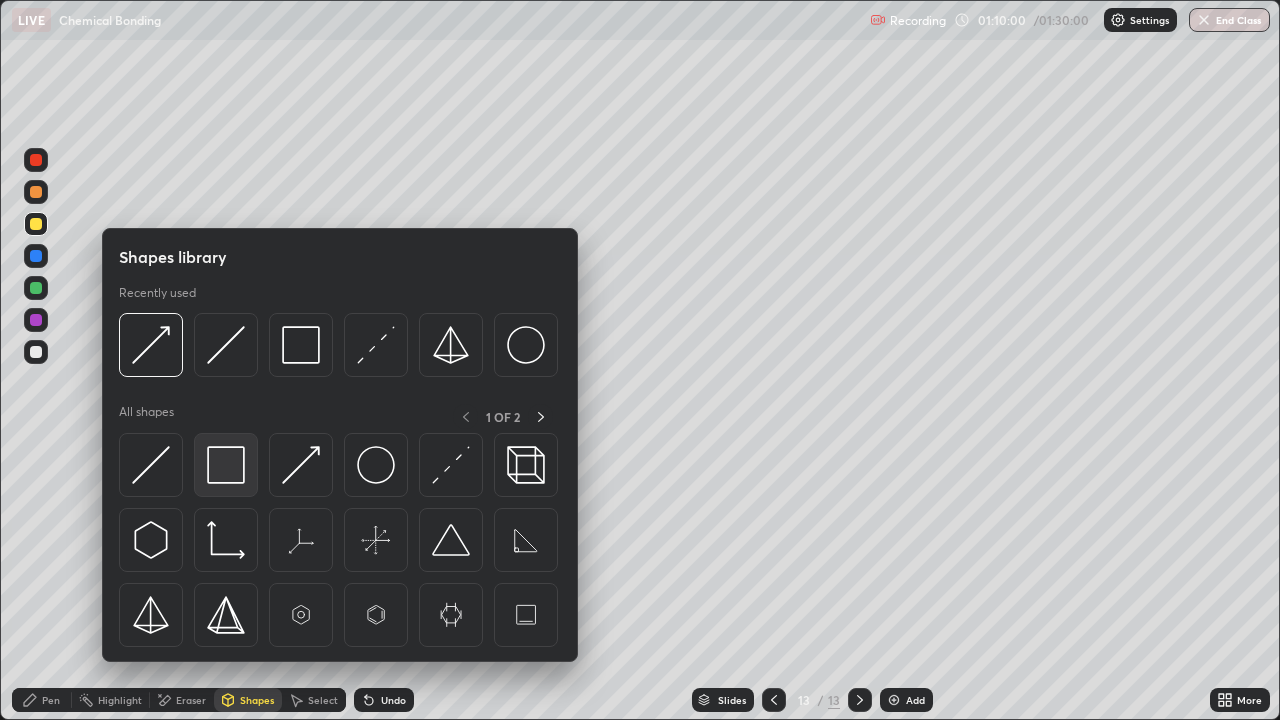 click at bounding box center (226, 465) 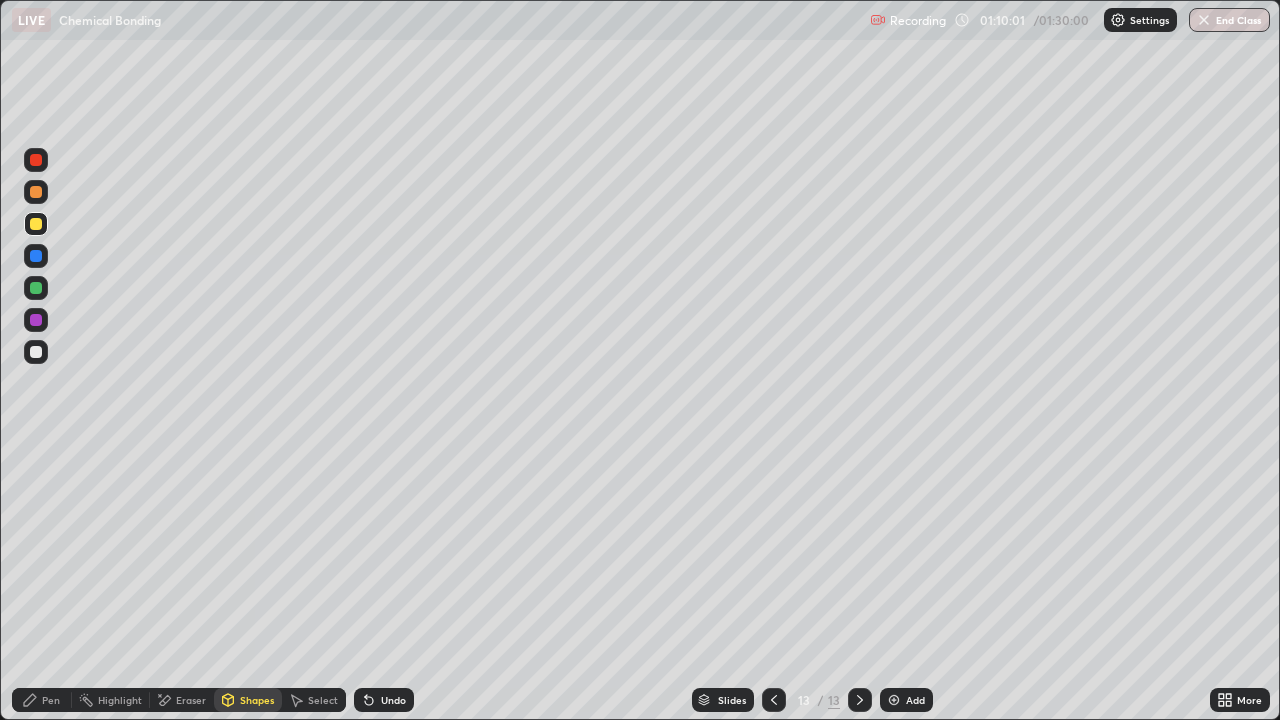 click on "Pen" at bounding box center (51, 700) 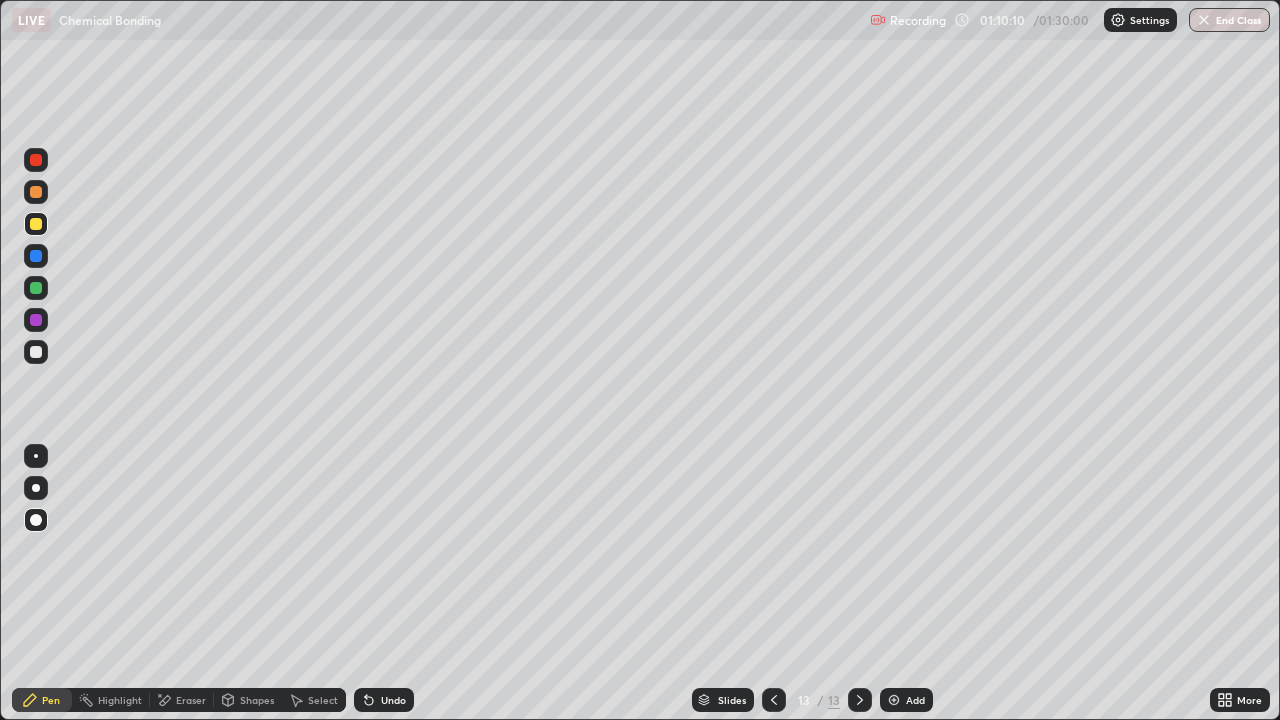 click on "Pen" at bounding box center [51, 700] 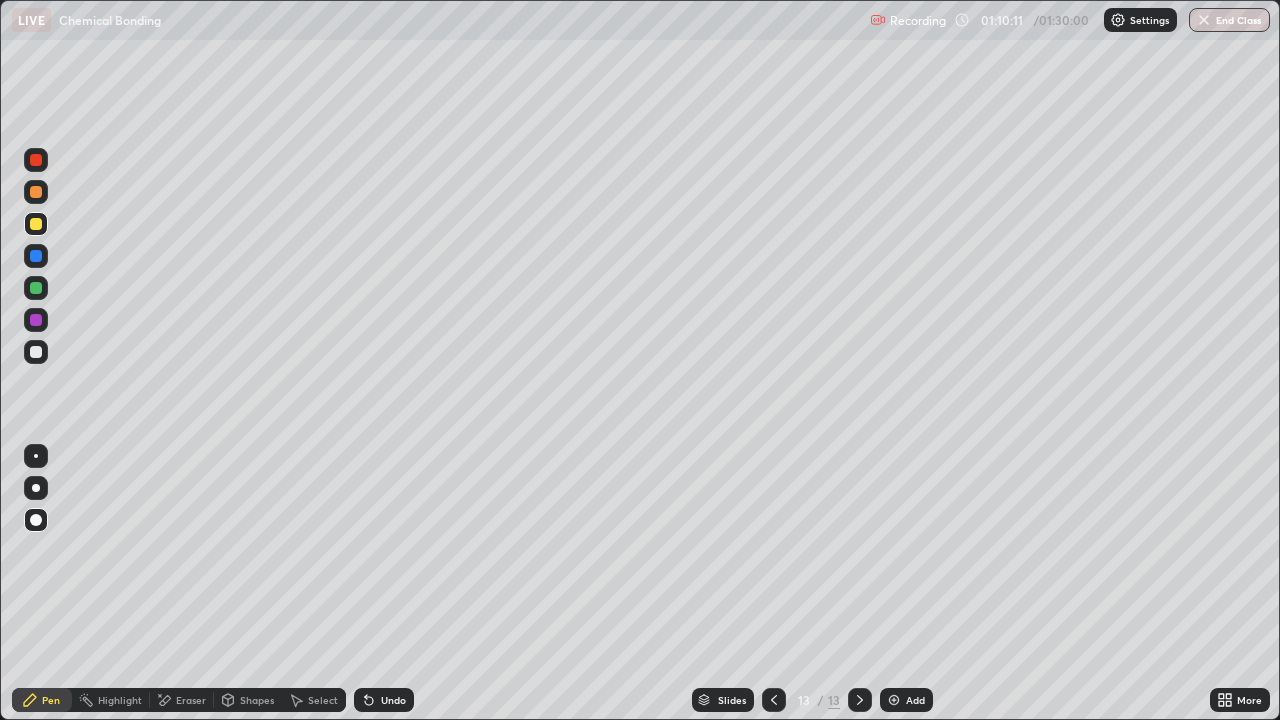 click at bounding box center [36, 224] 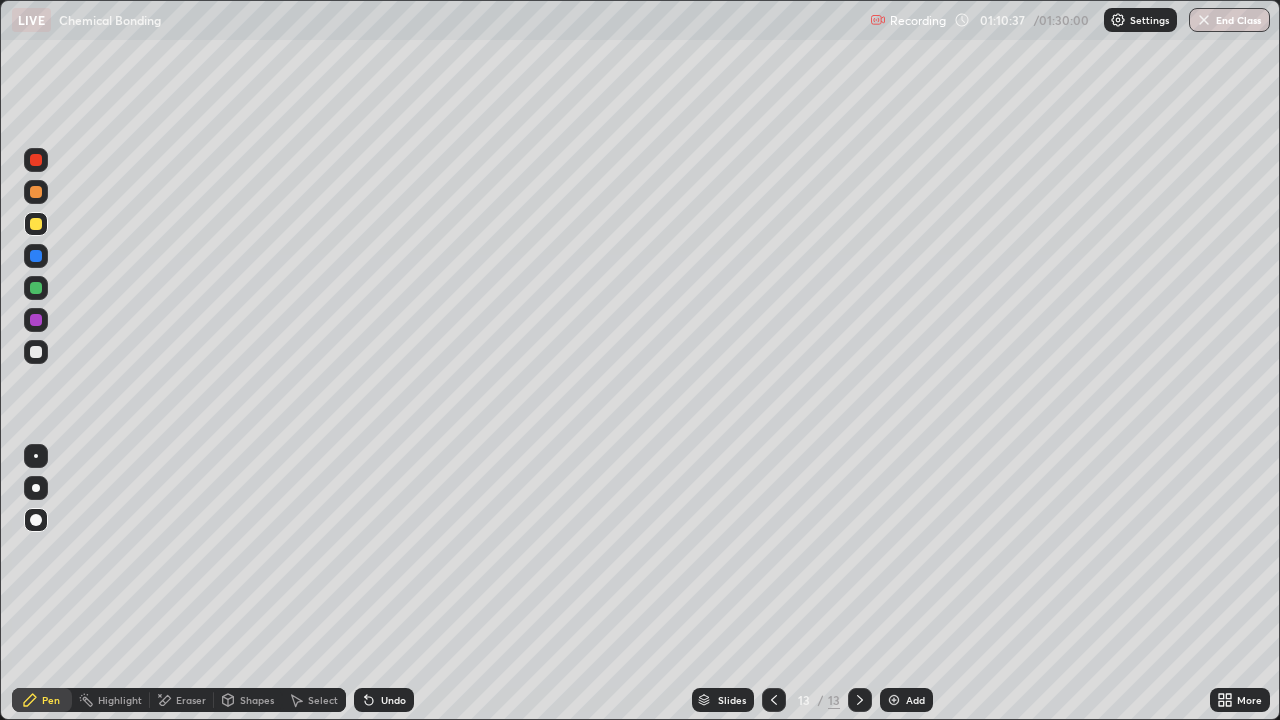 click on "Pen" at bounding box center [51, 700] 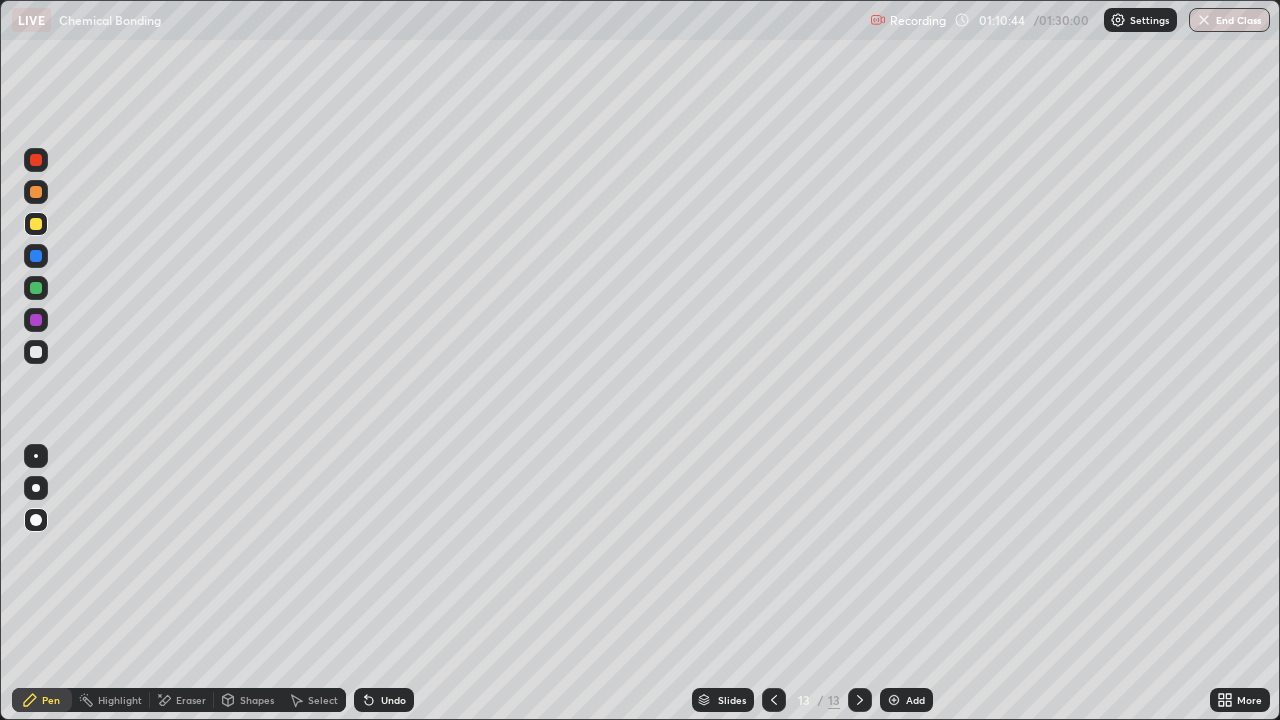 click on "Pen" at bounding box center (42, 700) 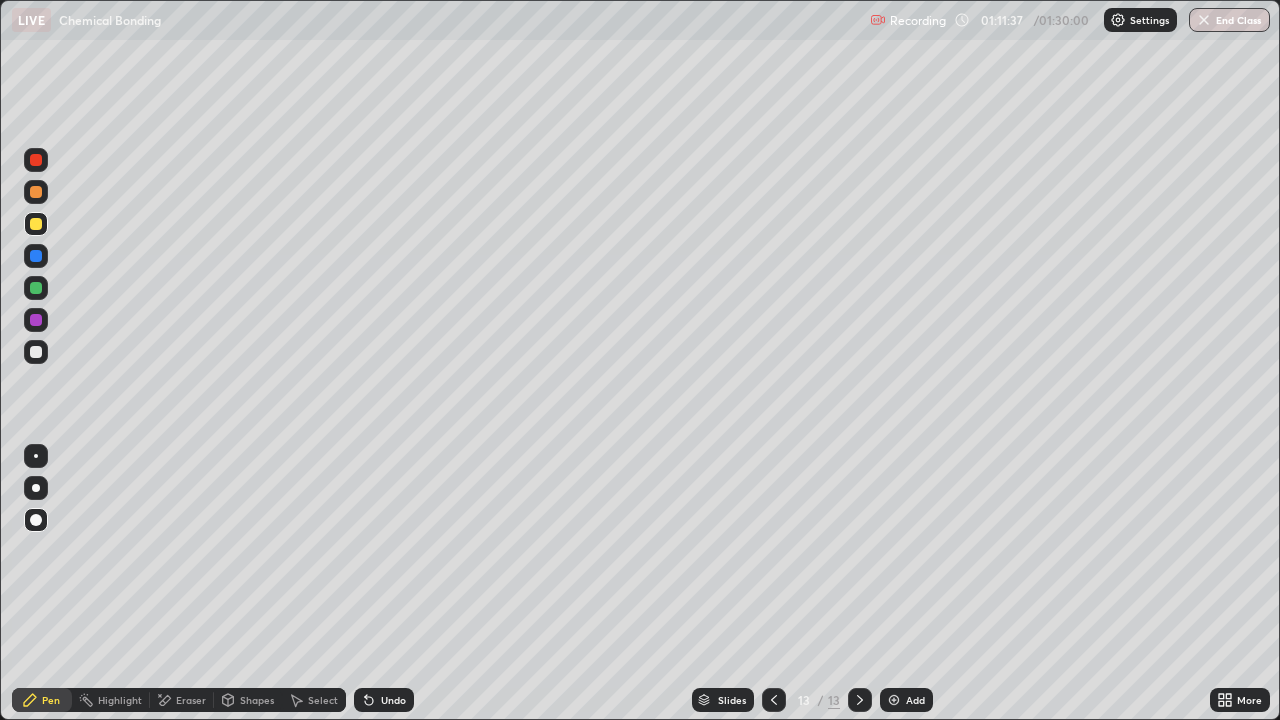 click on "Pen" at bounding box center (51, 700) 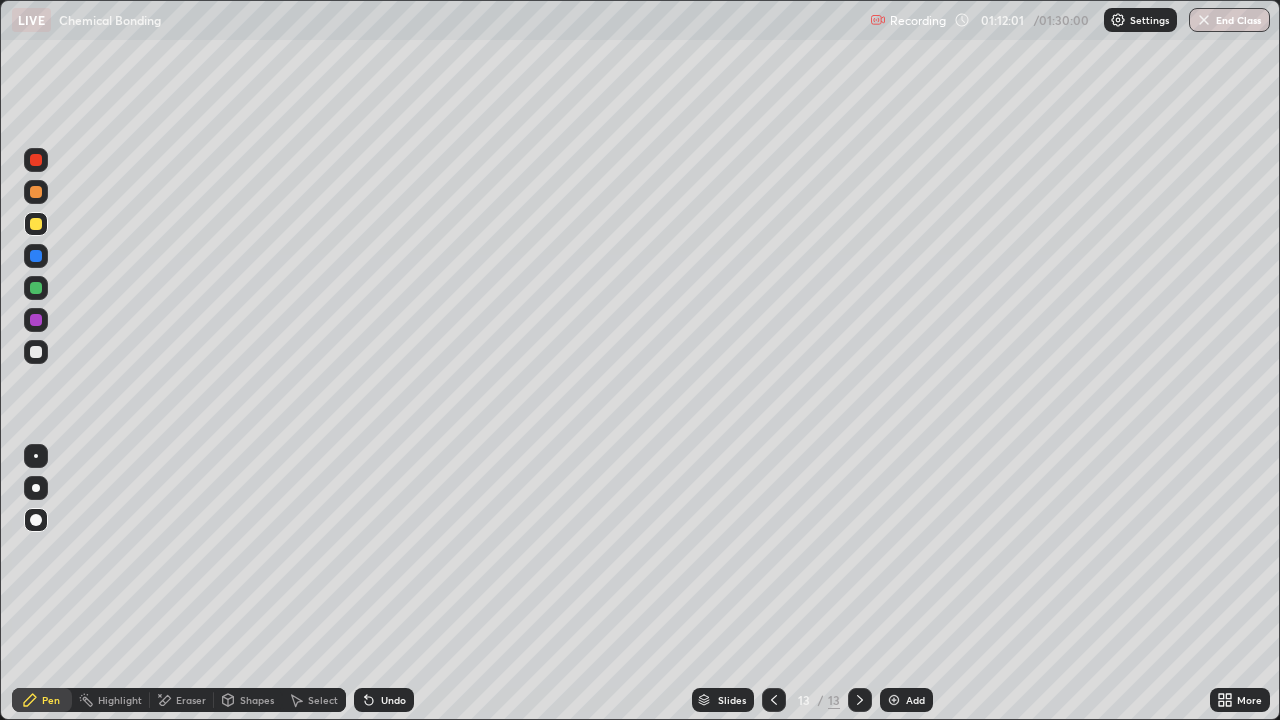 click on "Pen" at bounding box center [51, 700] 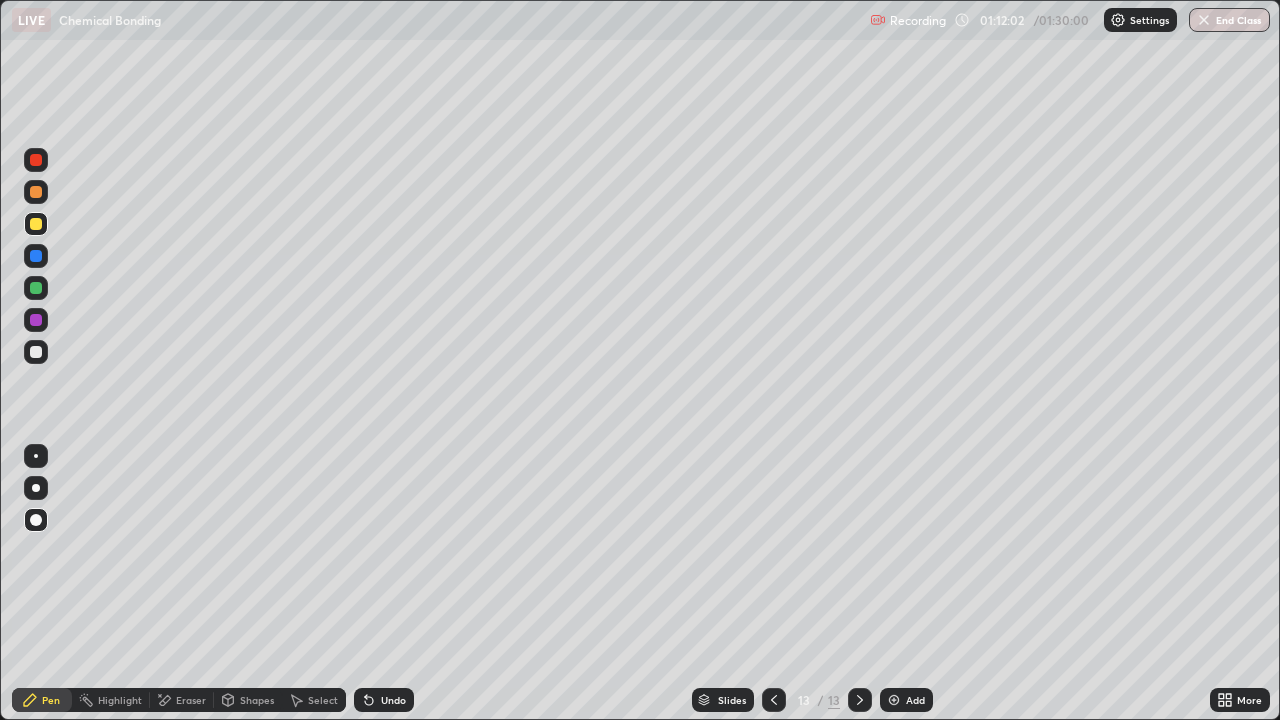 click at bounding box center (36, 224) 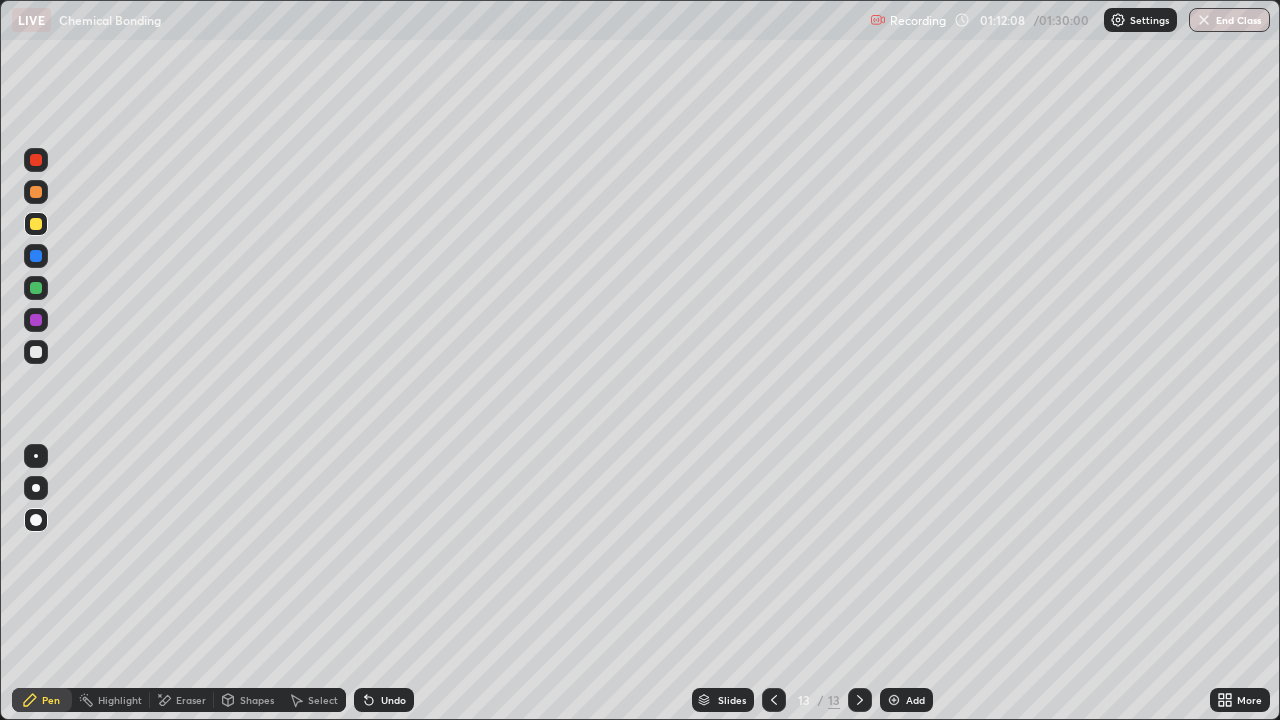 click on "Pen" at bounding box center (51, 700) 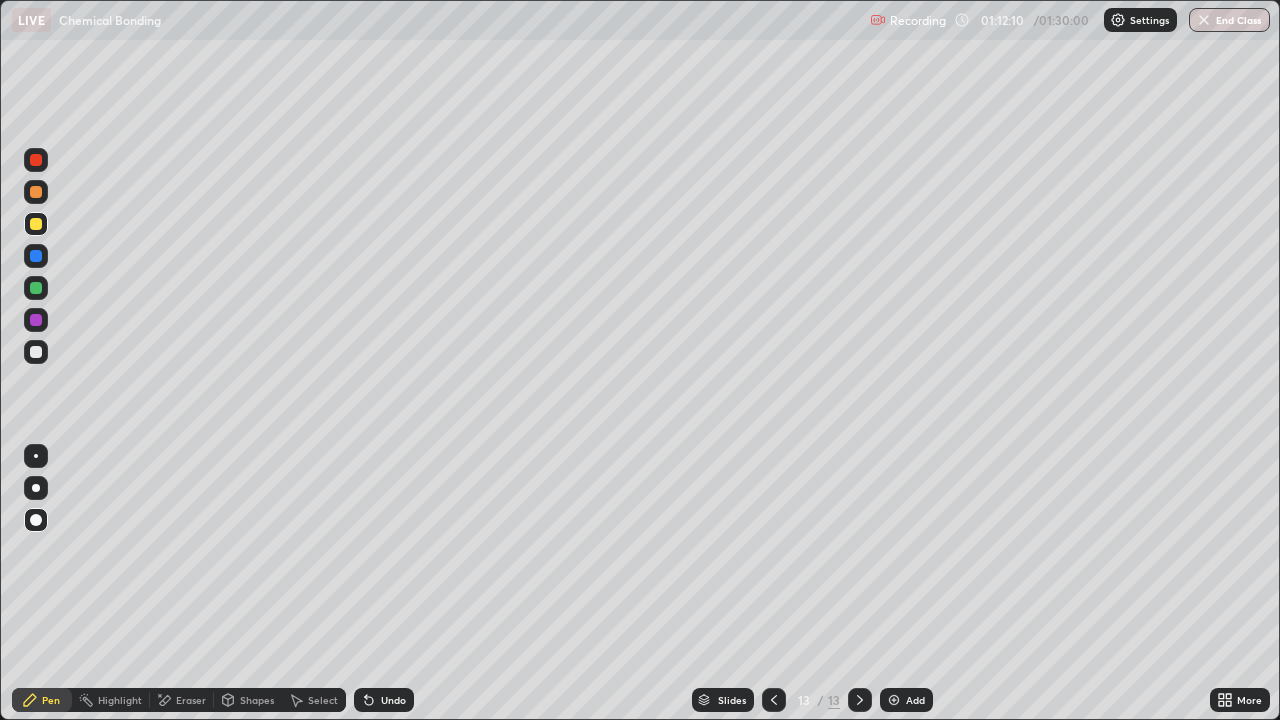 click at bounding box center [894, 700] 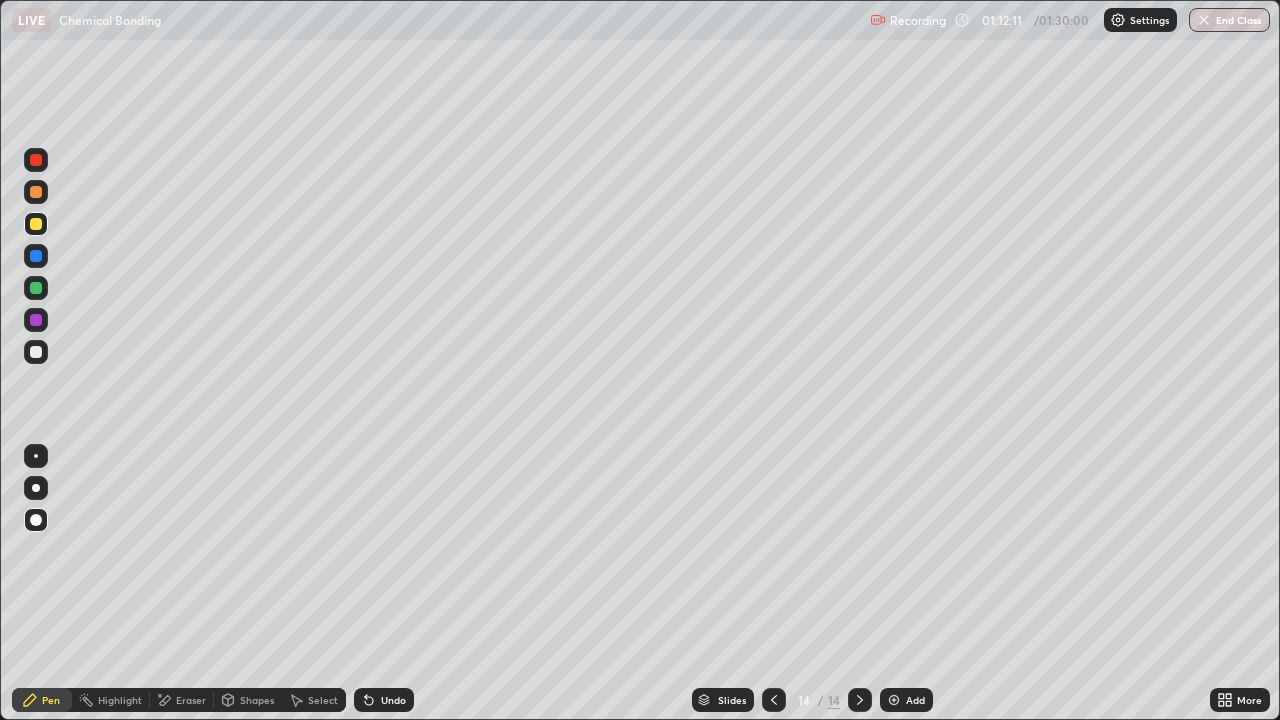 click on "Pen" at bounding box center (51, 700) 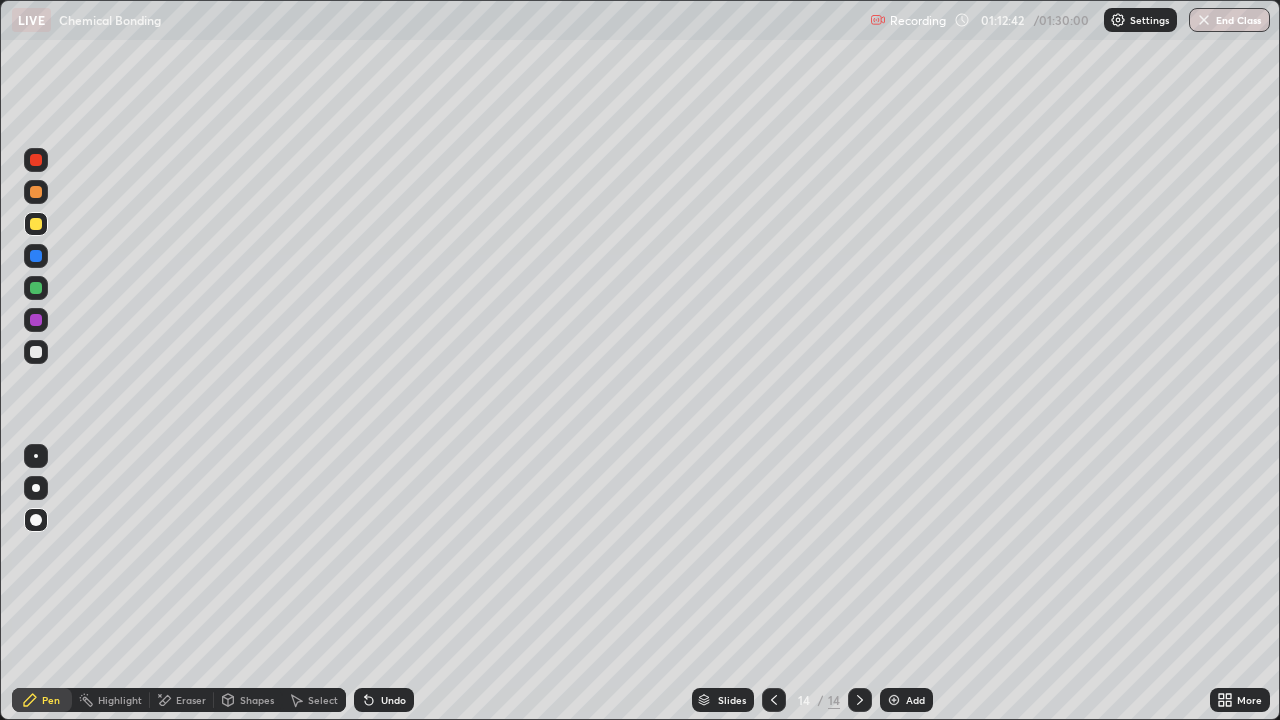 click on "Shapes" at bounding box center (257, 700) 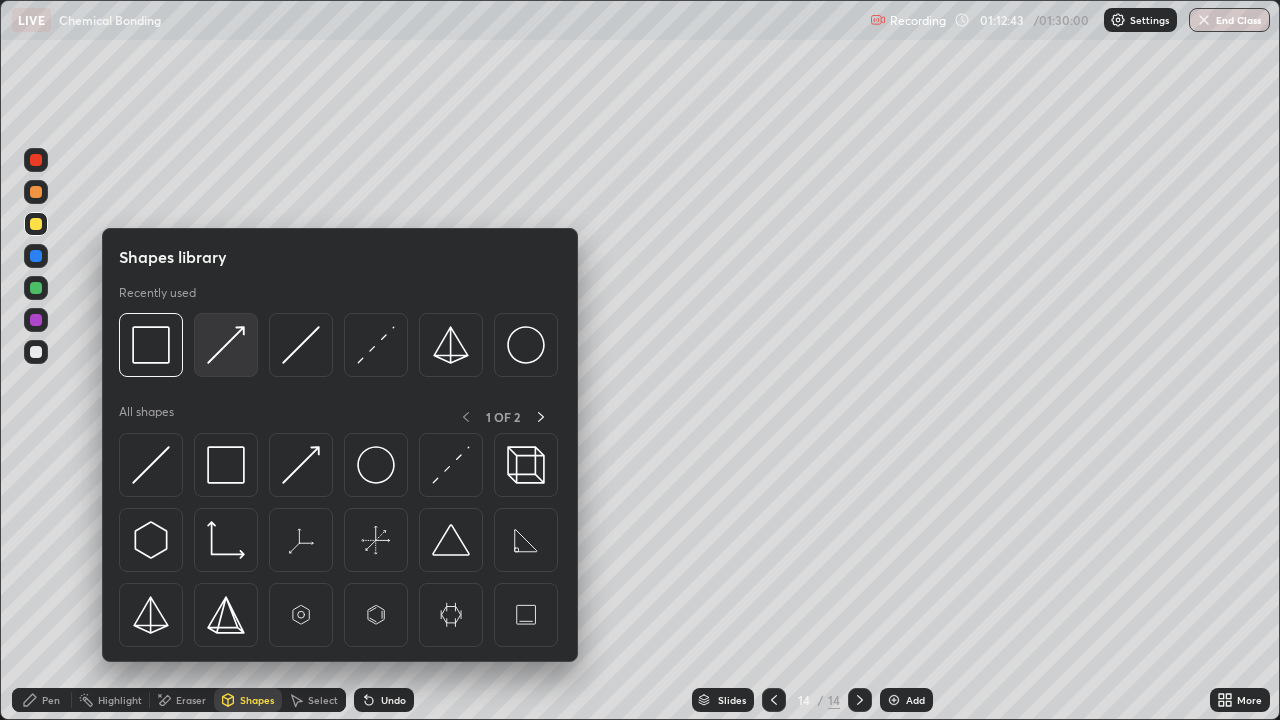 click at bounding box center (226, 345) 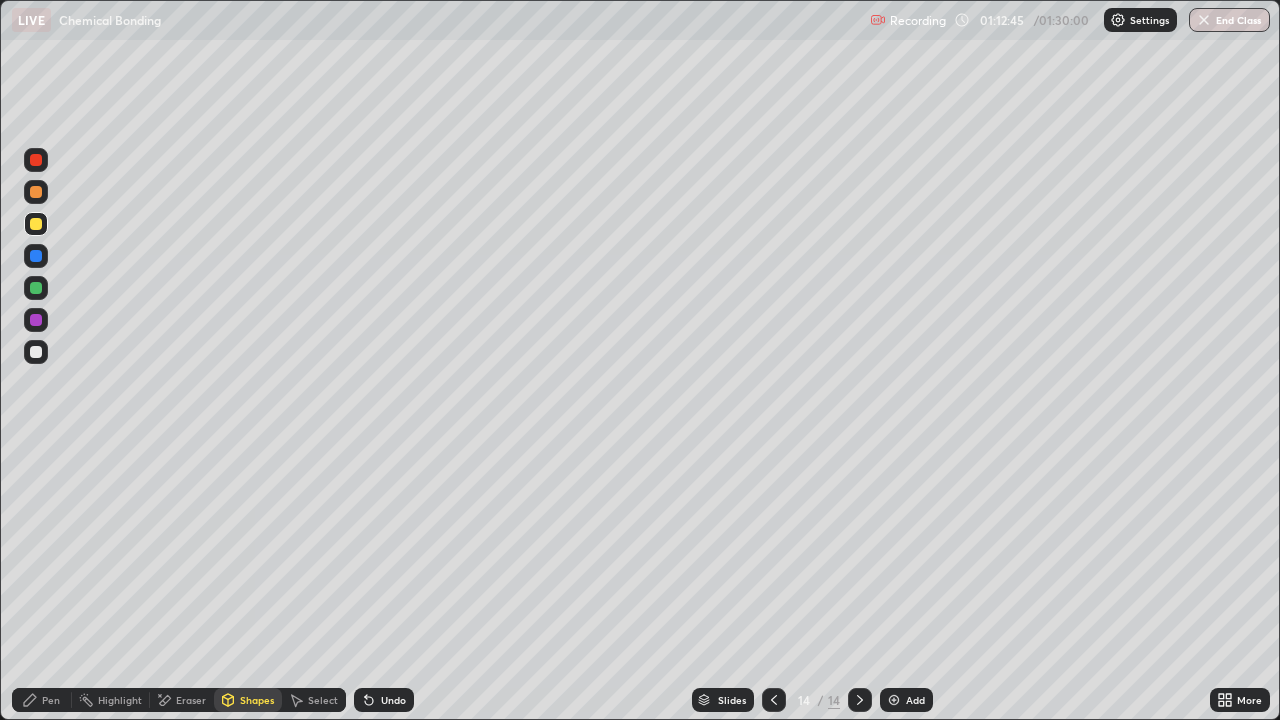 click on "Pen" at bounding box center [51, 700] 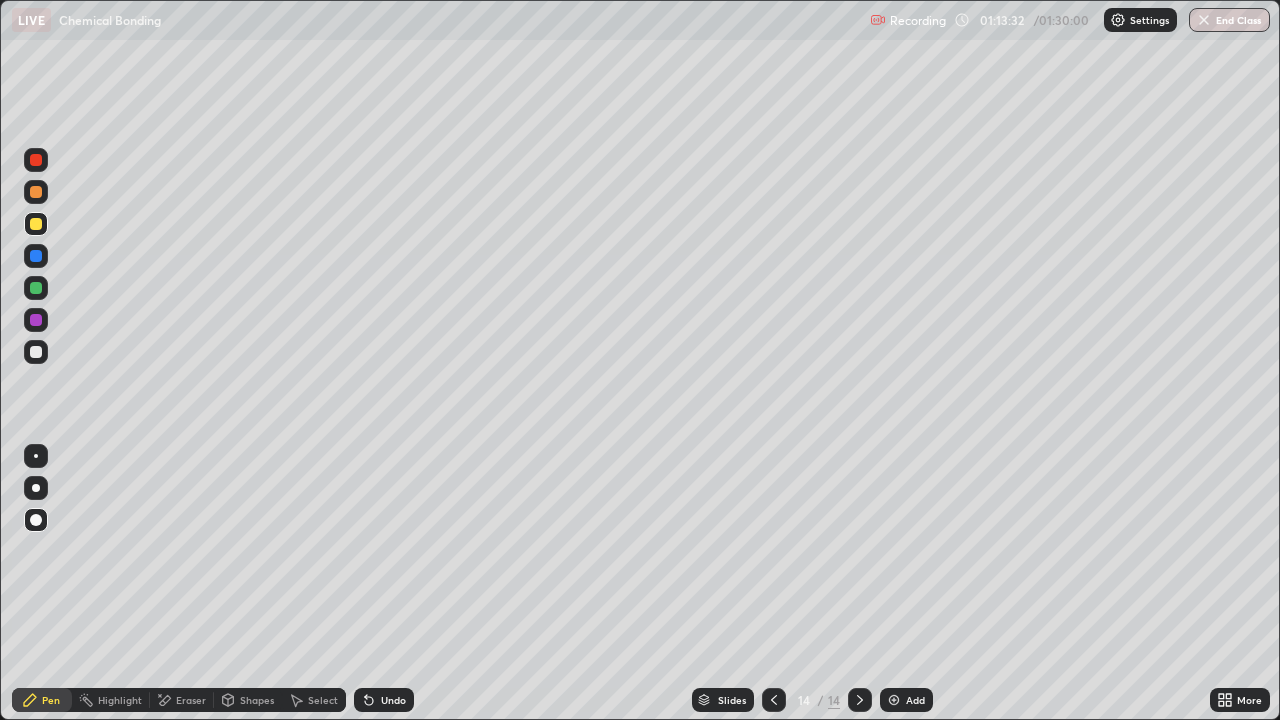 click on "Pen" at bounding box center (51, 700) 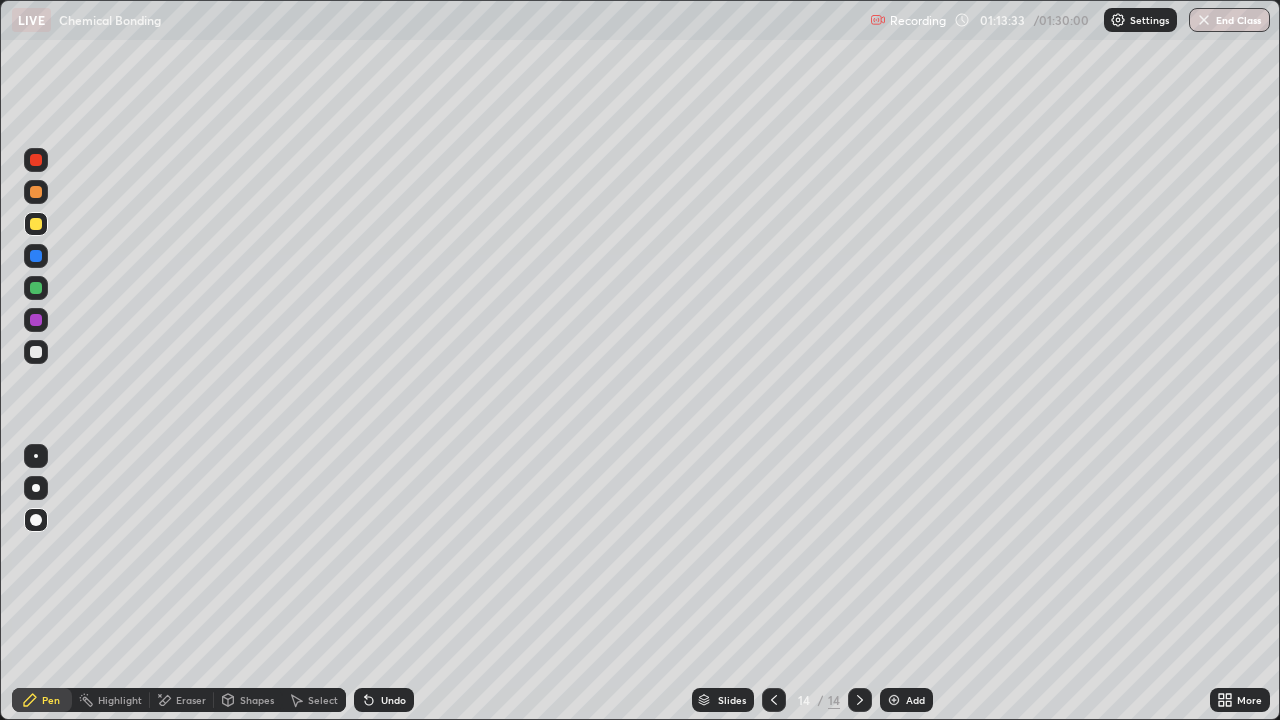 click at bounding box center [36, 352] 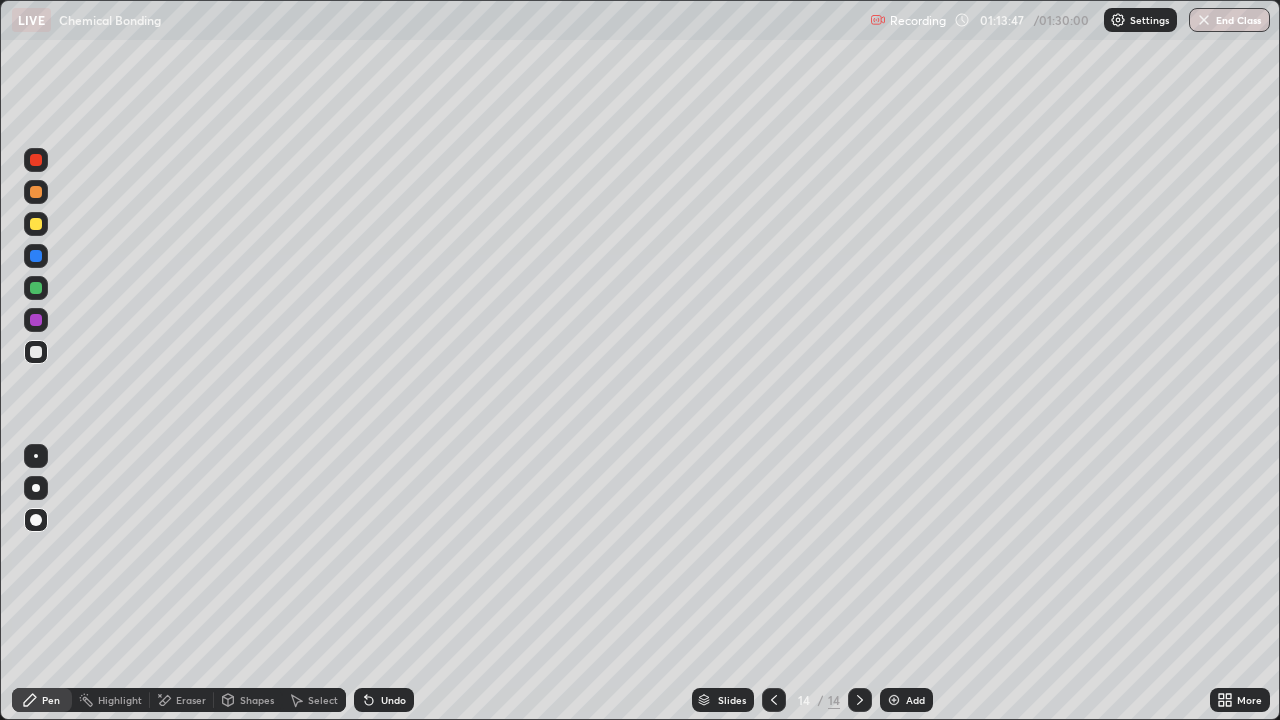 click on "Pen" at bounding box center (51, 700) 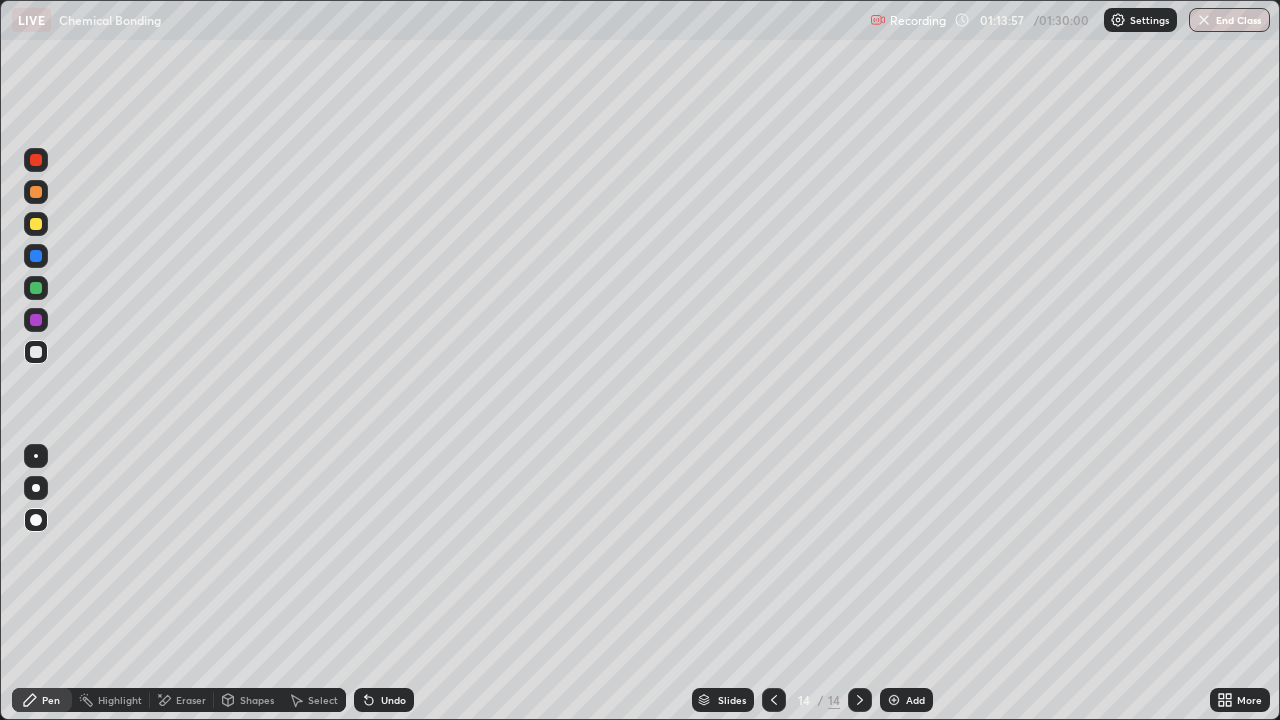 click on "Pen" at bounding box center [51, 700] 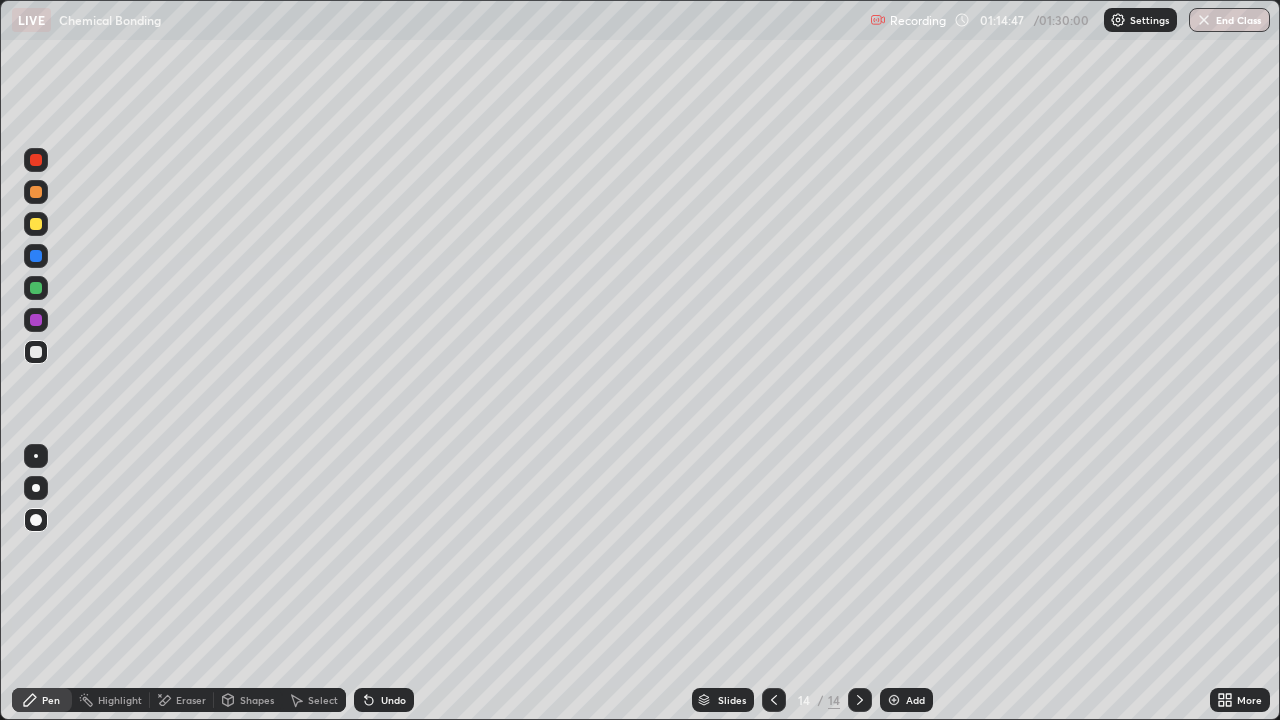click on "Pen" at bounding box center (51, 700) 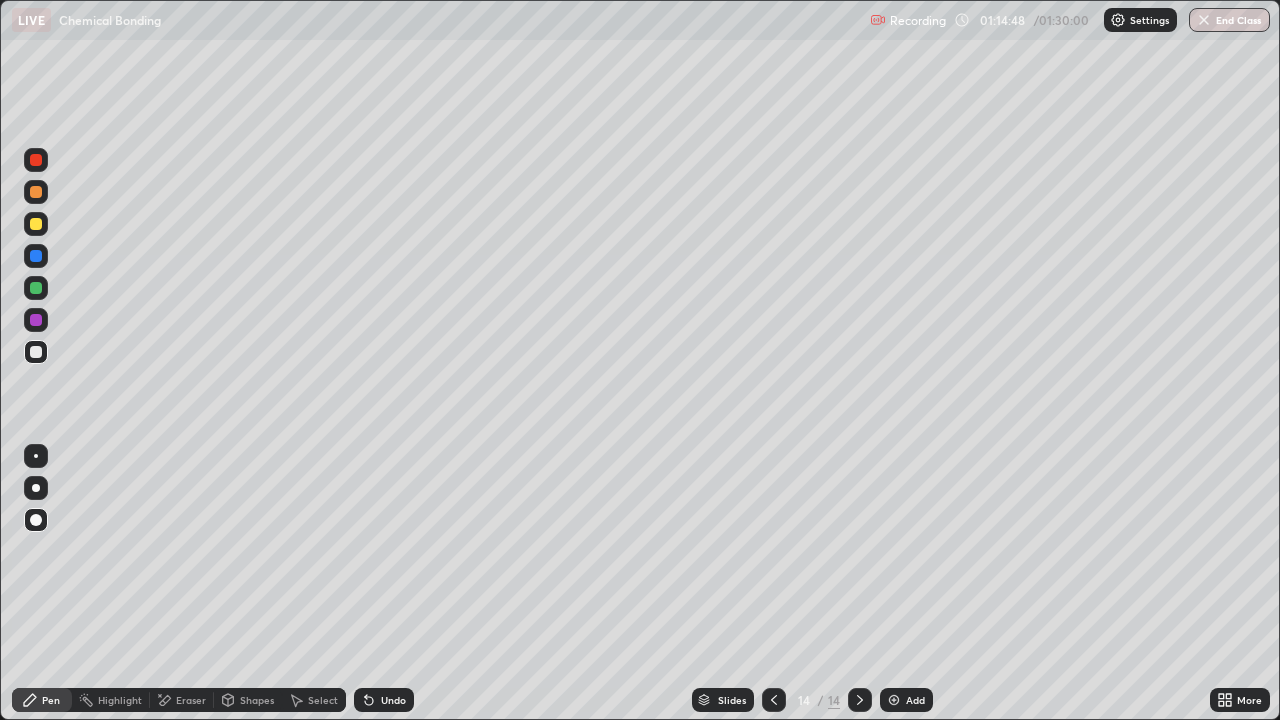 click at bounding box center (36, 352) 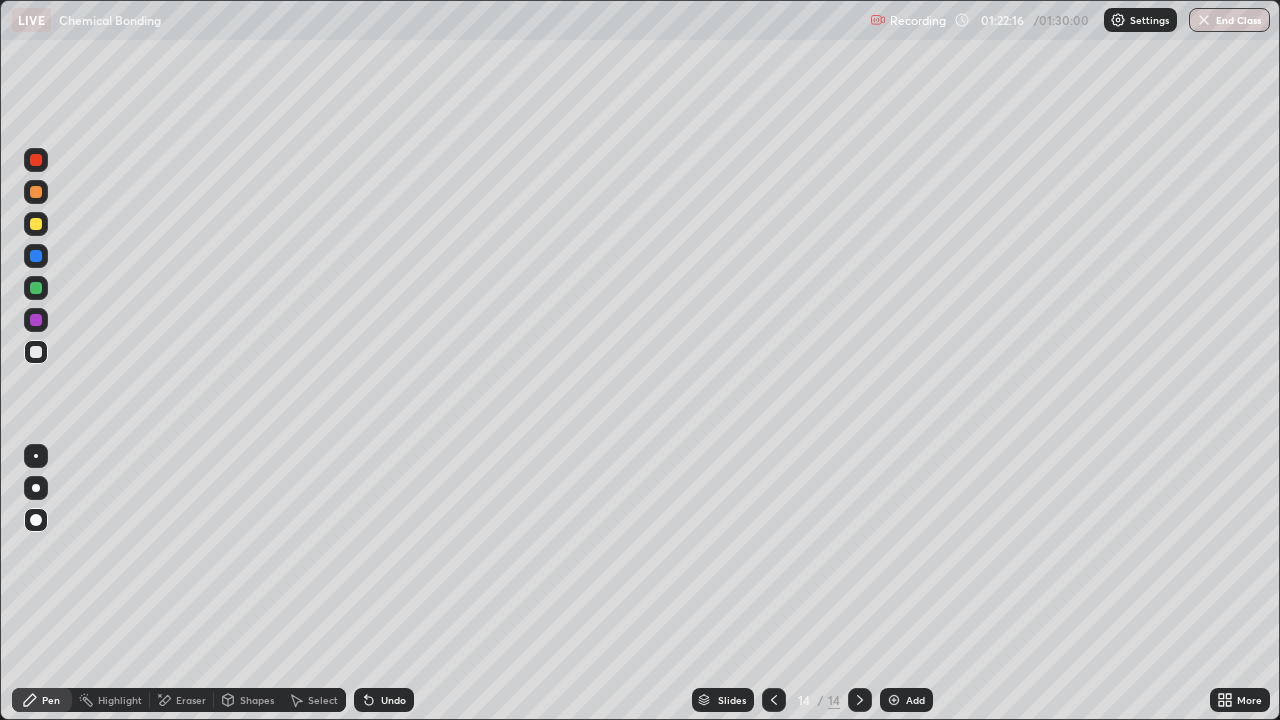 click on "End Class" at bounding box center (1229, 20) 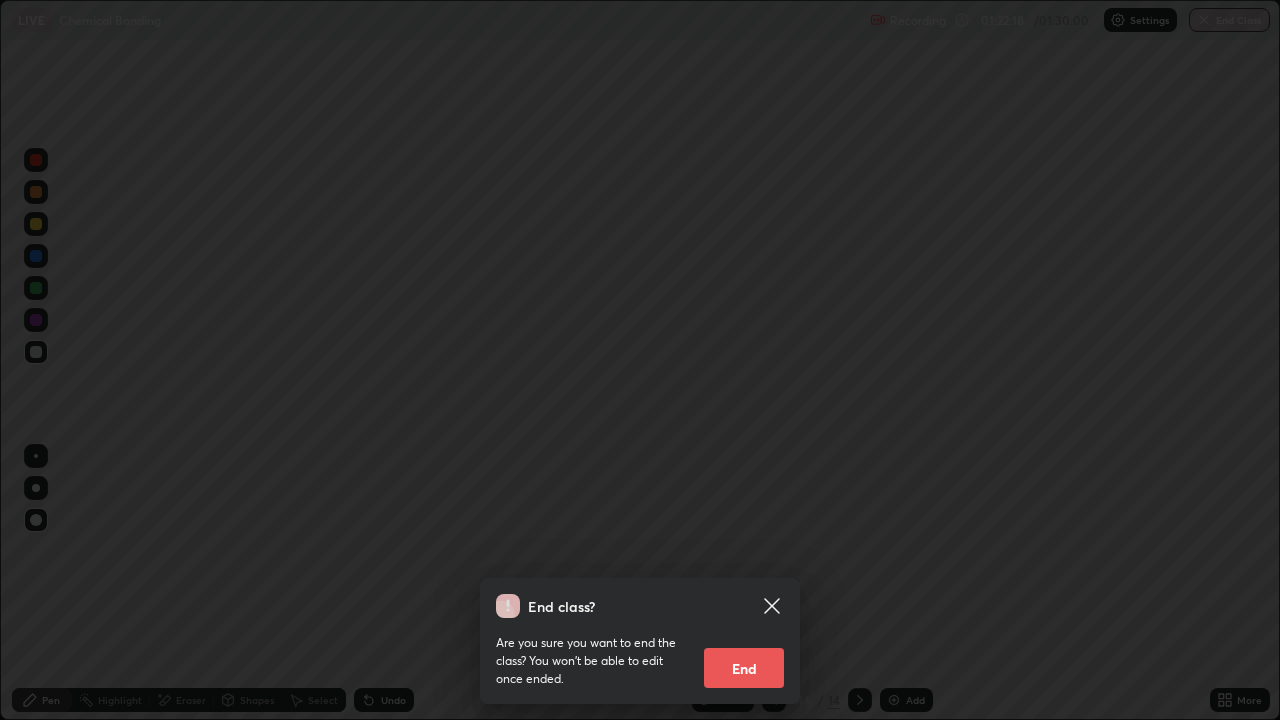 click on "End" at bounding box center [744, 668] 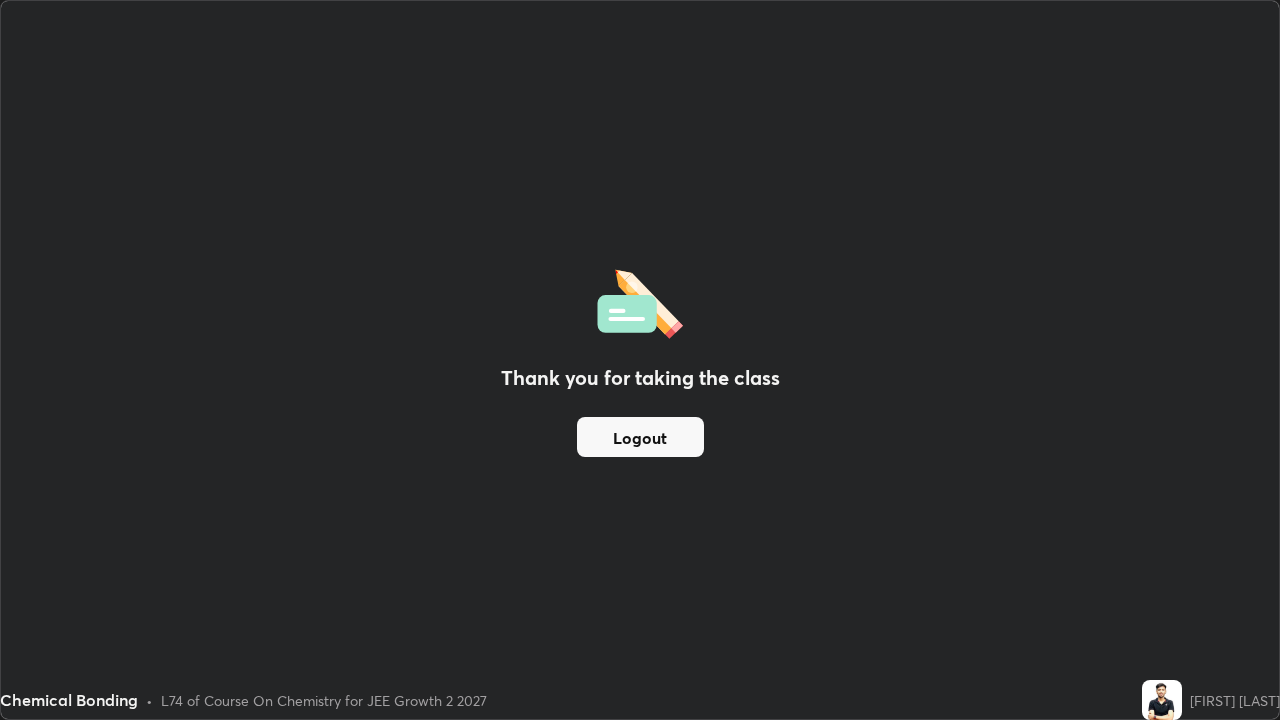 click on "Logout" at bounding box center (640, 437) 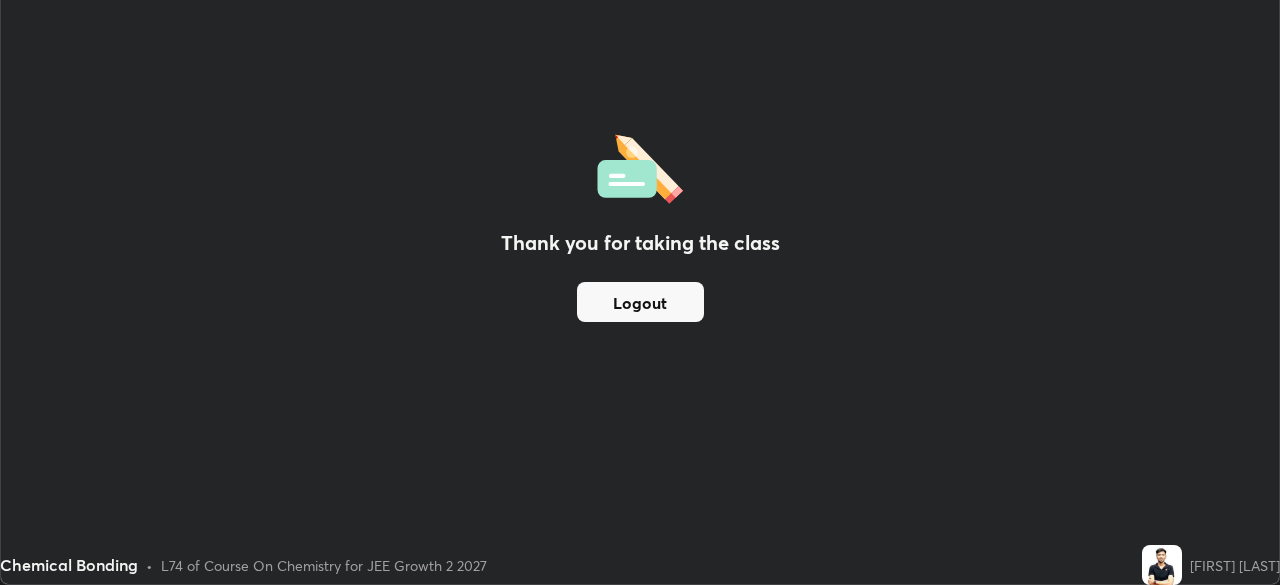 scroll, scrollTop: 585, scrollLeft: 1280, axis: both 